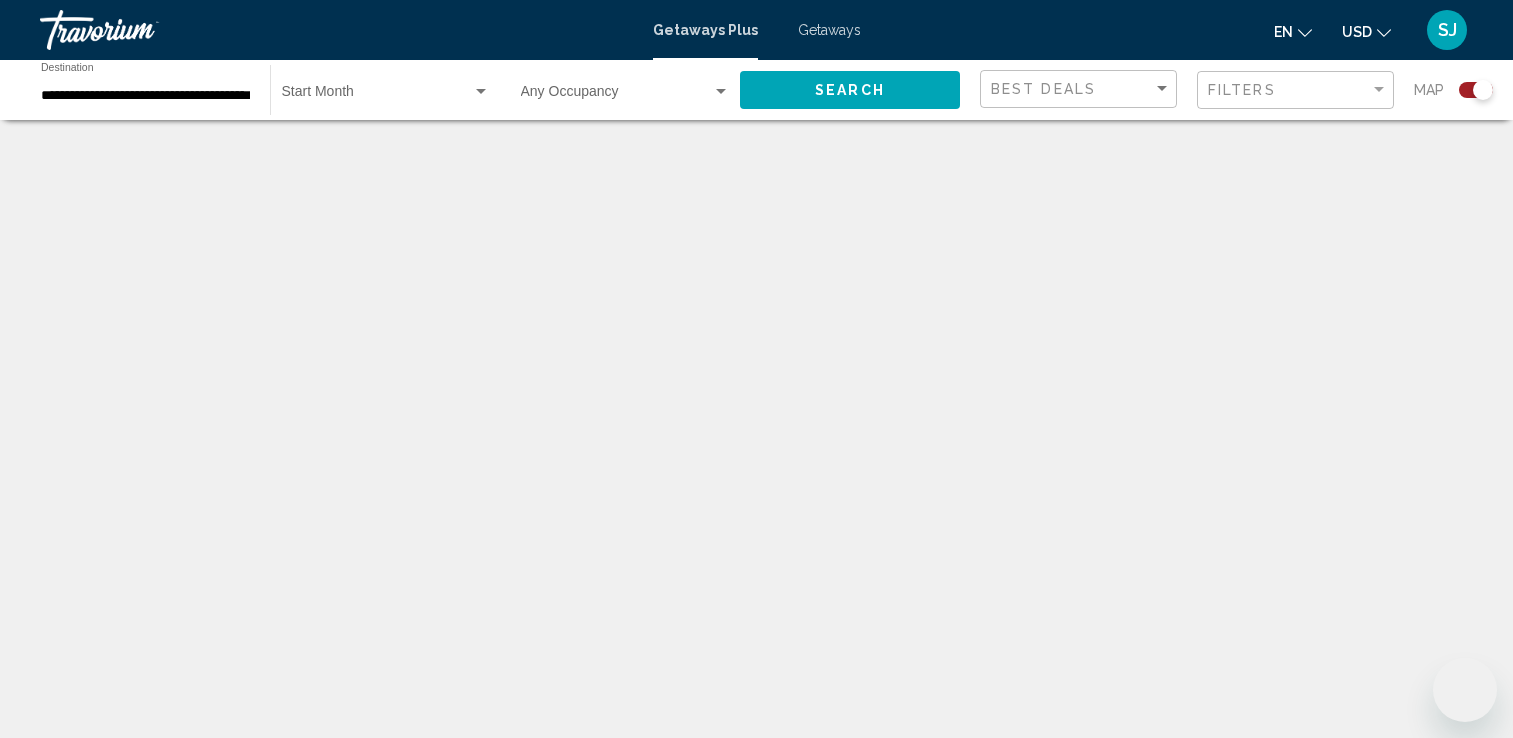 scroll, scrollTop: 0, scrollLeft: 0, axis: both 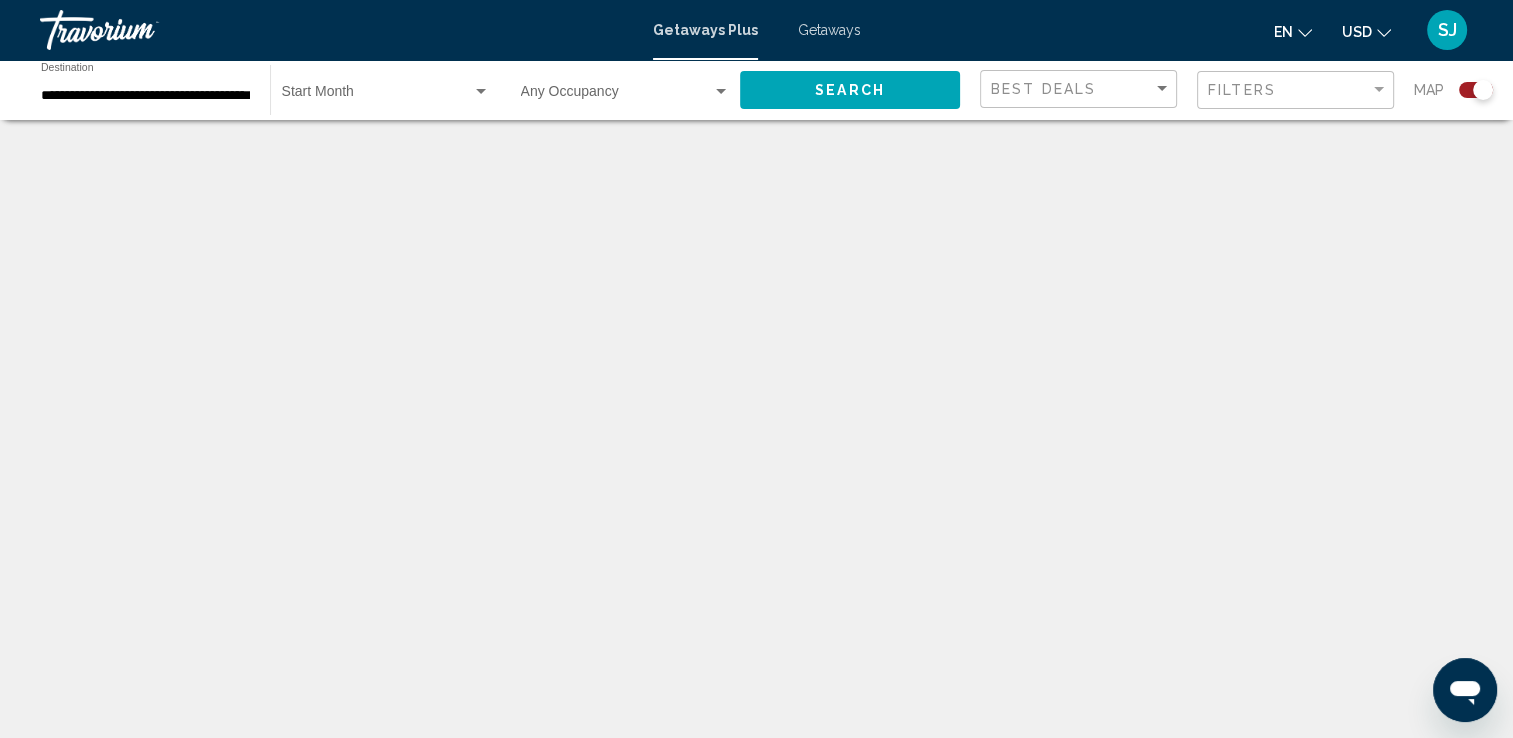 drag, startPoint x: 856, startPoint y: 370, endPoint x: 820, endPoint y: 362, distance: 36.878178 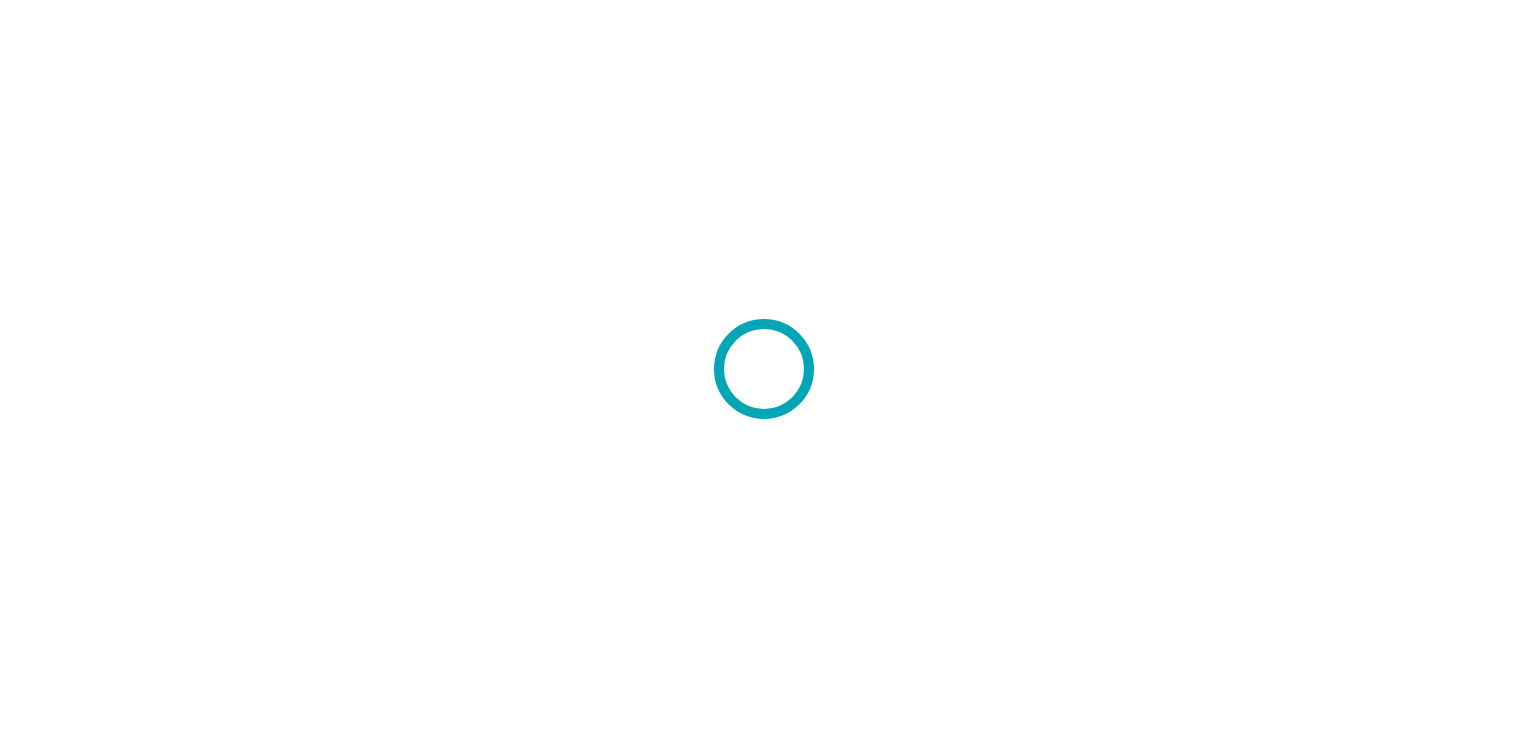 scroll, scrollTop: 0, scrollLeft: 0, axis: both 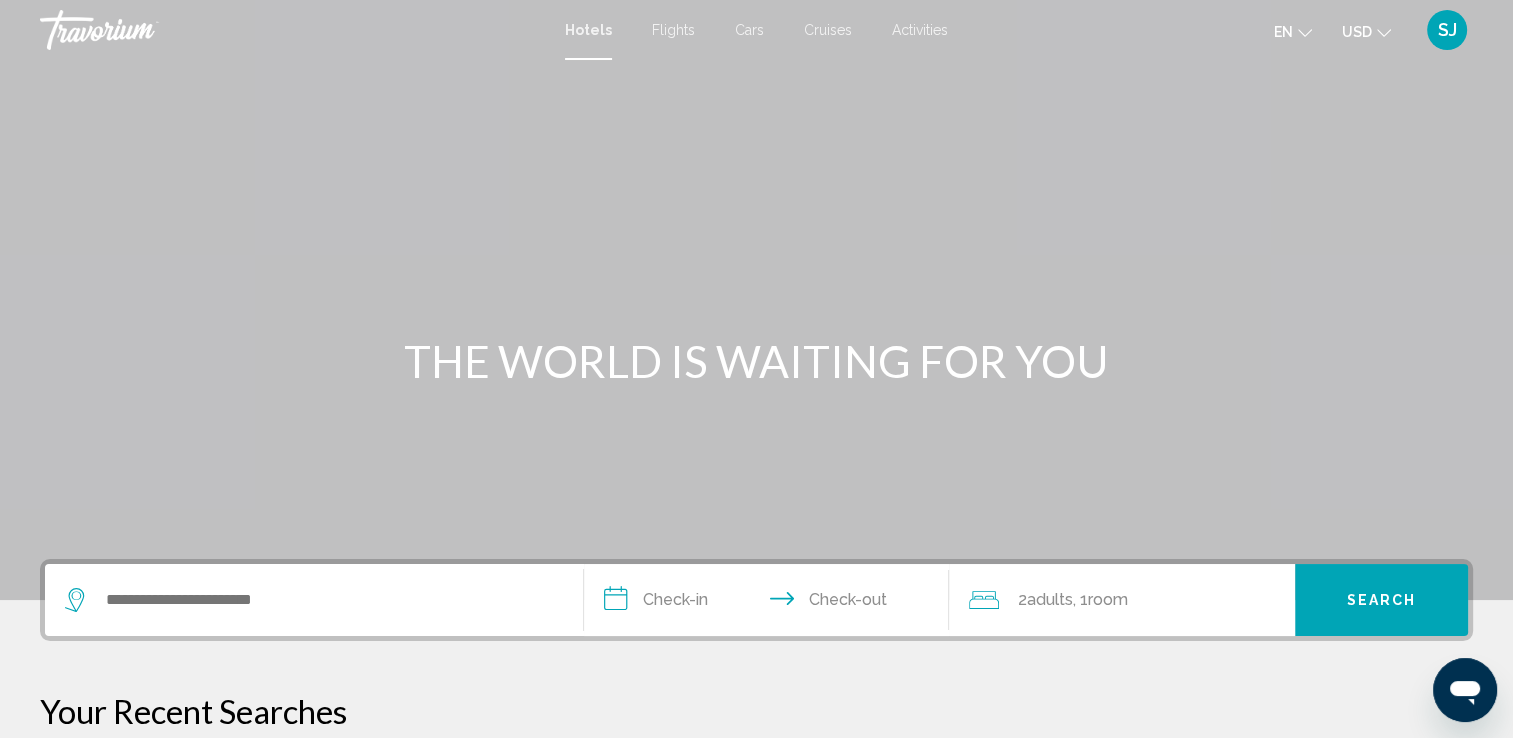 click at bounding box center [314, 600] 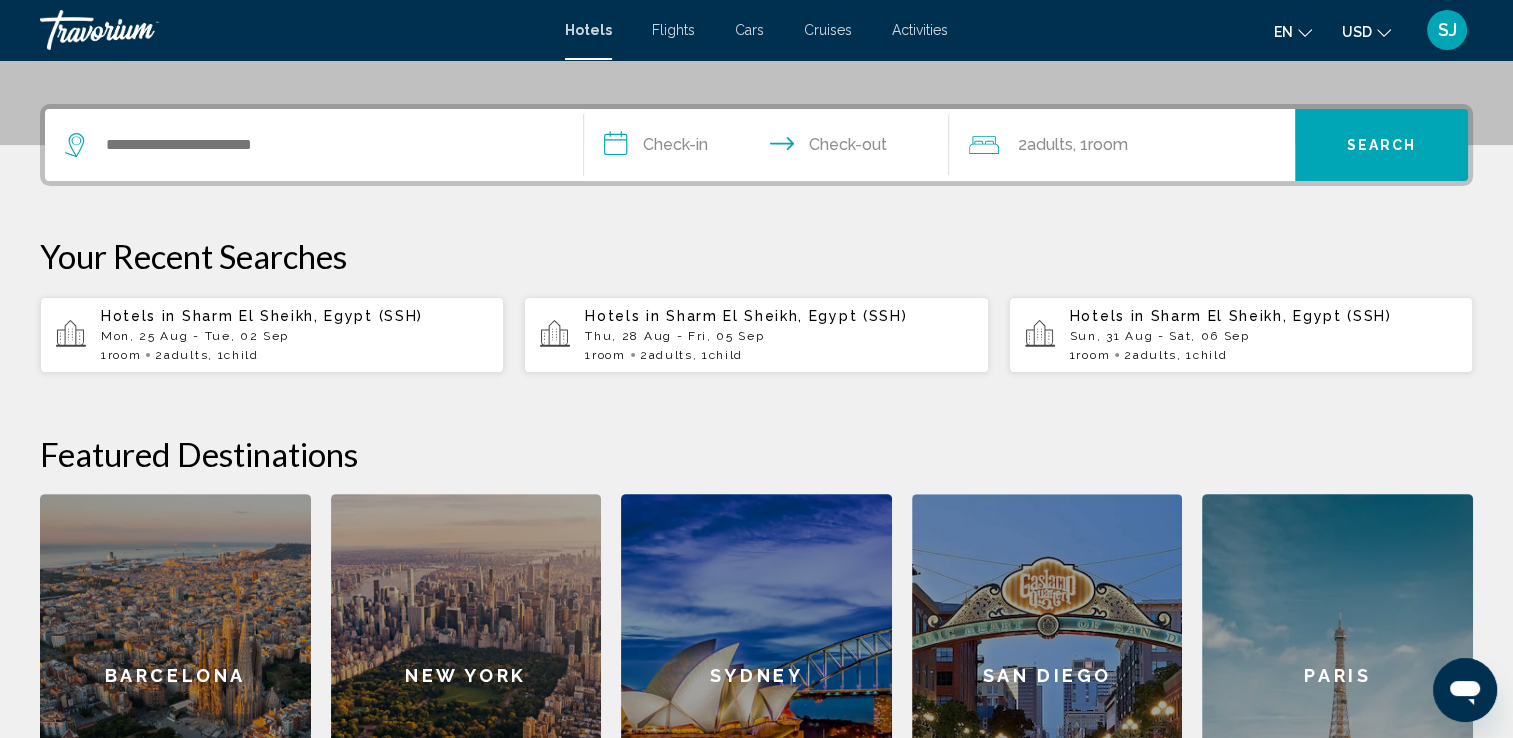 scroll, scrollTop: 493, scrollLeft: 0, axis: vertical 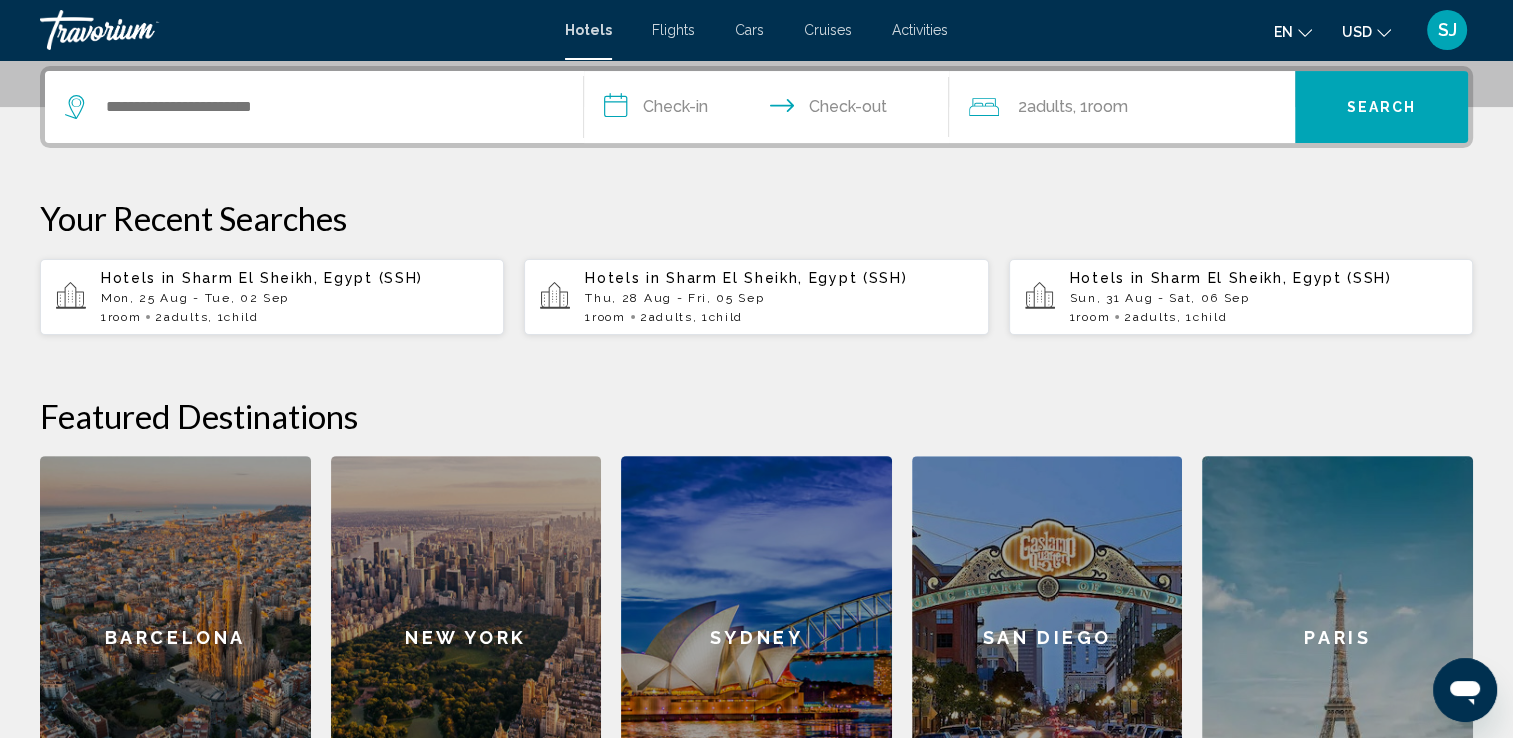 click on "Sharm El Sheikh, Egypt (SSH)" at bounding box center (1270, 278) 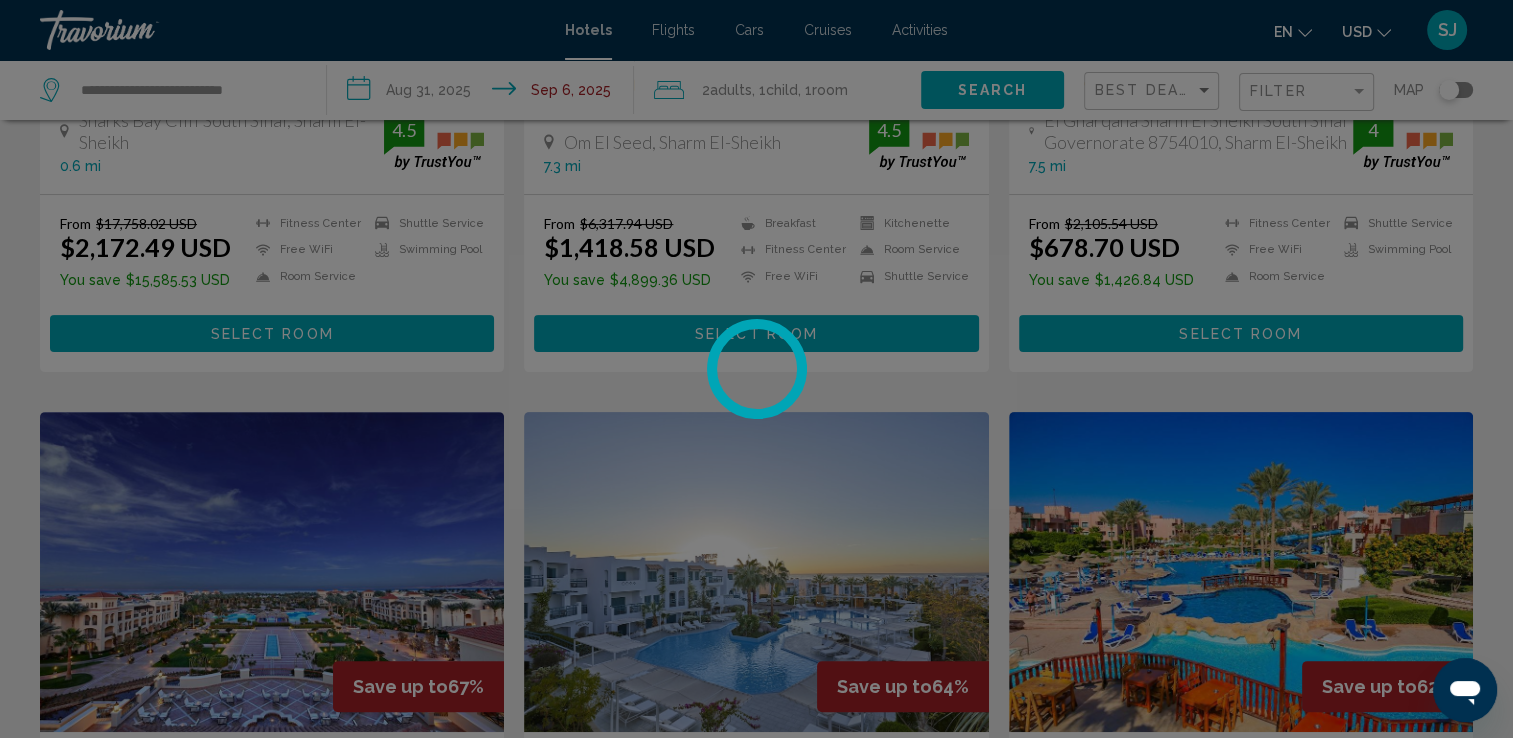 scroll, scrollTop: 0, scrollLeft: 0, axis: both 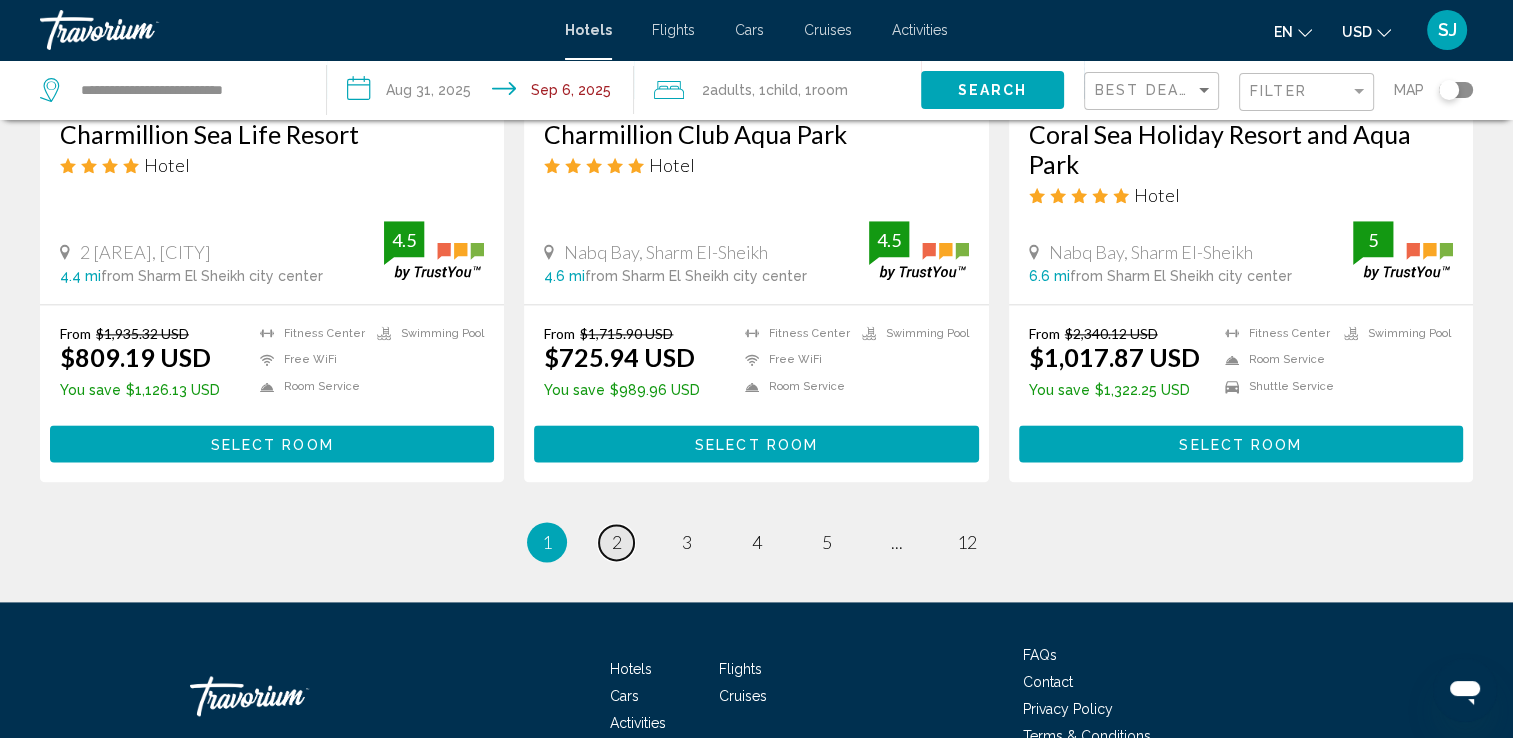 click on "2" at bounding box center (617, 542) 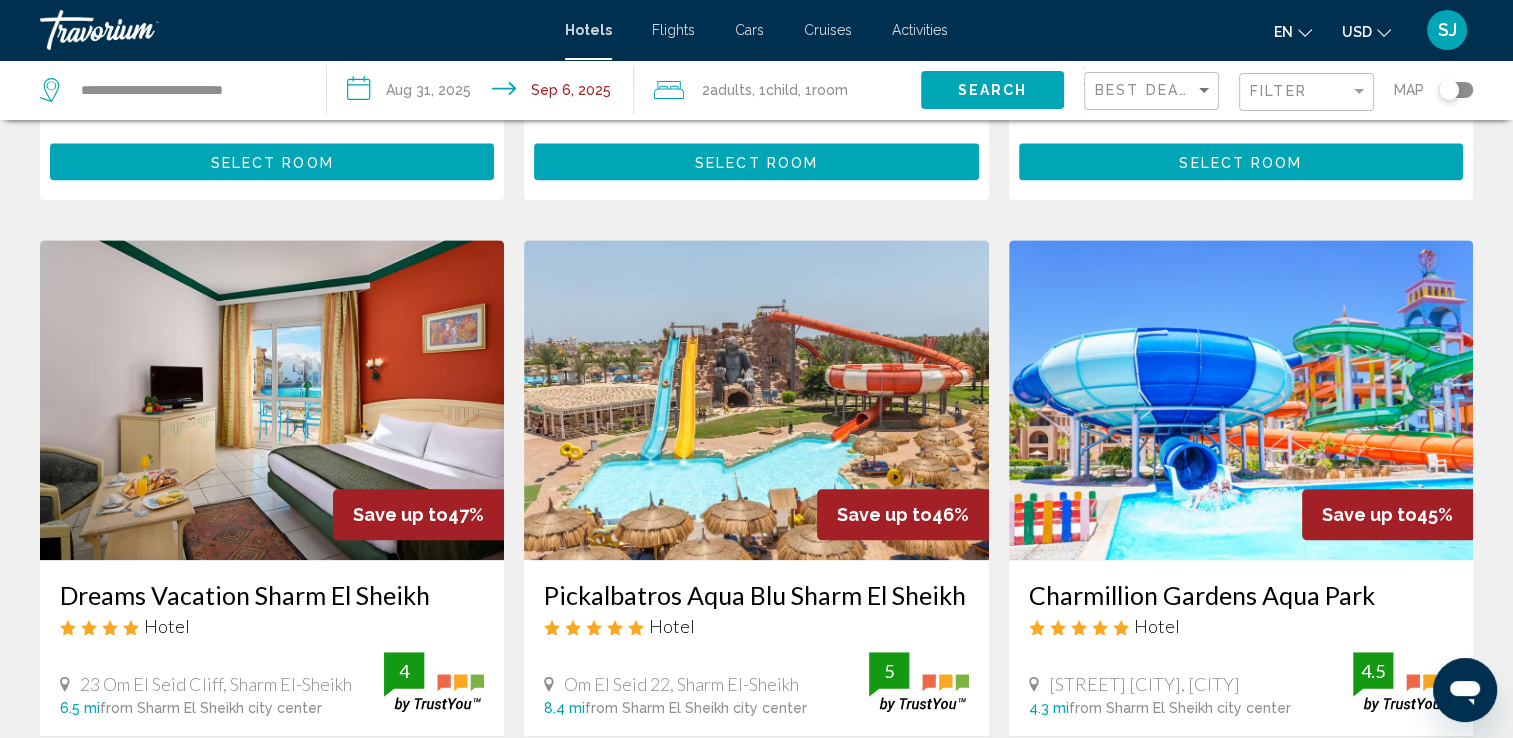 scroll, scrollTop: 2212, scrollLeft: 0, axis: vertical 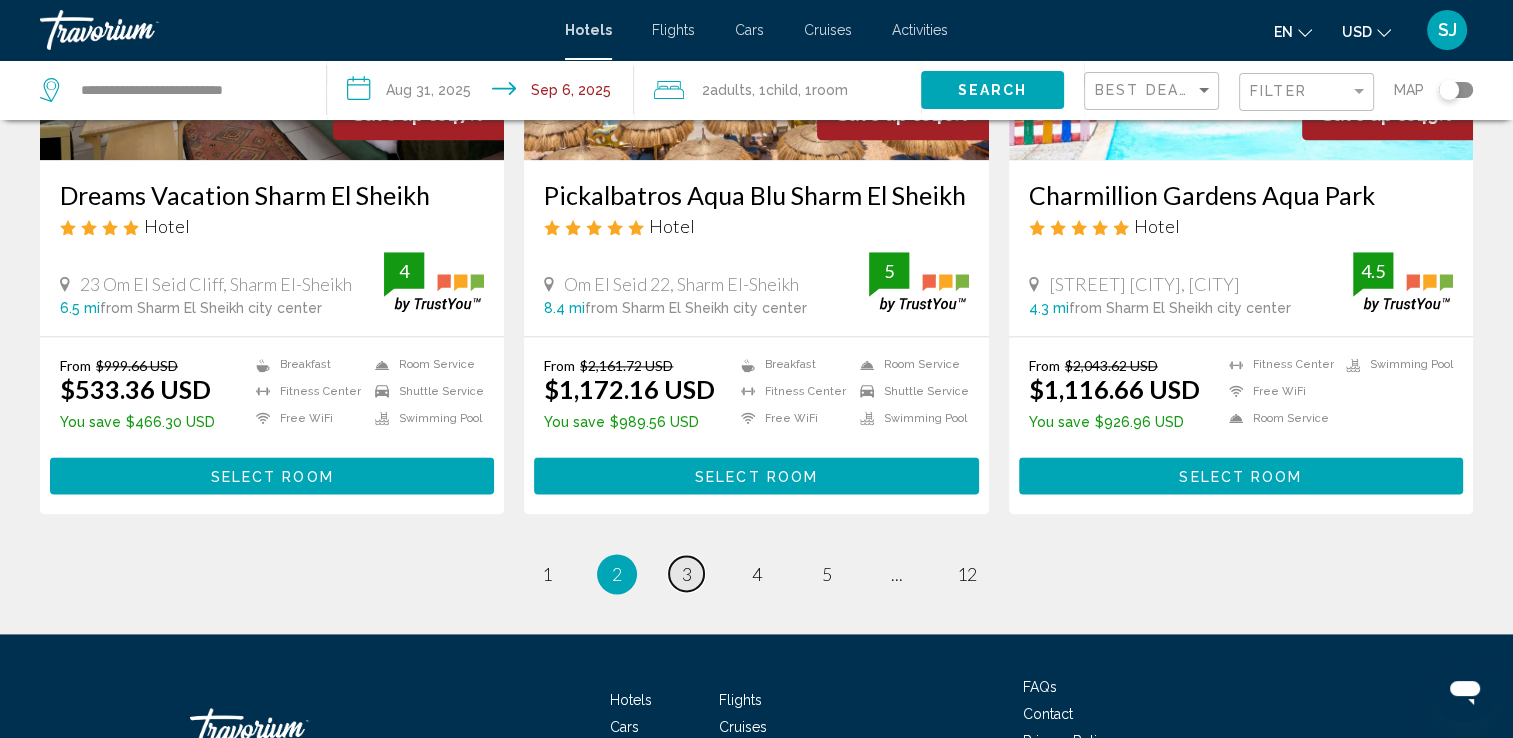 click on "page  3" at bounding box center (686, 573) 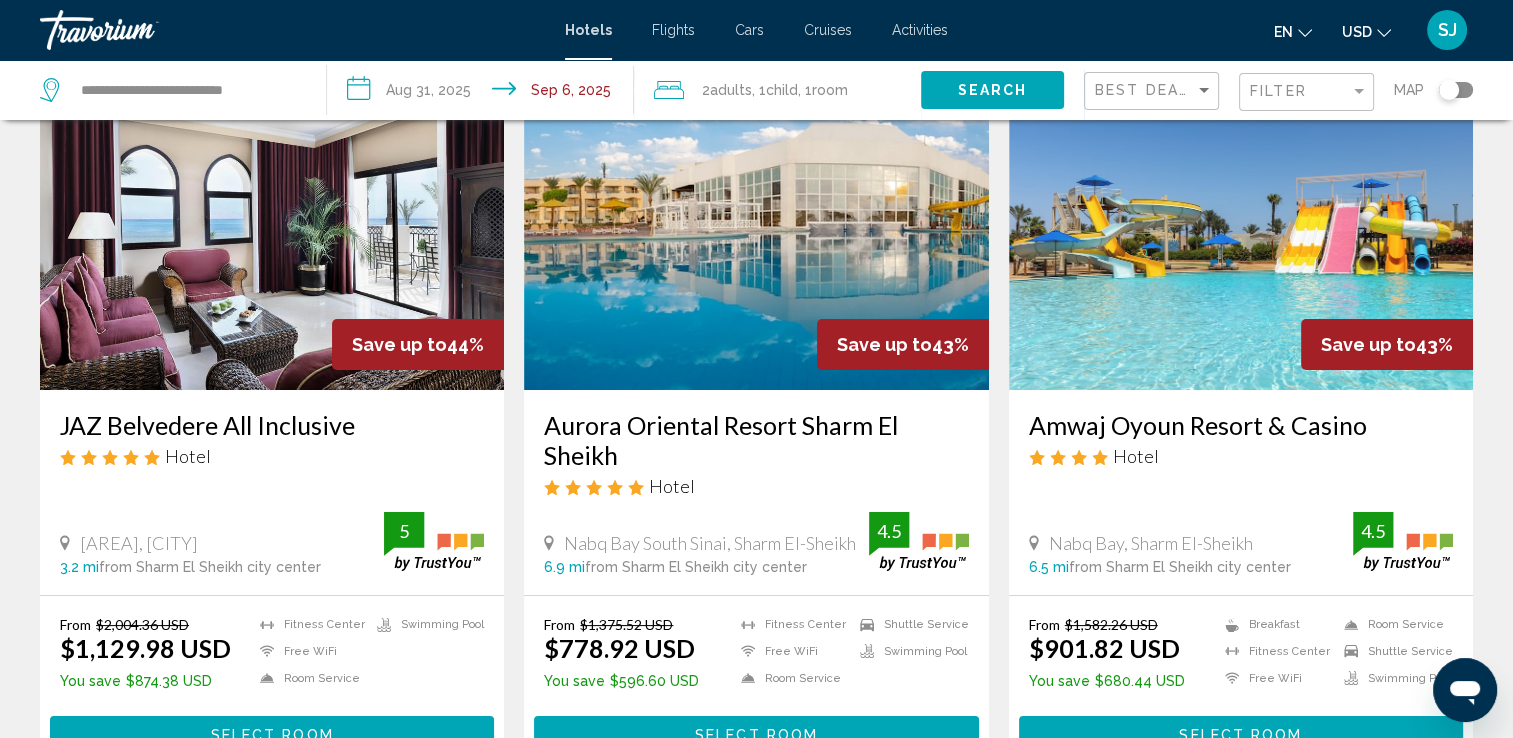 scroll, scrollTop: 160, scrollLeft: 0, axis: vertical 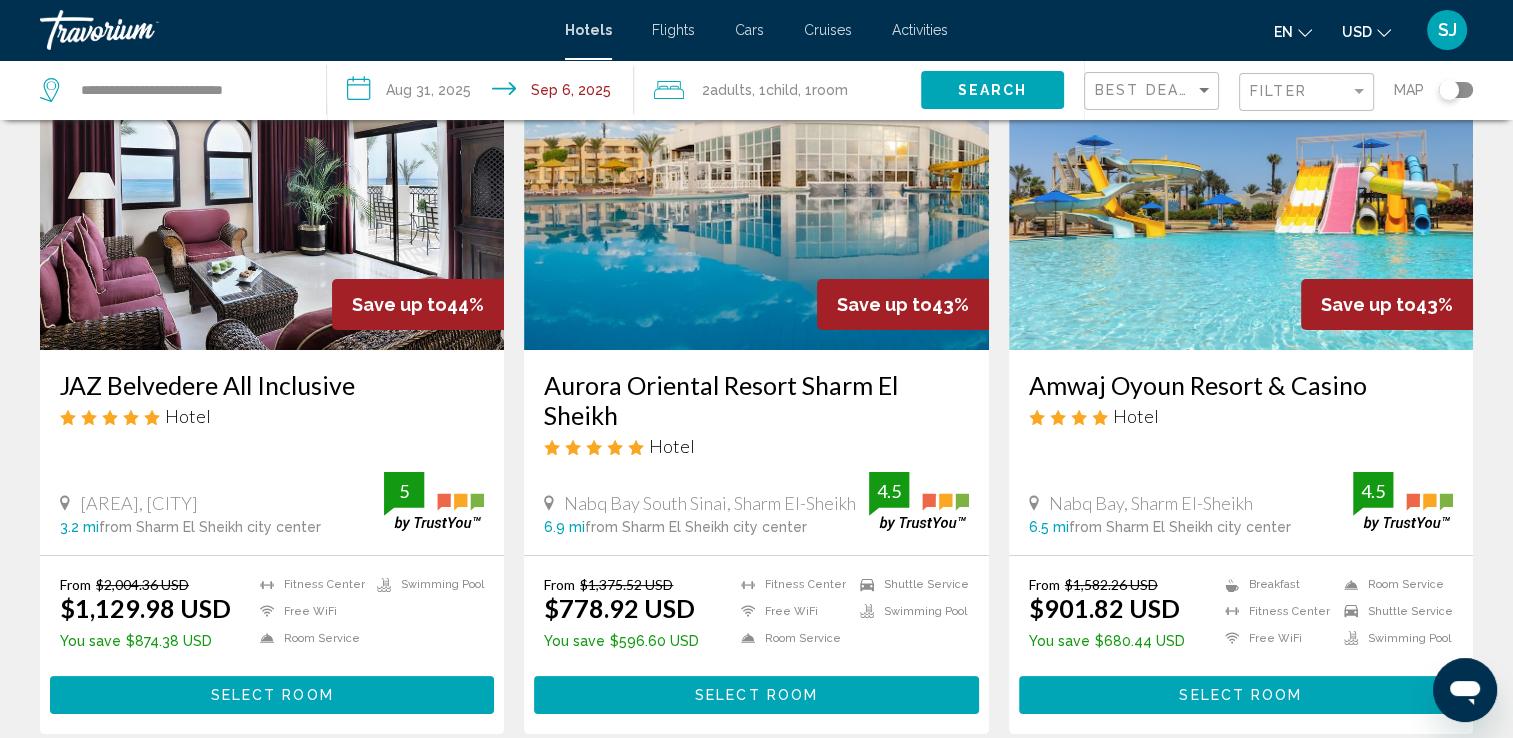 click on "Select Room" at bounding box center [272, 694] 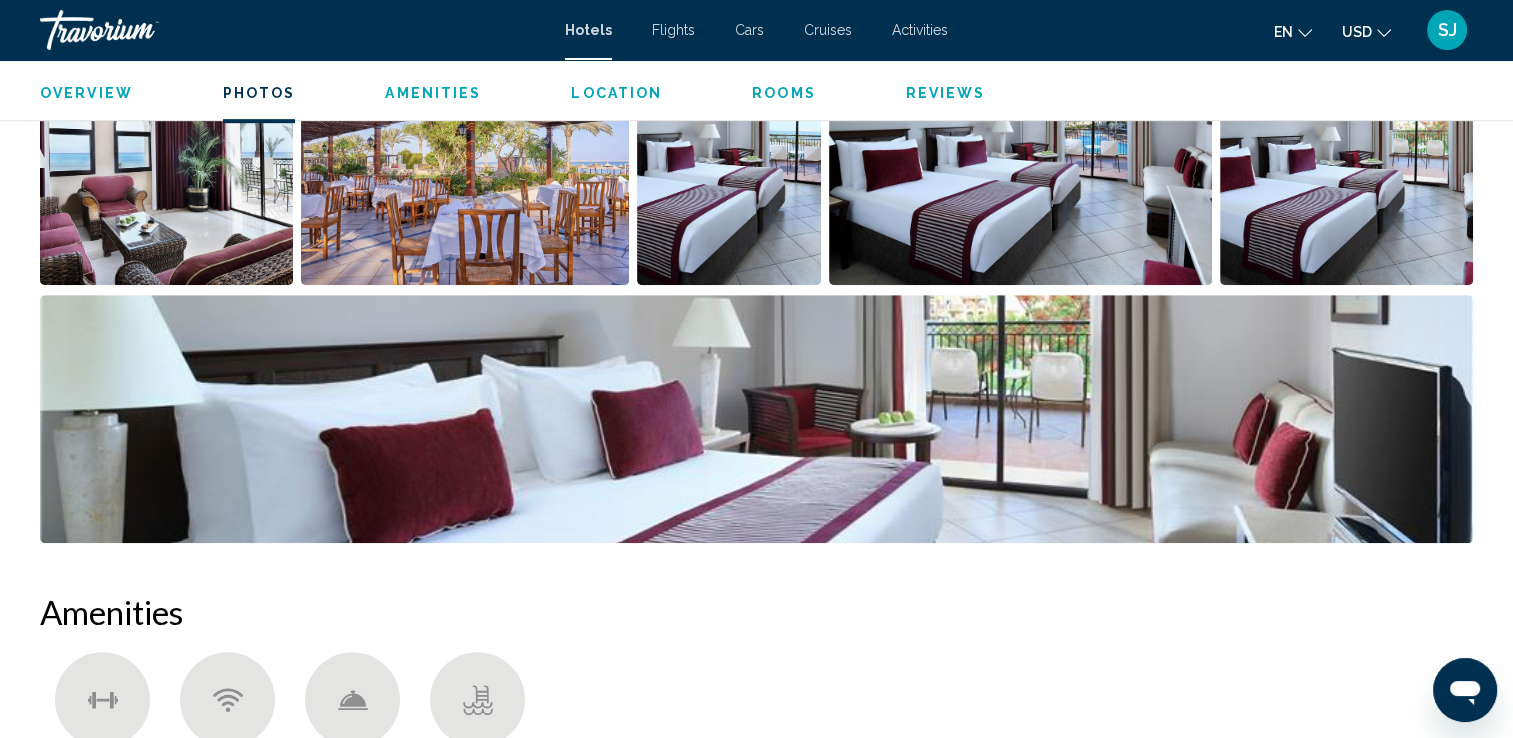scroll, scrollTop: 1000, scrollLeft: 0, axis: vertical 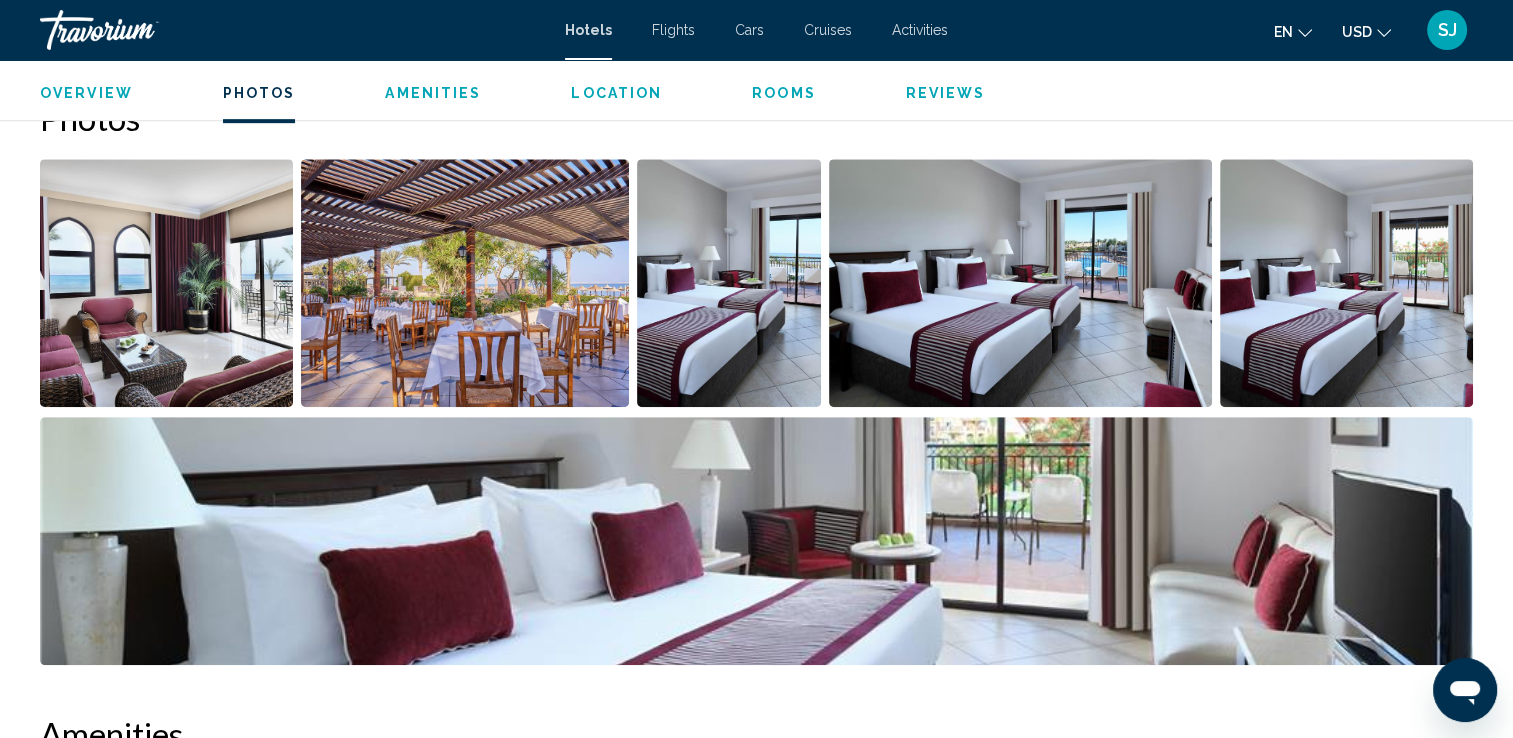 click at bounding box center [1346, 283] 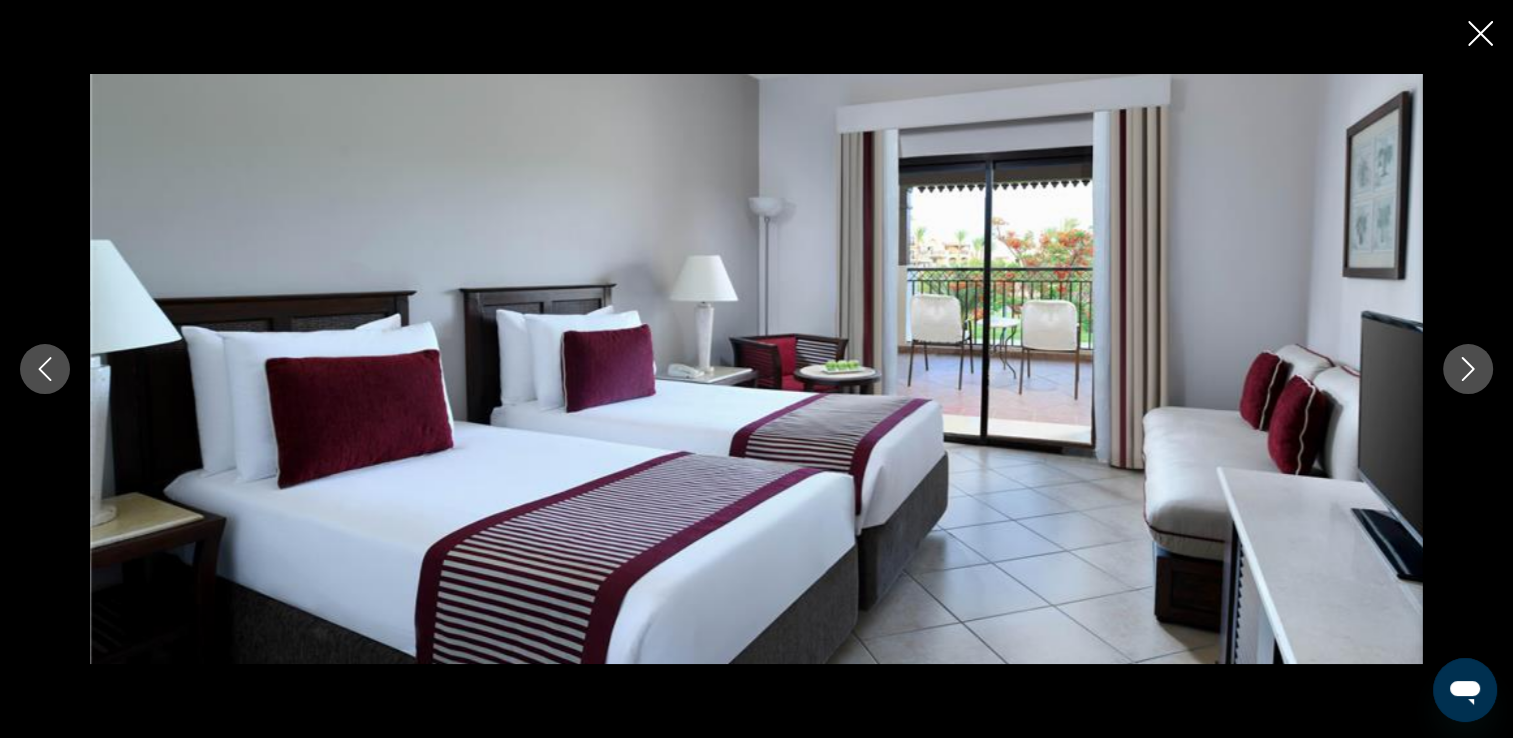 click 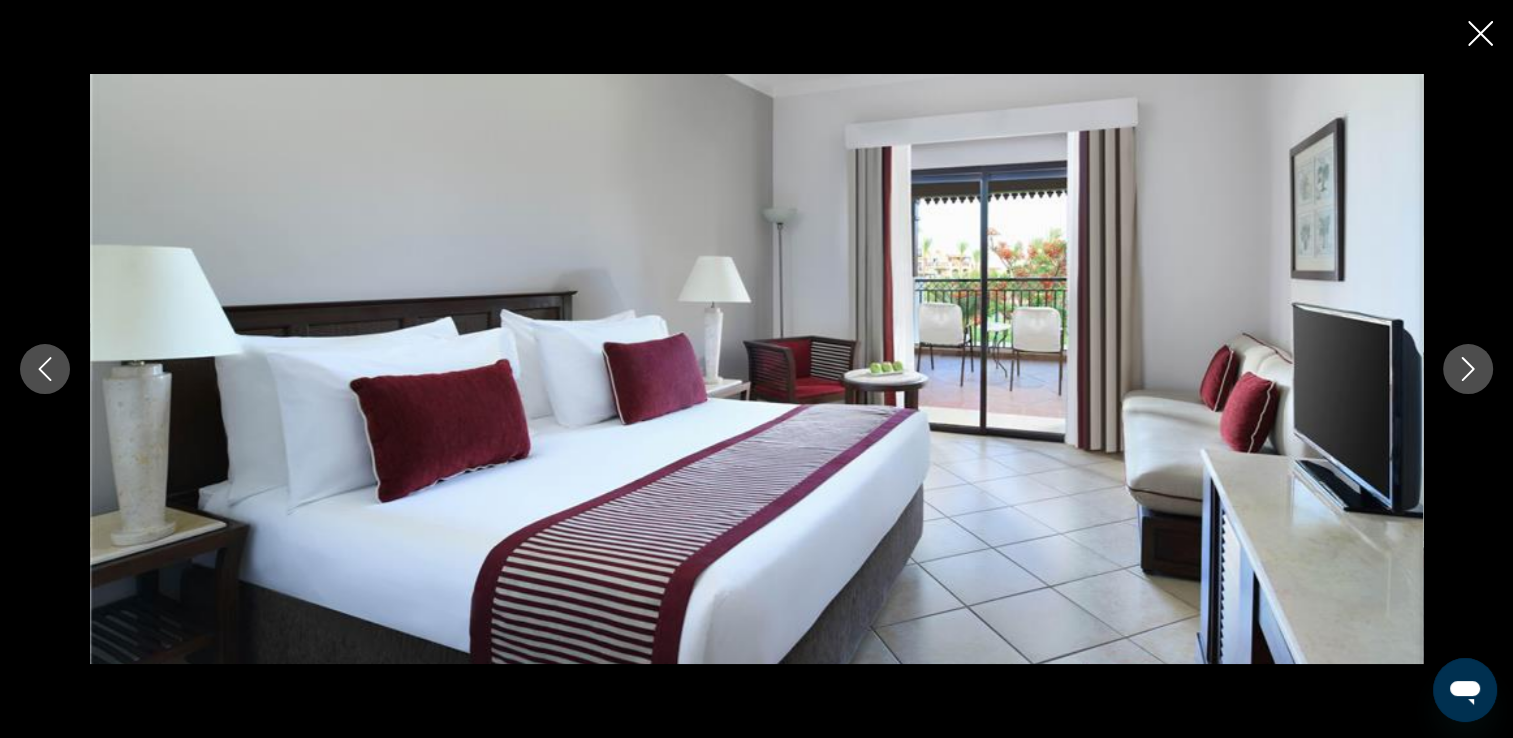 click 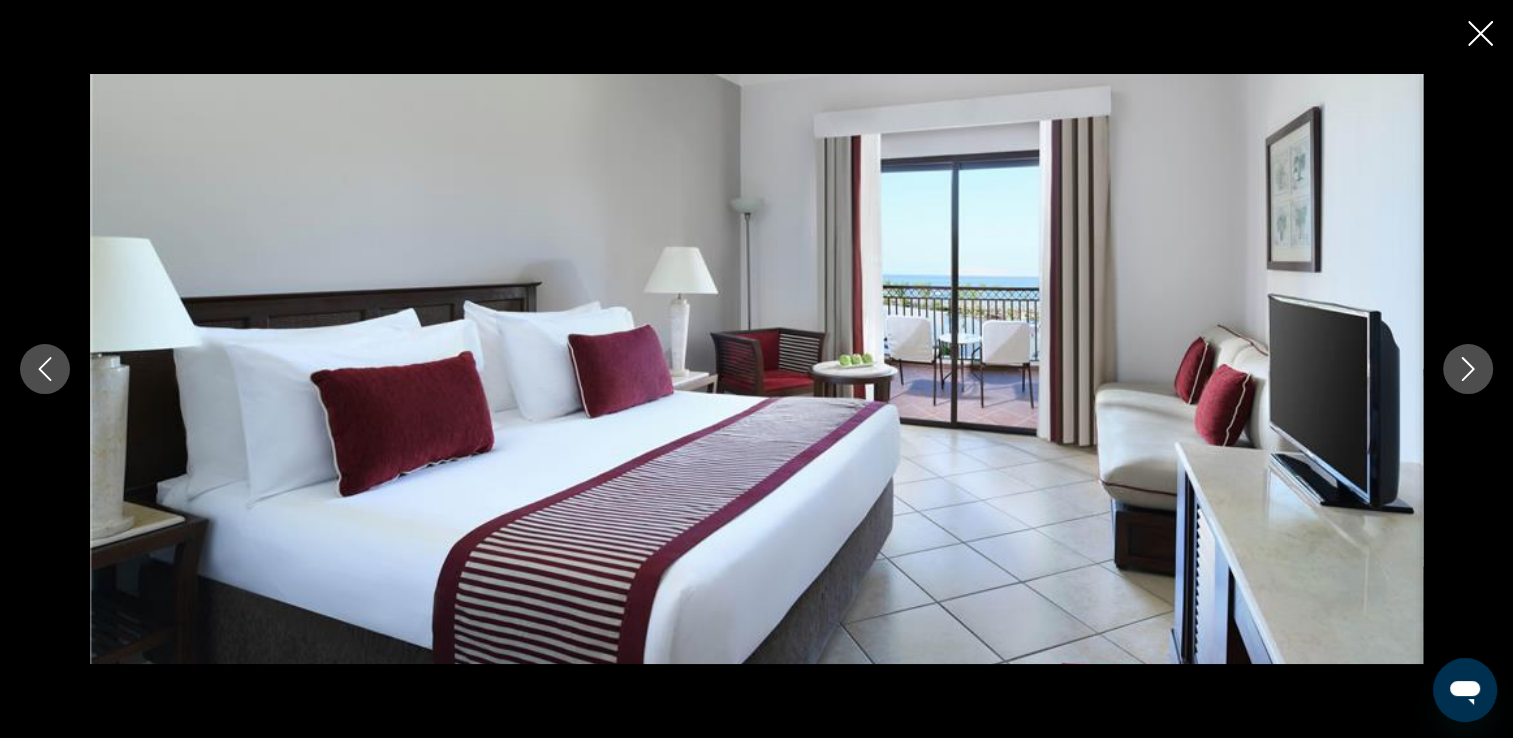 click 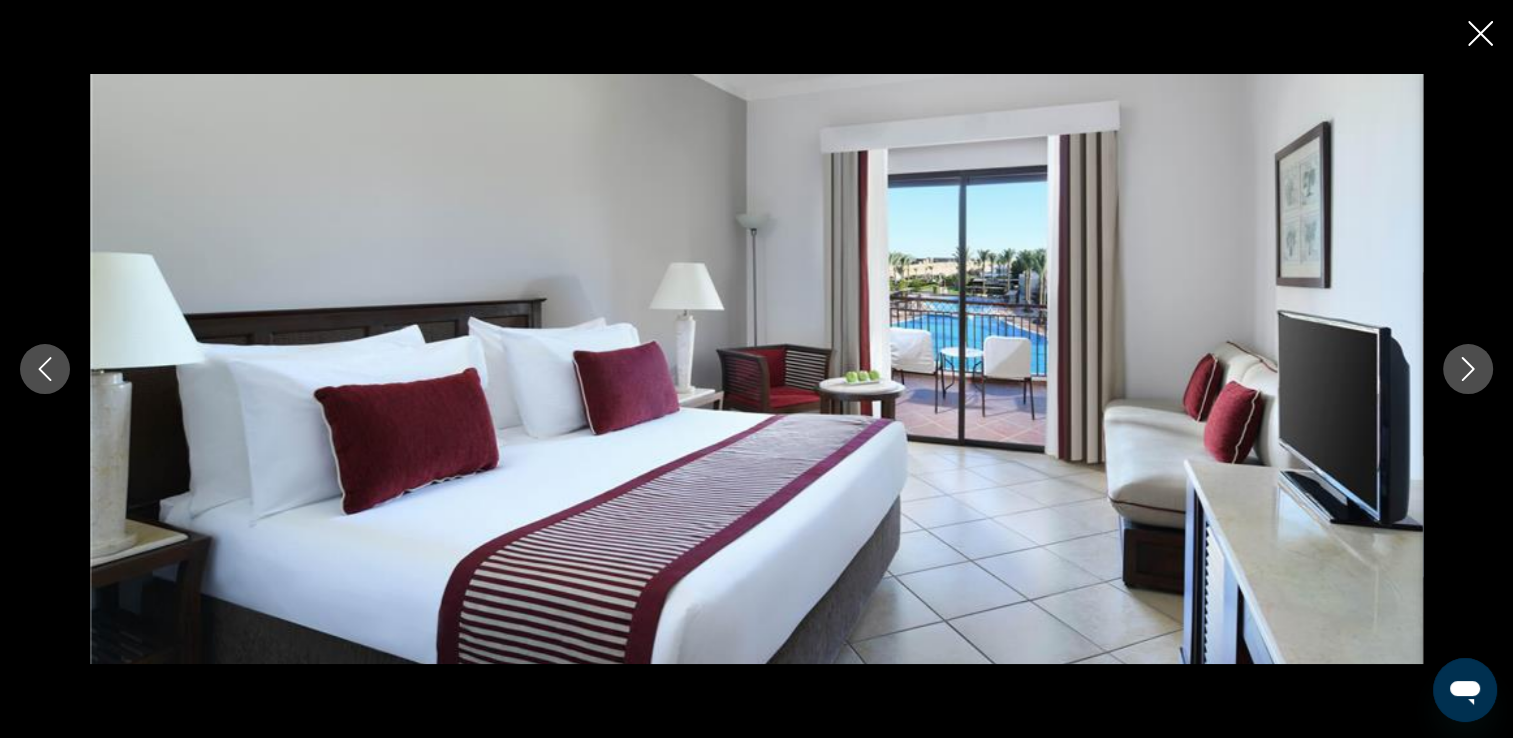 click 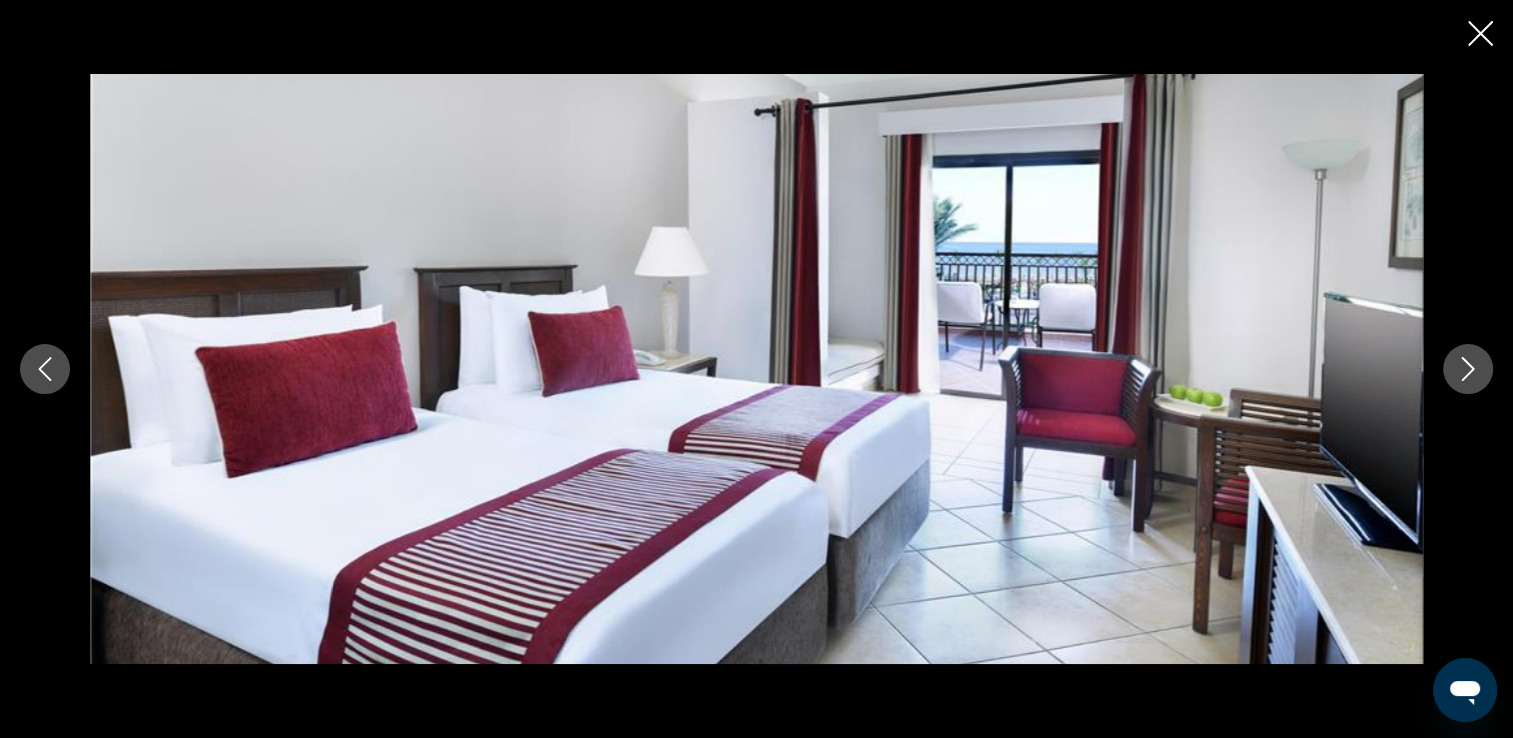 click 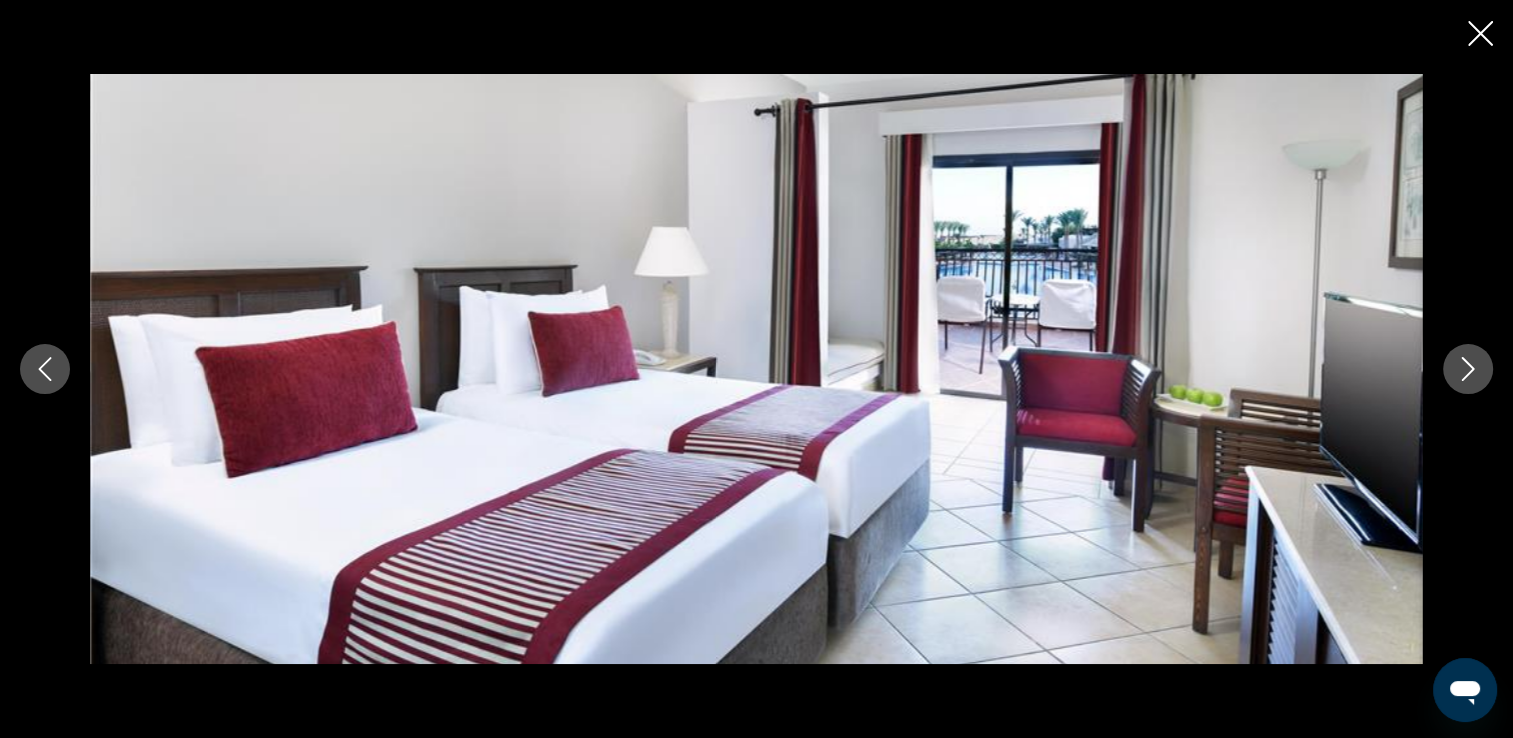 click 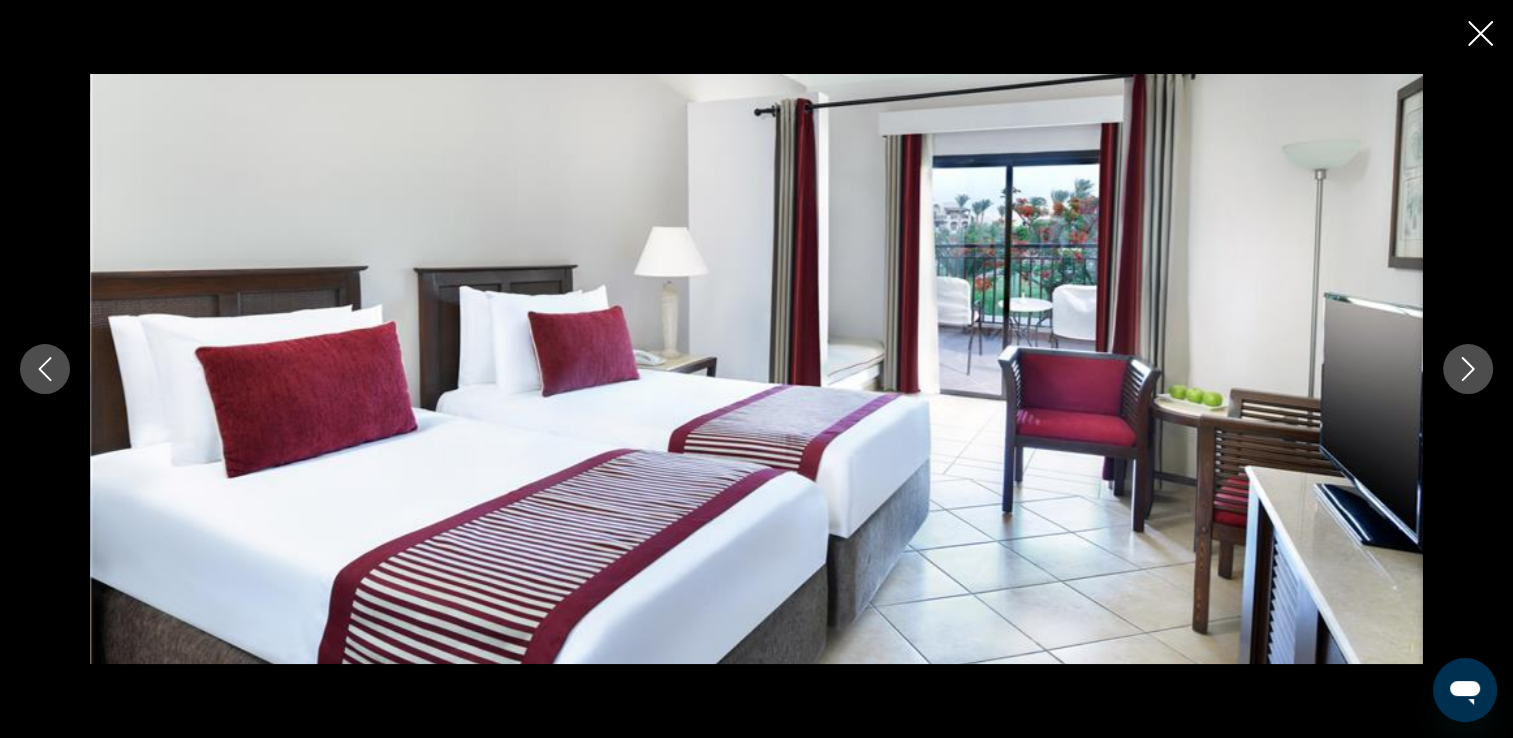 click 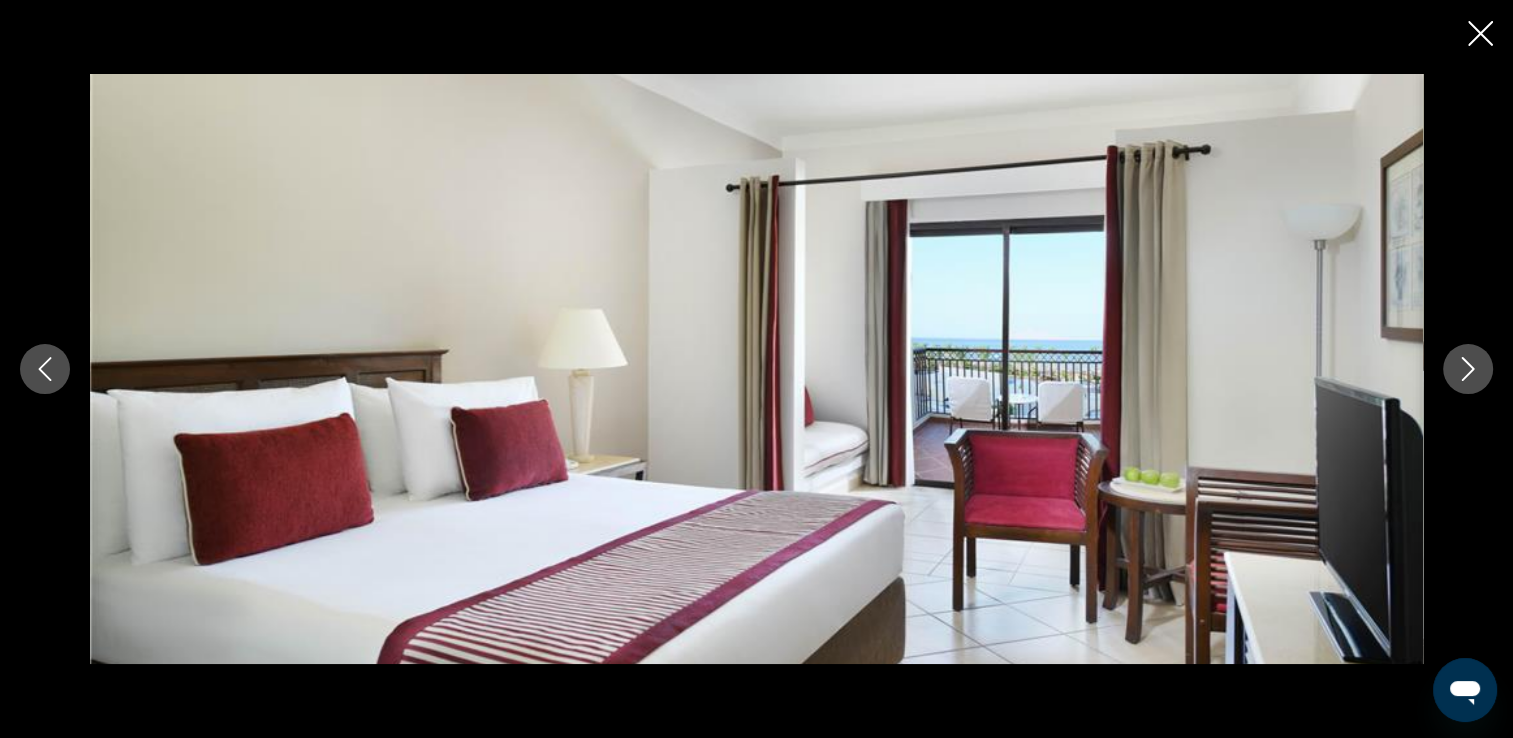 click 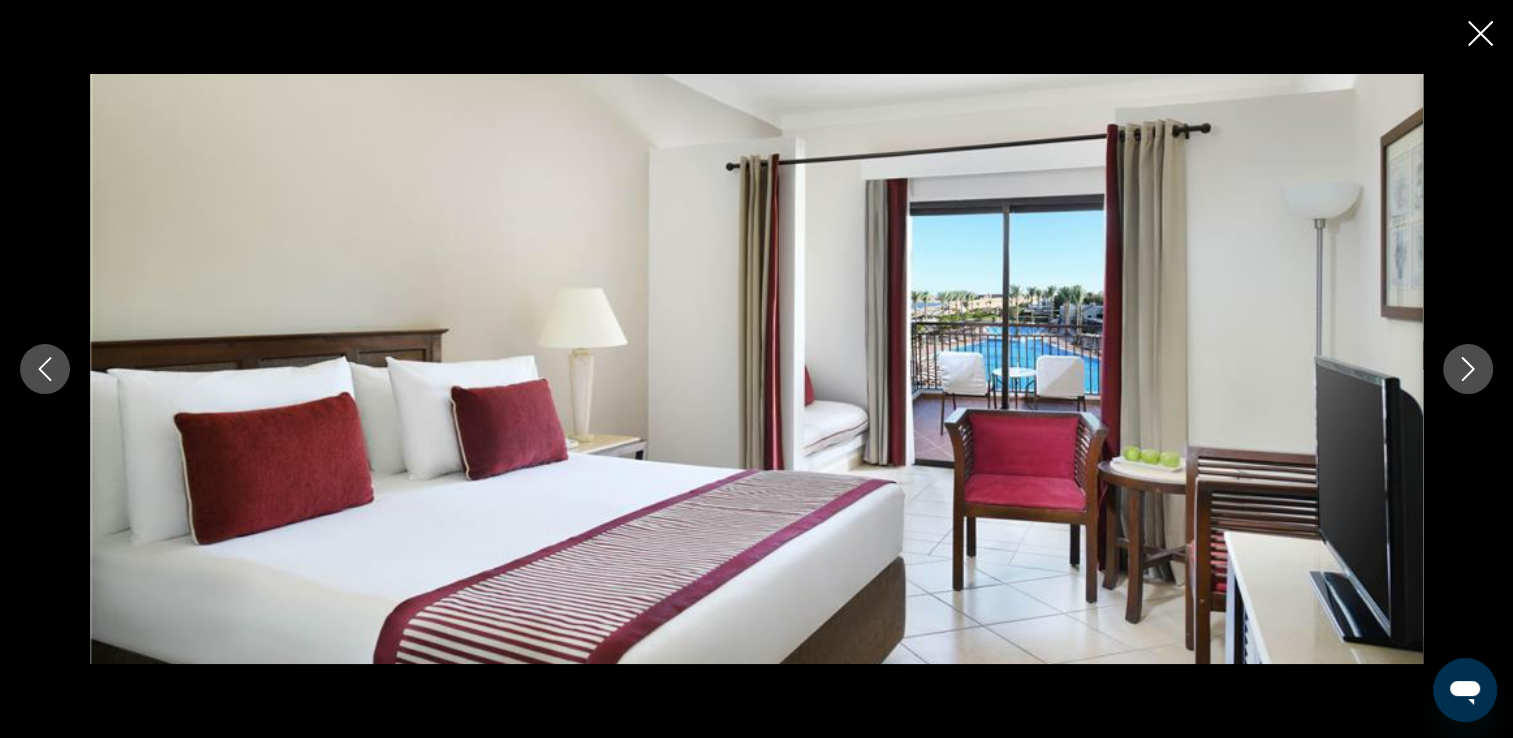 click 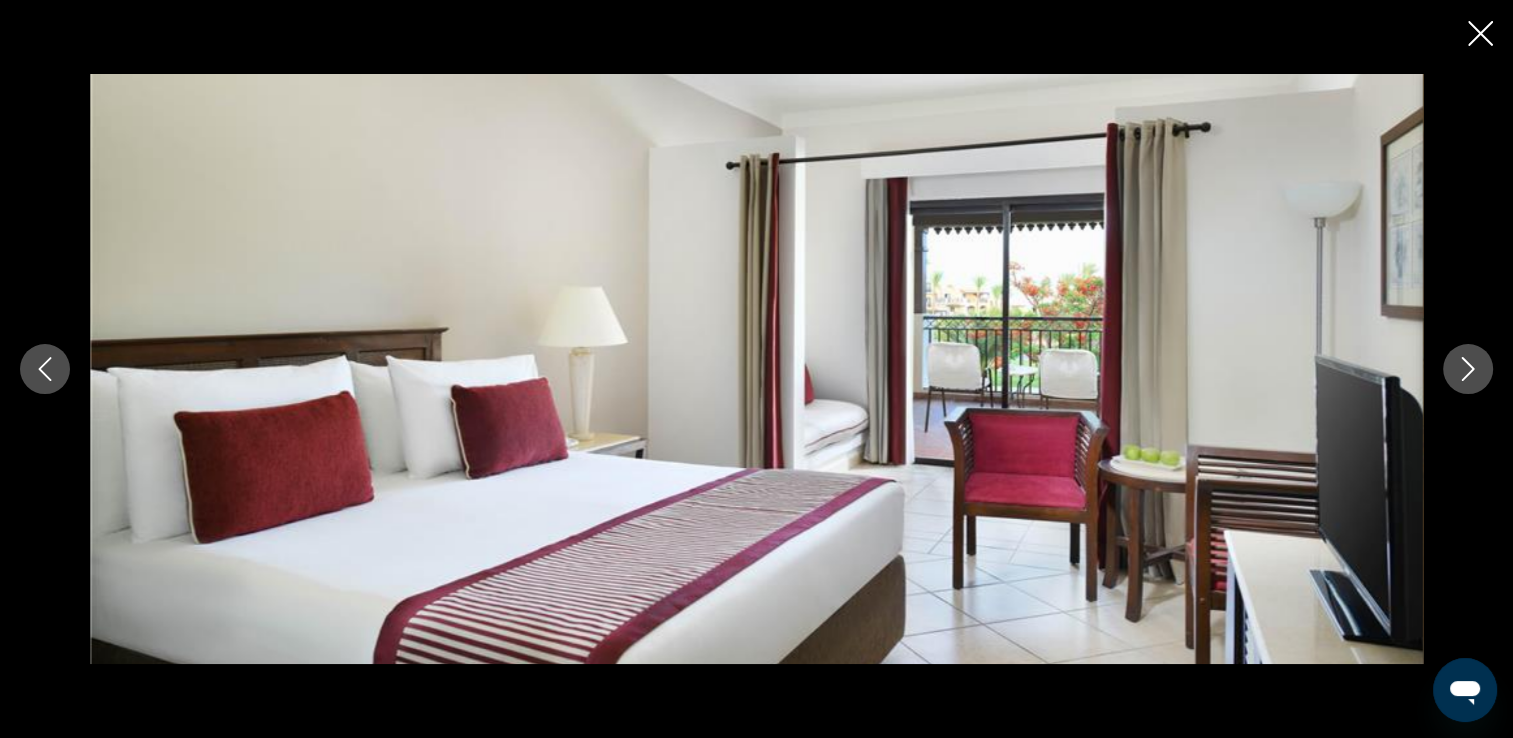 click 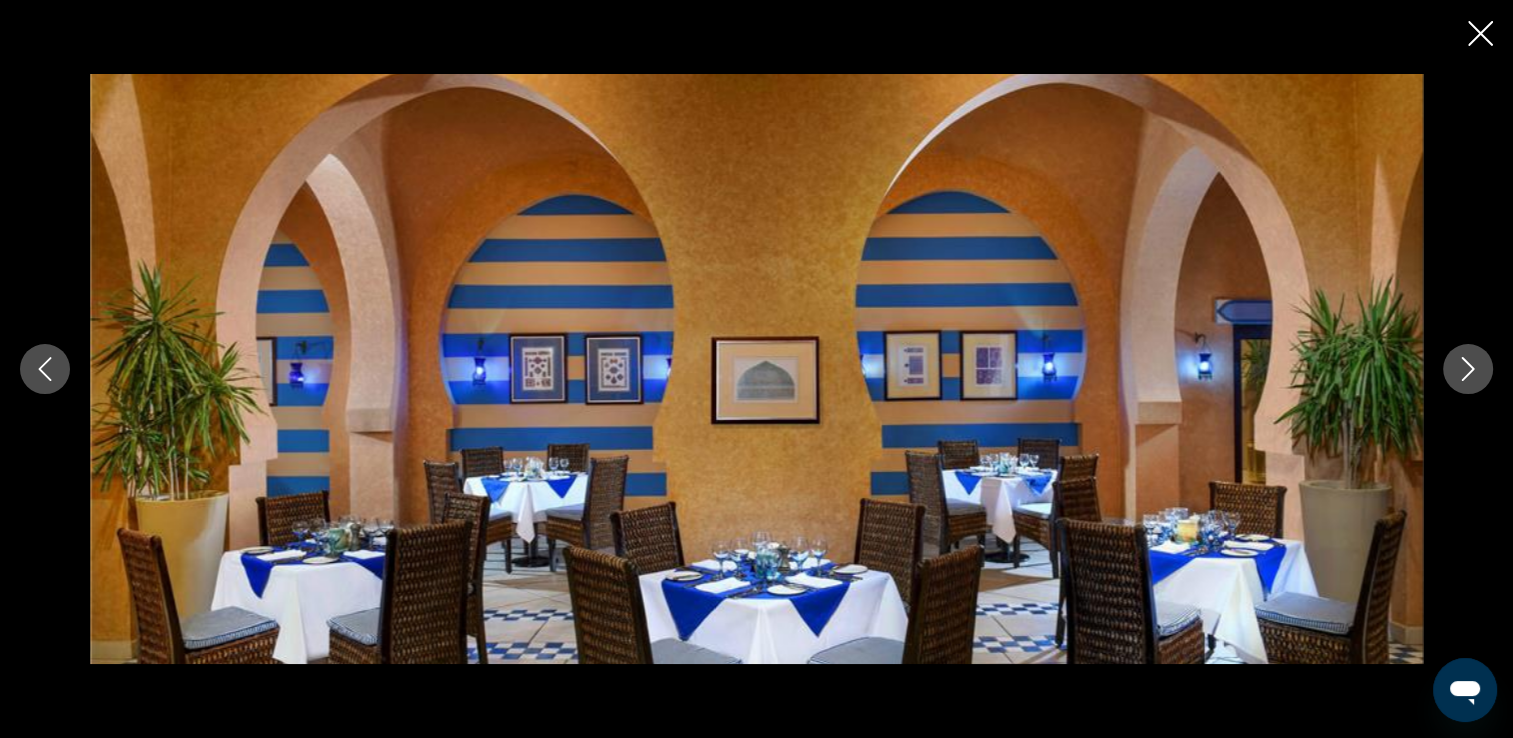 click at bounding box center (1468, 369) 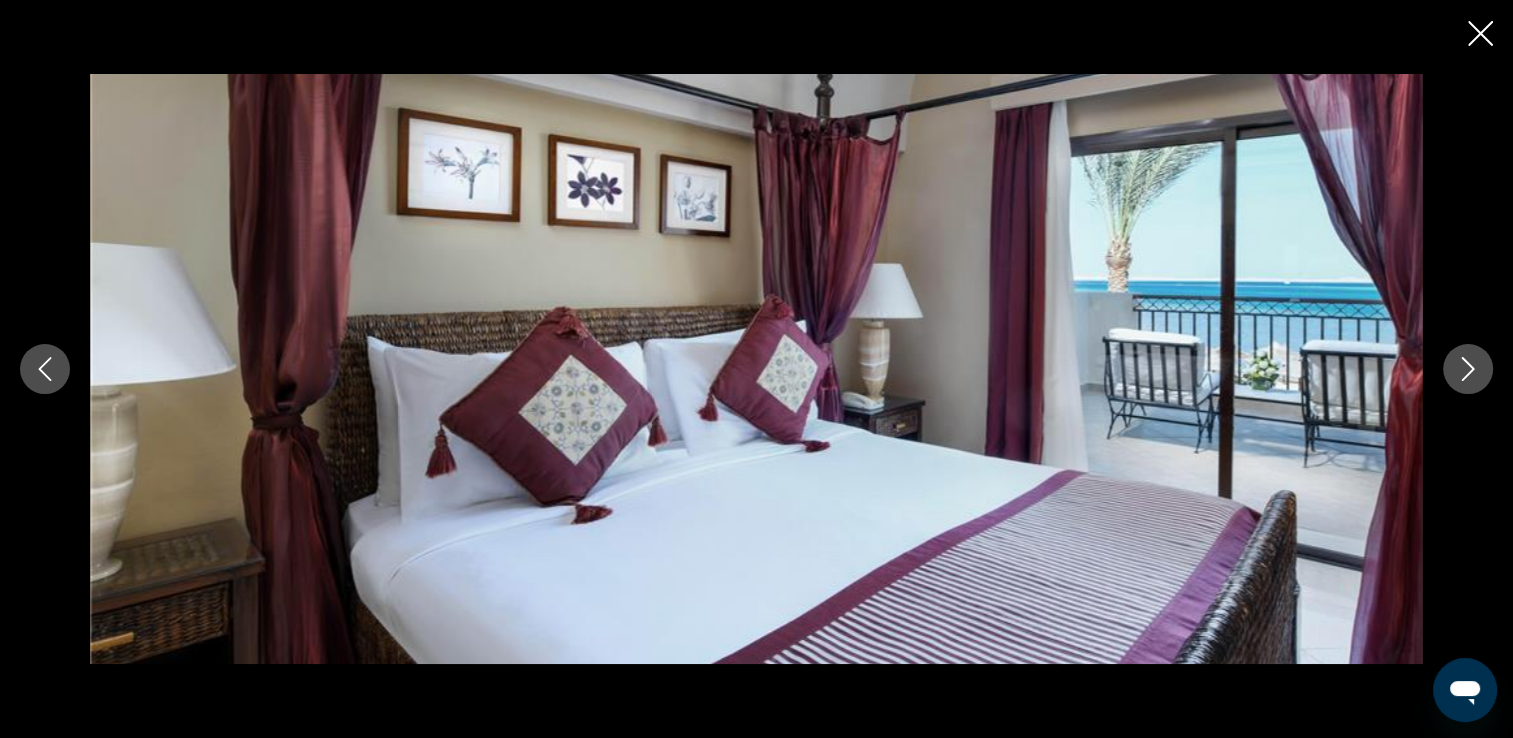 click at bounding box center [1468, 369] 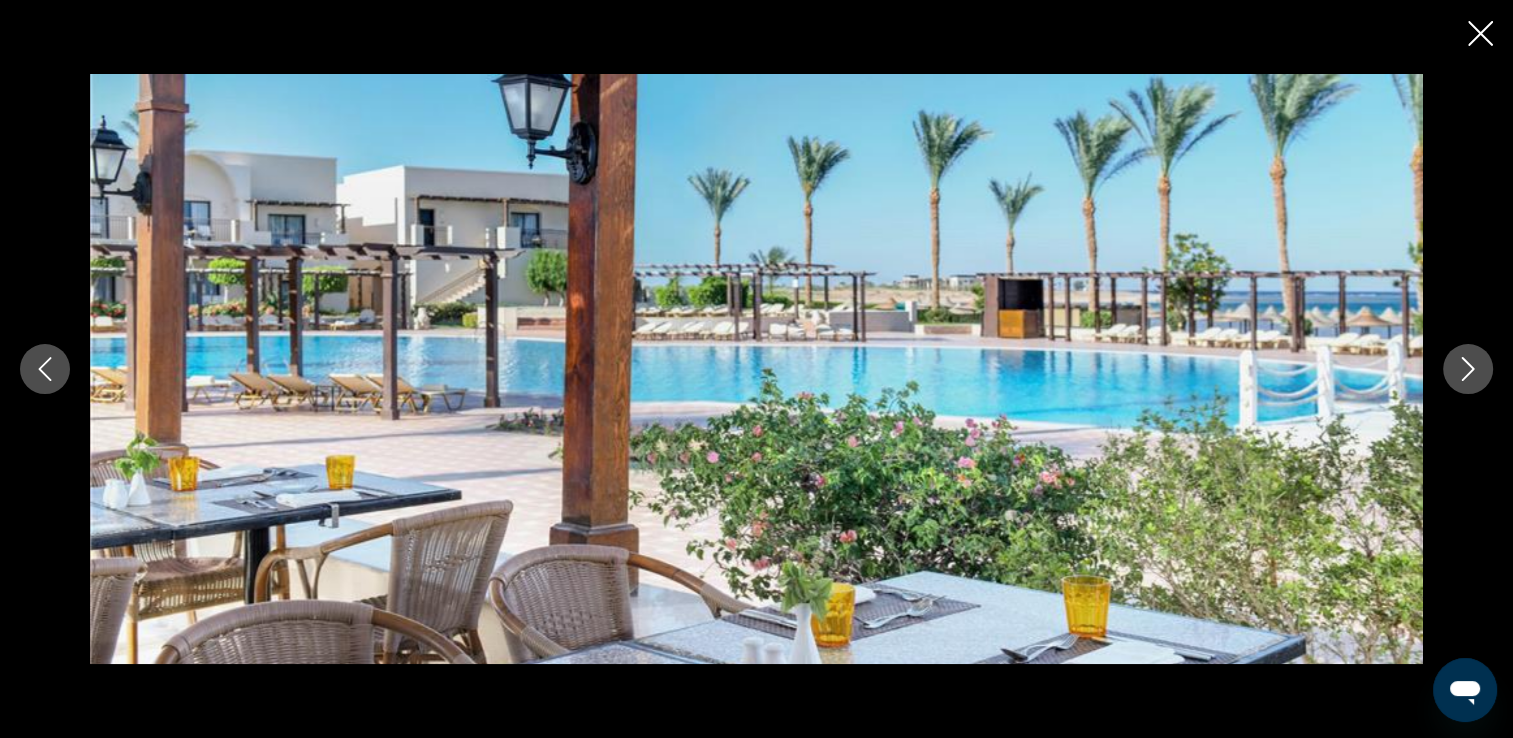 click at bounding box center (1468, 369) 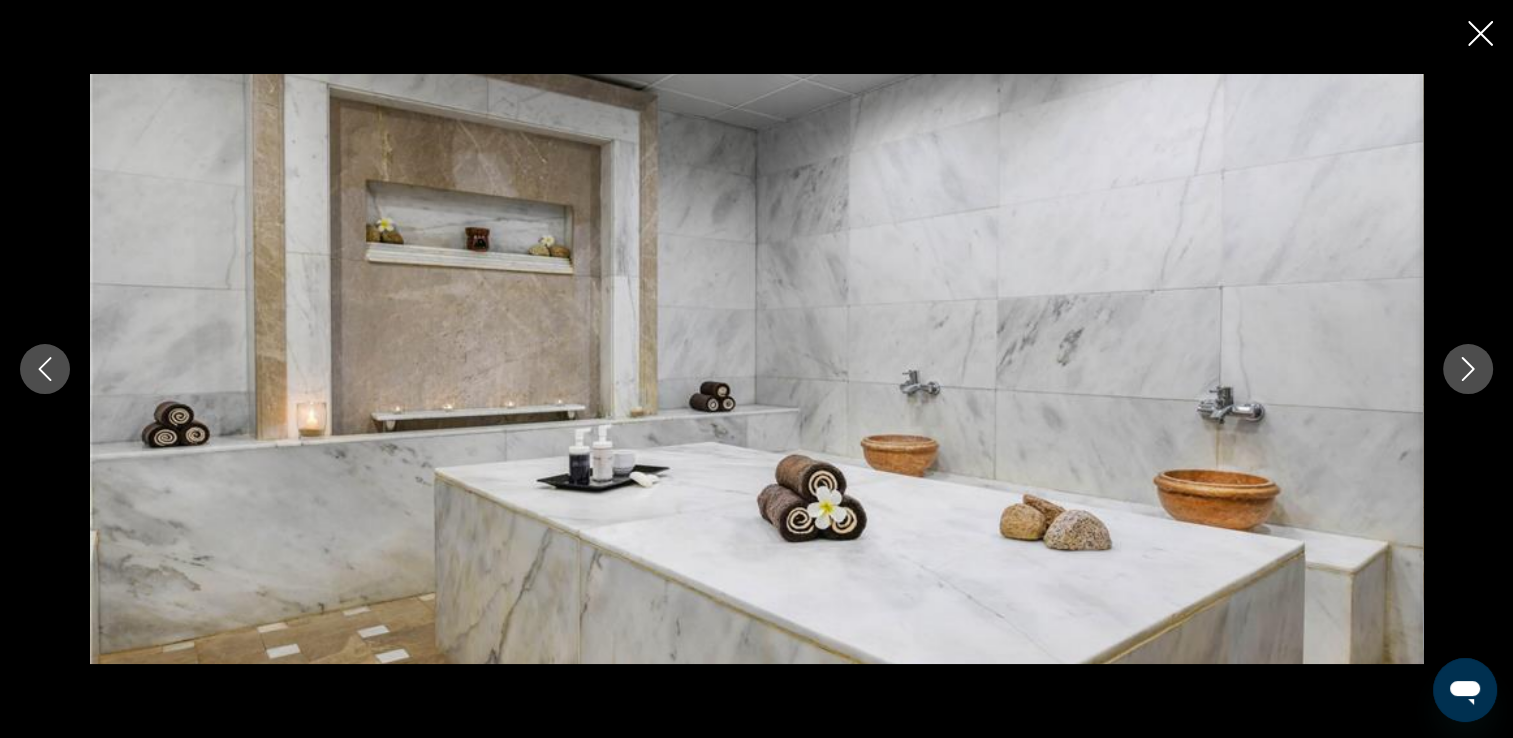 click at bounding box center [1468, 369] 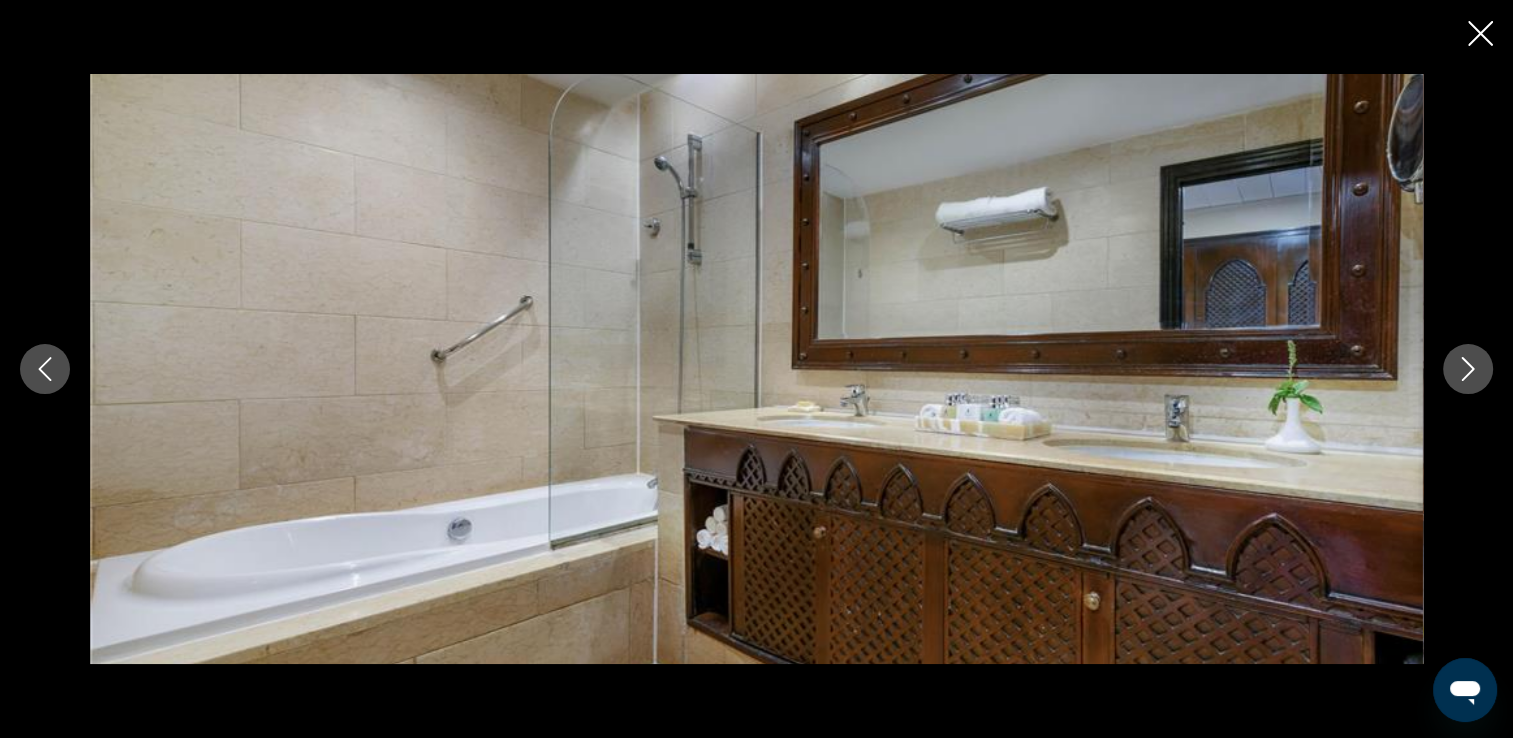 click at bounding box center (1468, 369) 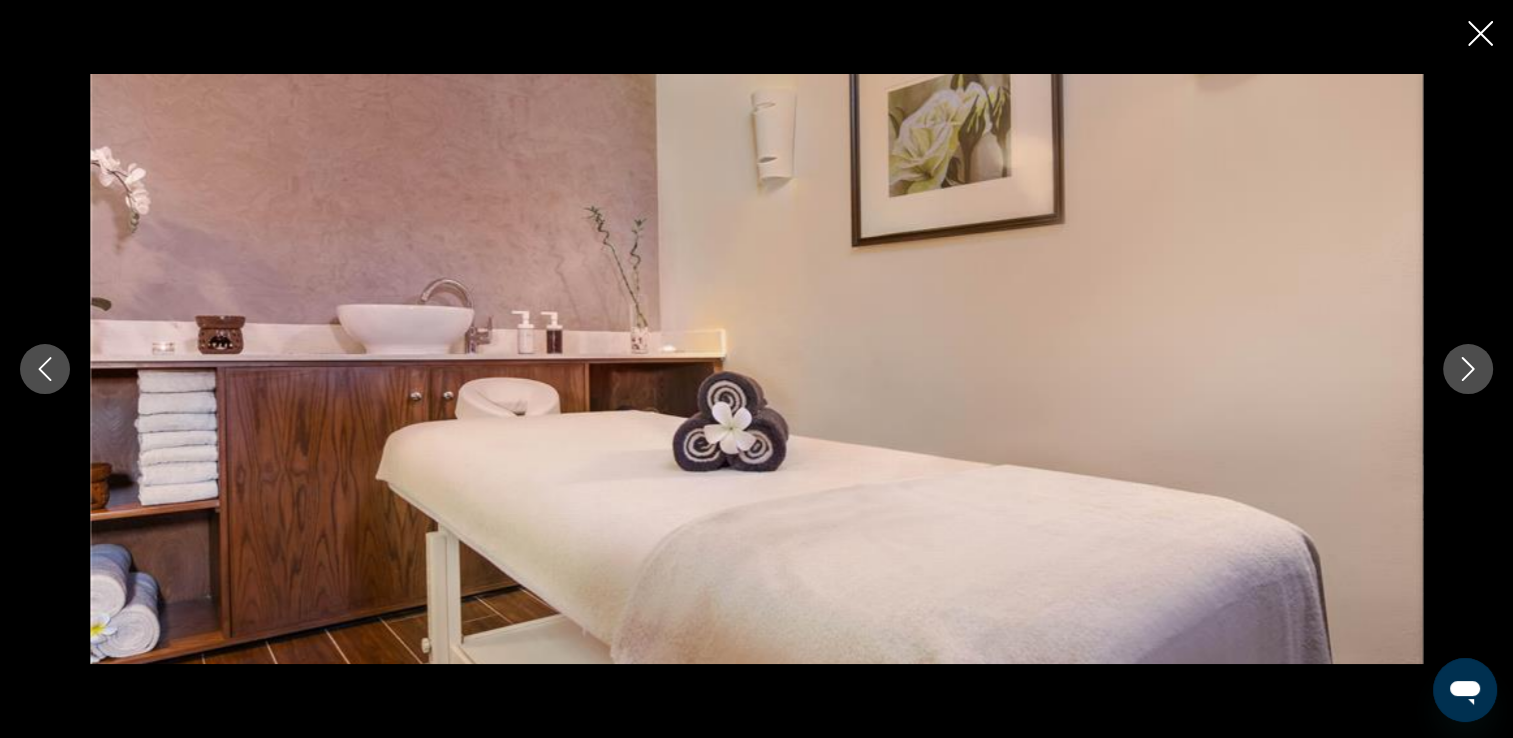 click at bounding box center [1468, 369] 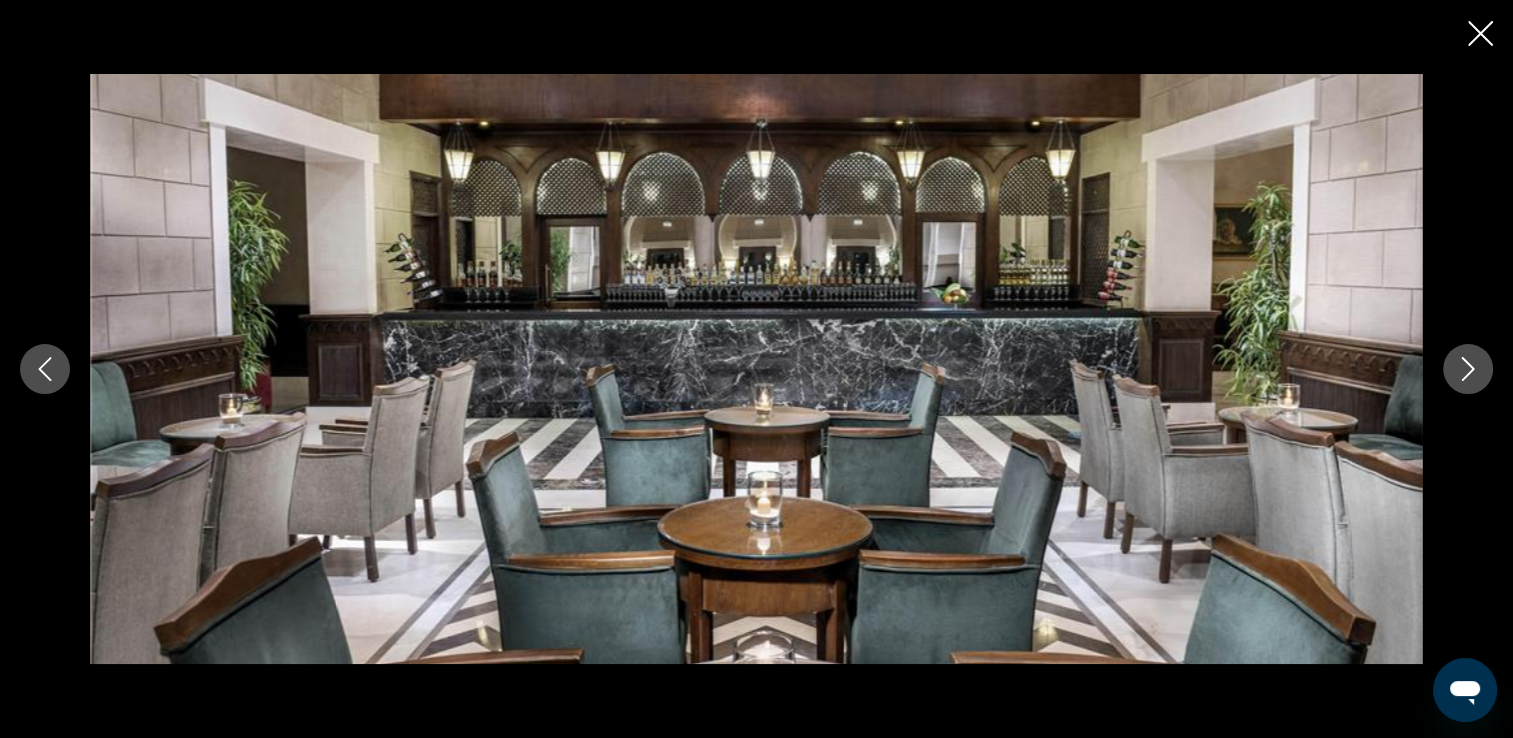 click 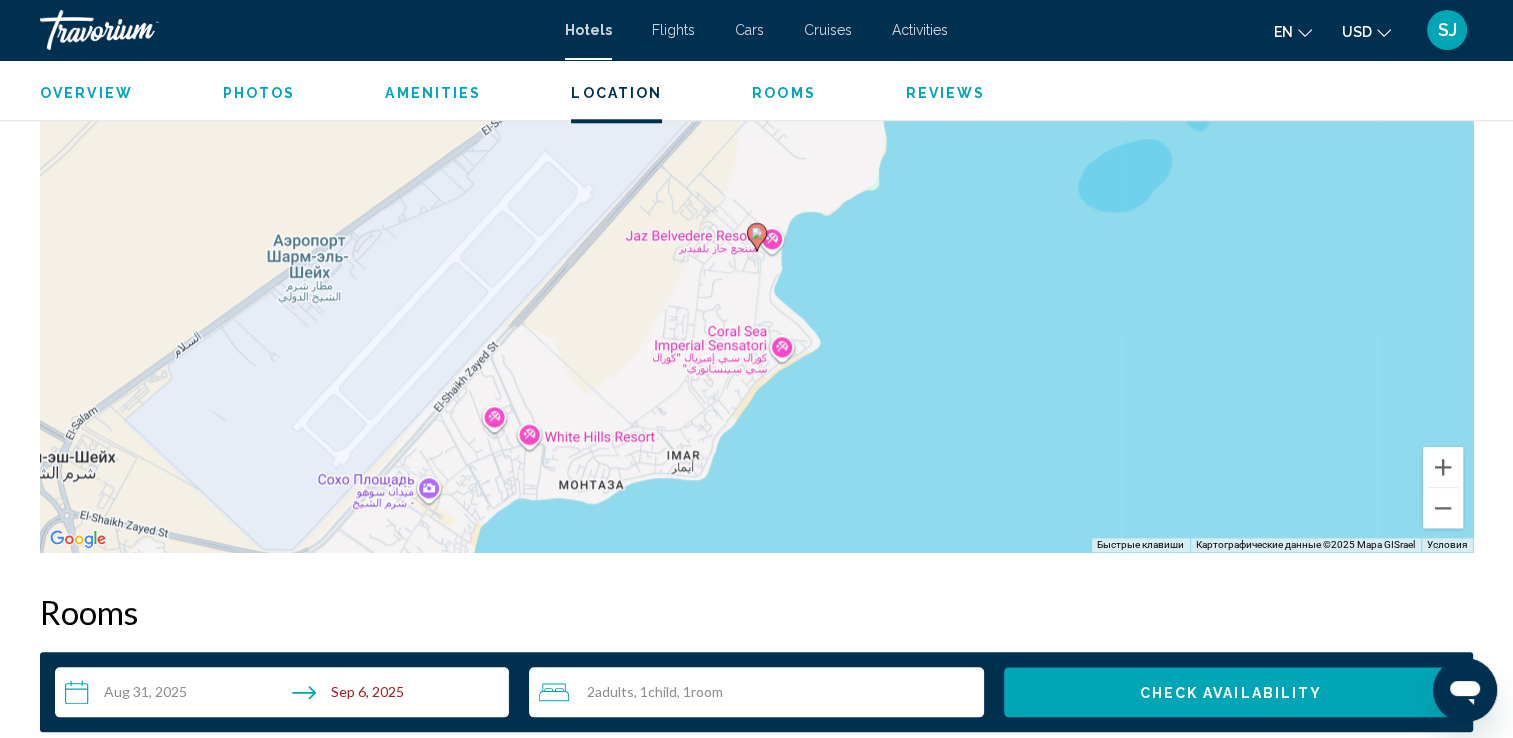 scroll, scrollTop: 2080, scrollLeft: 0, axis: vertical 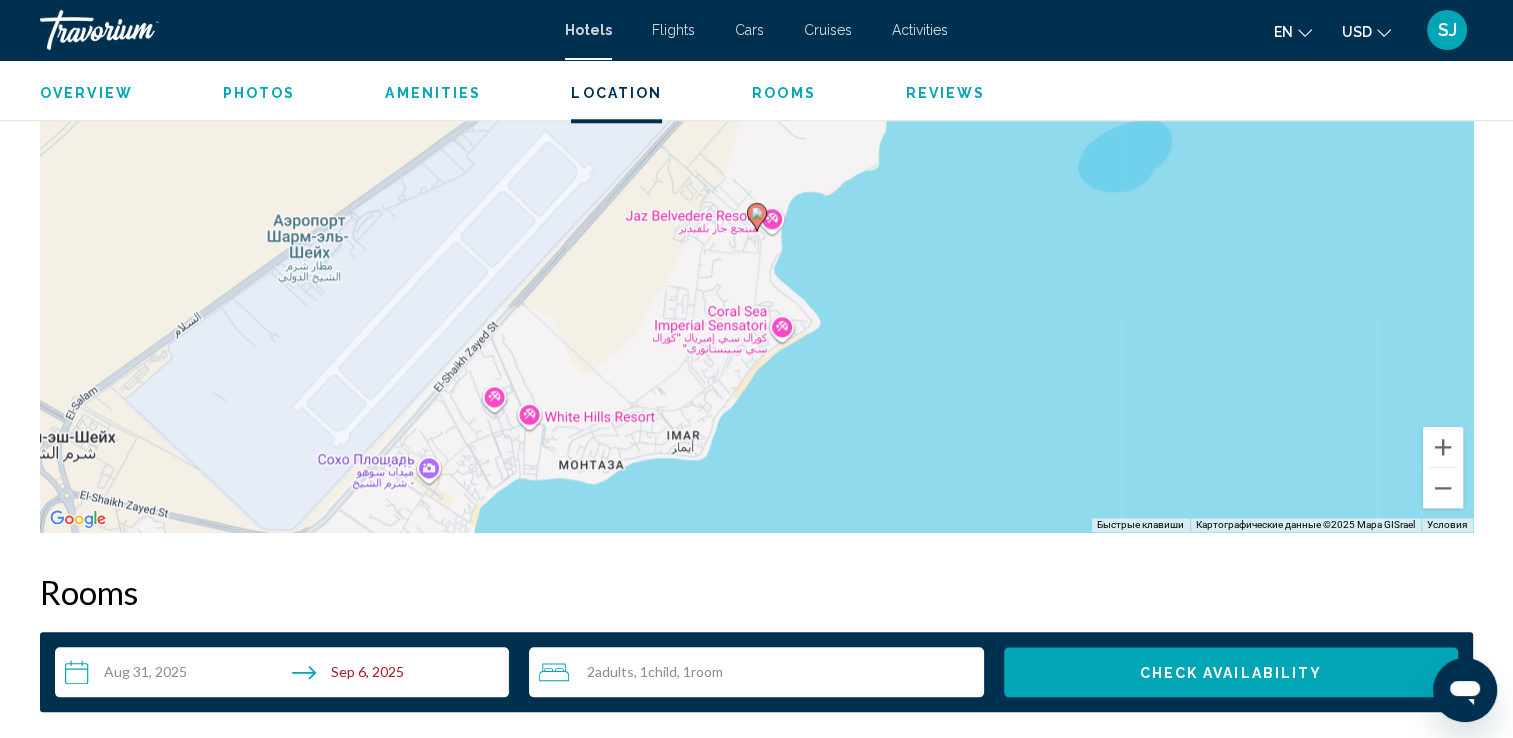 click on "Чтобы активировать перетаскивание с помощью клавиатуры, нажмите Alt + Ввод. После этого перемещайте маркер, используя клавиши со стрелками. Чтобы завершить перетаскивание, нажмите клавишу Ввод. Чтобы отменить действие, нажмите клавишу Esc." at bounding box center [756, 232] 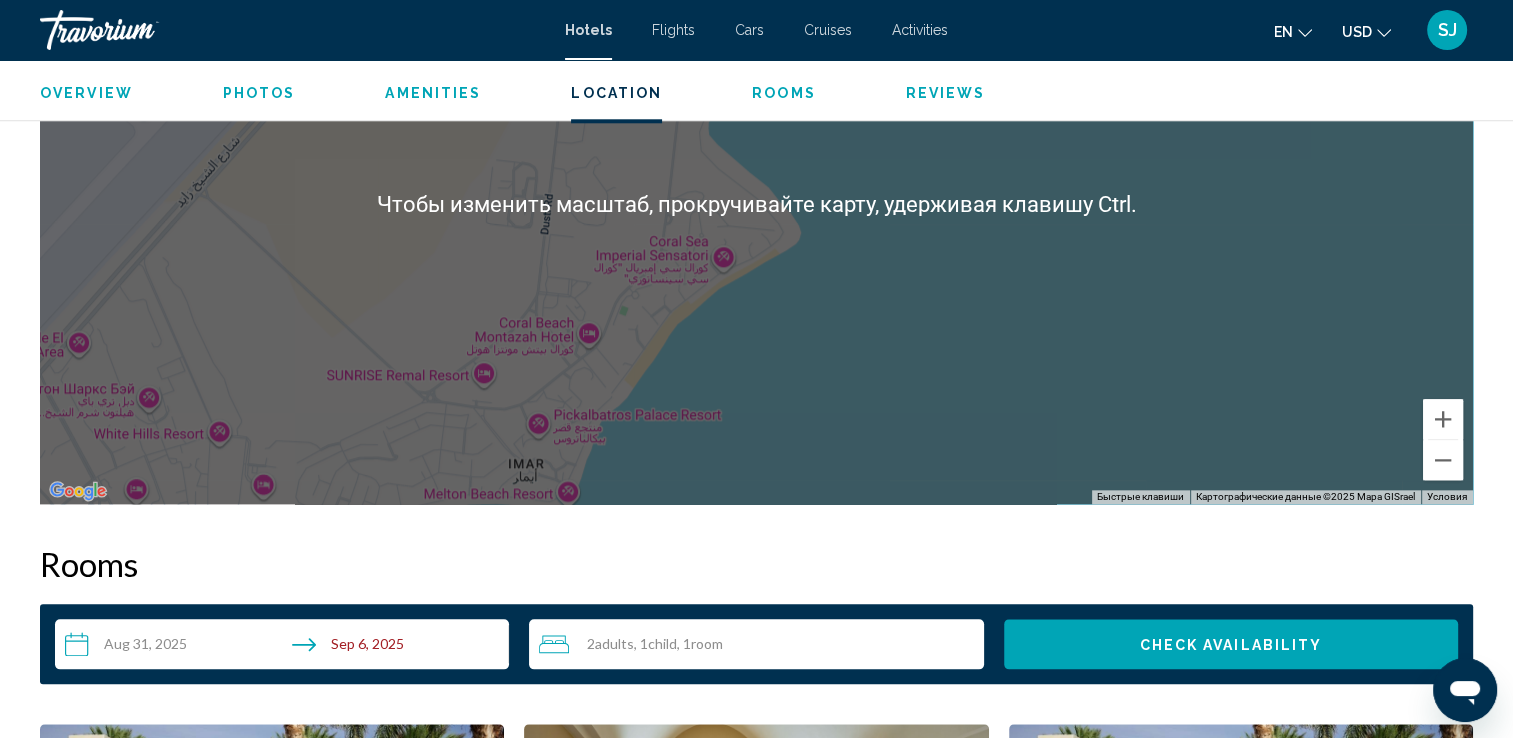 scroll, scrollTop: 2080, scrollLeft: 0, axis: vertical 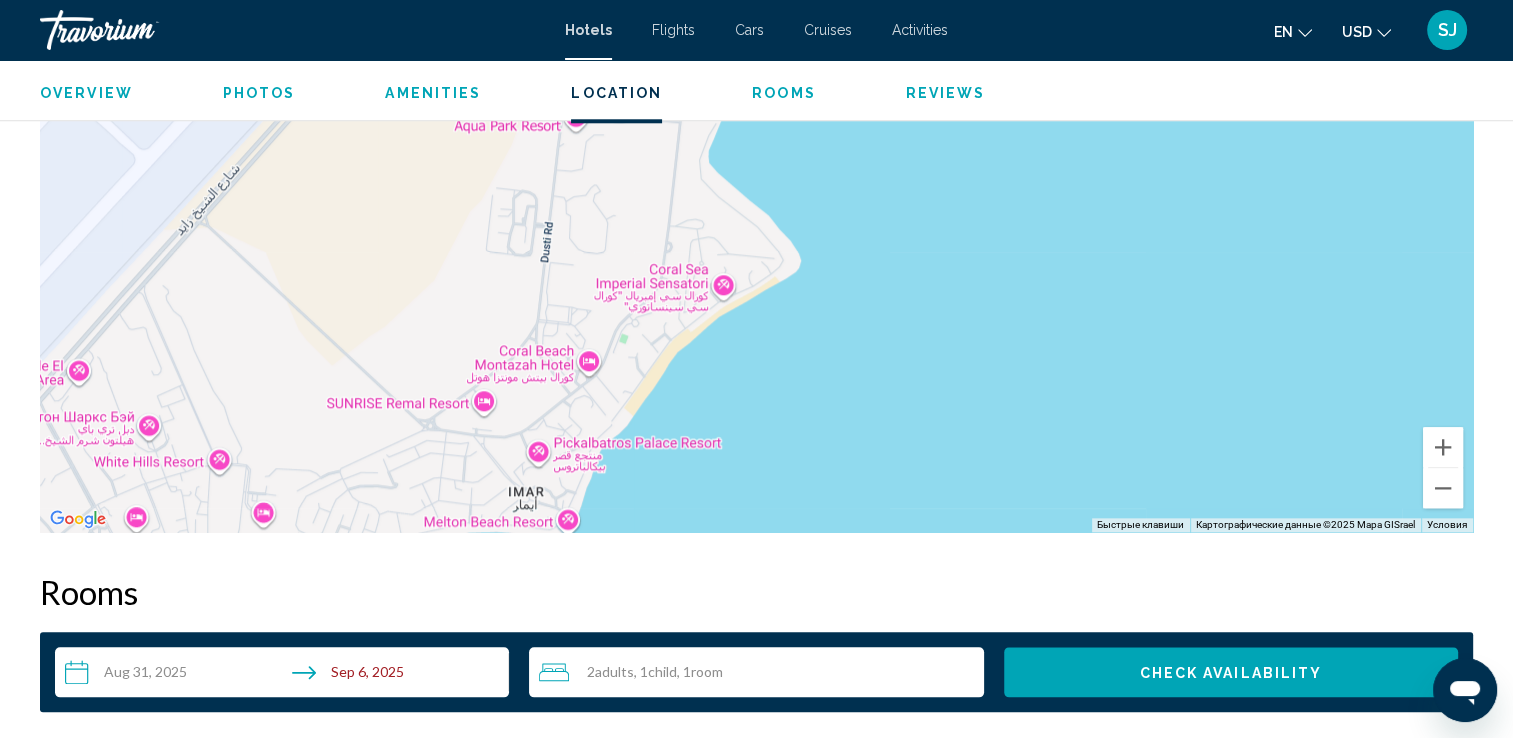 click on "Чтобы активировать перетаскивание с помощью клавиатуры, нажмите Alt + Ввод. После этого перемещайте маркер, используя клавиши со стрелками. Чтобы завершить перетаскивание, нажмите клавишу Ввод. Чтобы отменить действие, нажмите клавишу Esc." at bounding box center [756, 232] 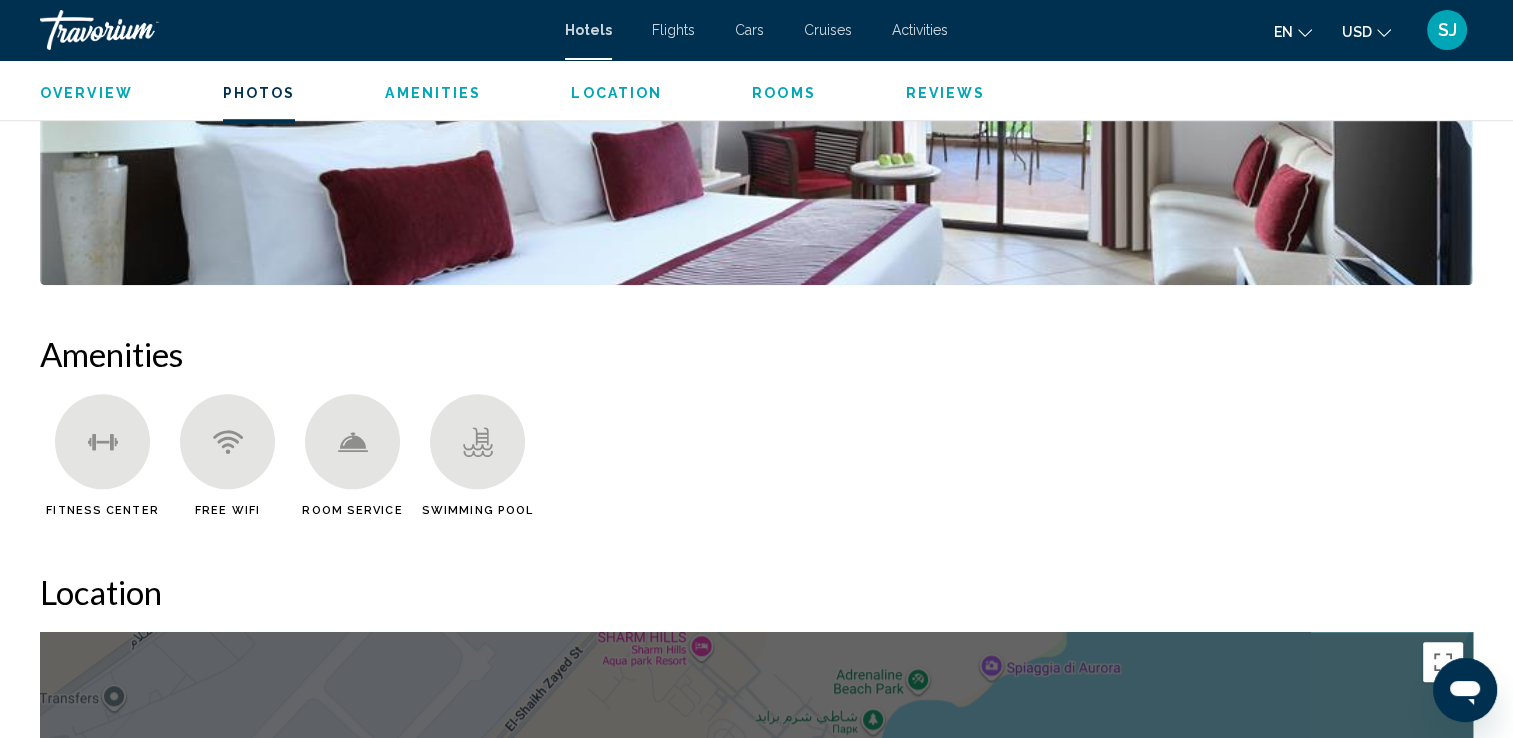 scroll, scrollTop: 1380, scrollLeft: 0, axis: vertical 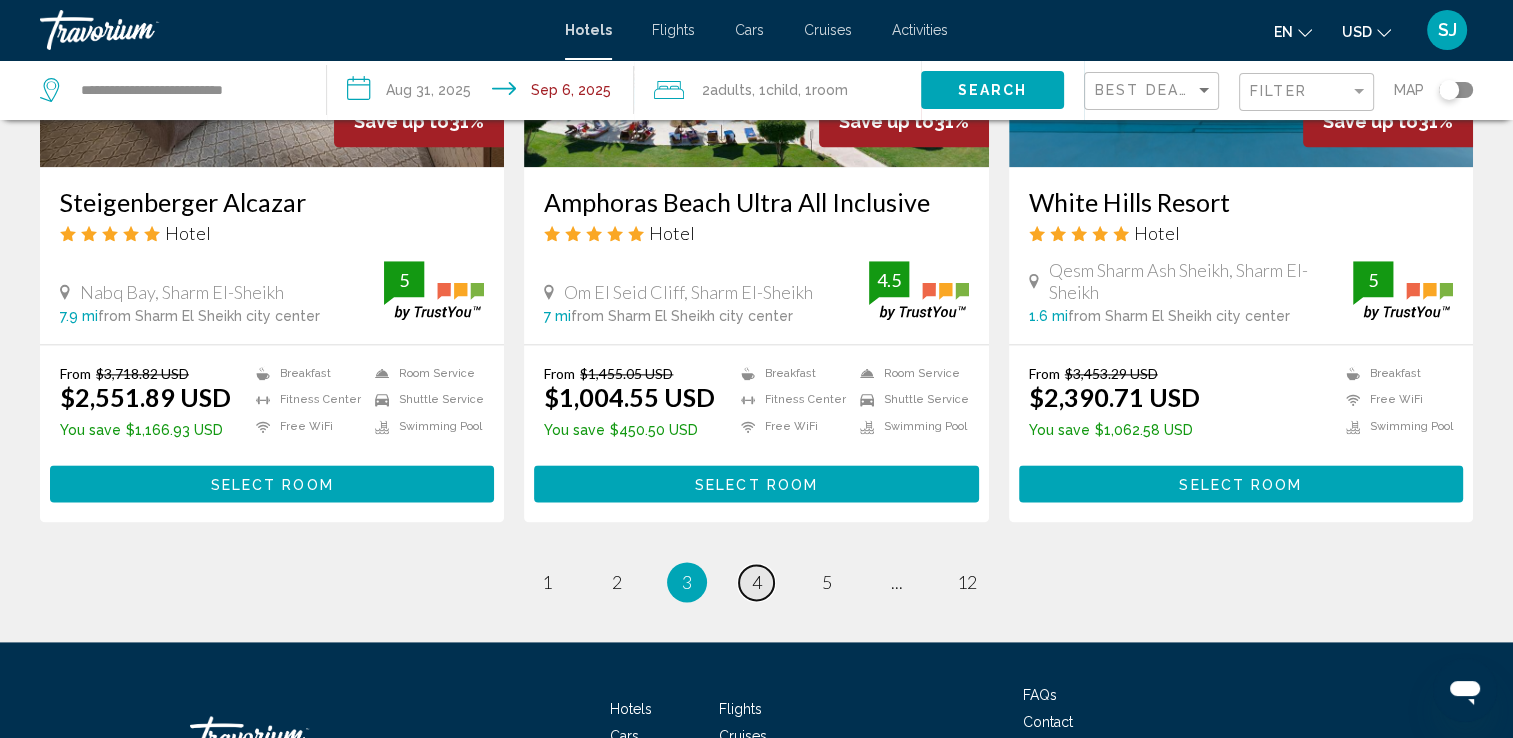 click on "4" at bounding box center (757, 582) 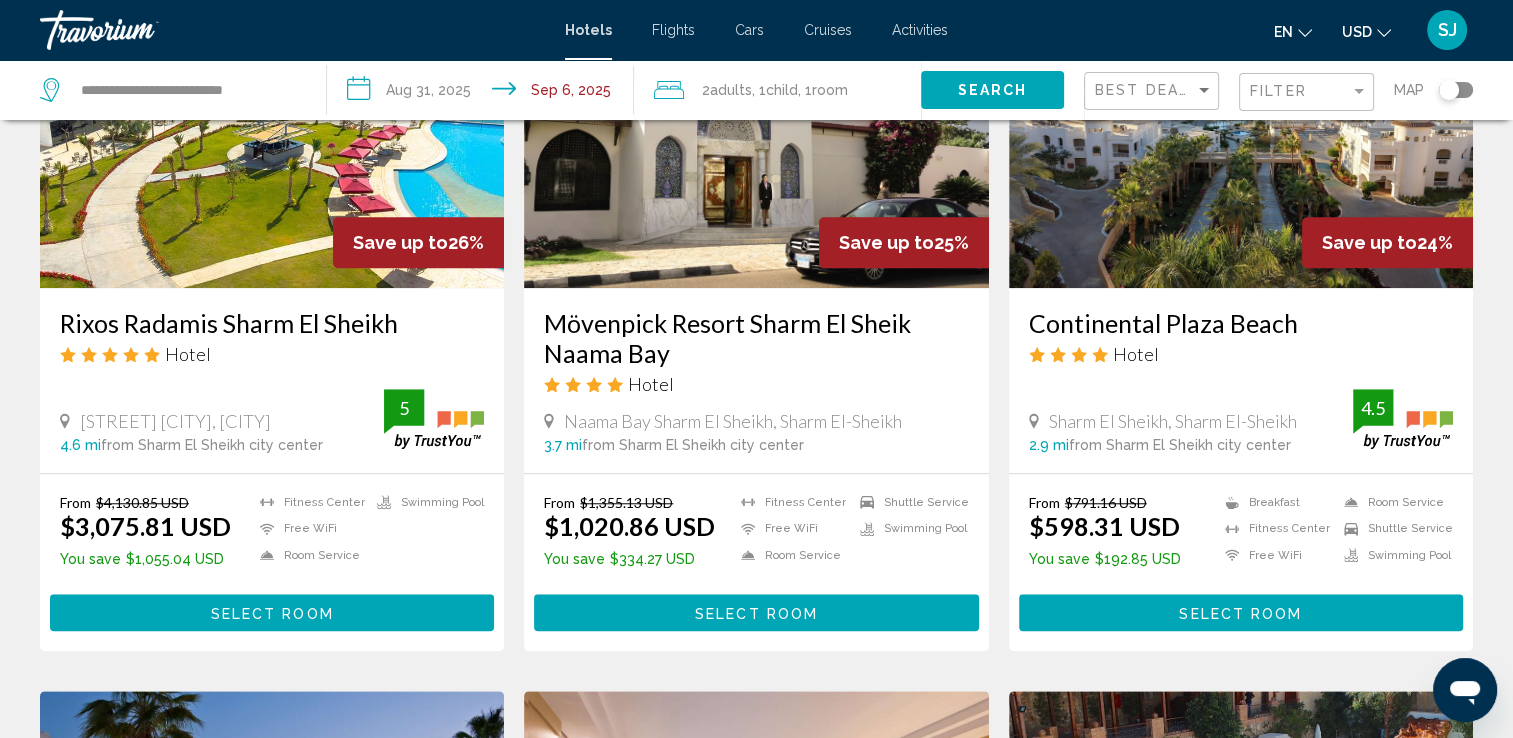 scroll, scrollTop: 1573, scrollLeft: 0, axis: vertical 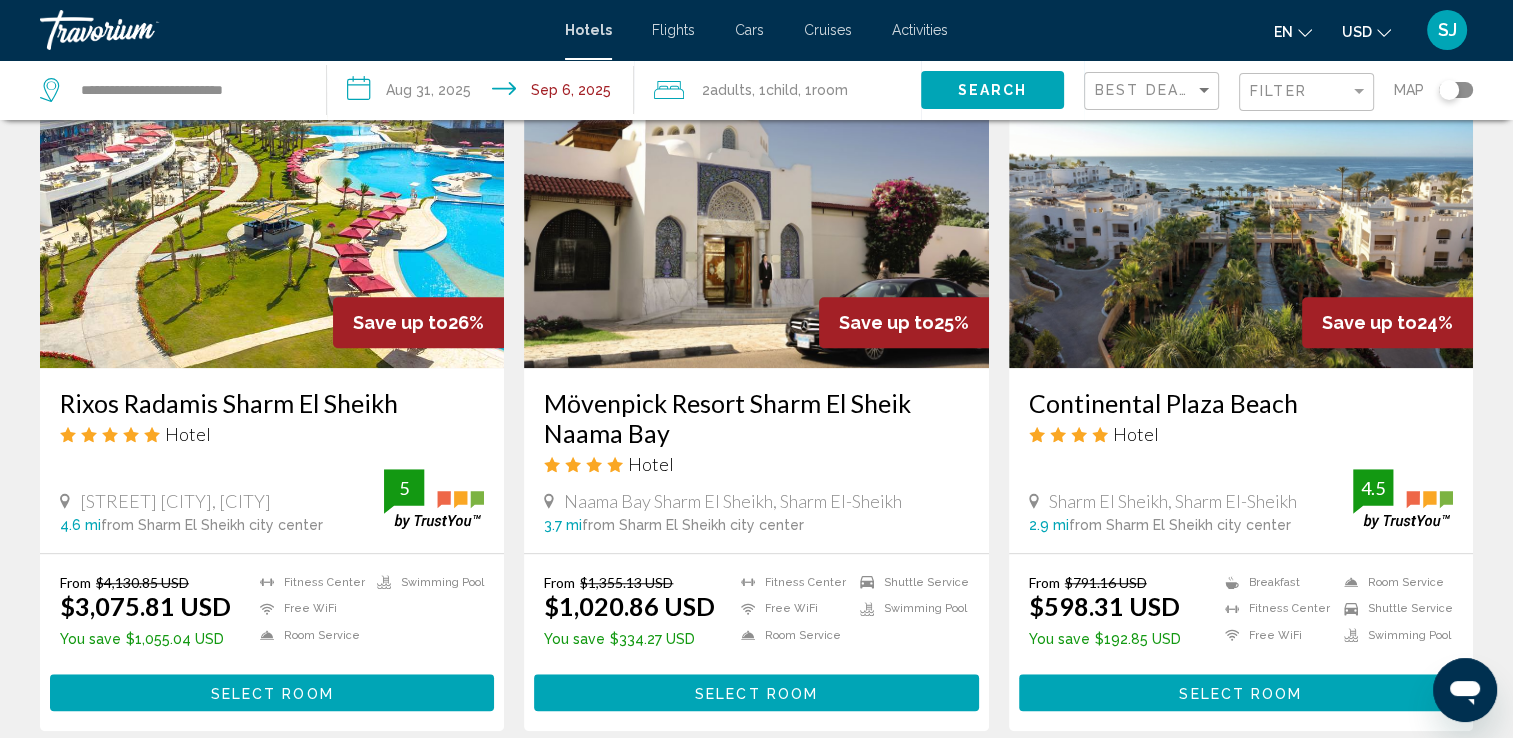 click on "Select Room" at bounding box center [272, 693] 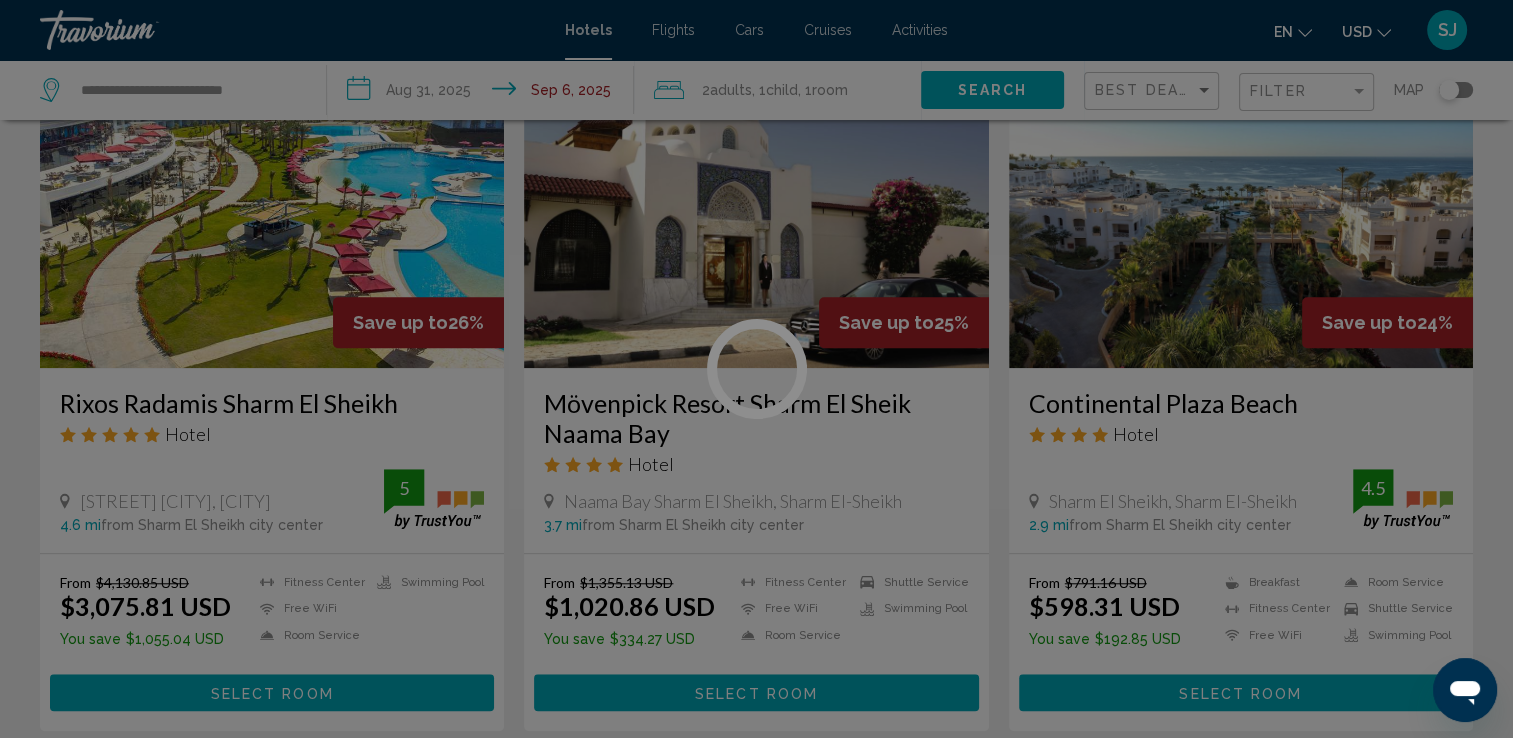scroll, scrollTop: 0, scrollLeft: 0, axis: both 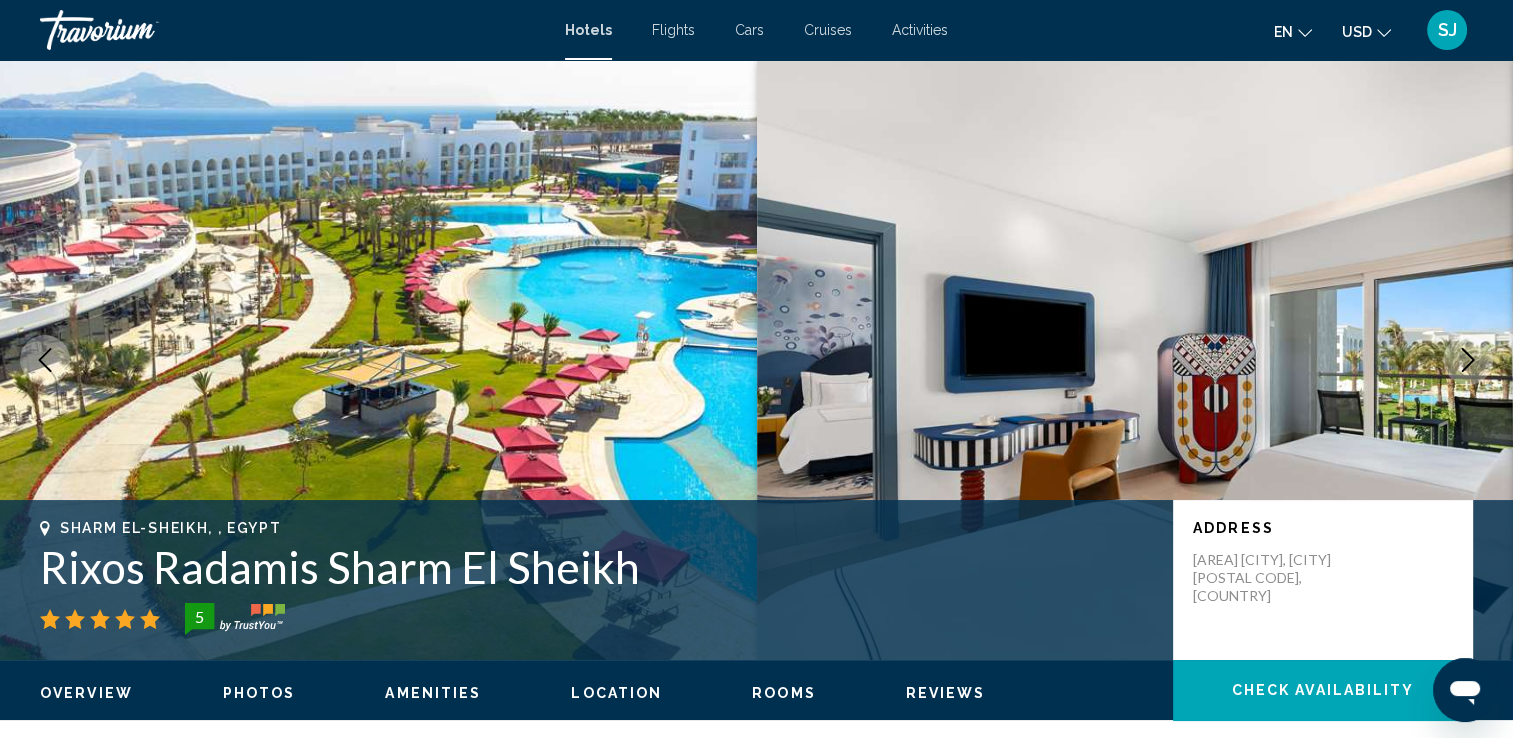 click at bounding box center (1135, 360) 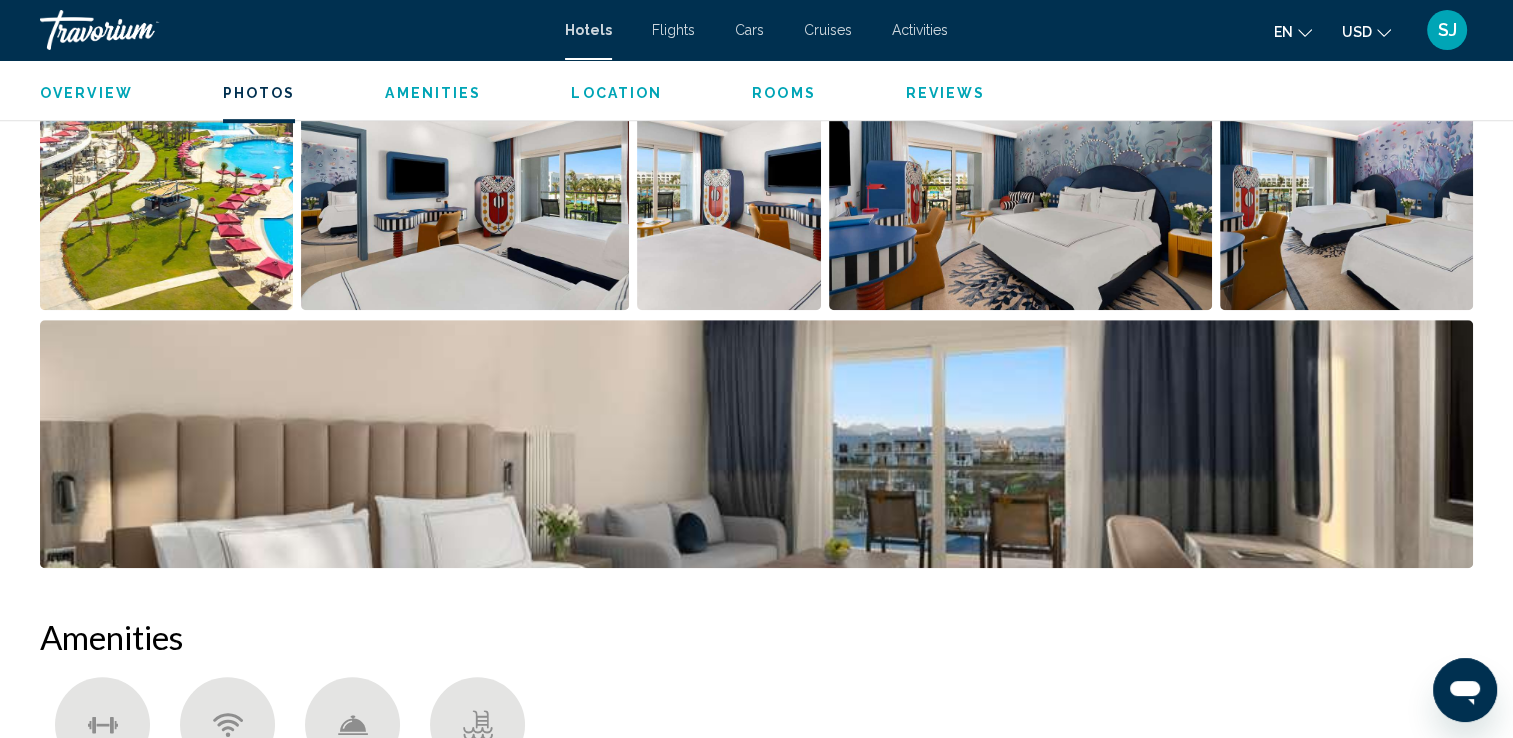 scroll, scrollTop: 1092, scrollLeft: 0, axis: vertical 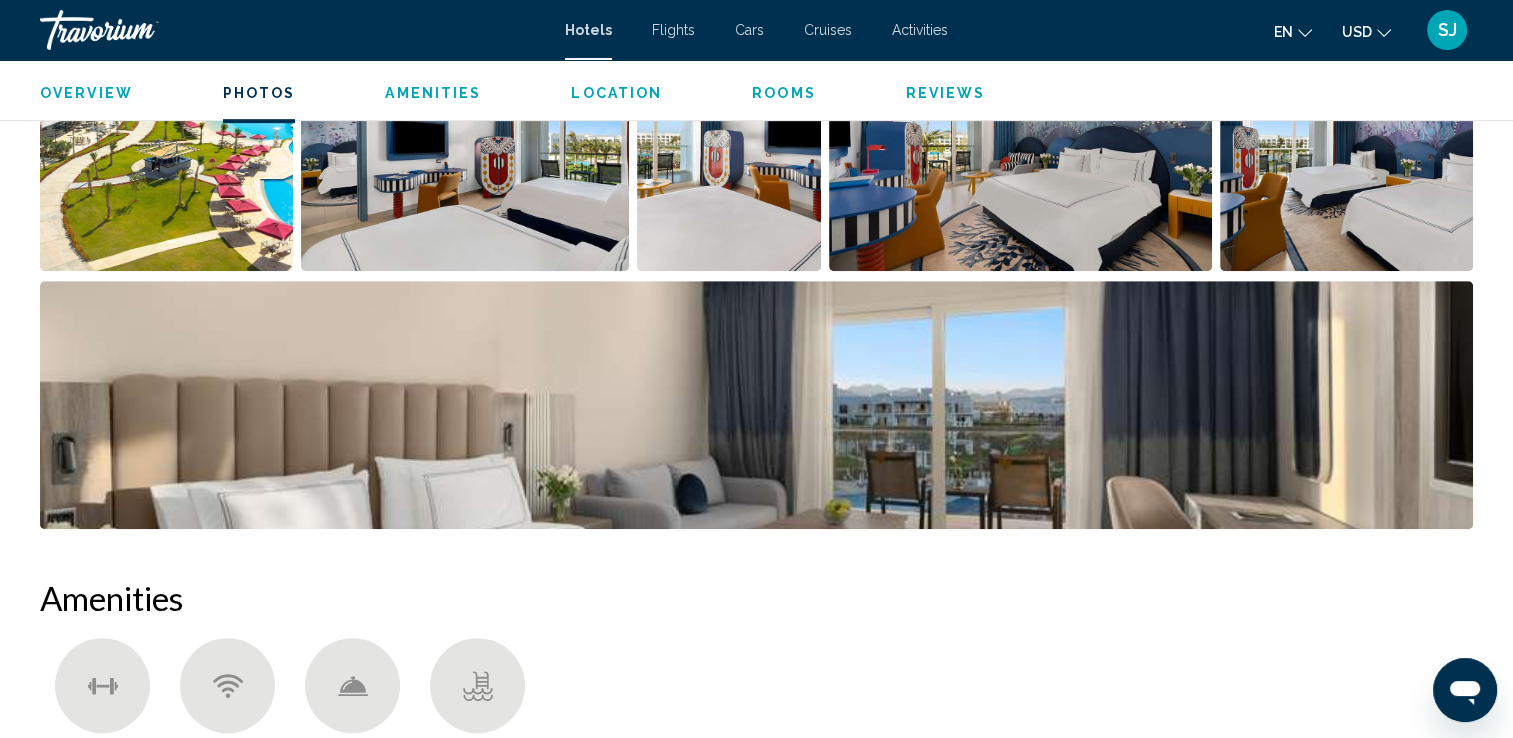 click at bounding box center [1346, 147] 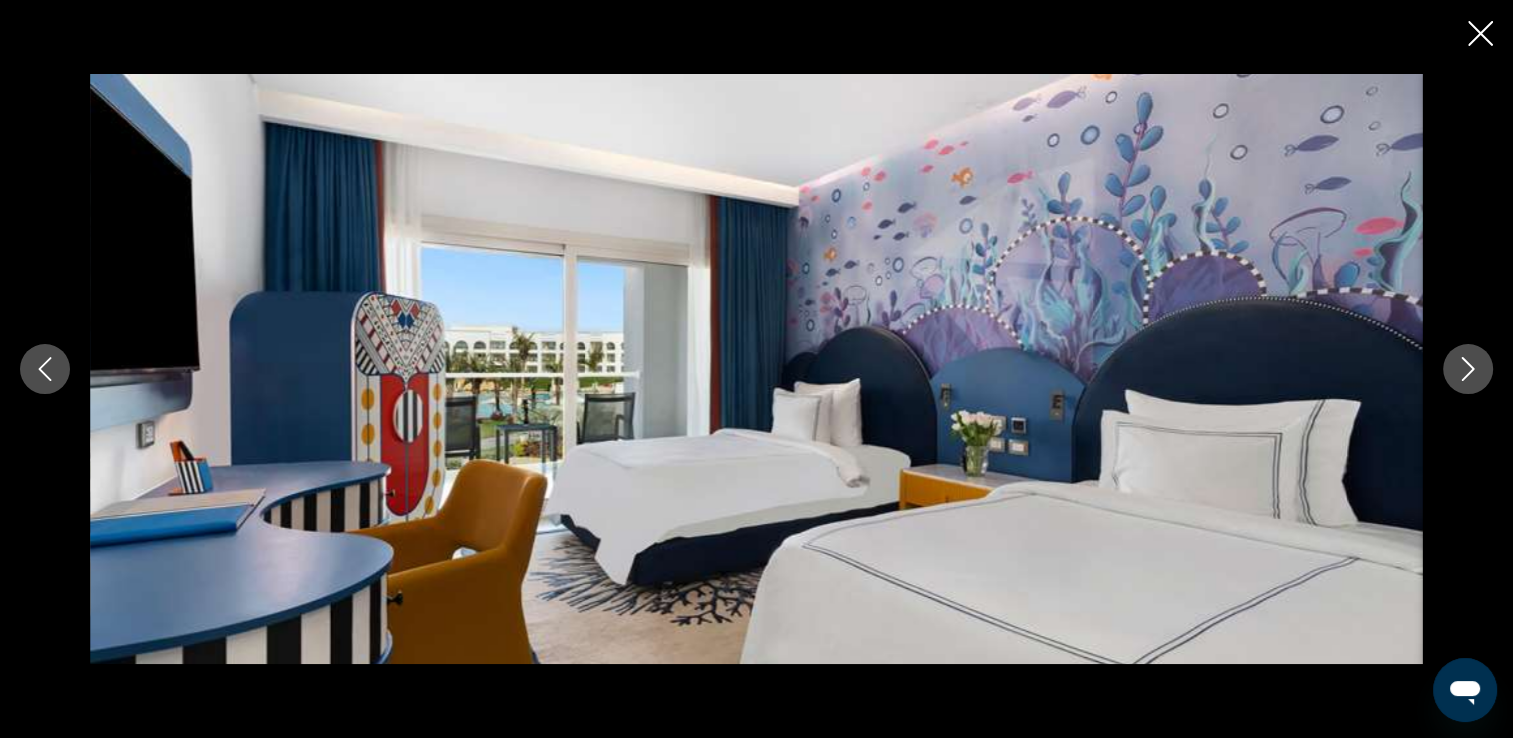 click at bounding box center (756, 369) 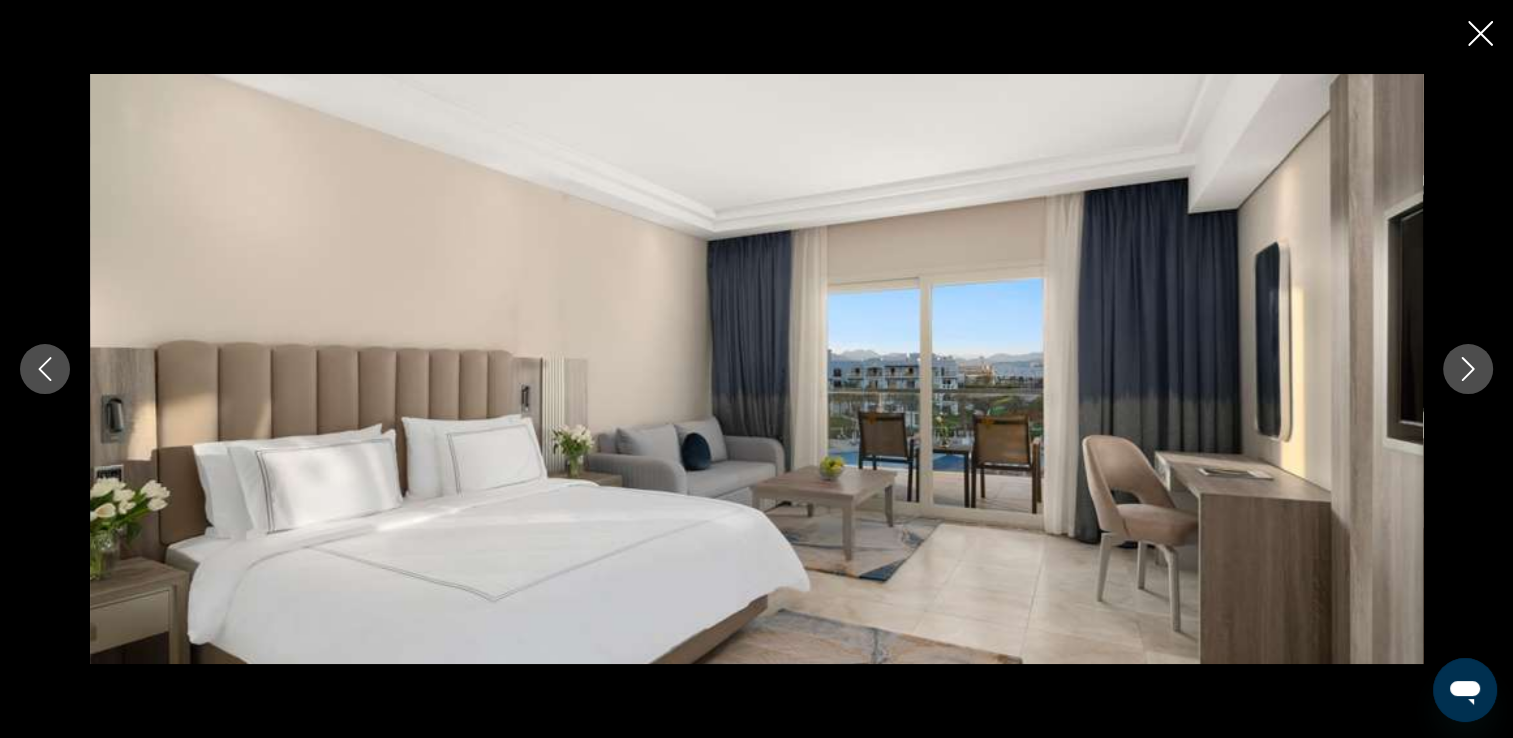 click 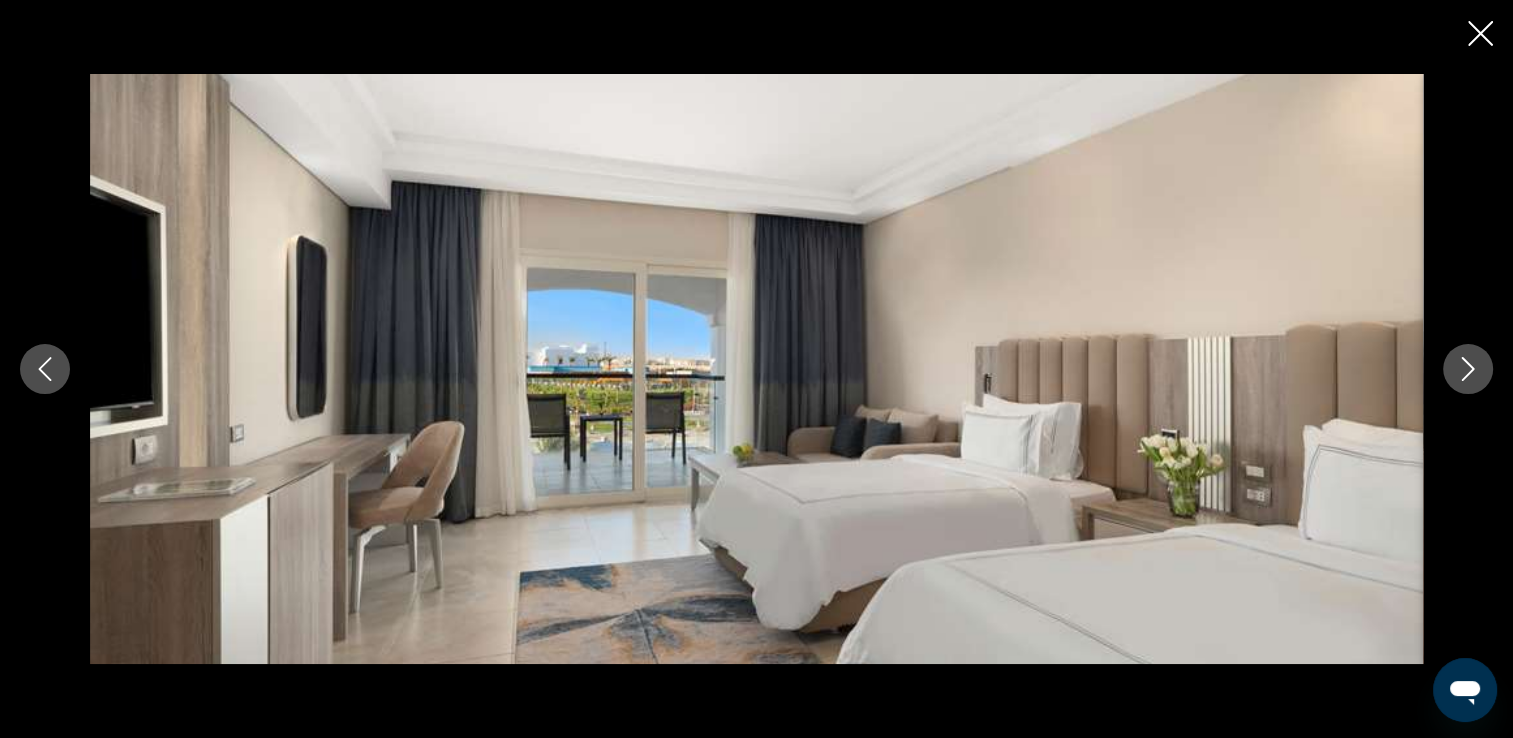 click 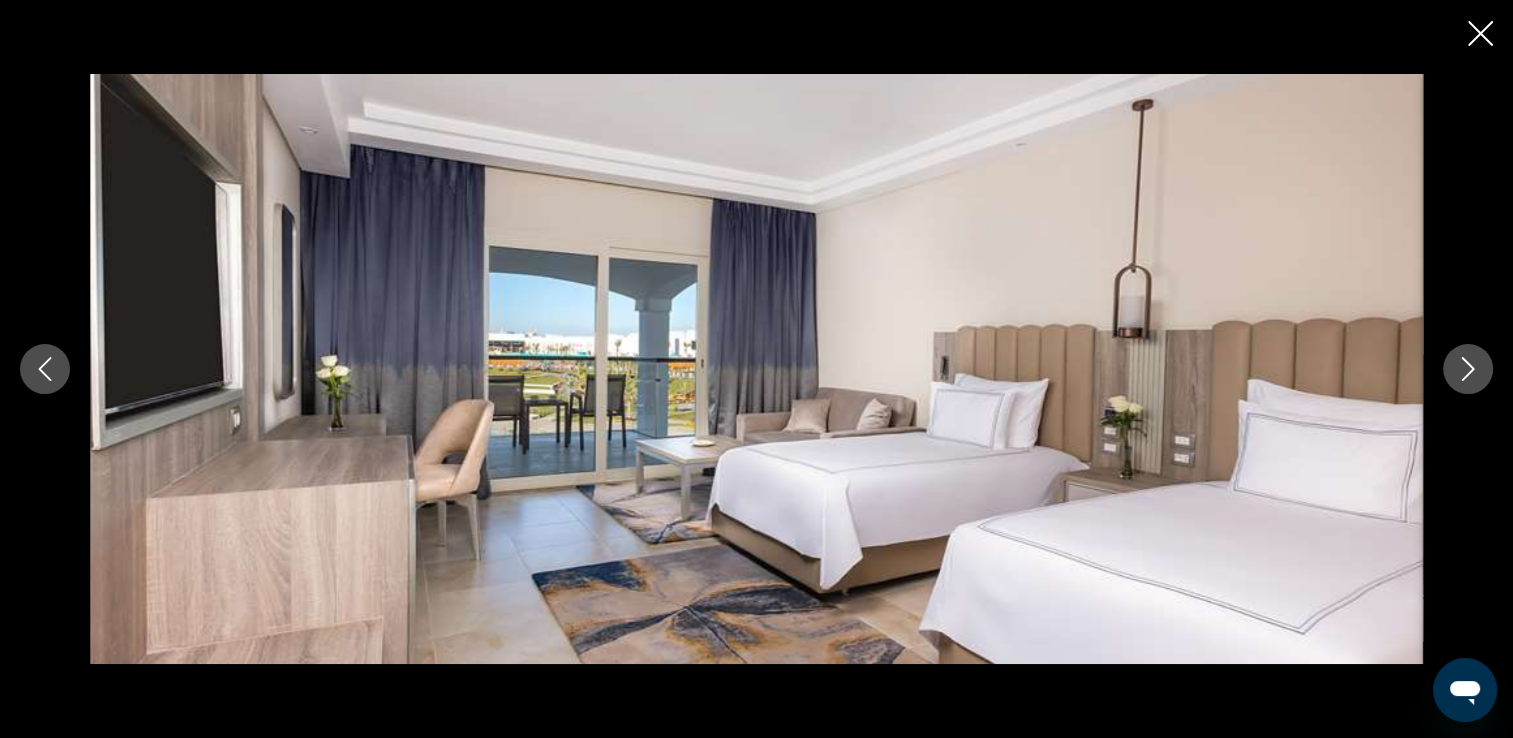 click 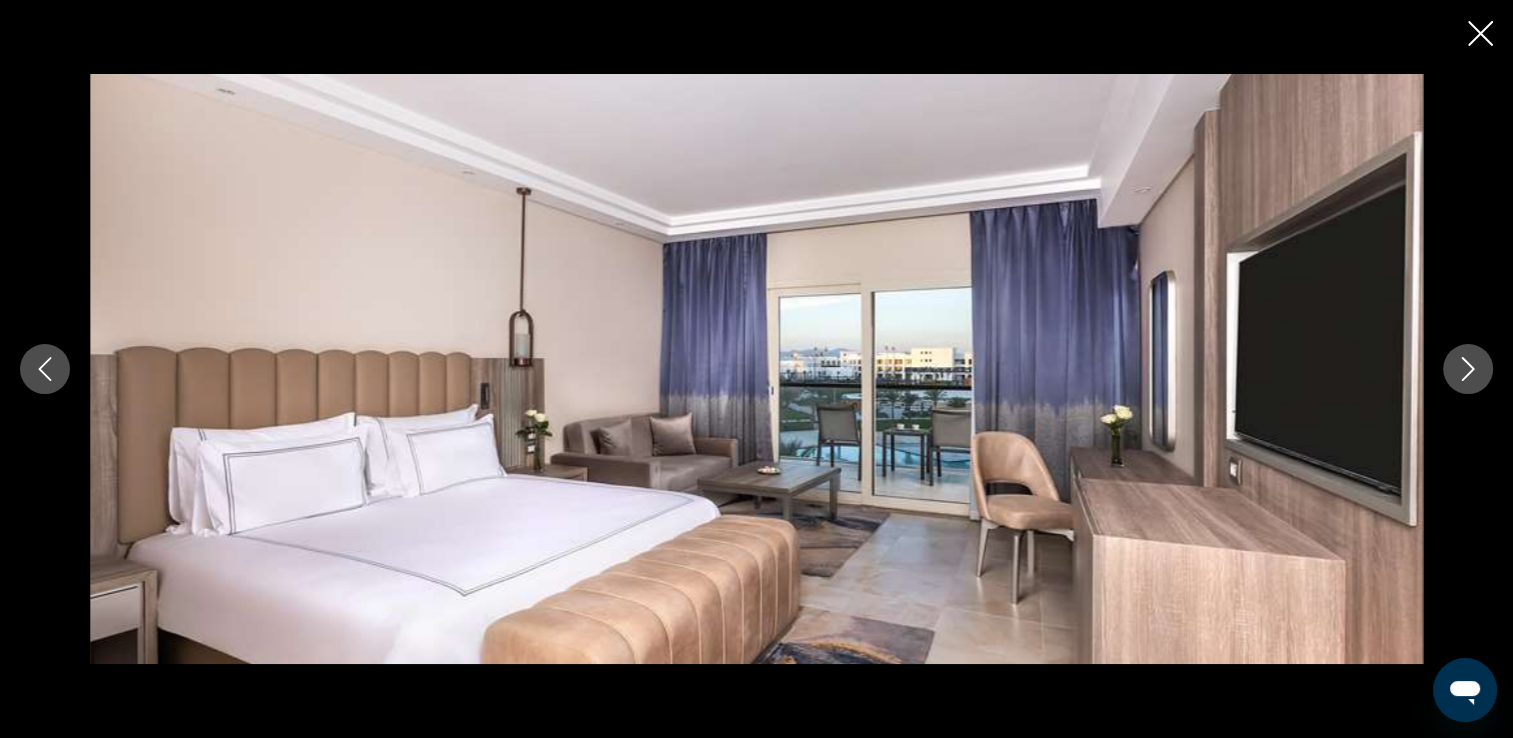 click 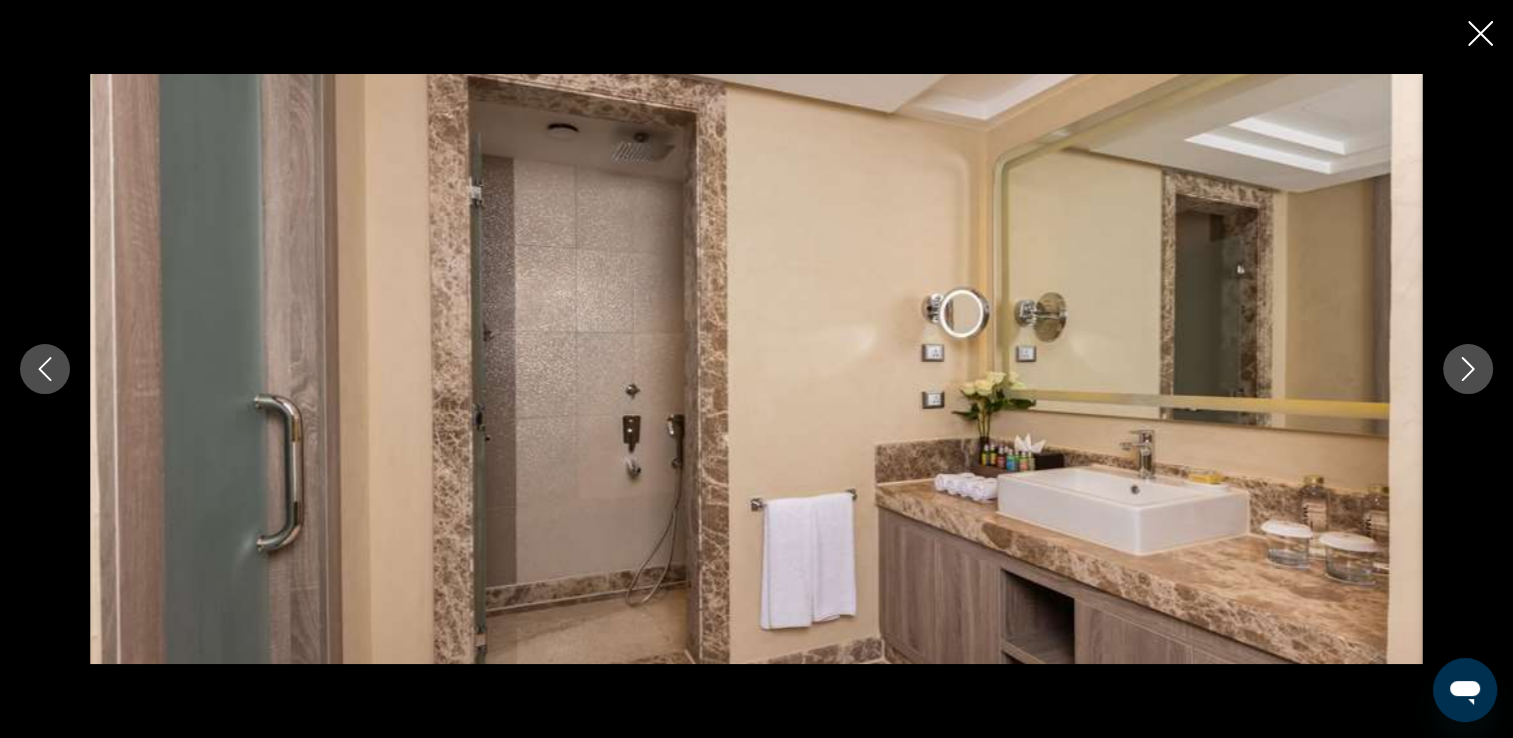 click 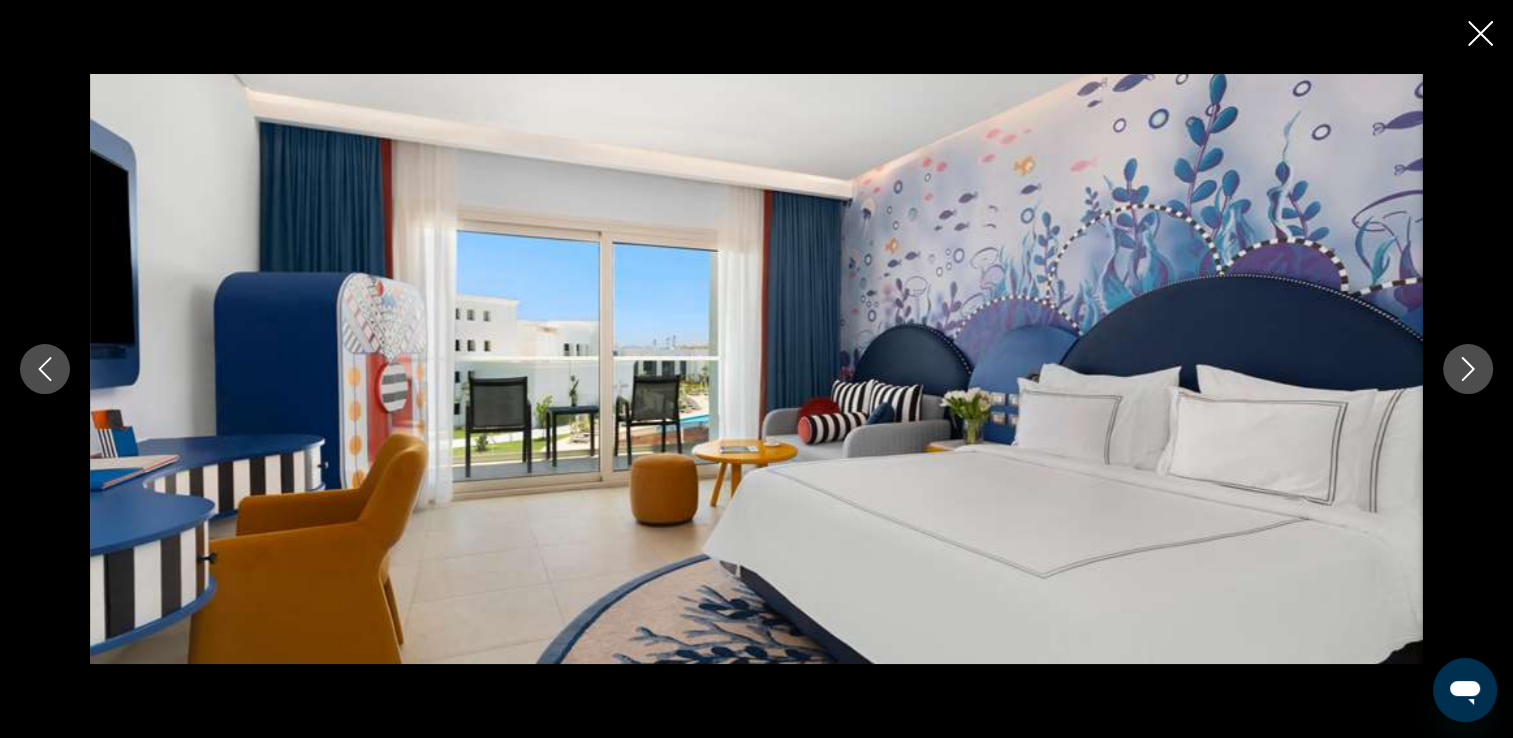 click 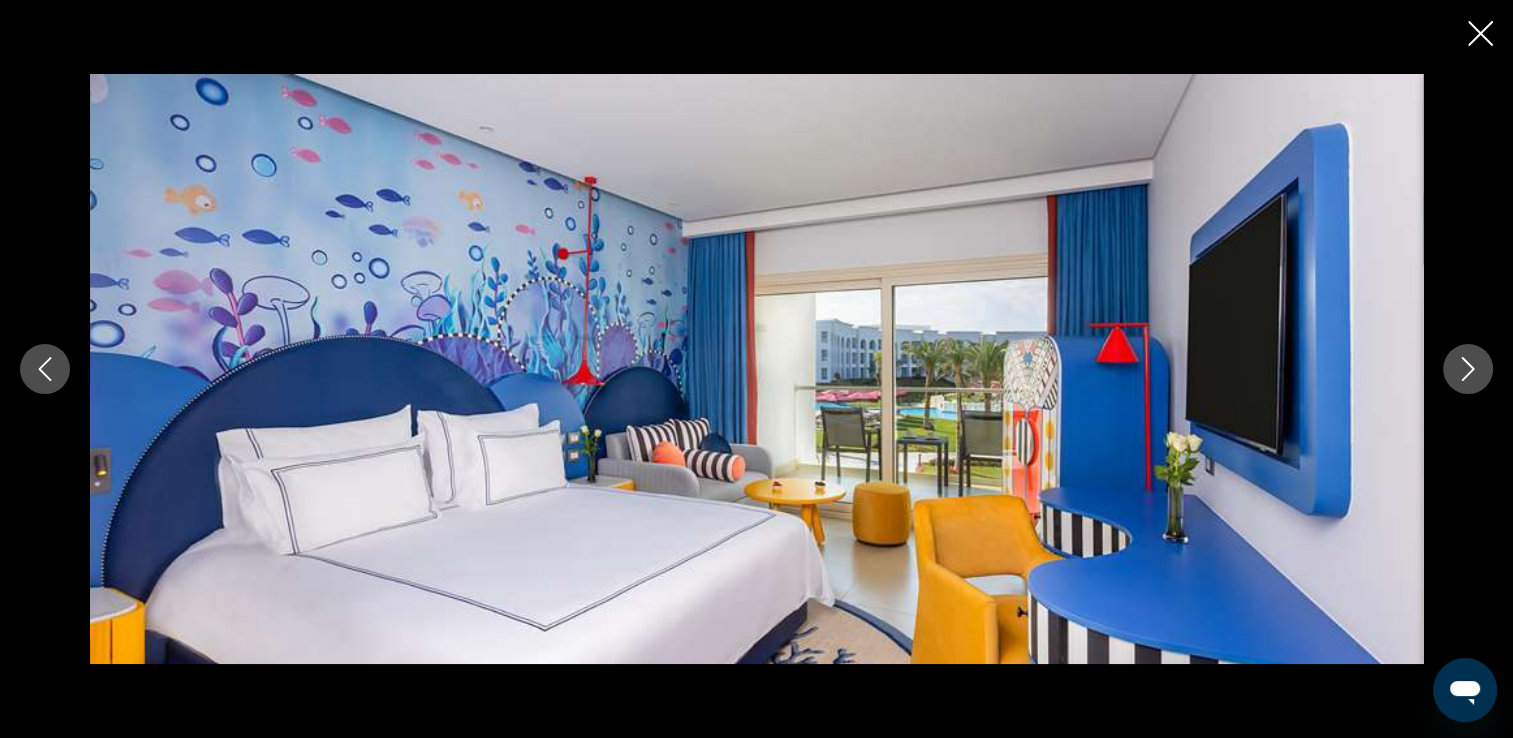 click 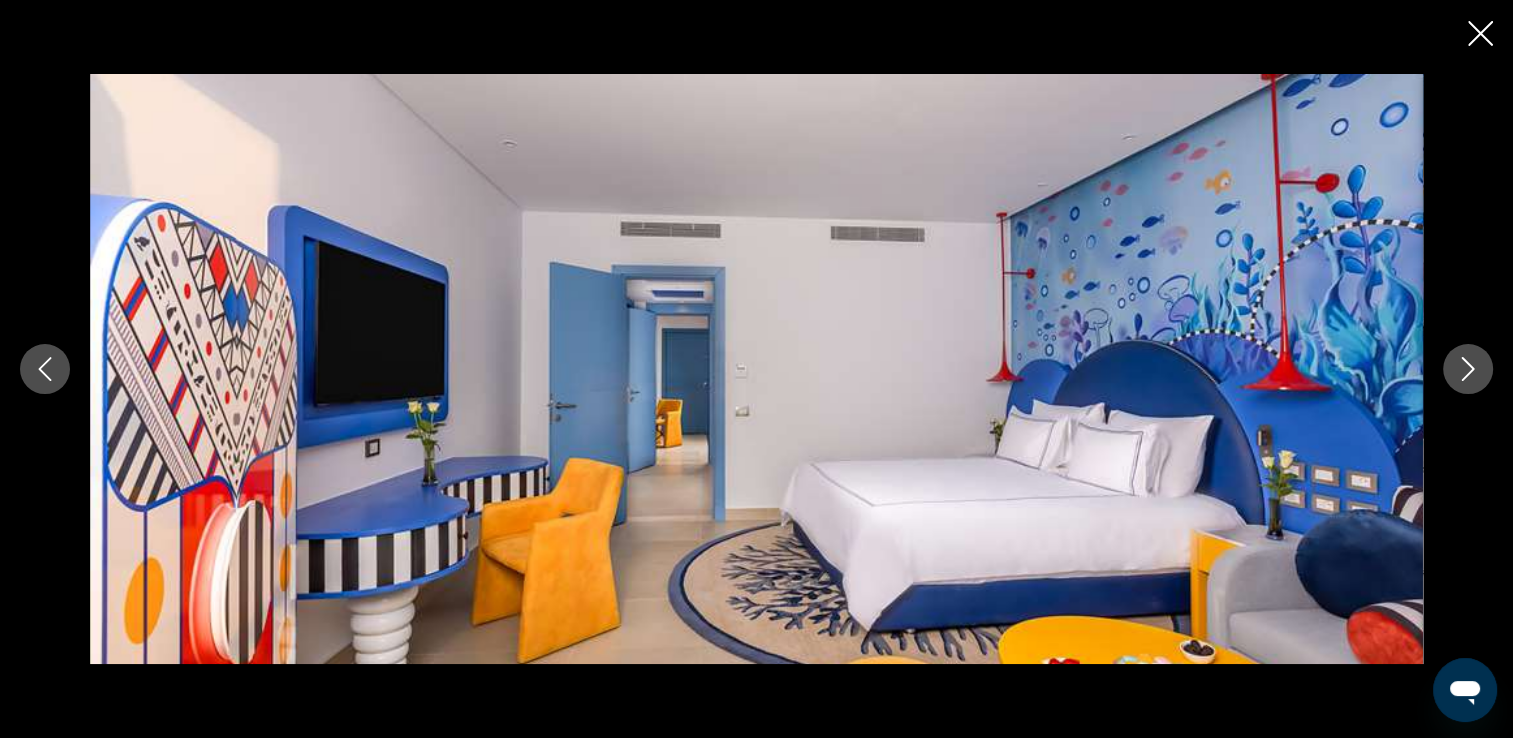 click 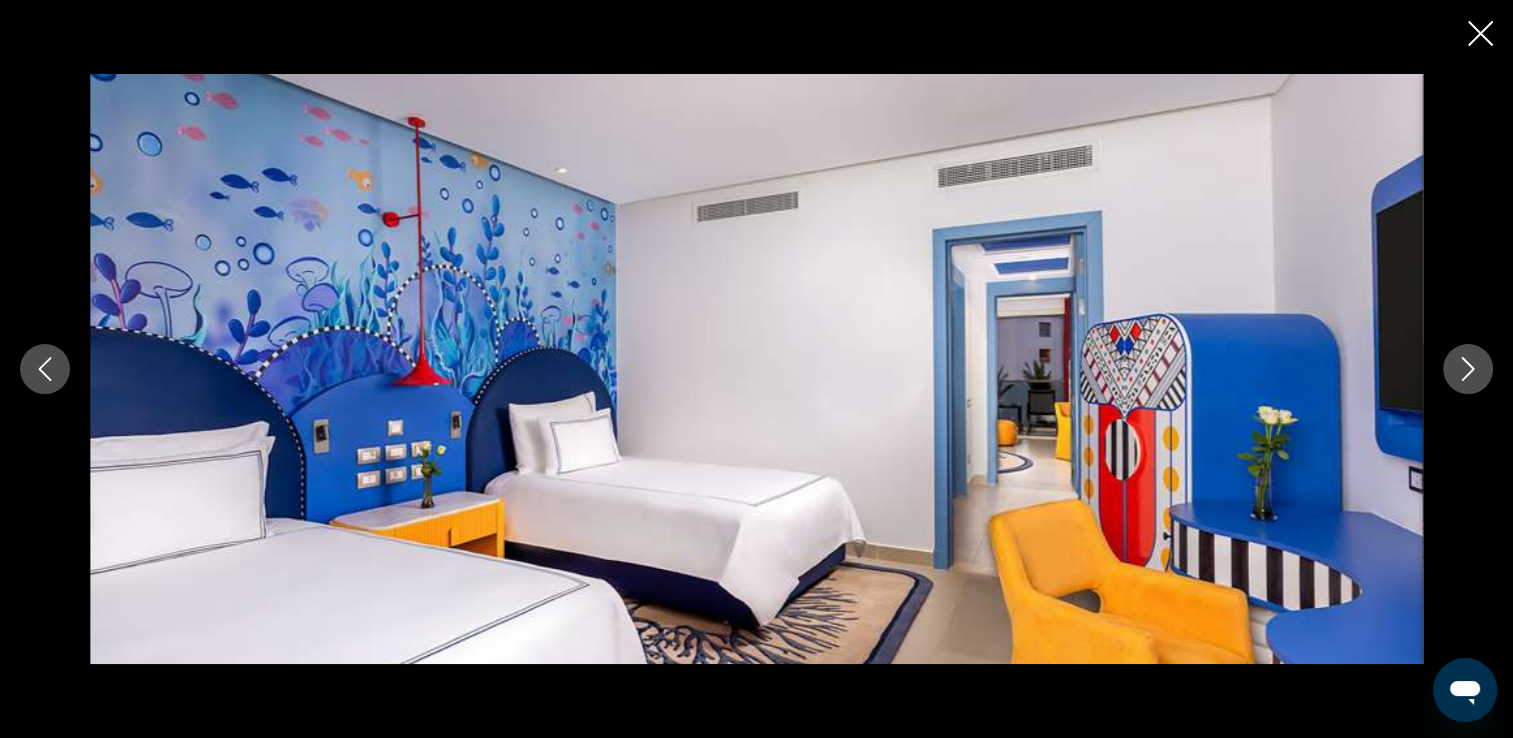 click 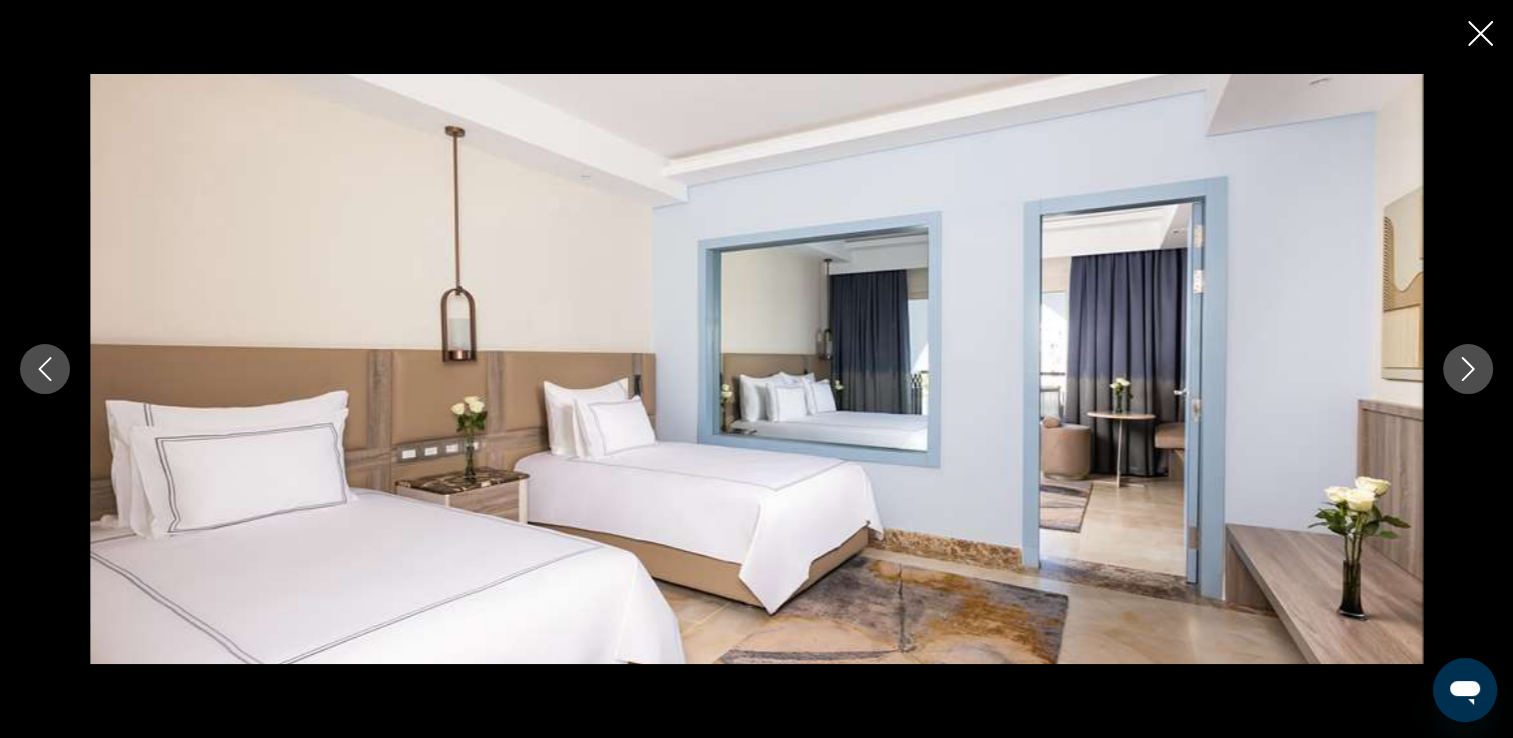 click 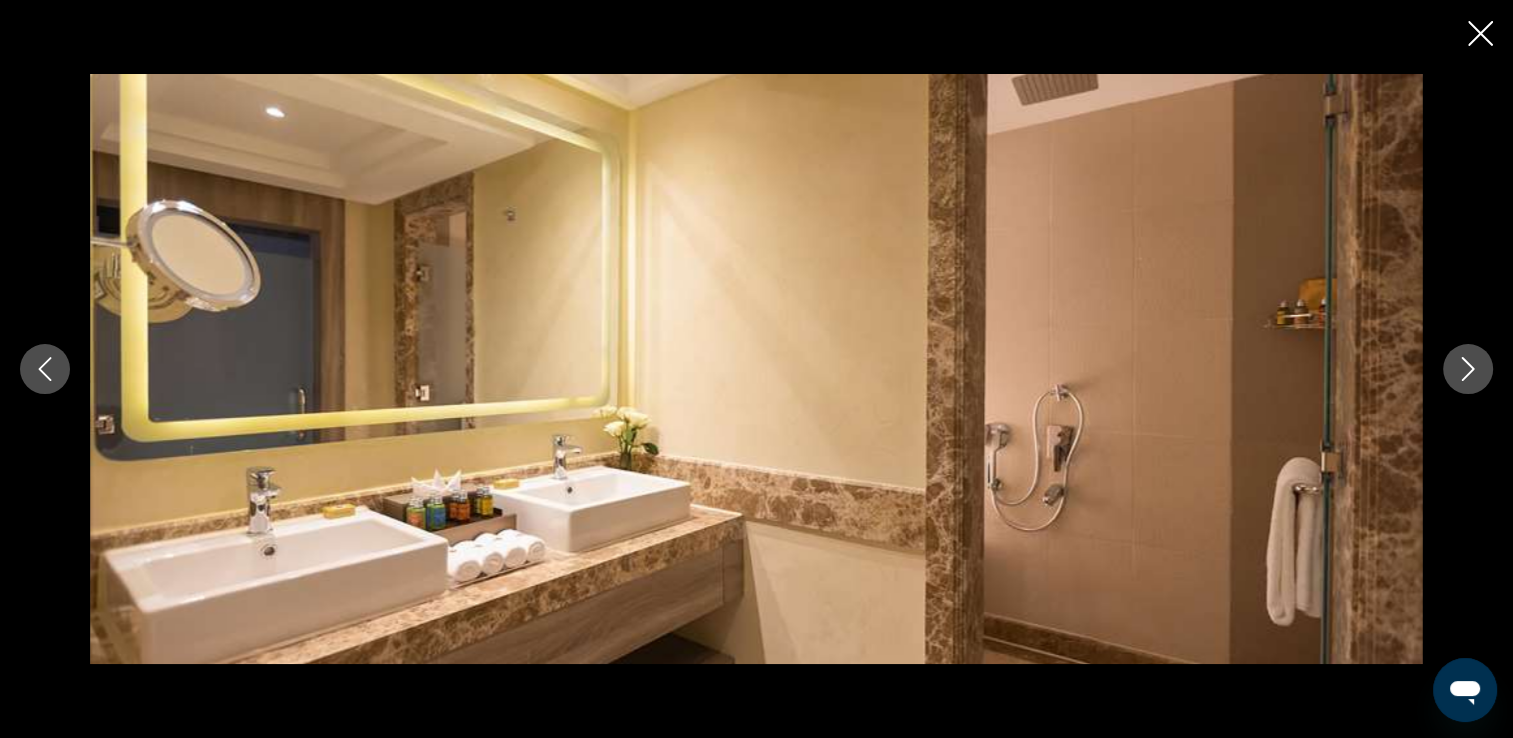 click at bounding box center [45, 369] 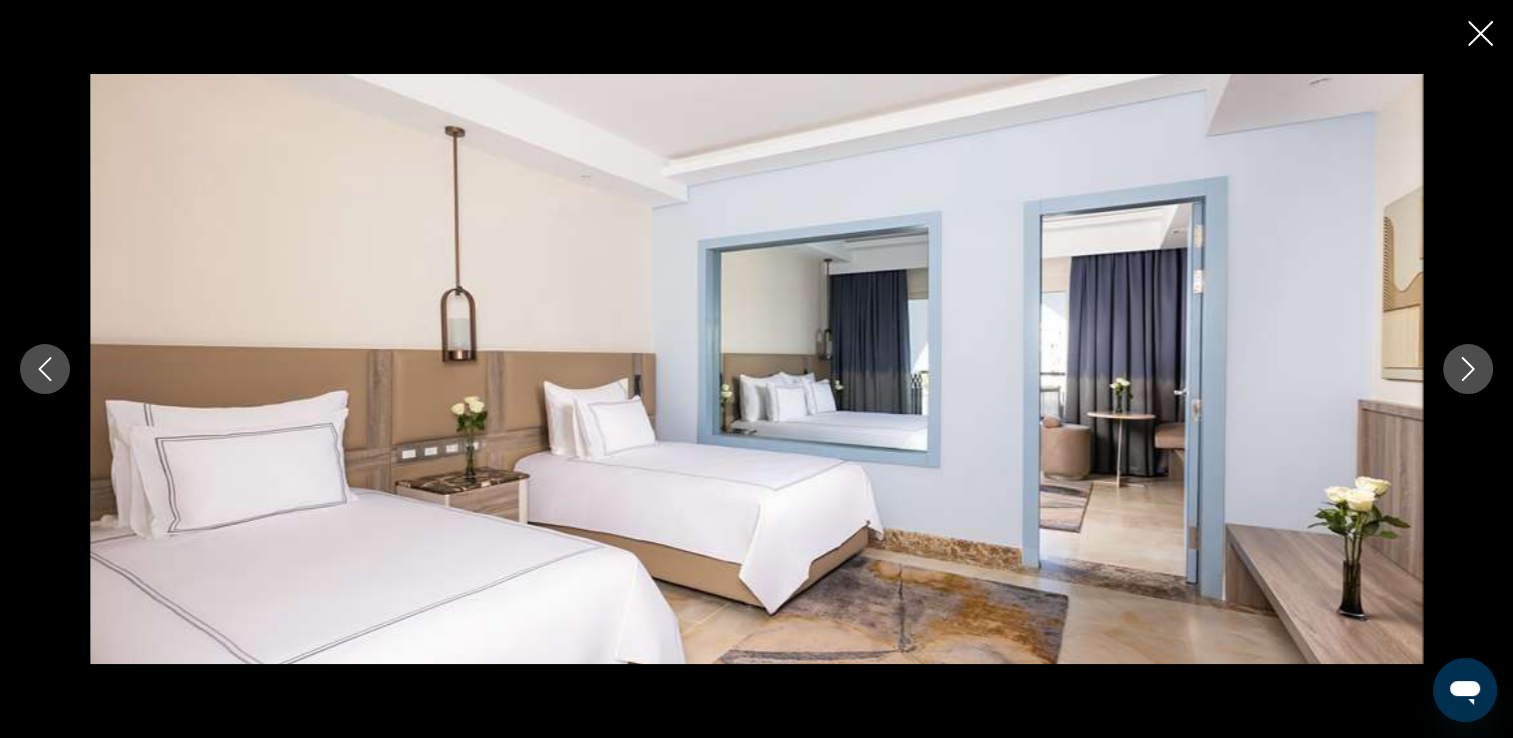 click 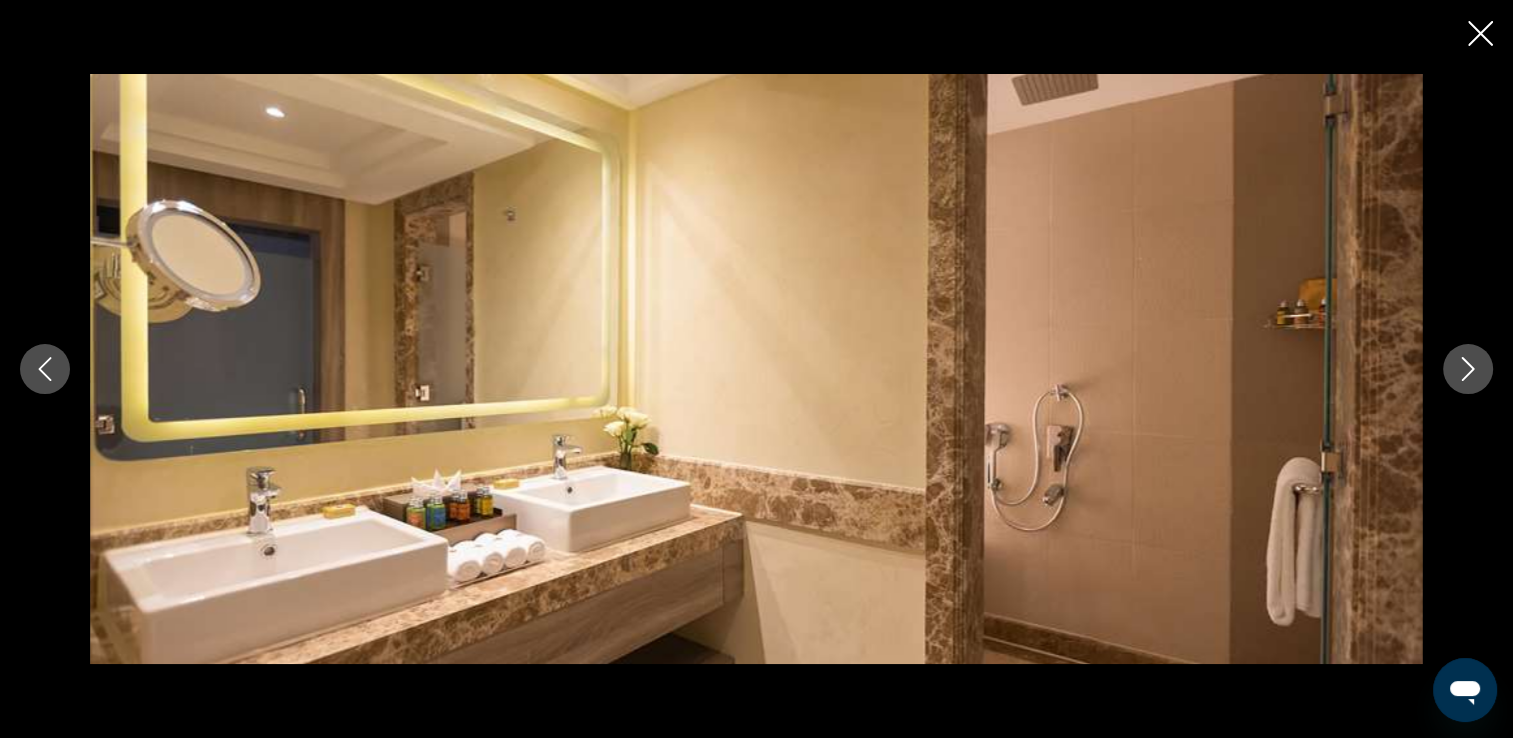 click 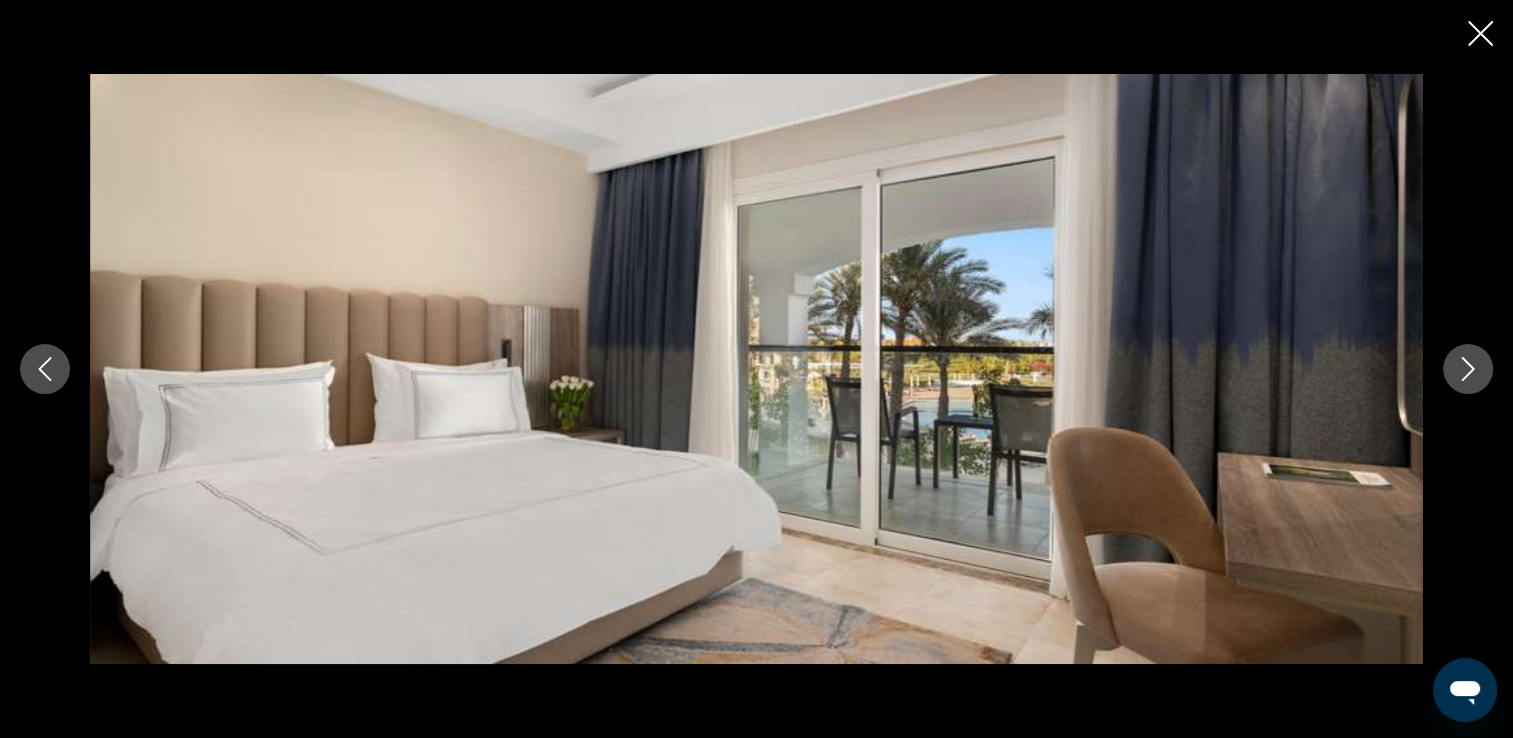 click 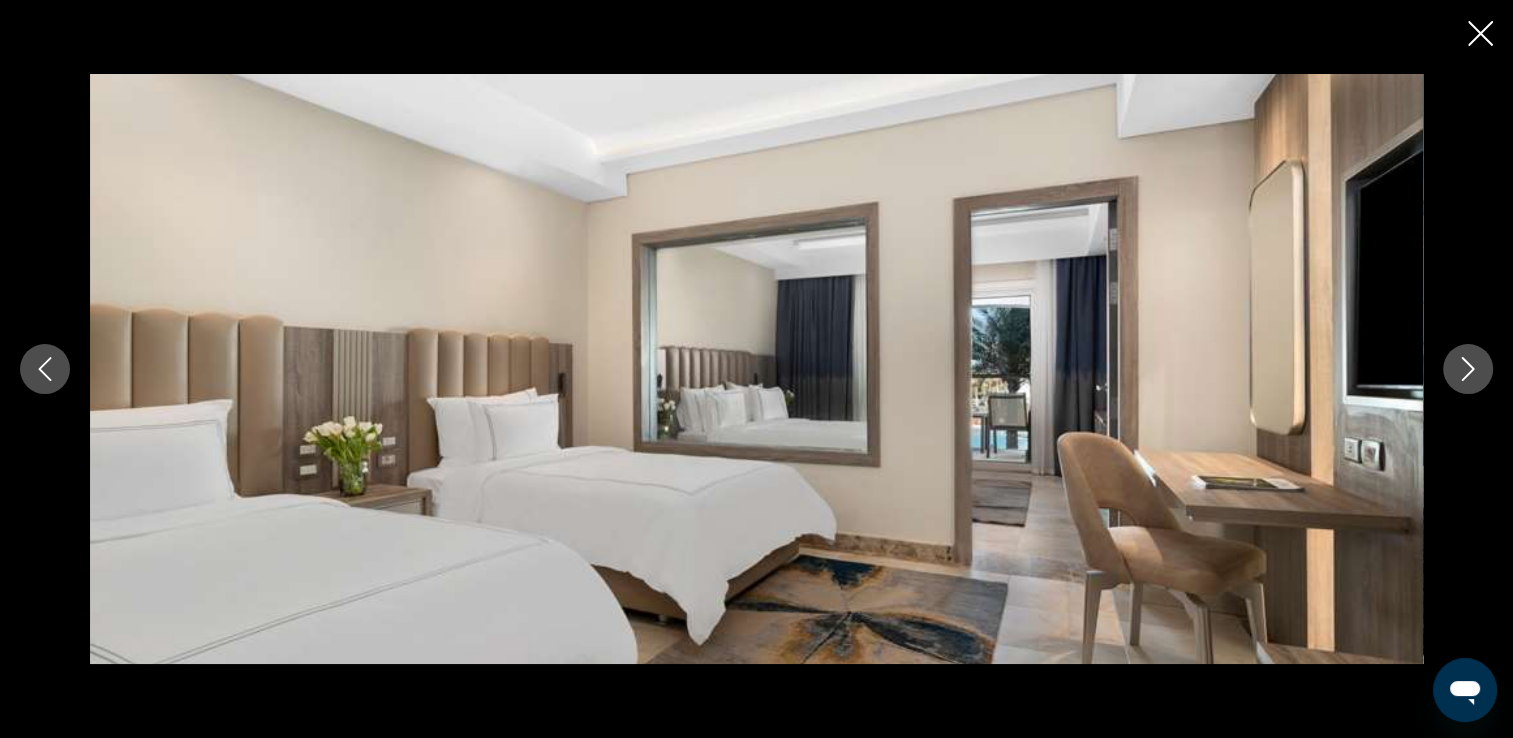 click 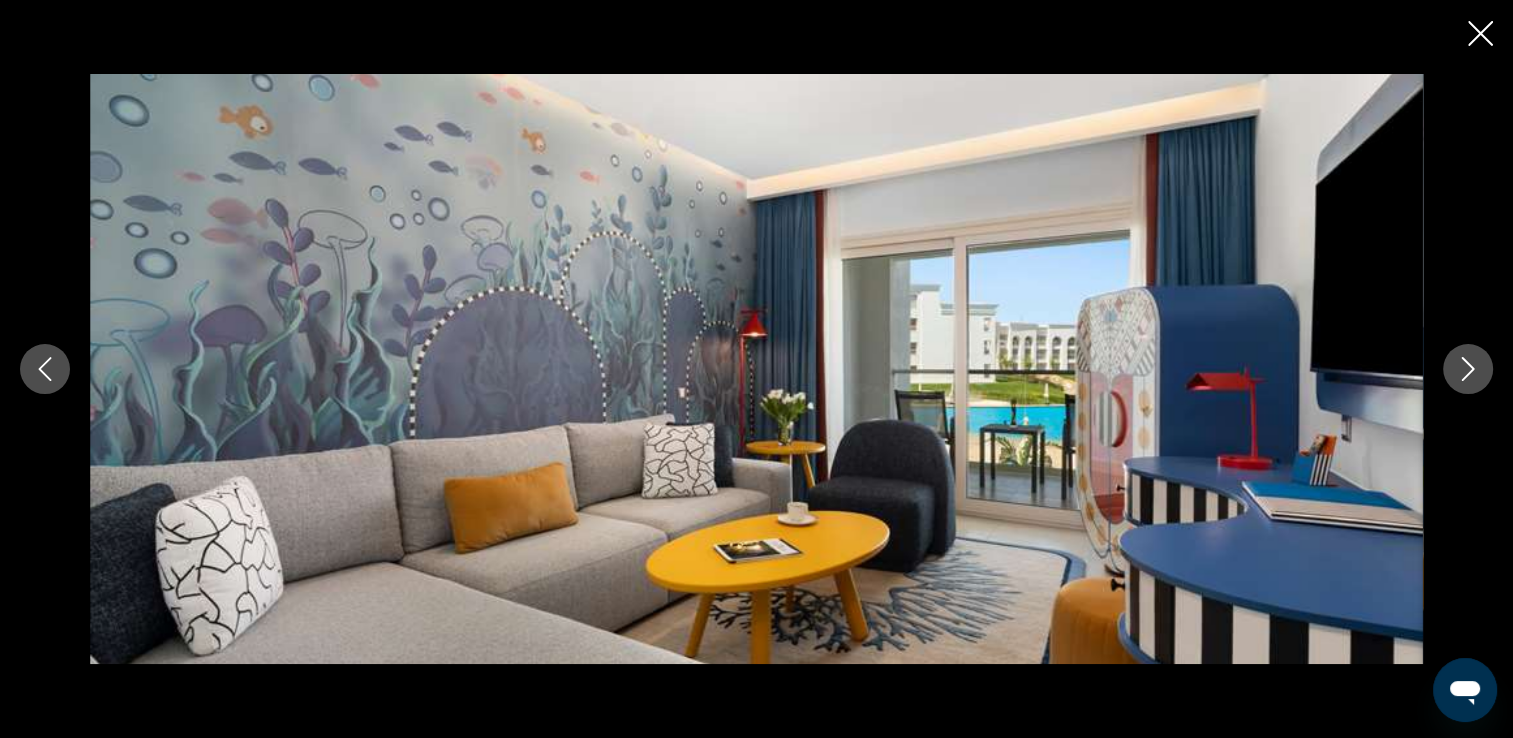 click 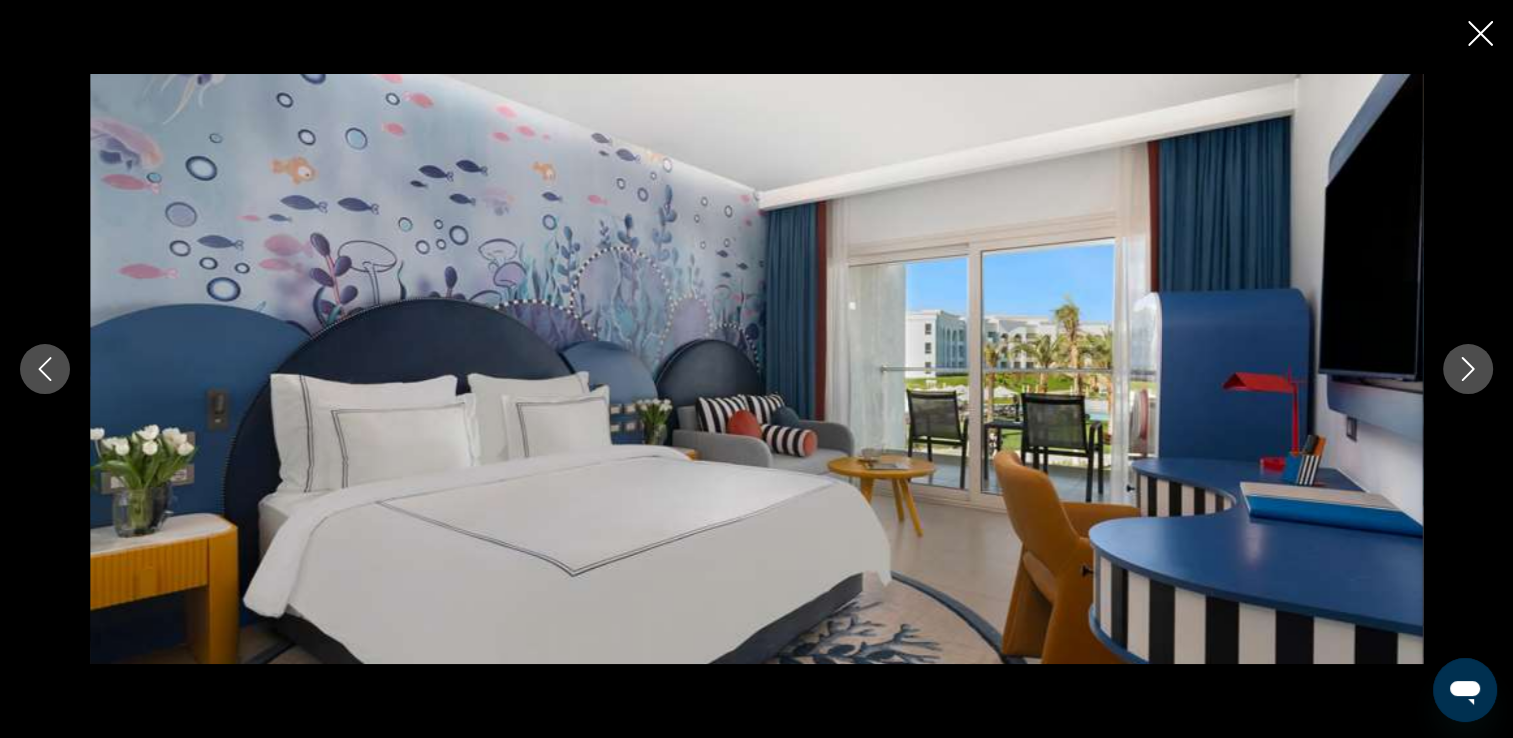 click 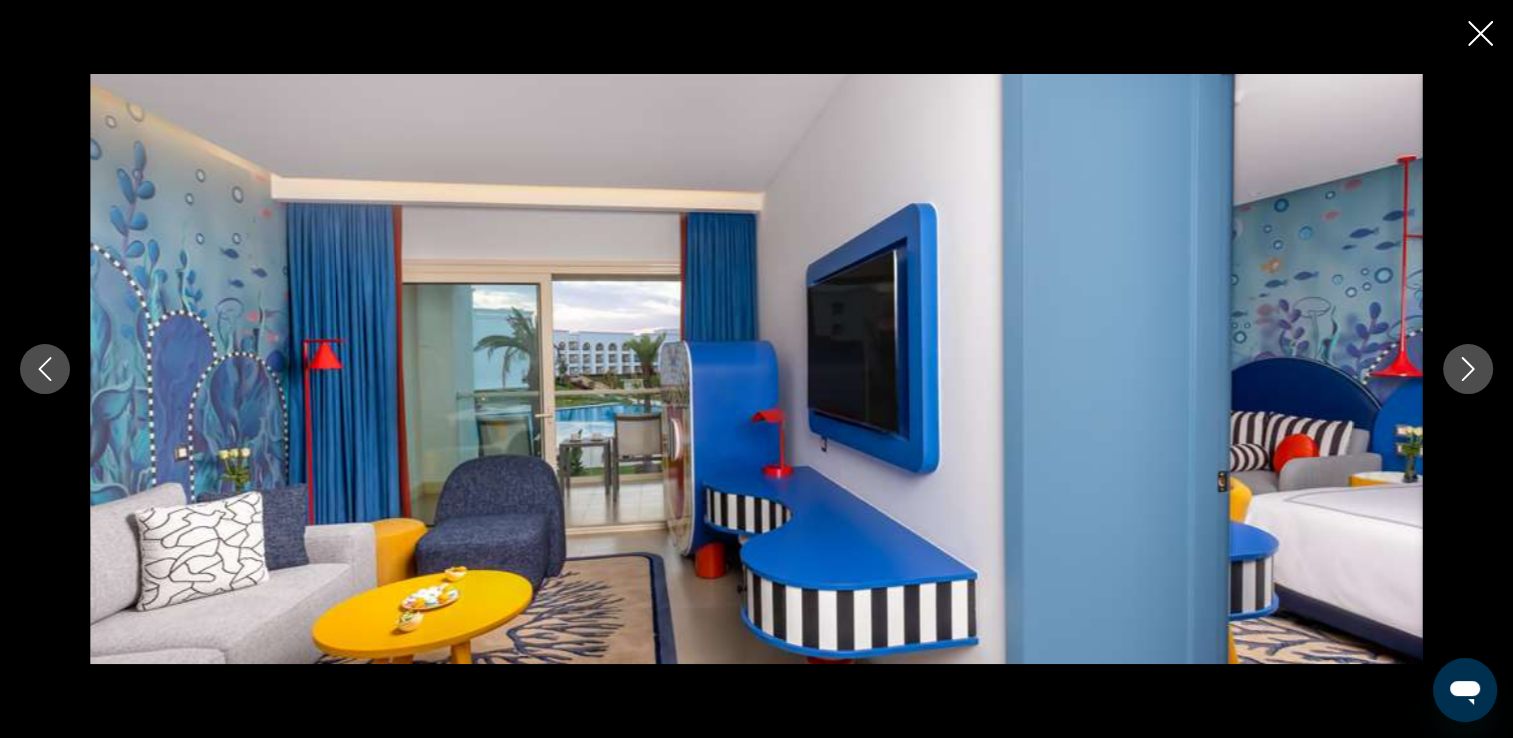 click 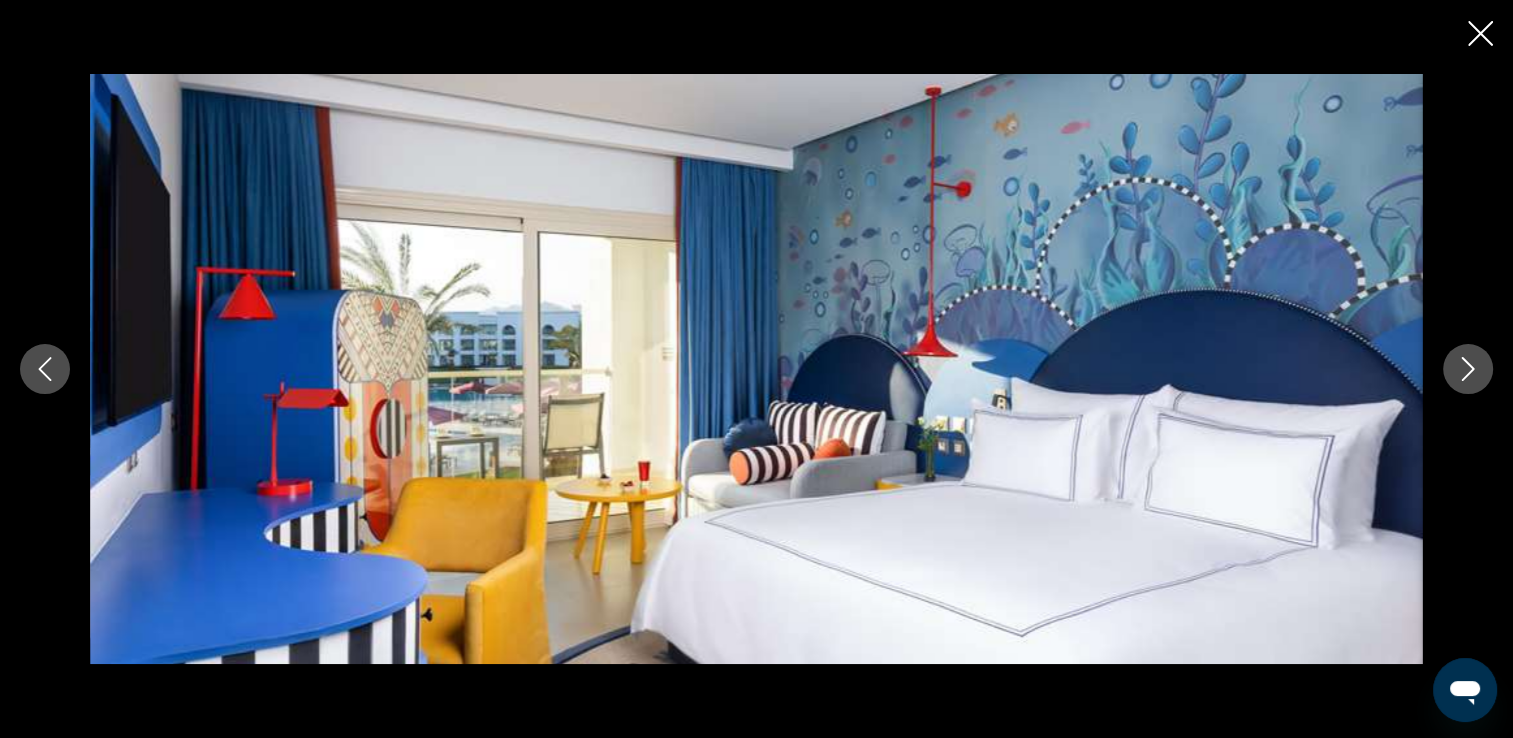 click 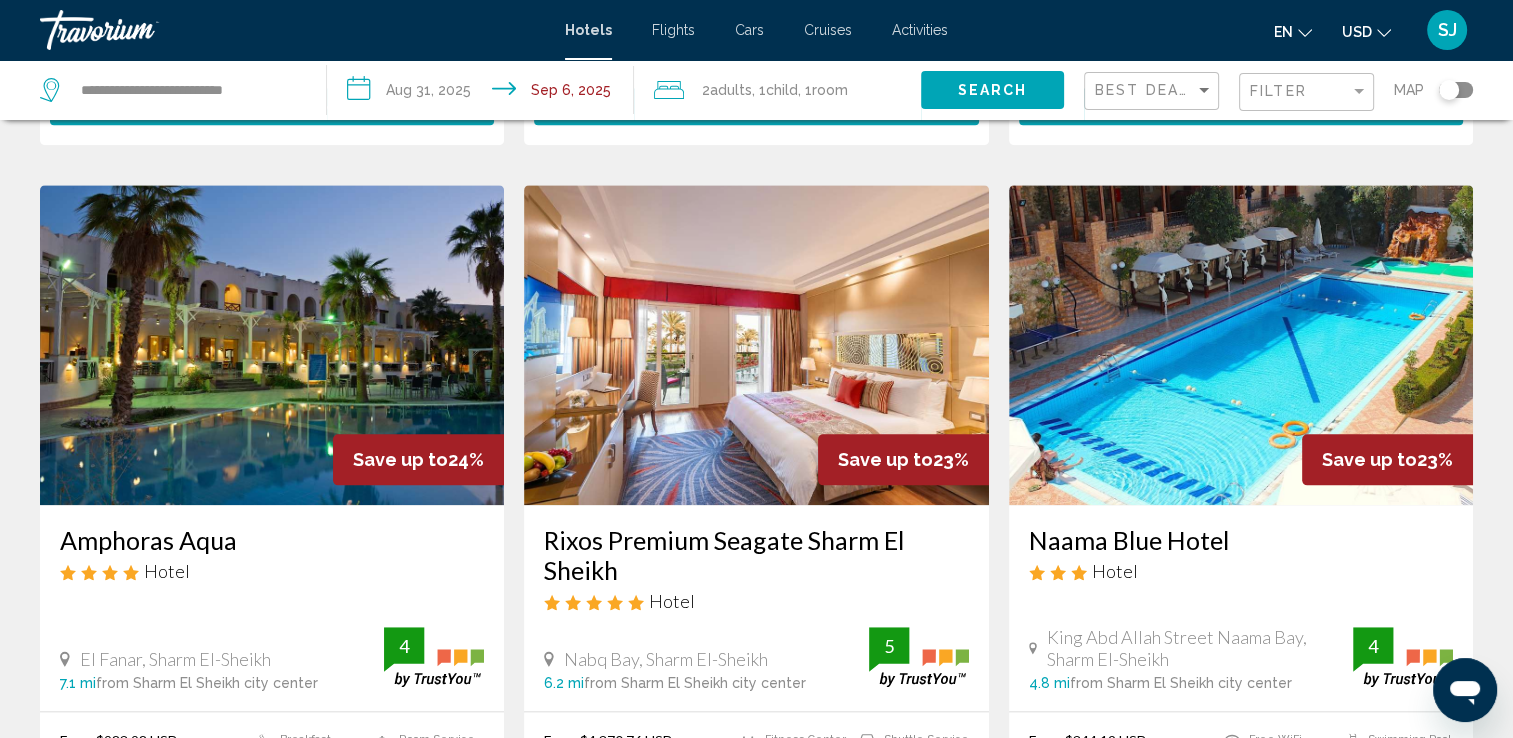 scroll, scrollTop: 2199, scrollLeft: 0, axis: vertical 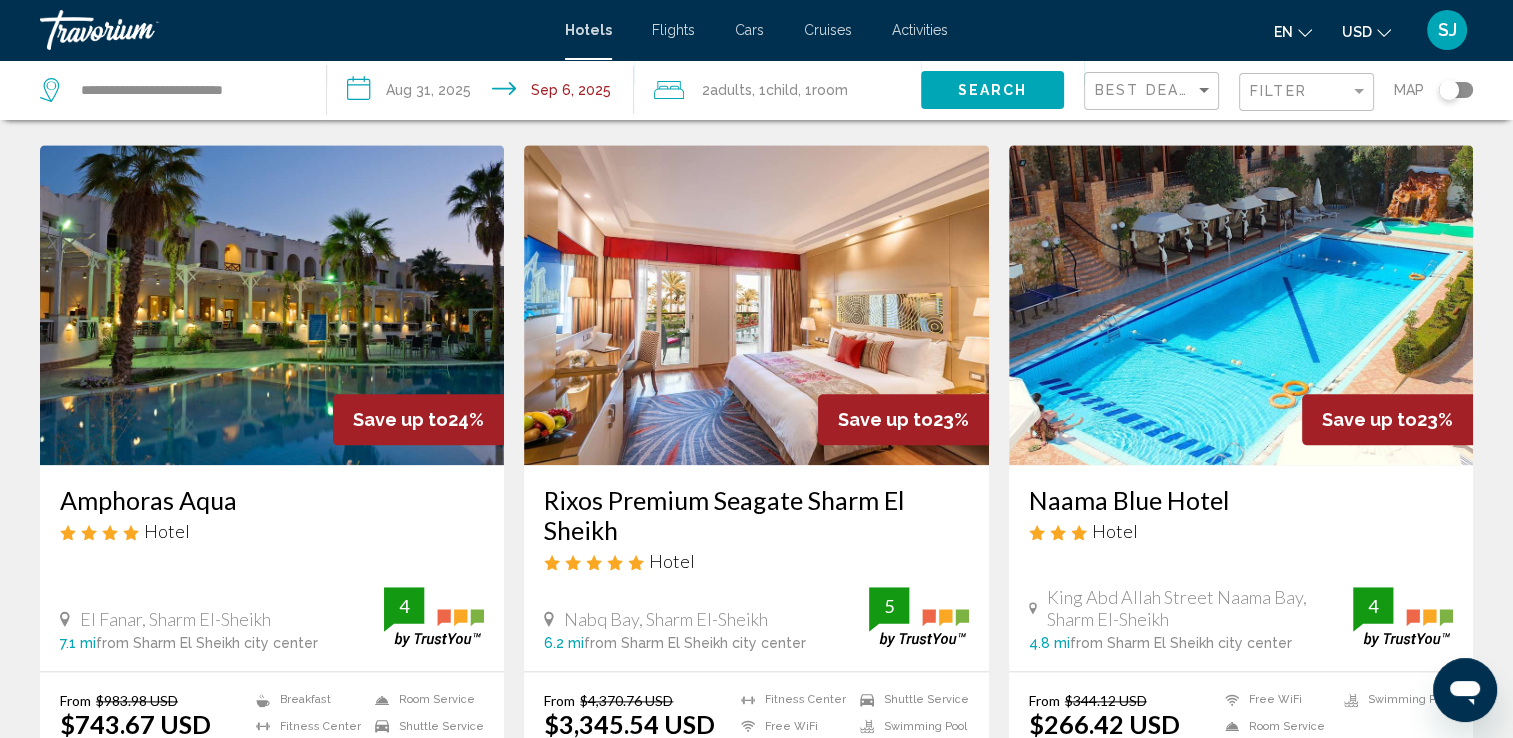 click at bounding box center [756, 305] 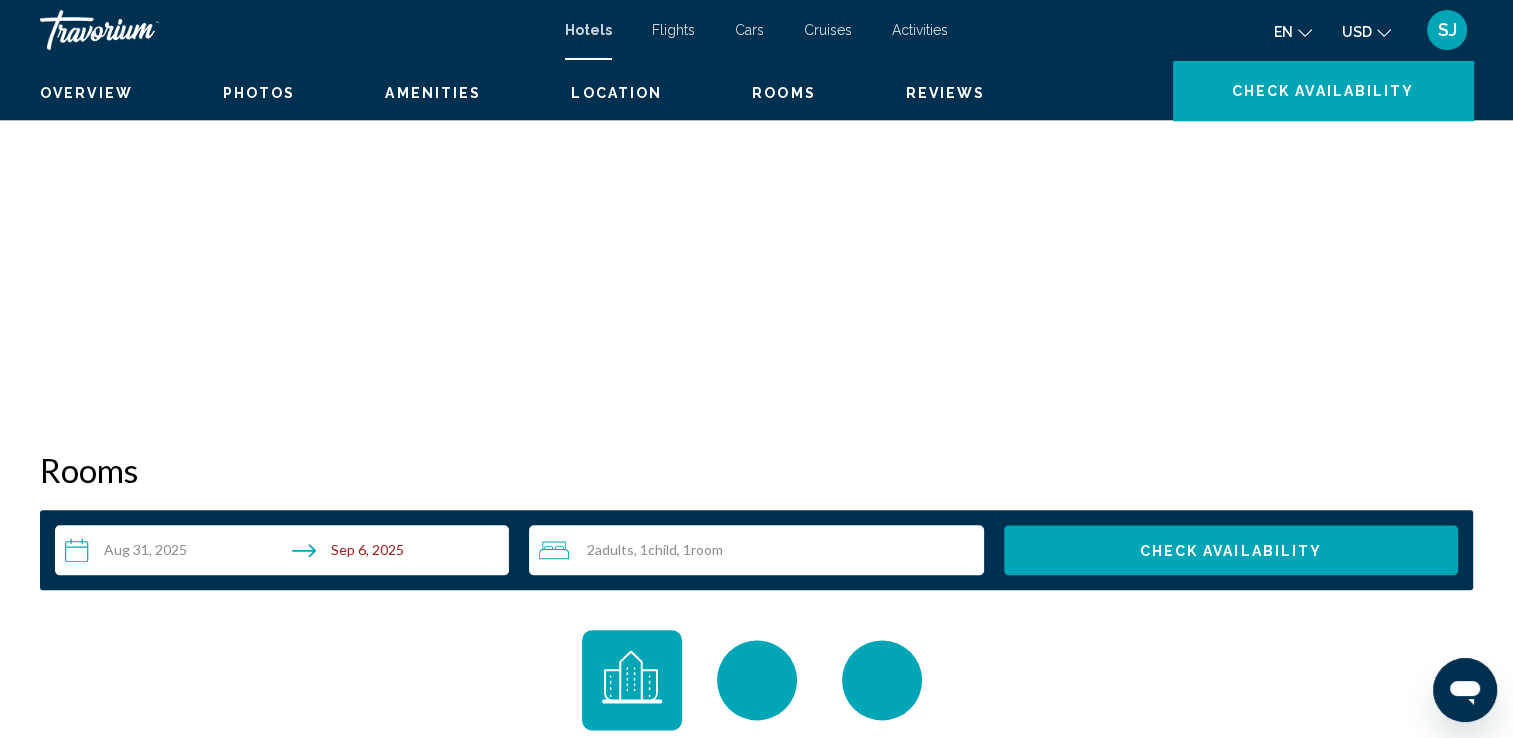 scroll, scrollTop: 0, scrollLeft: 0, axis: both 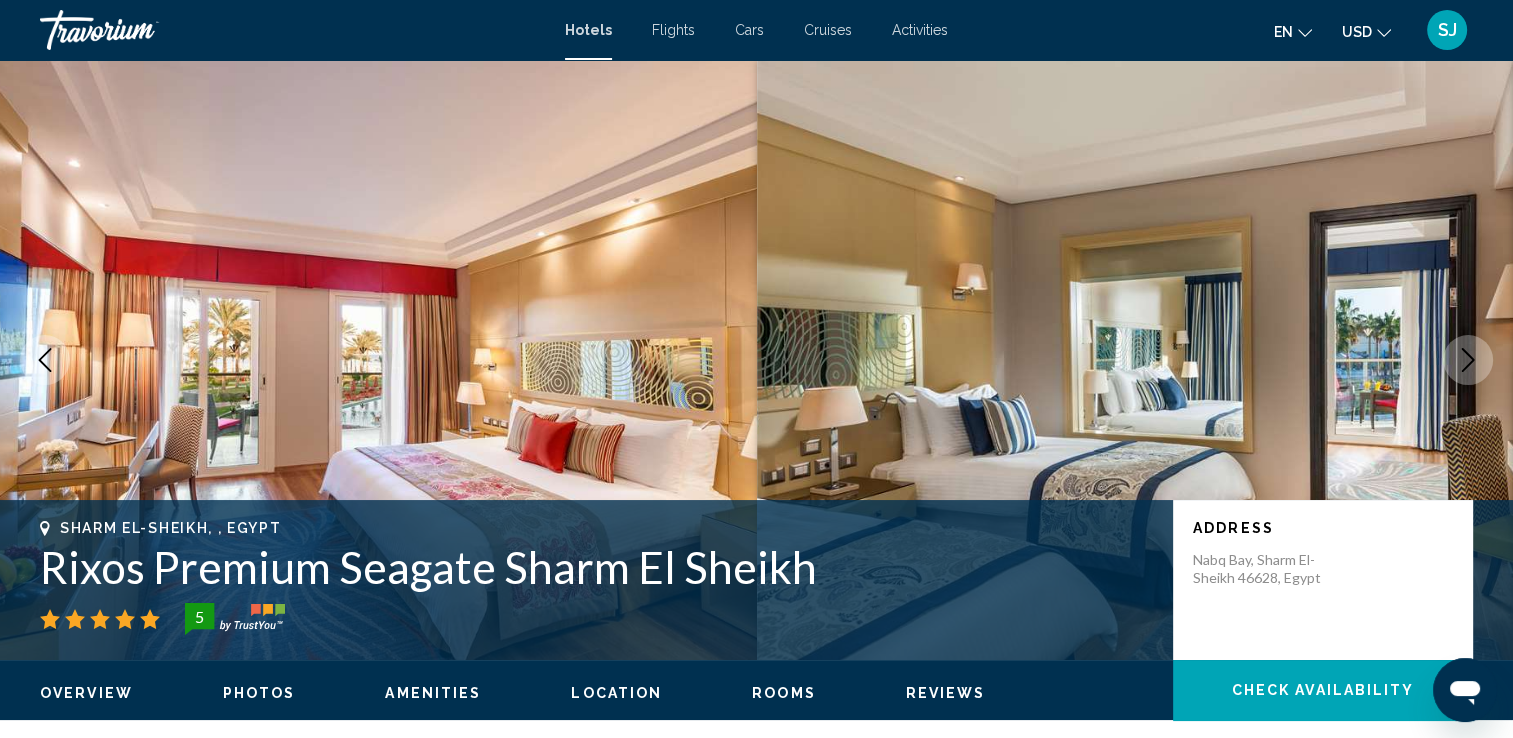 click 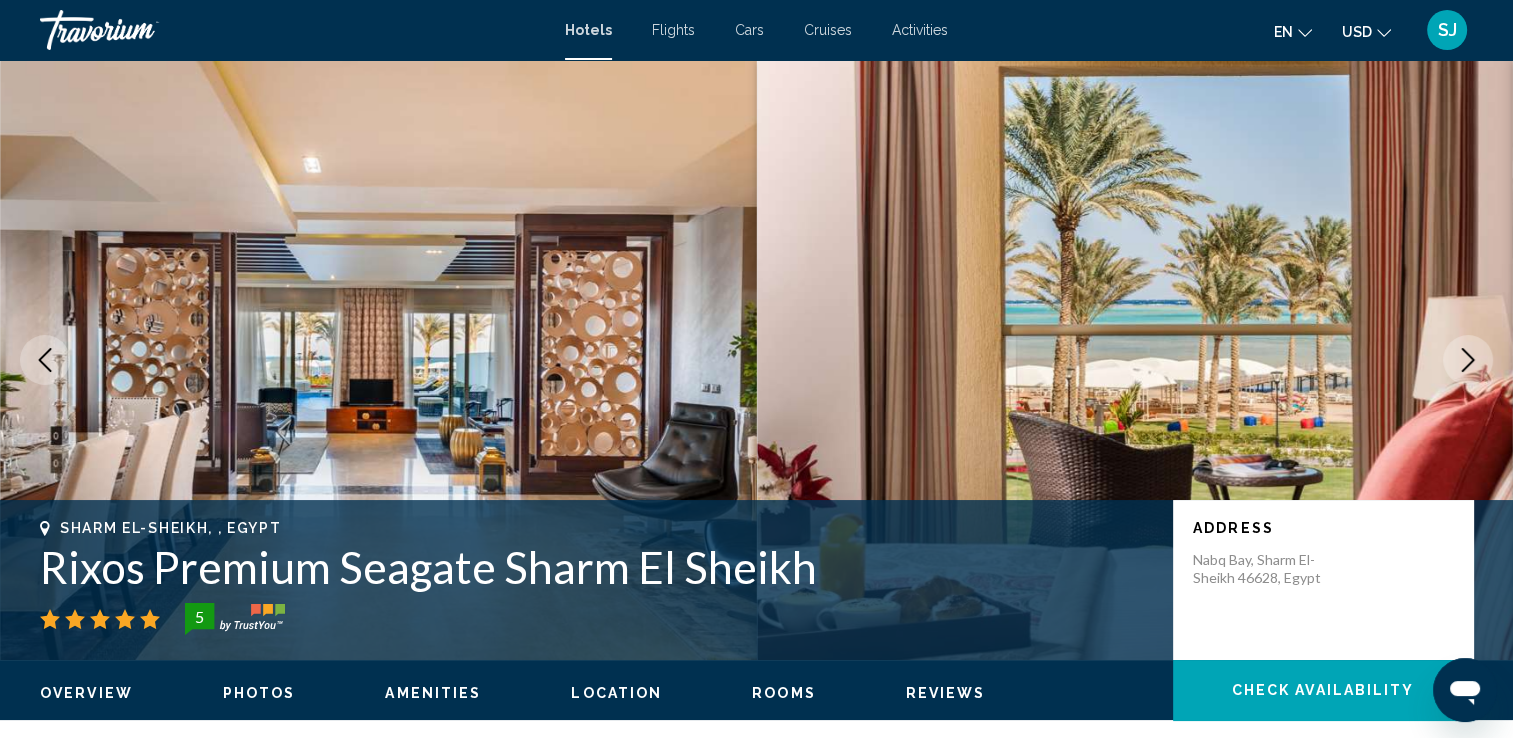 click 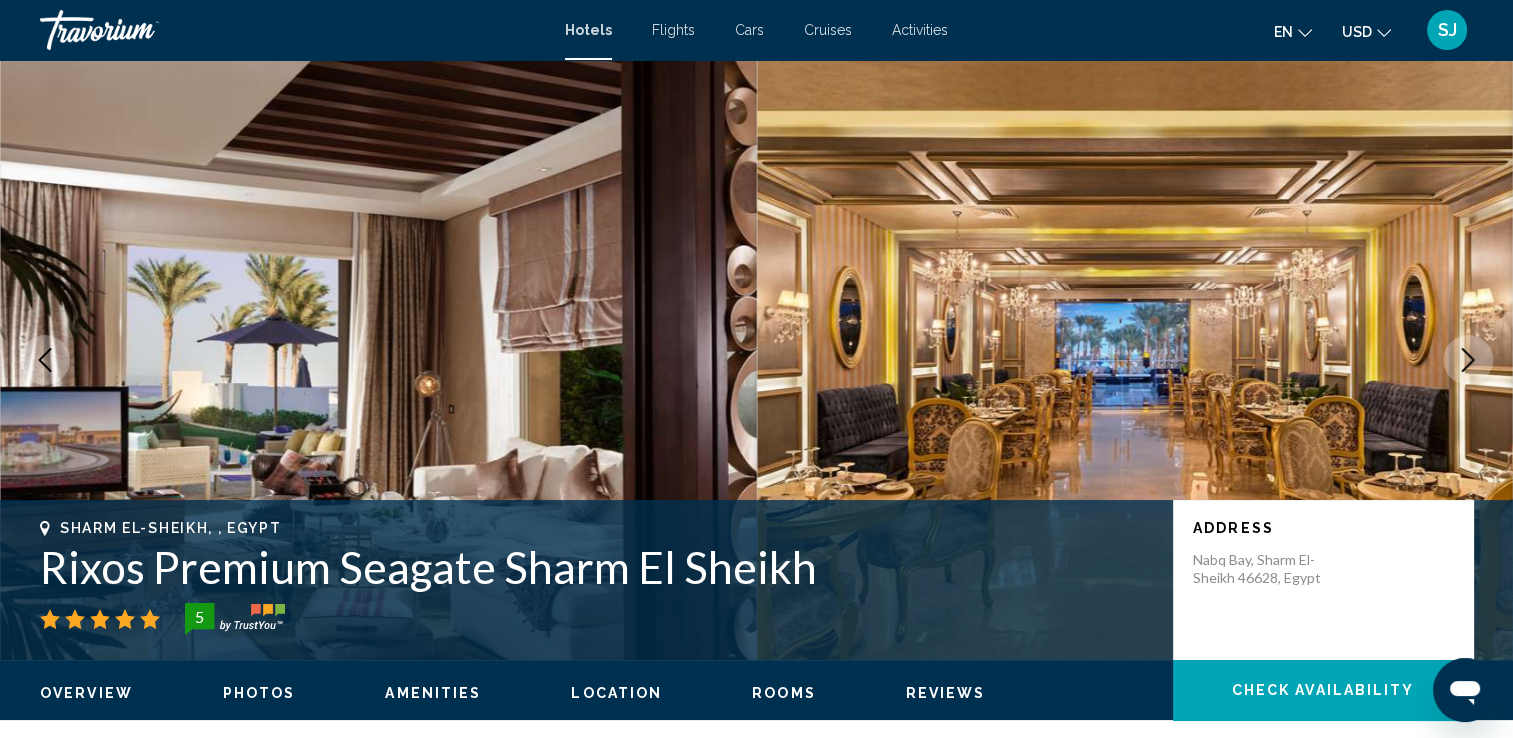 click 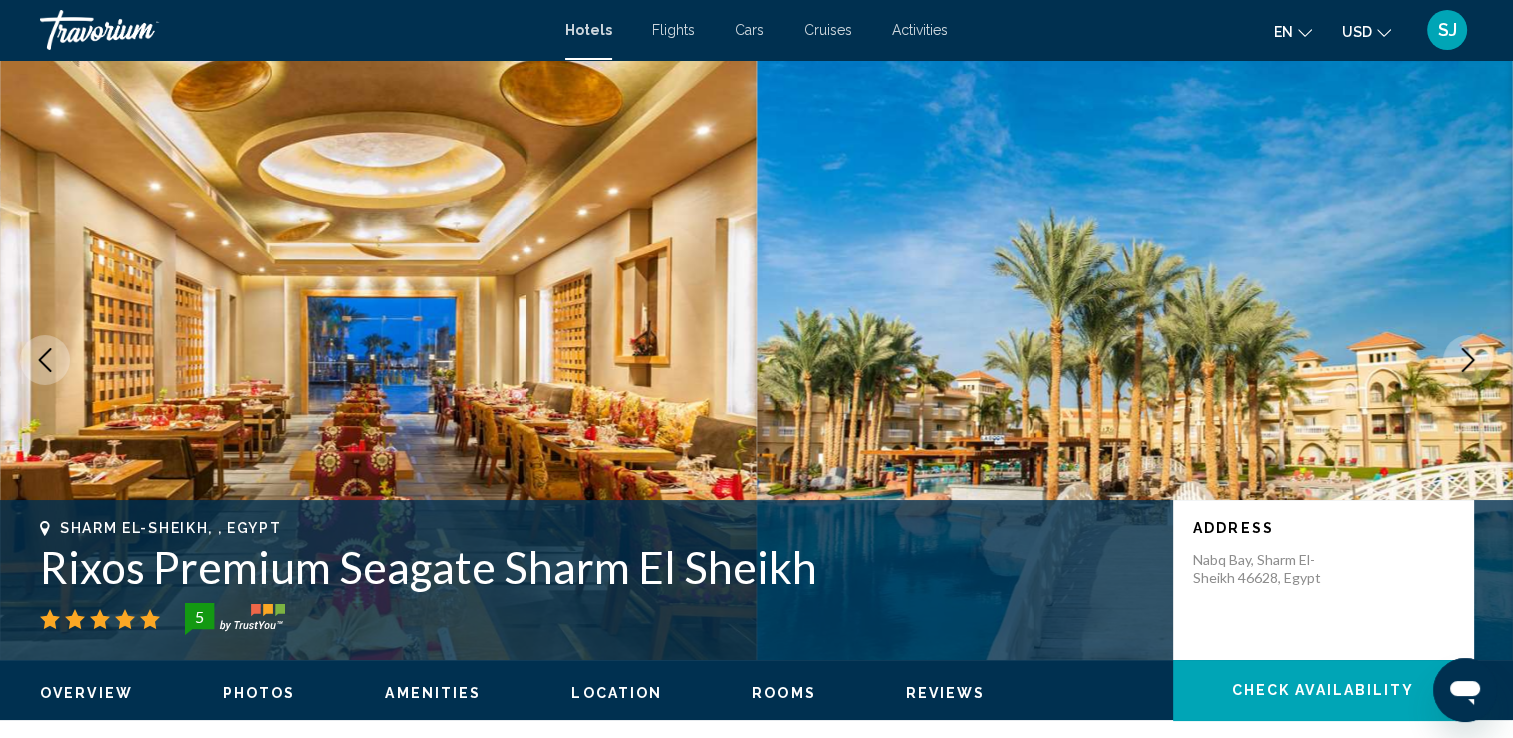 click 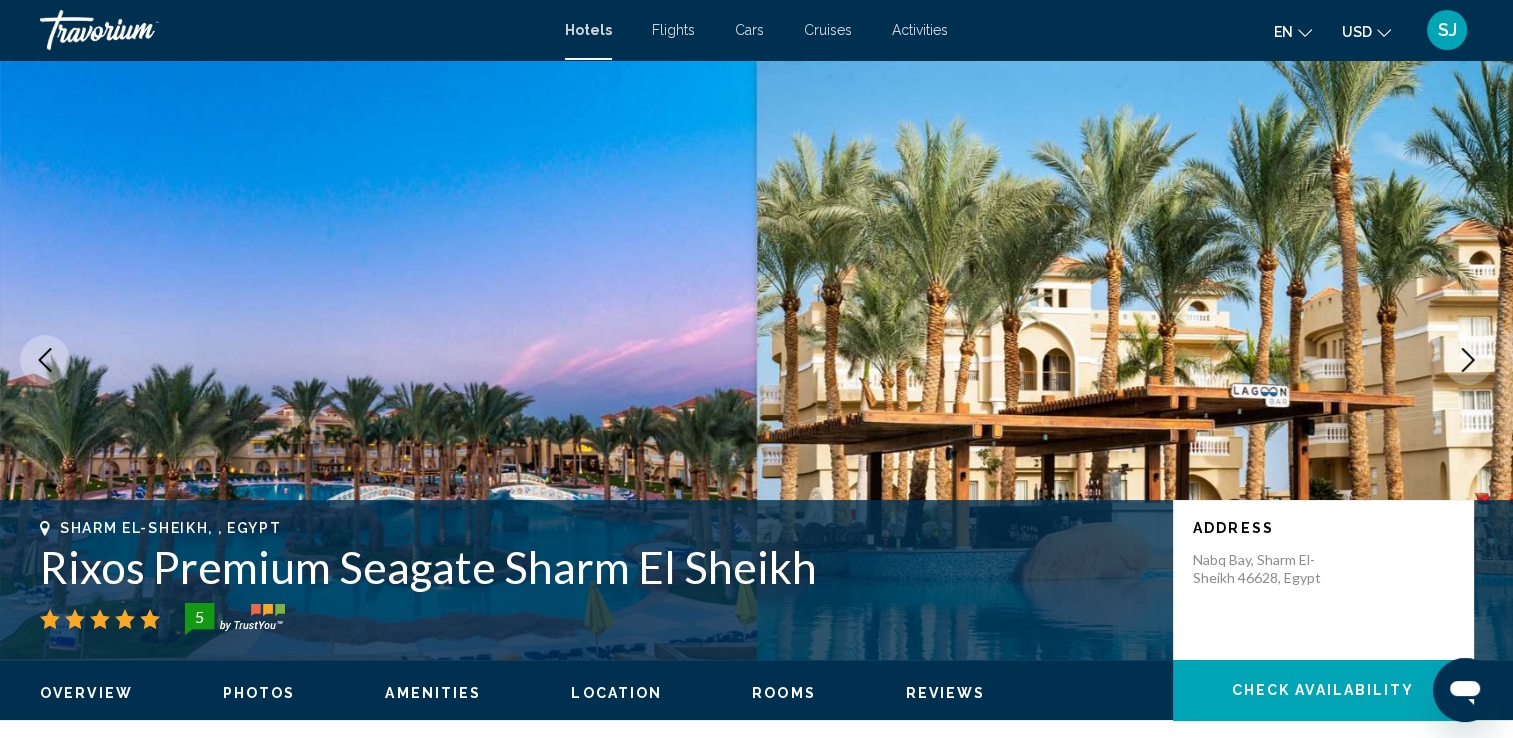 click 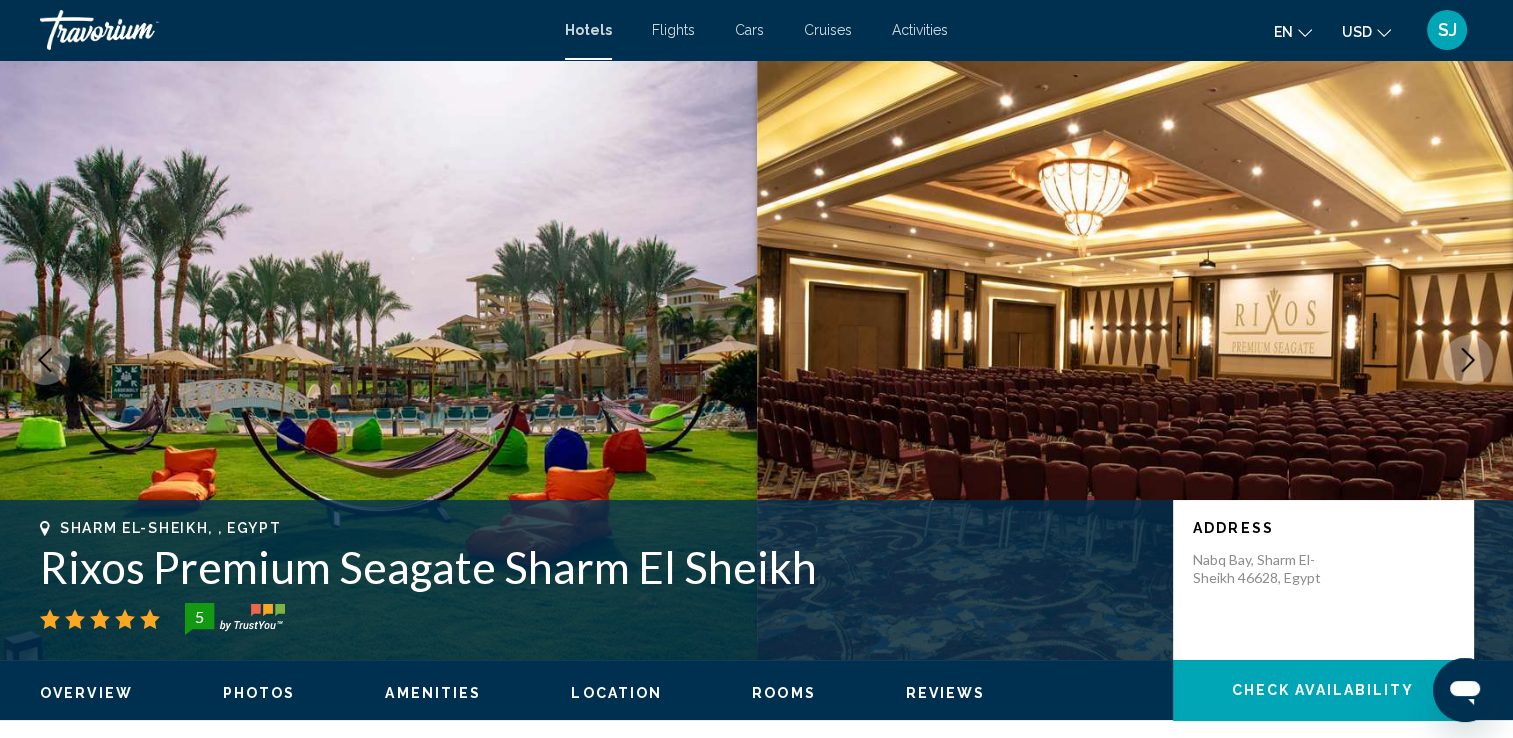 click 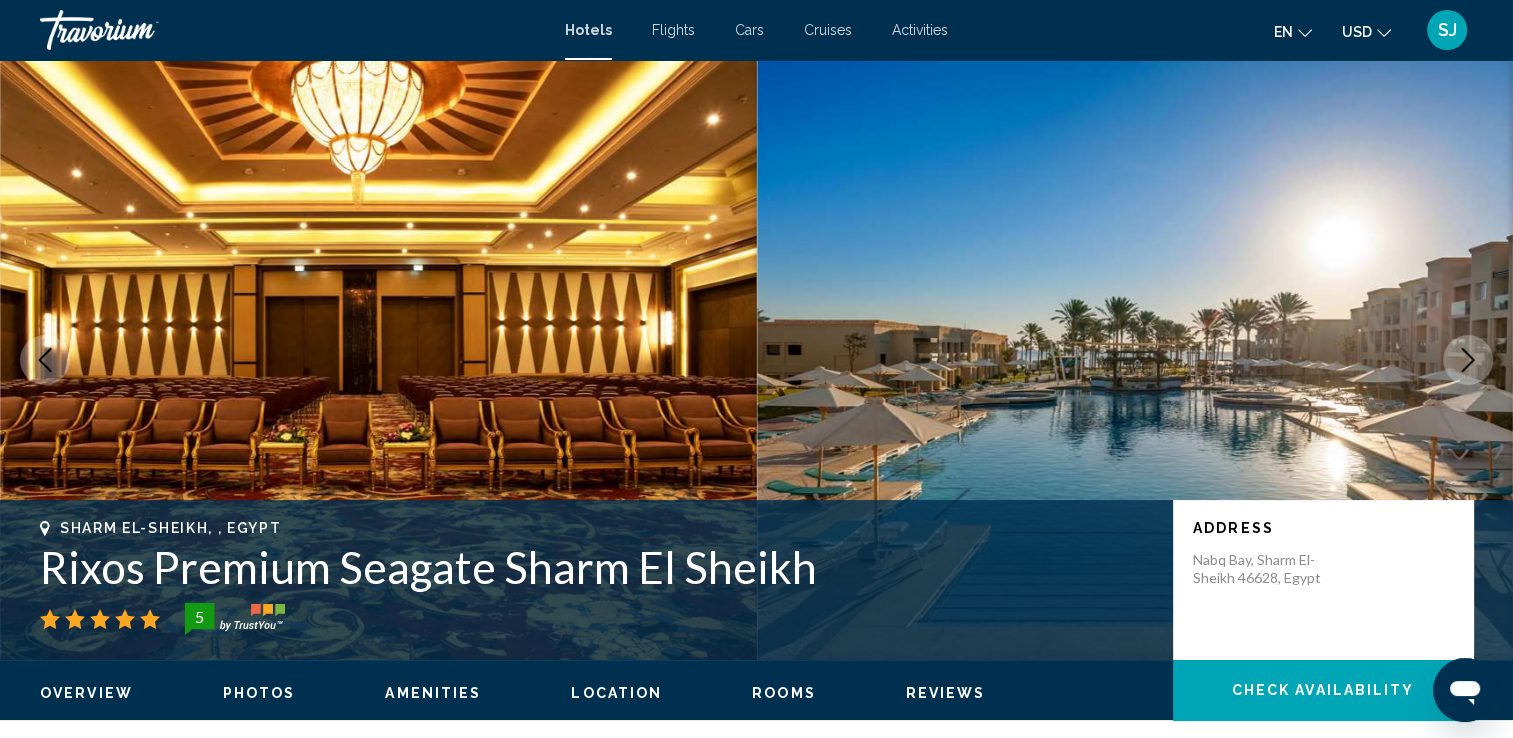 click 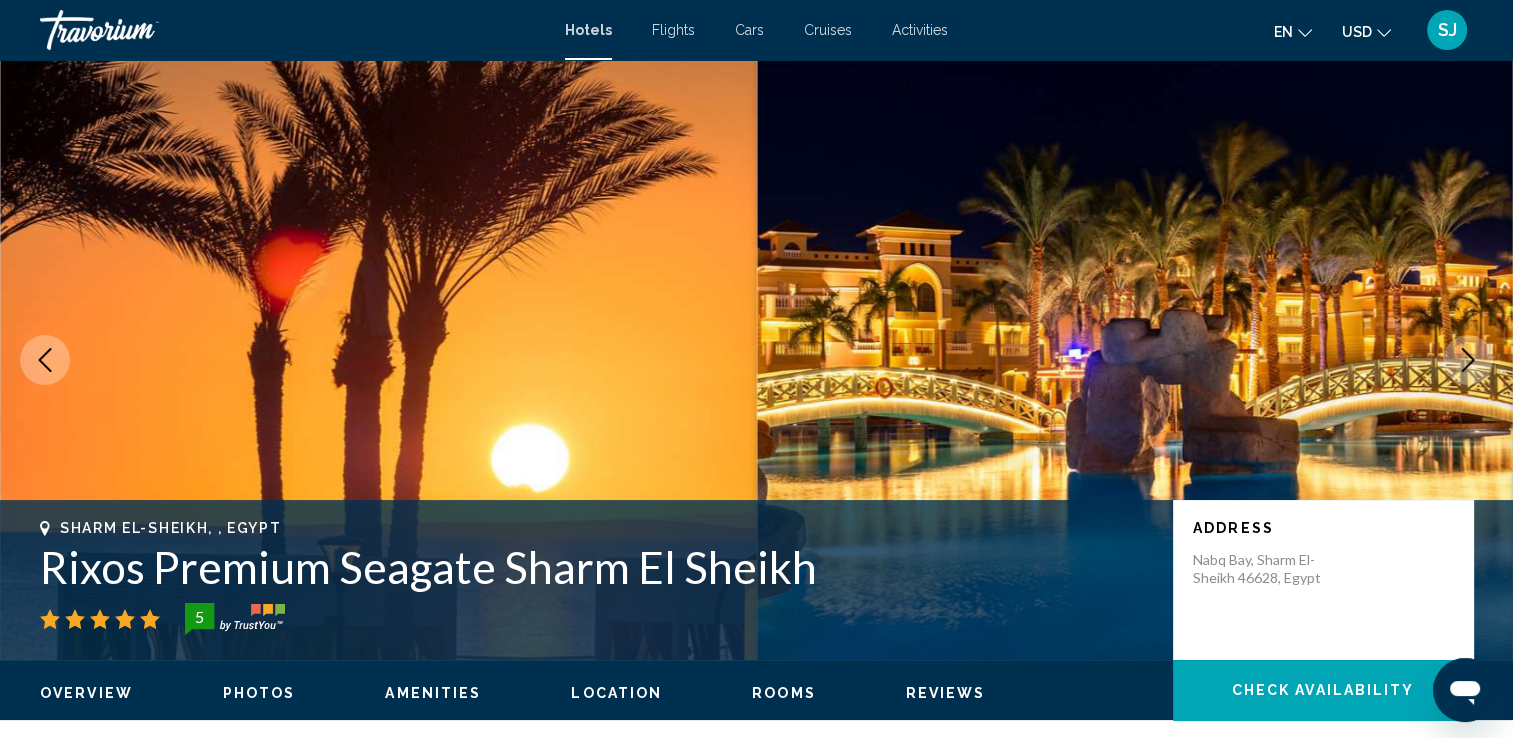 click 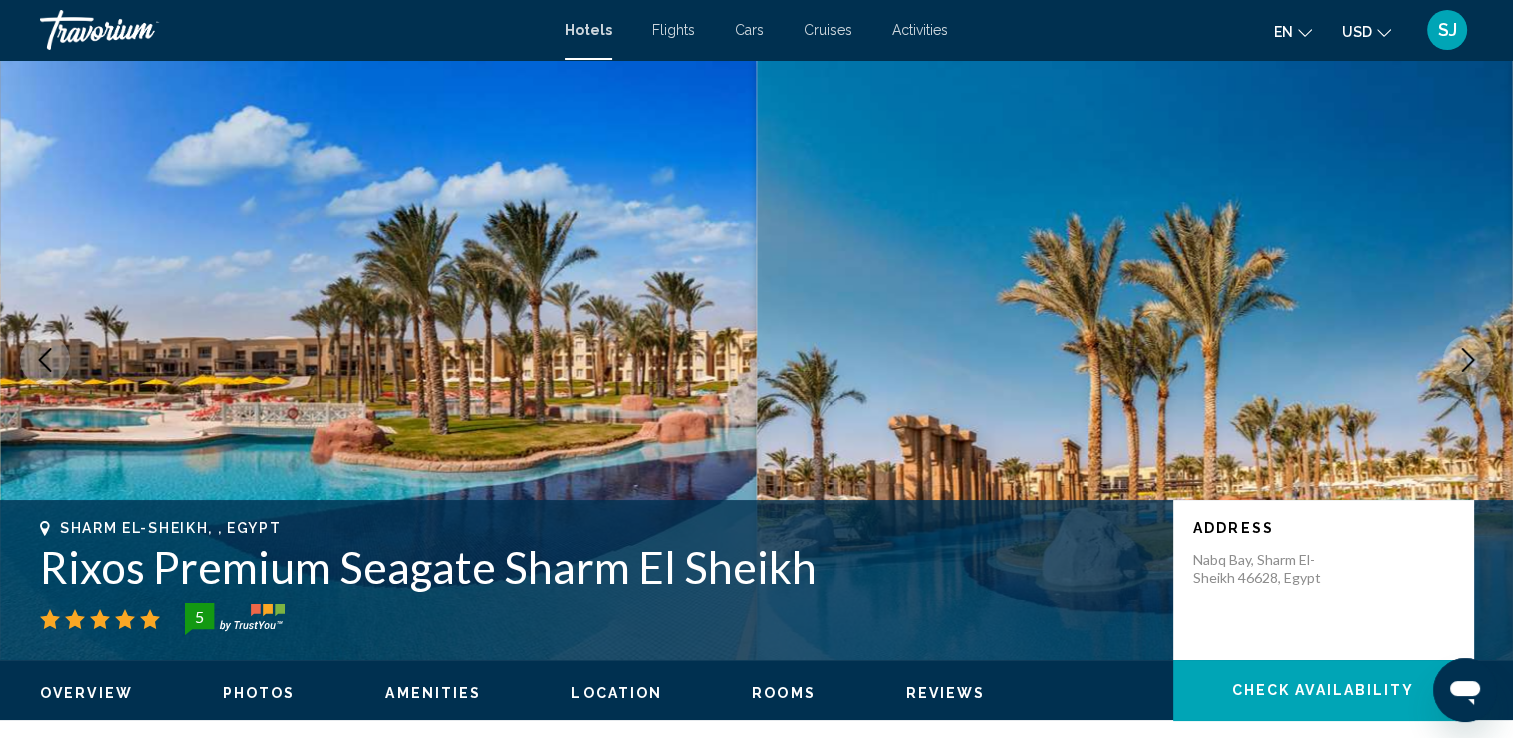 click 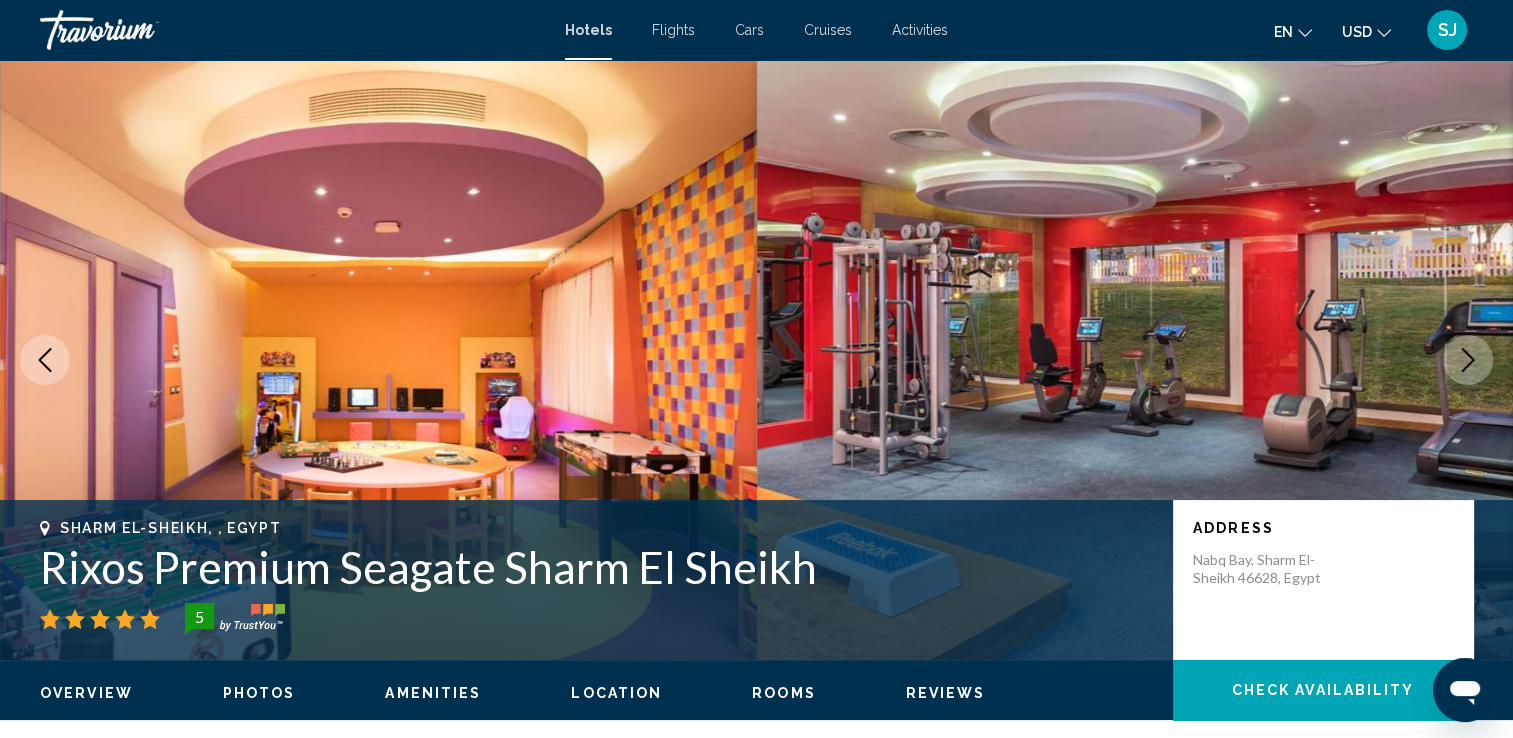 click 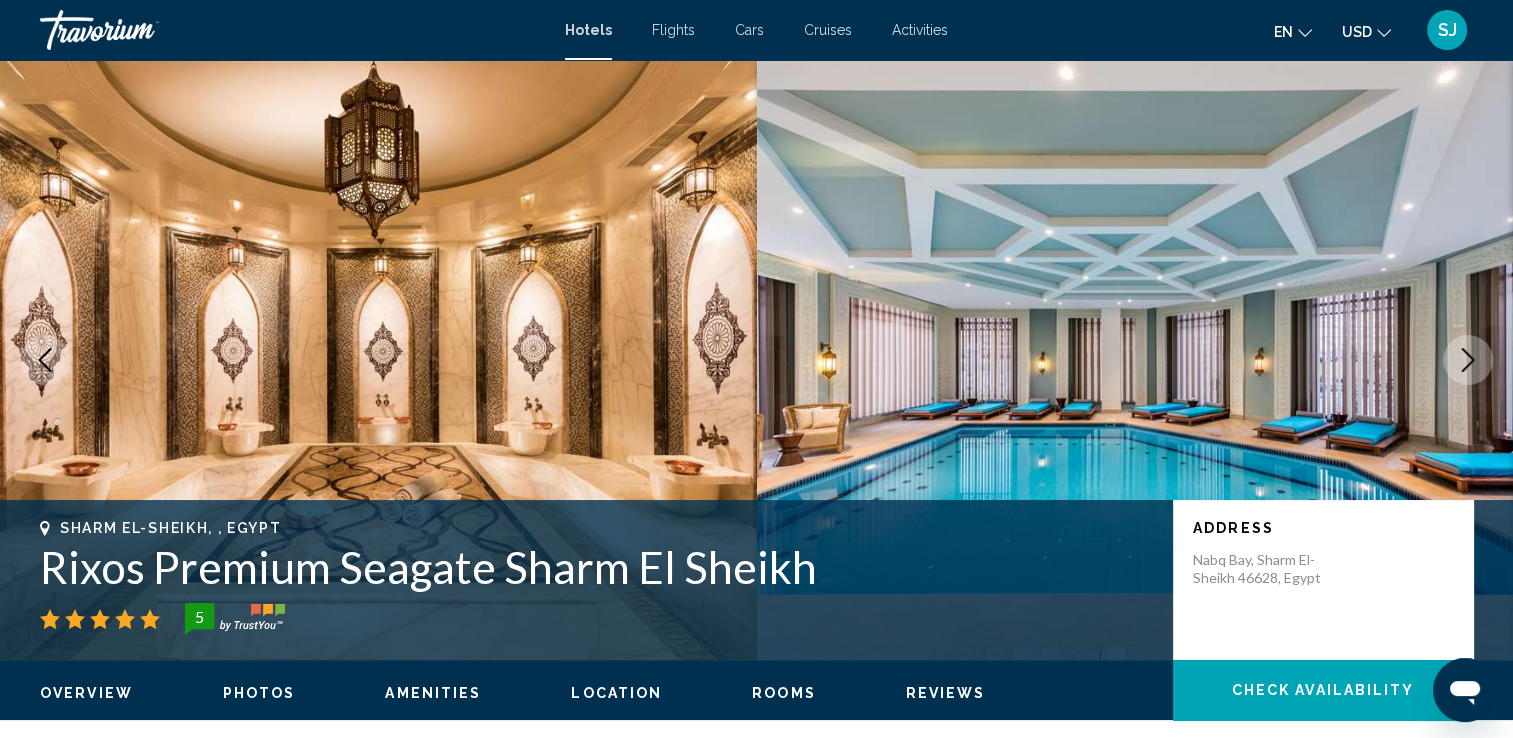 click 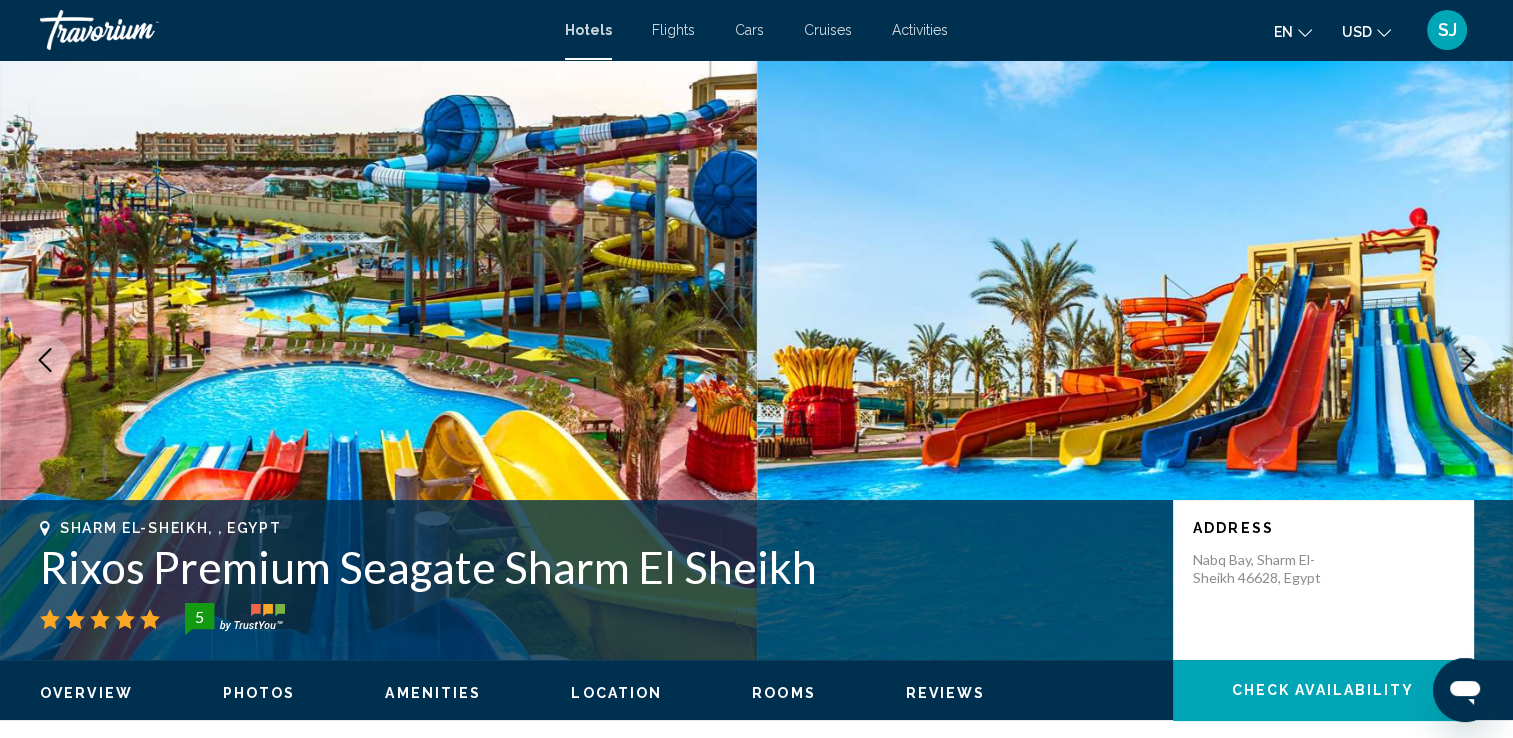 click 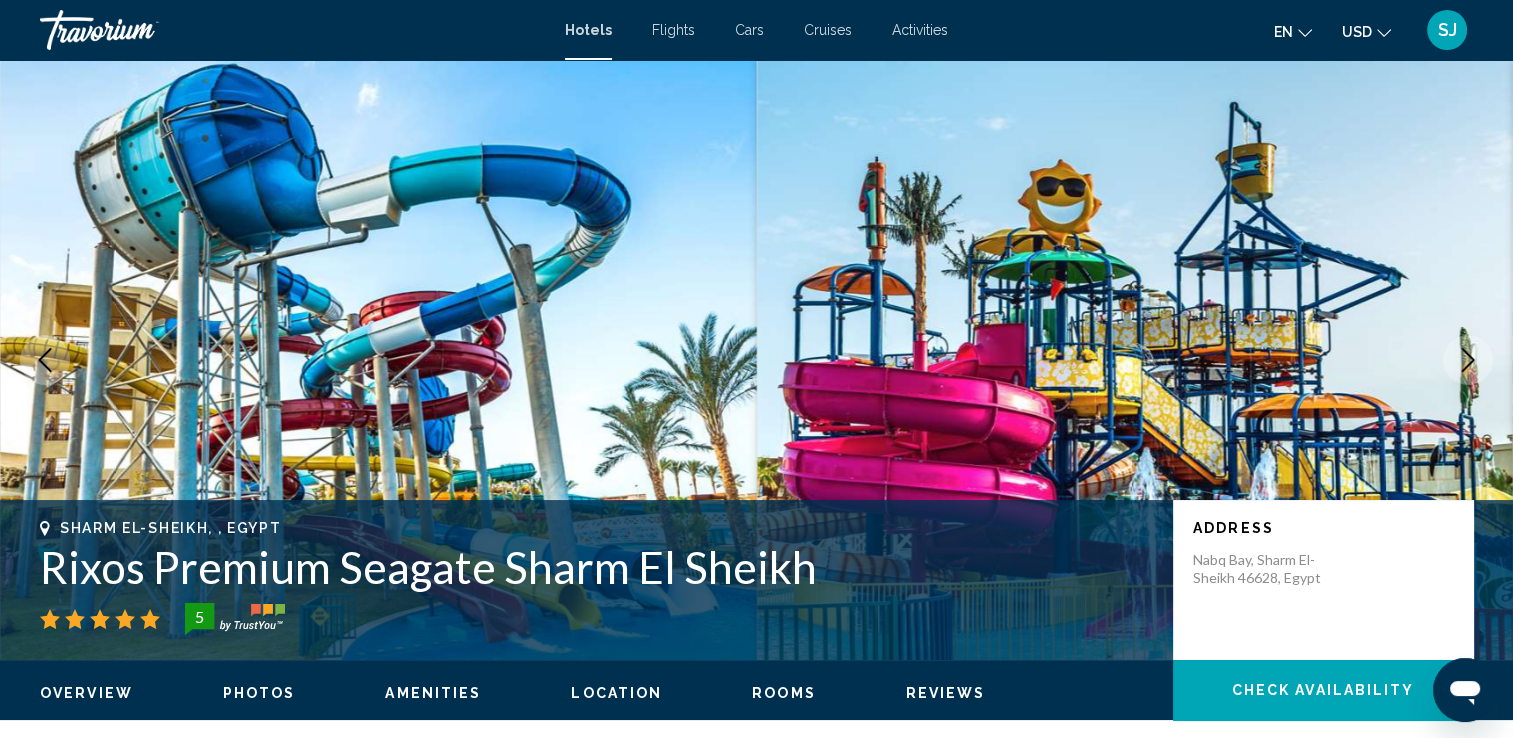 click 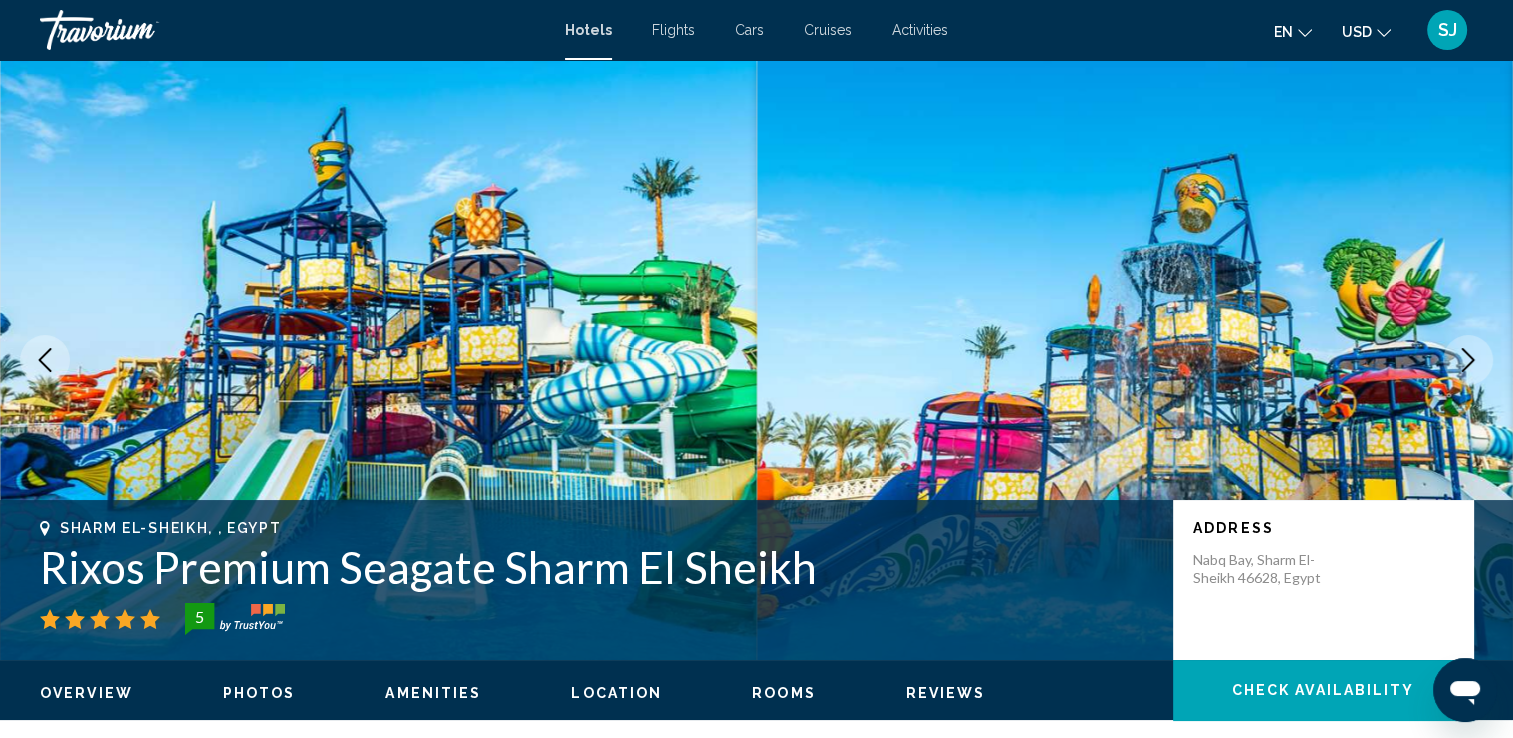 click 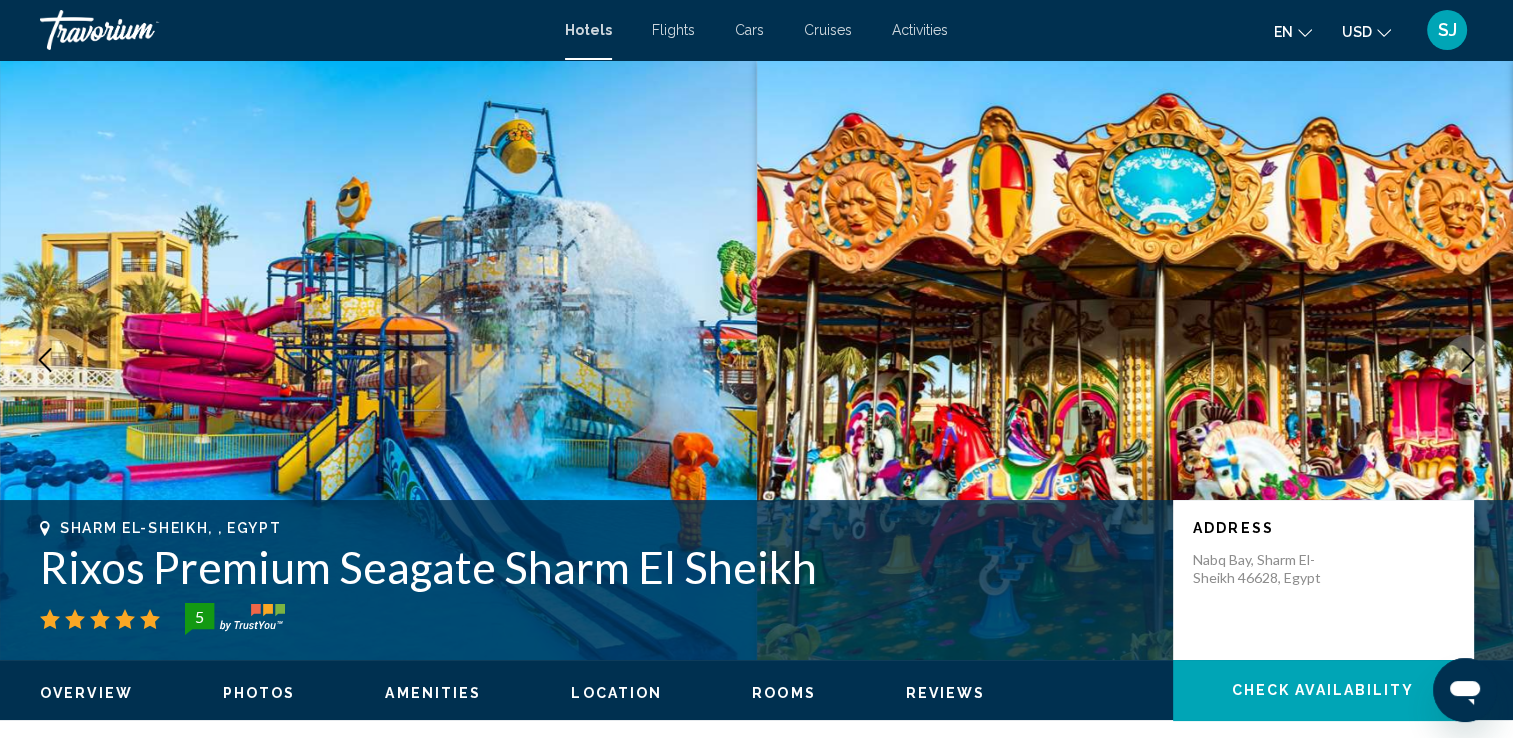 click 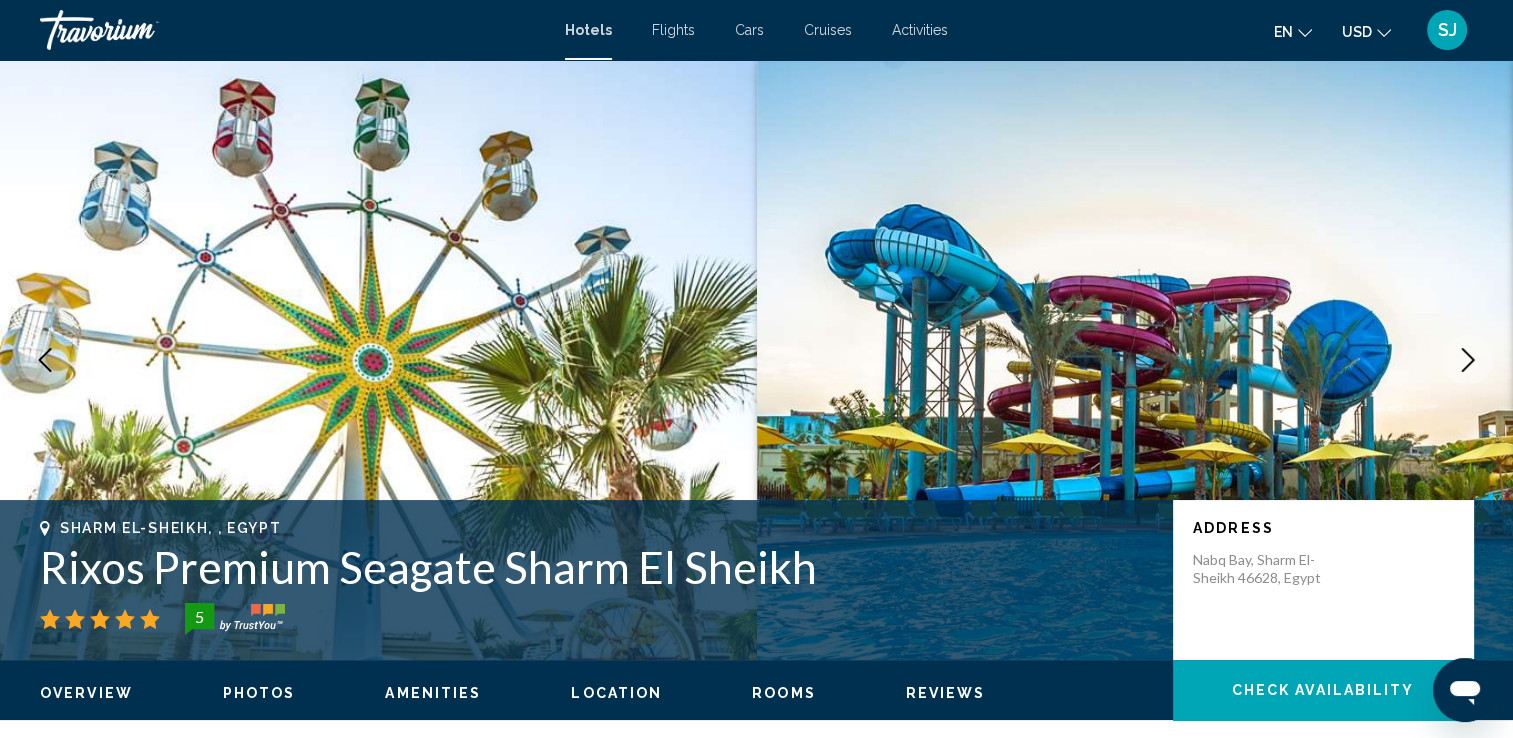 click 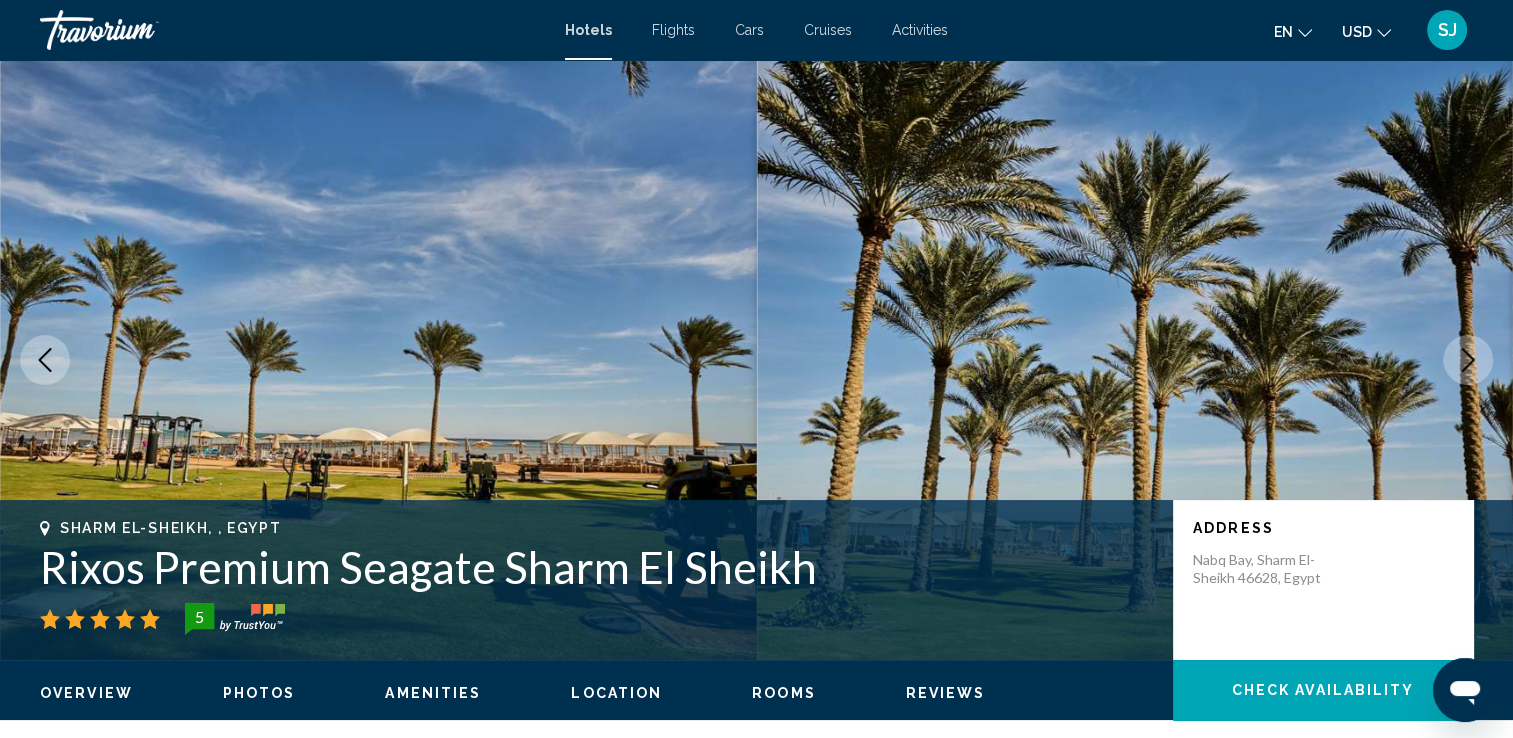 click 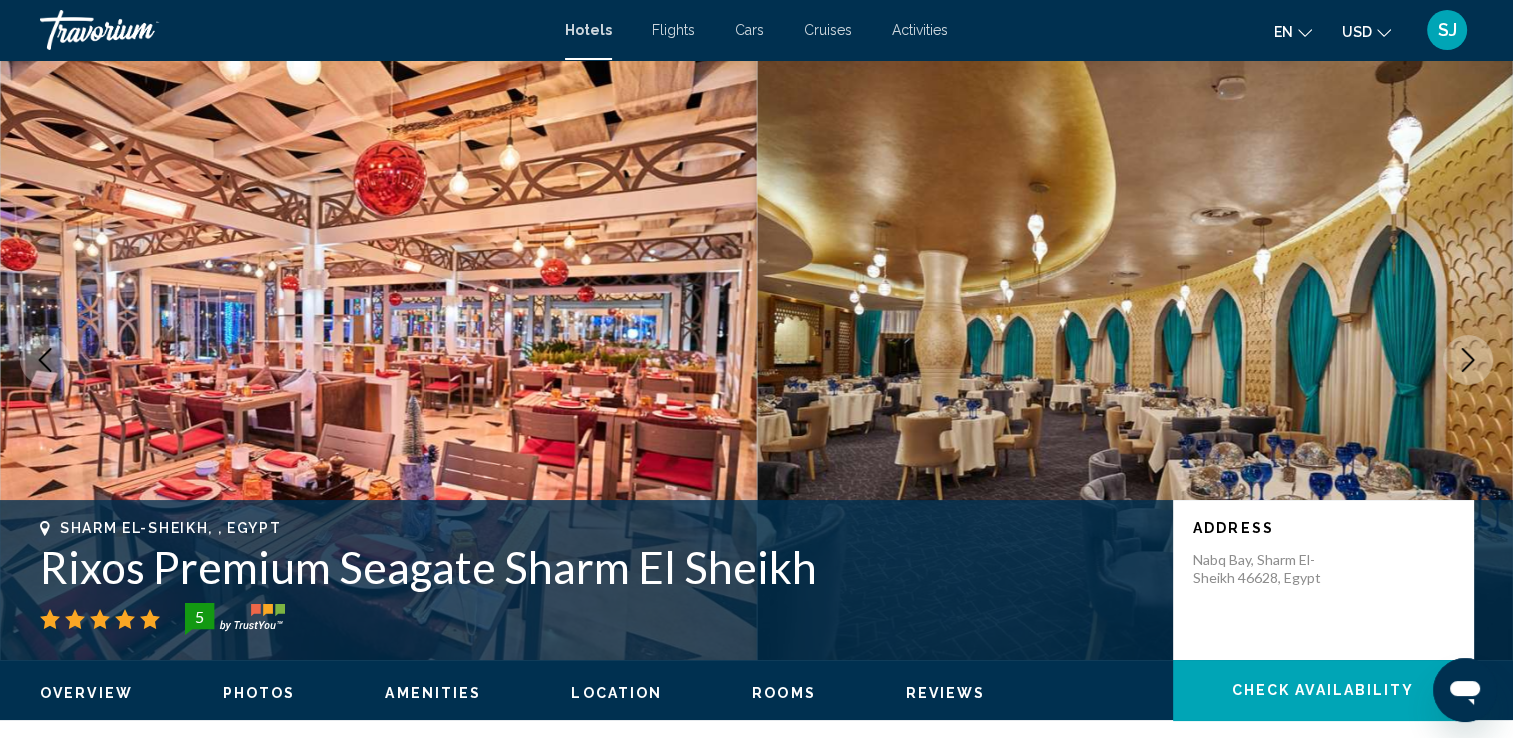 click 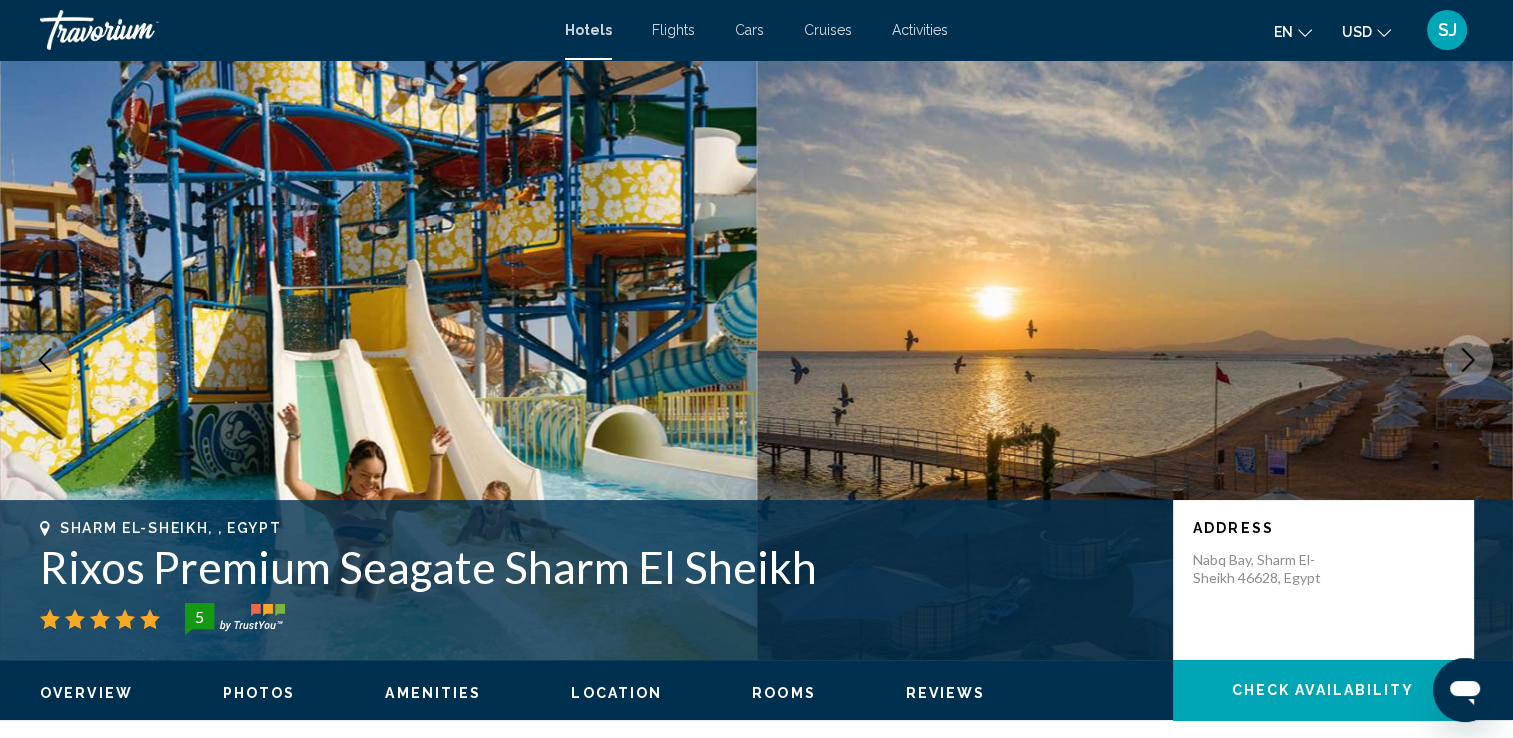 click 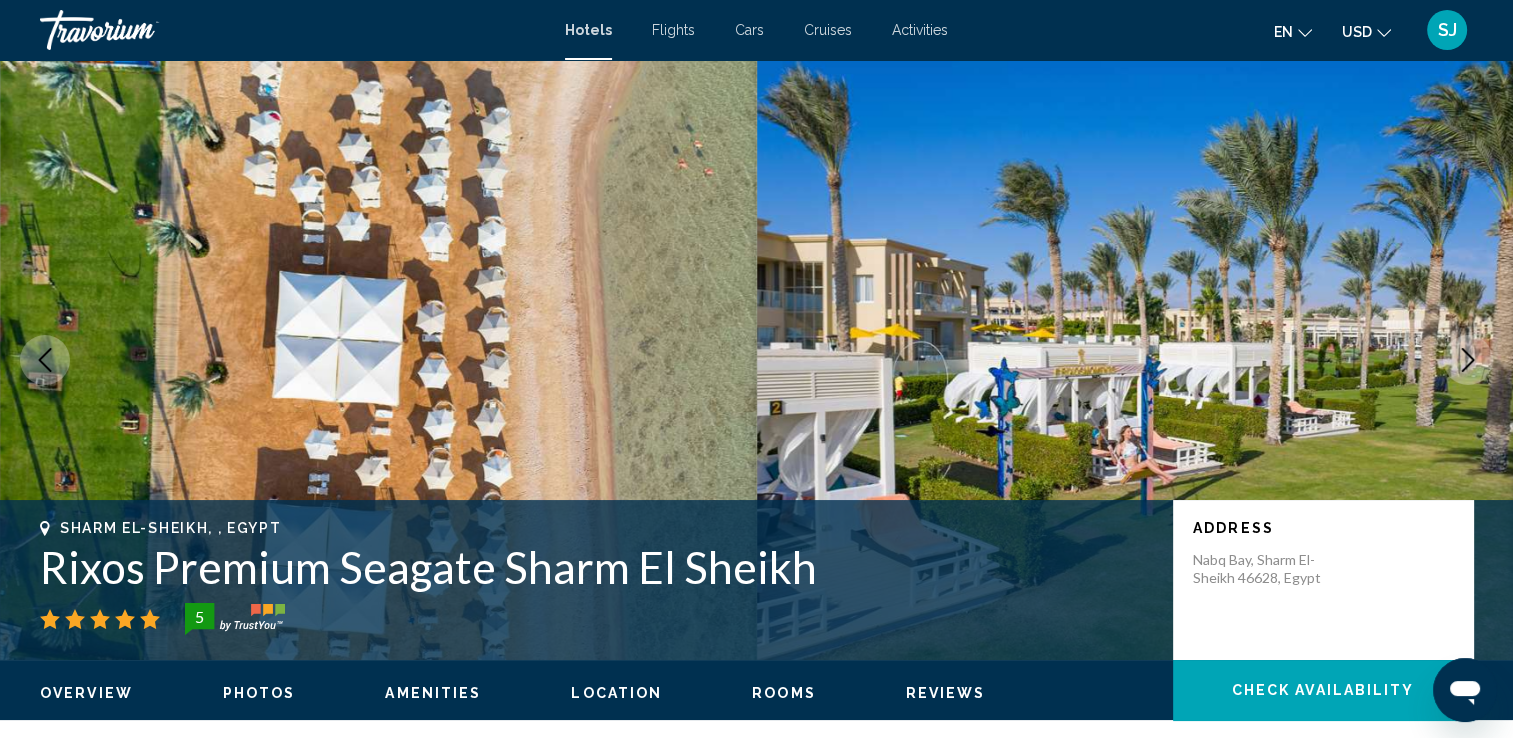 click 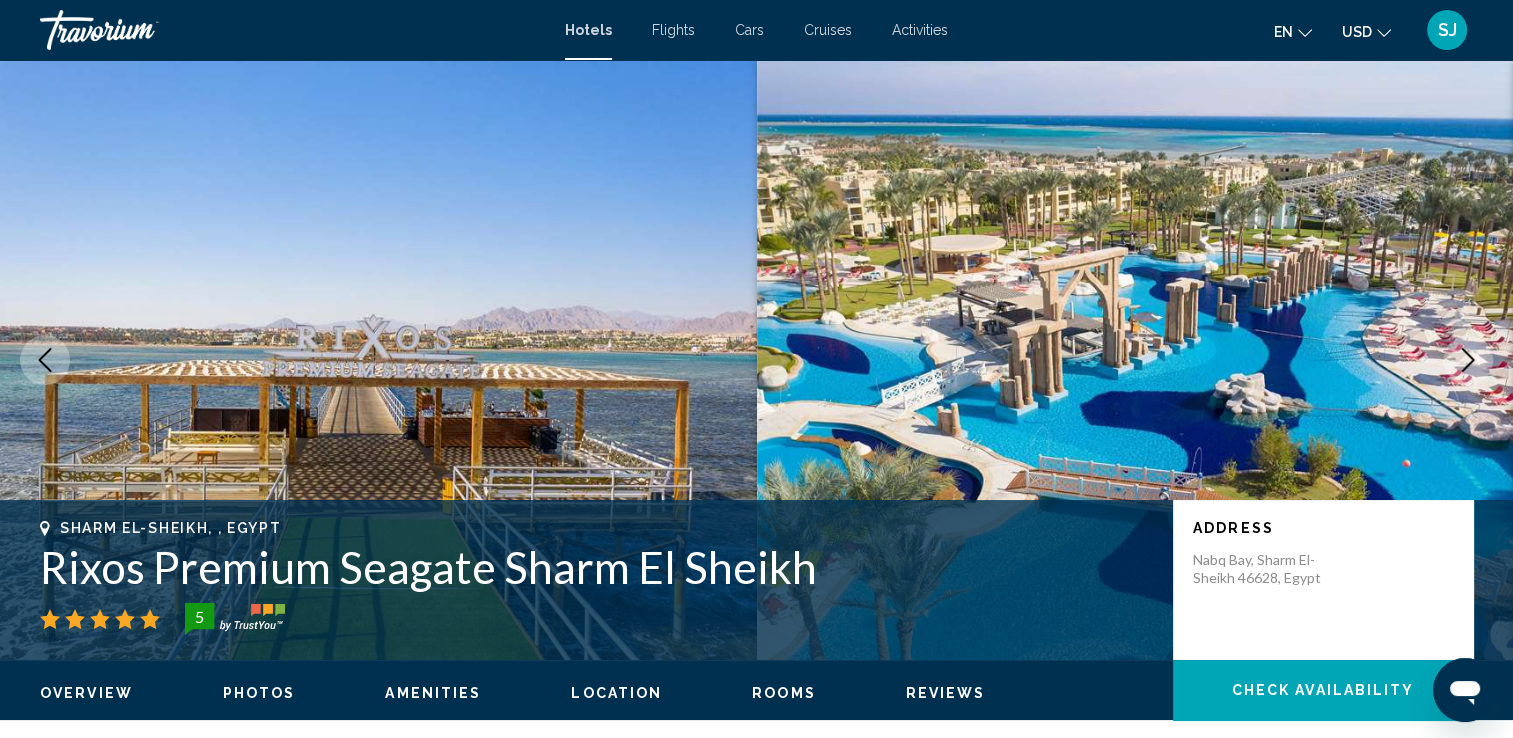 click 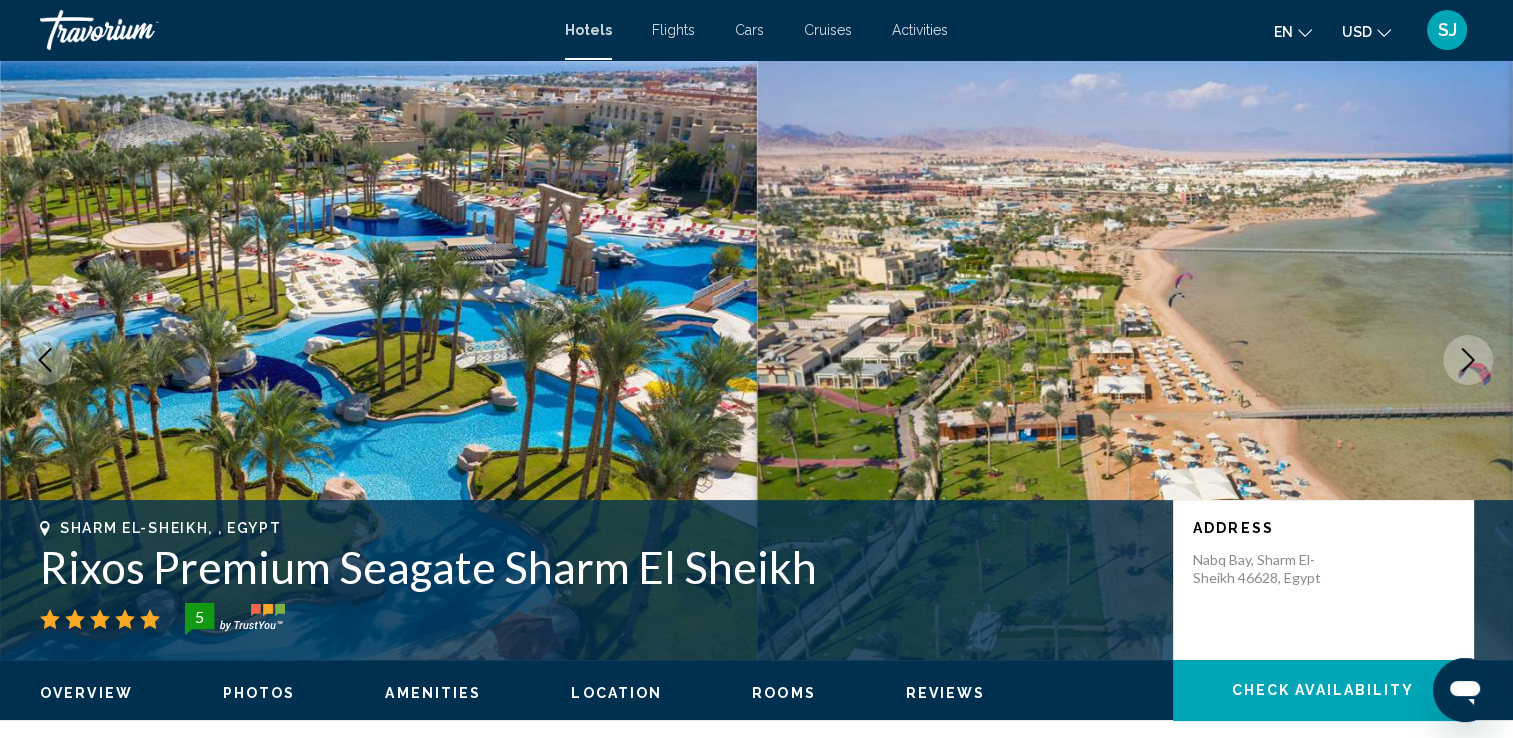click 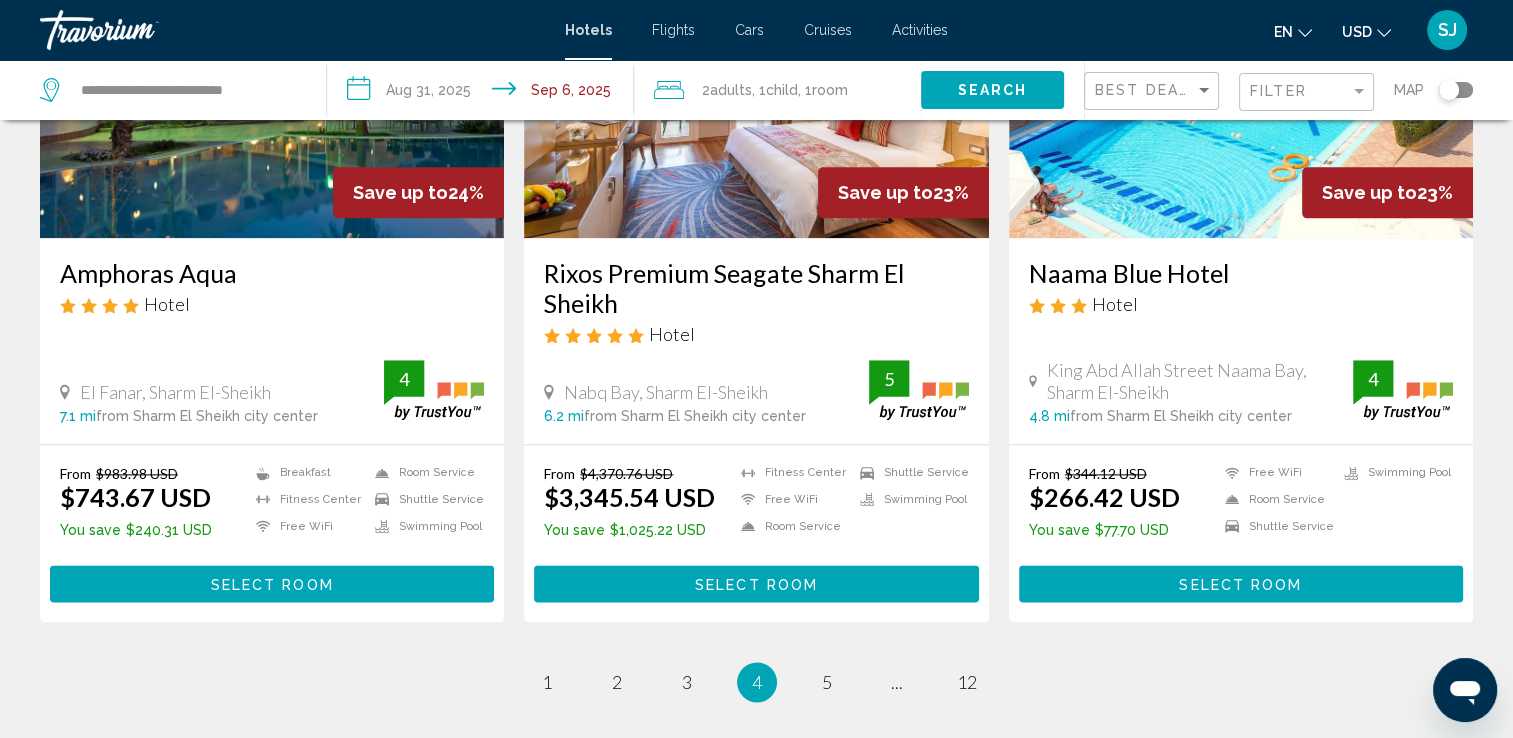 scroll, scrollTop: 2600, scrollLeft: 0, axis: vertical 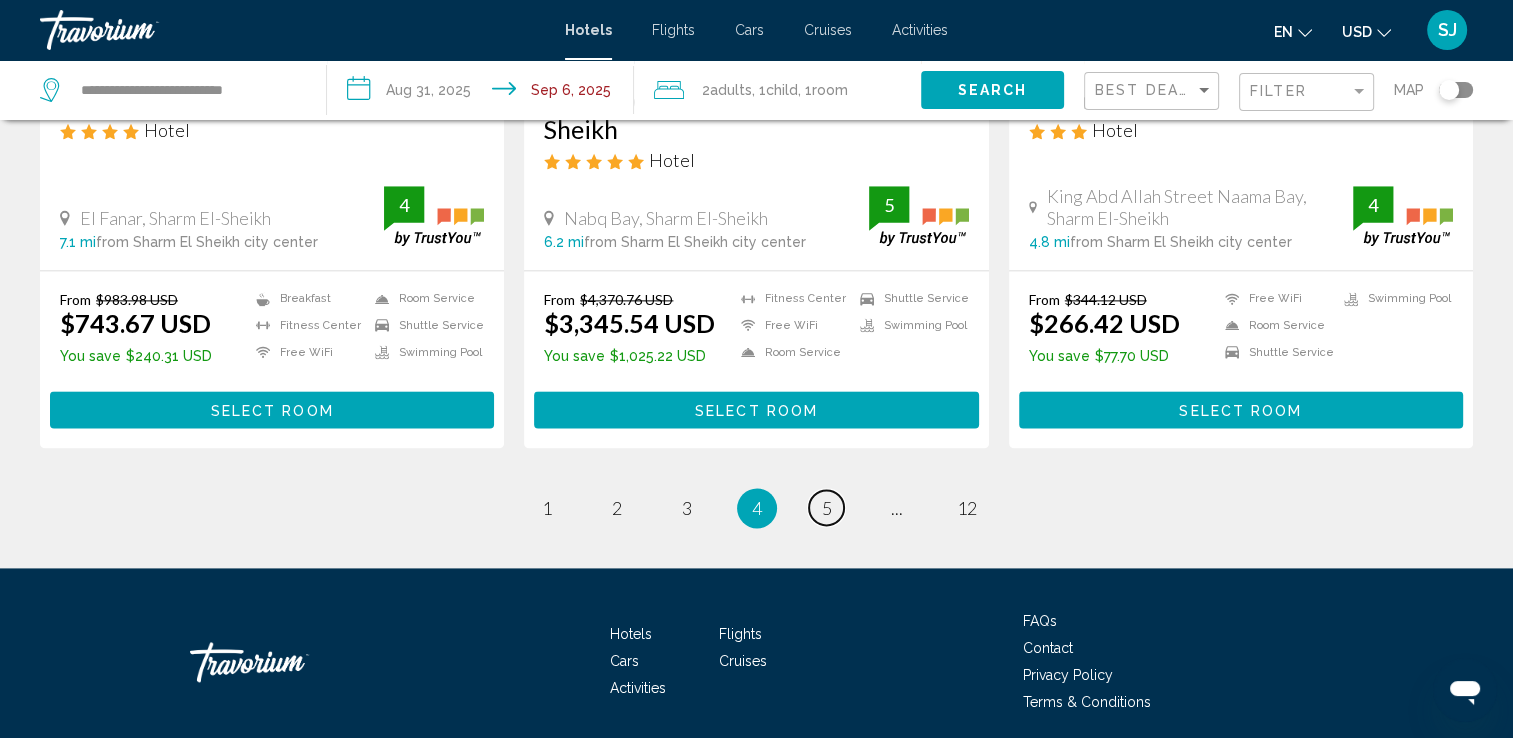 click on "5" at bounding box center [827, 508] 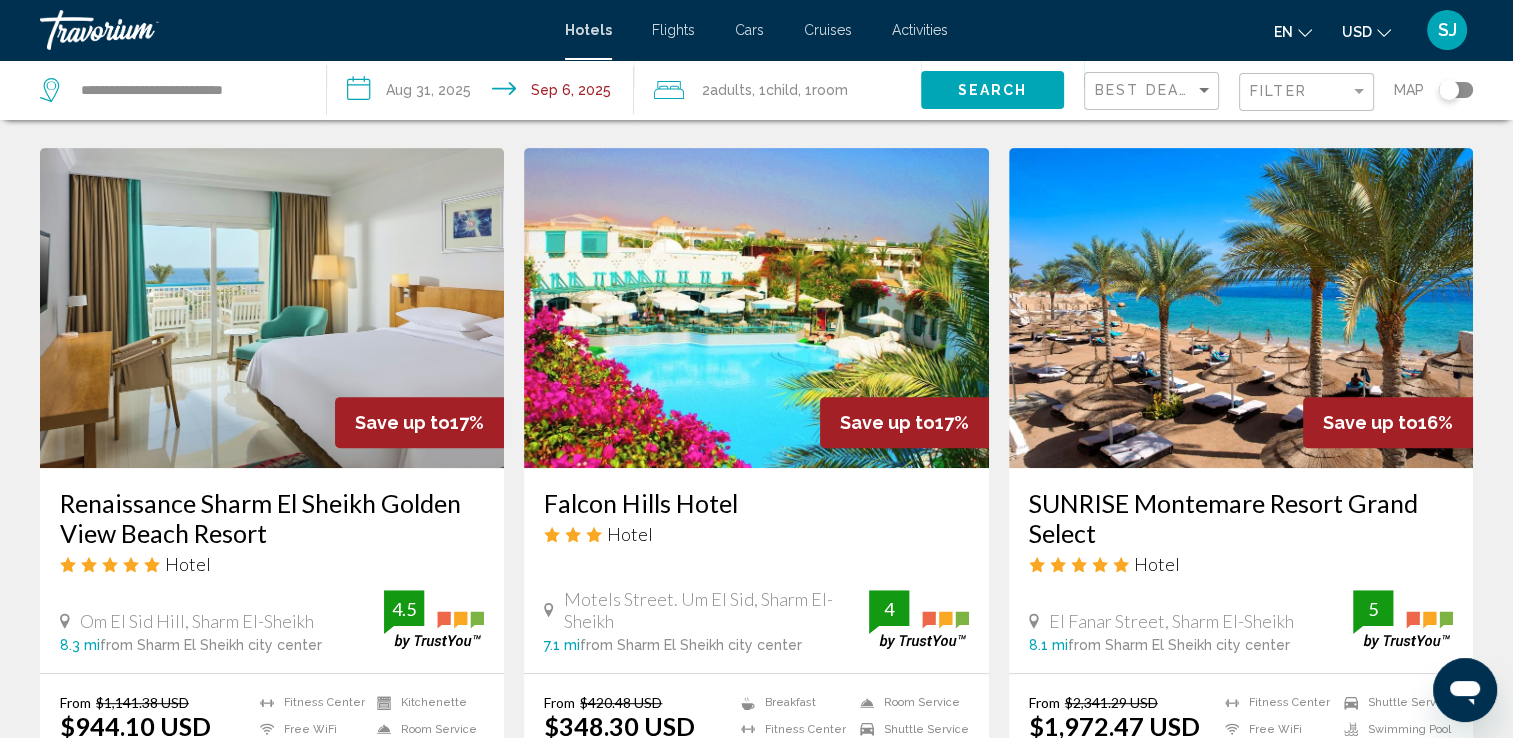scroll, scrollTop: 826, scrollLeft: 0, axis: vertical 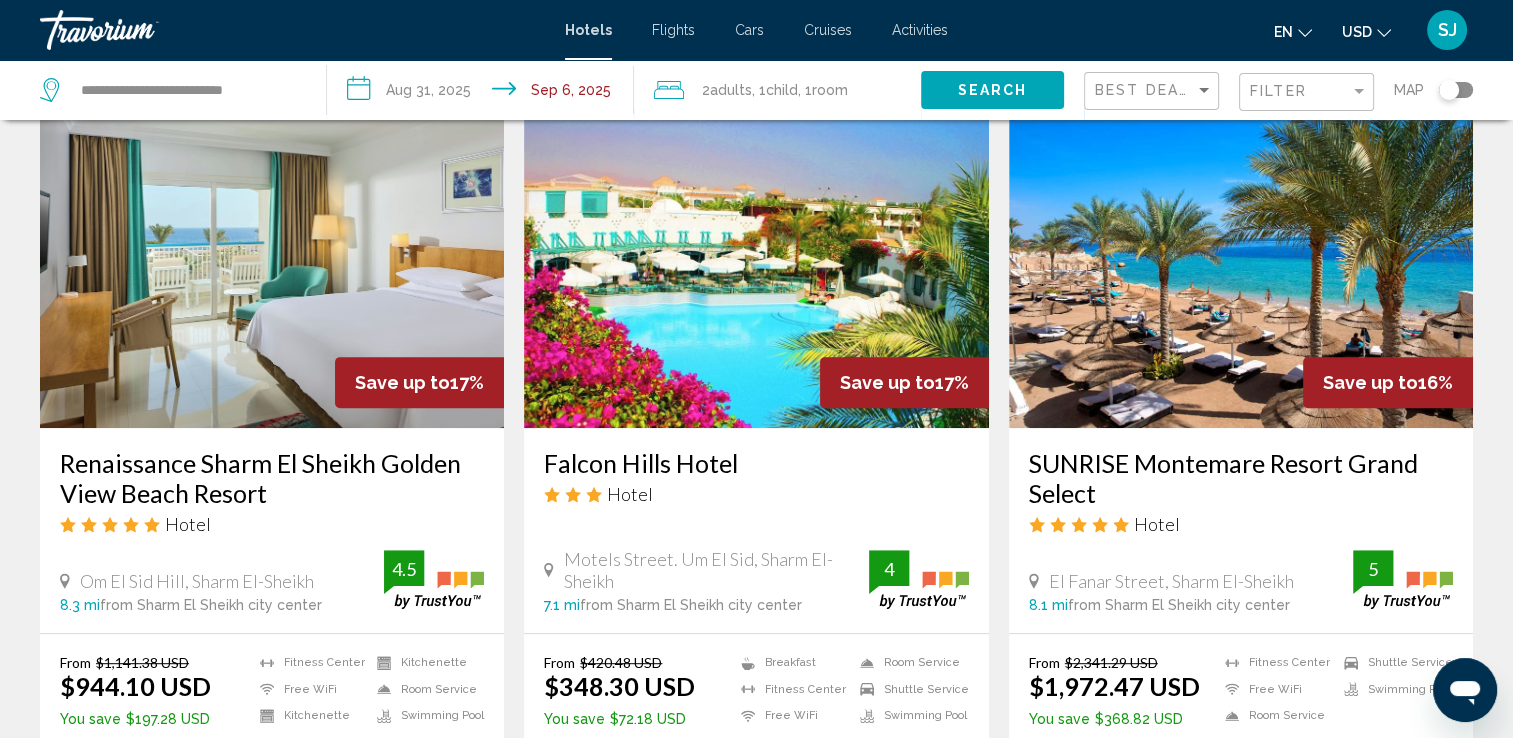 click at bounding box center [1241, 268] 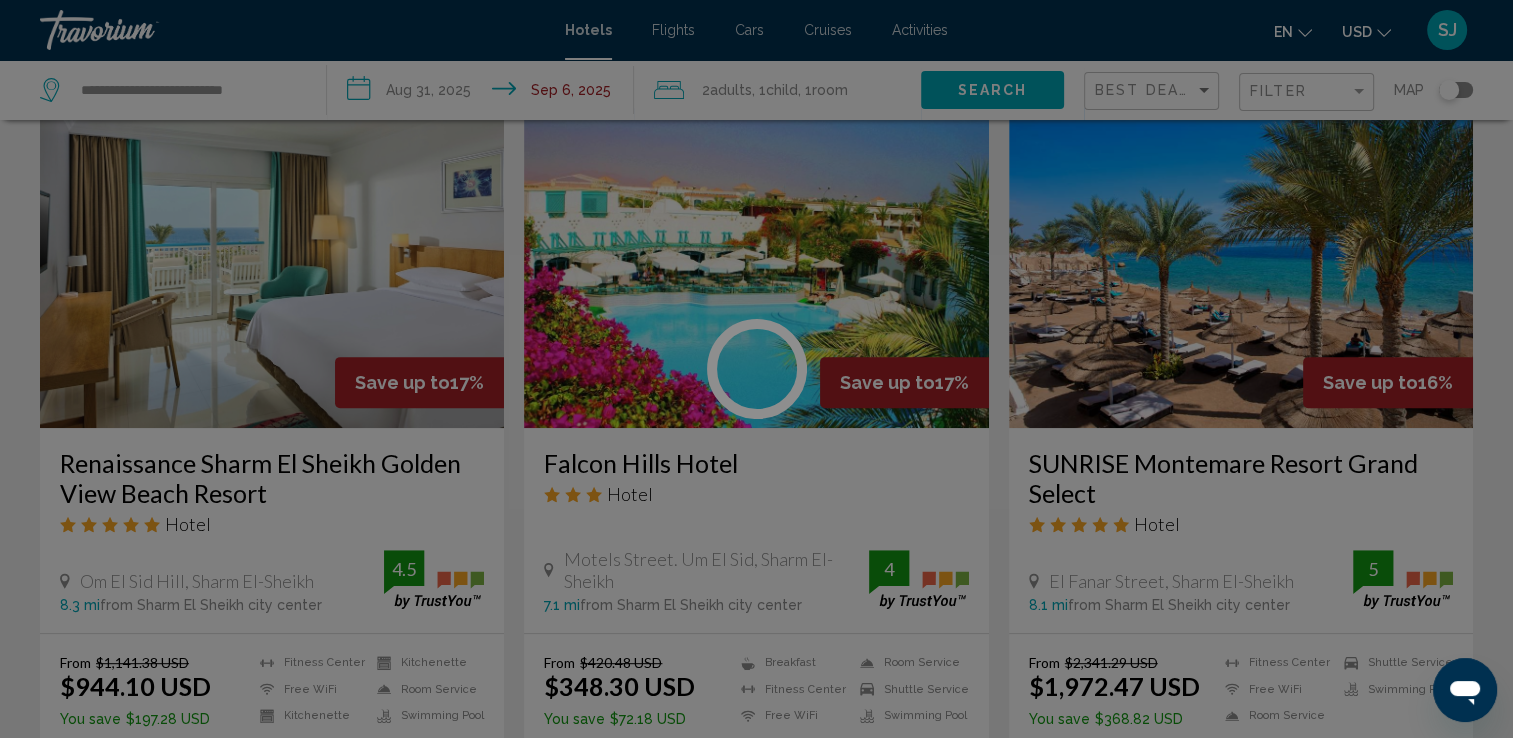 scroll, scrollTop: 0, scrollLeft: 0, axis: both 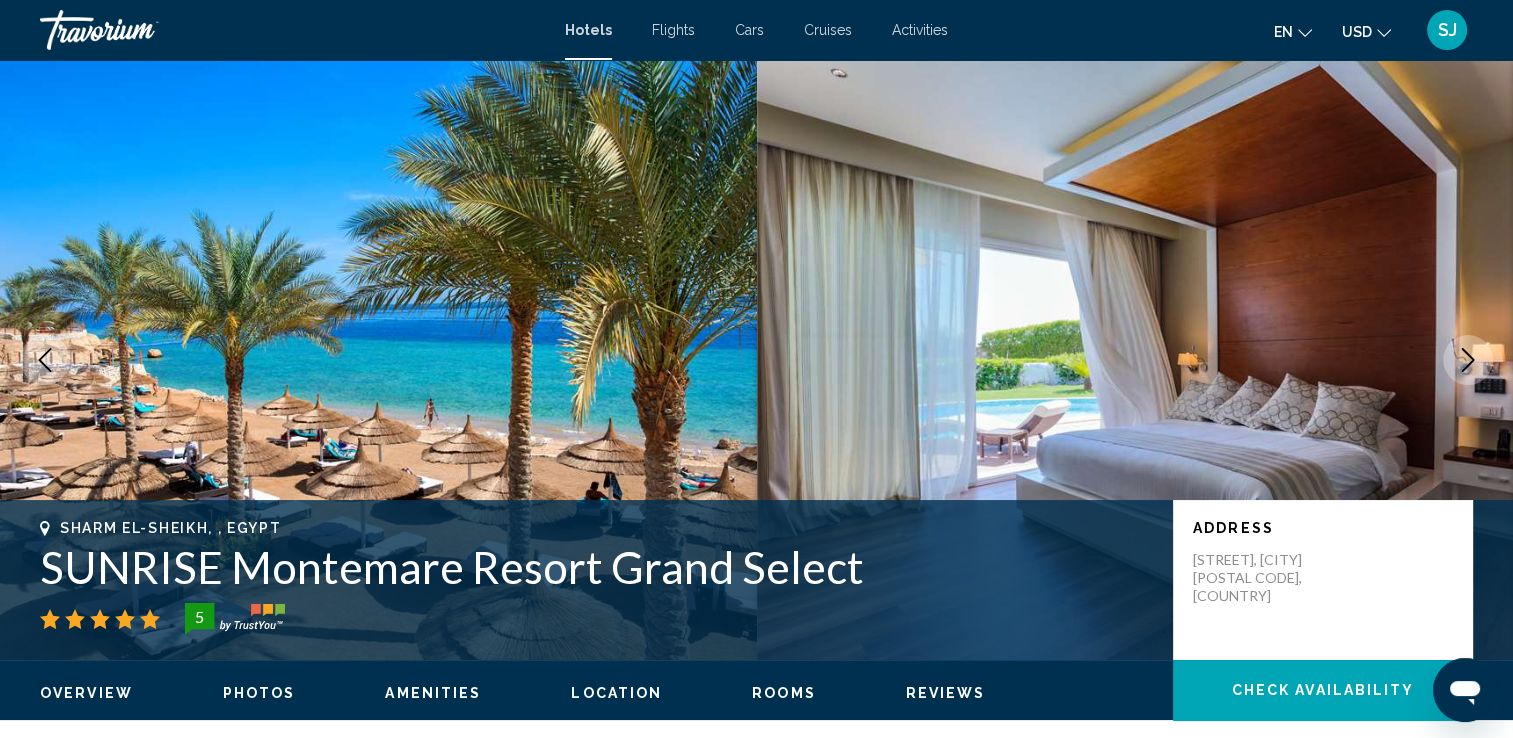 click at bounding box center [1468, 360] 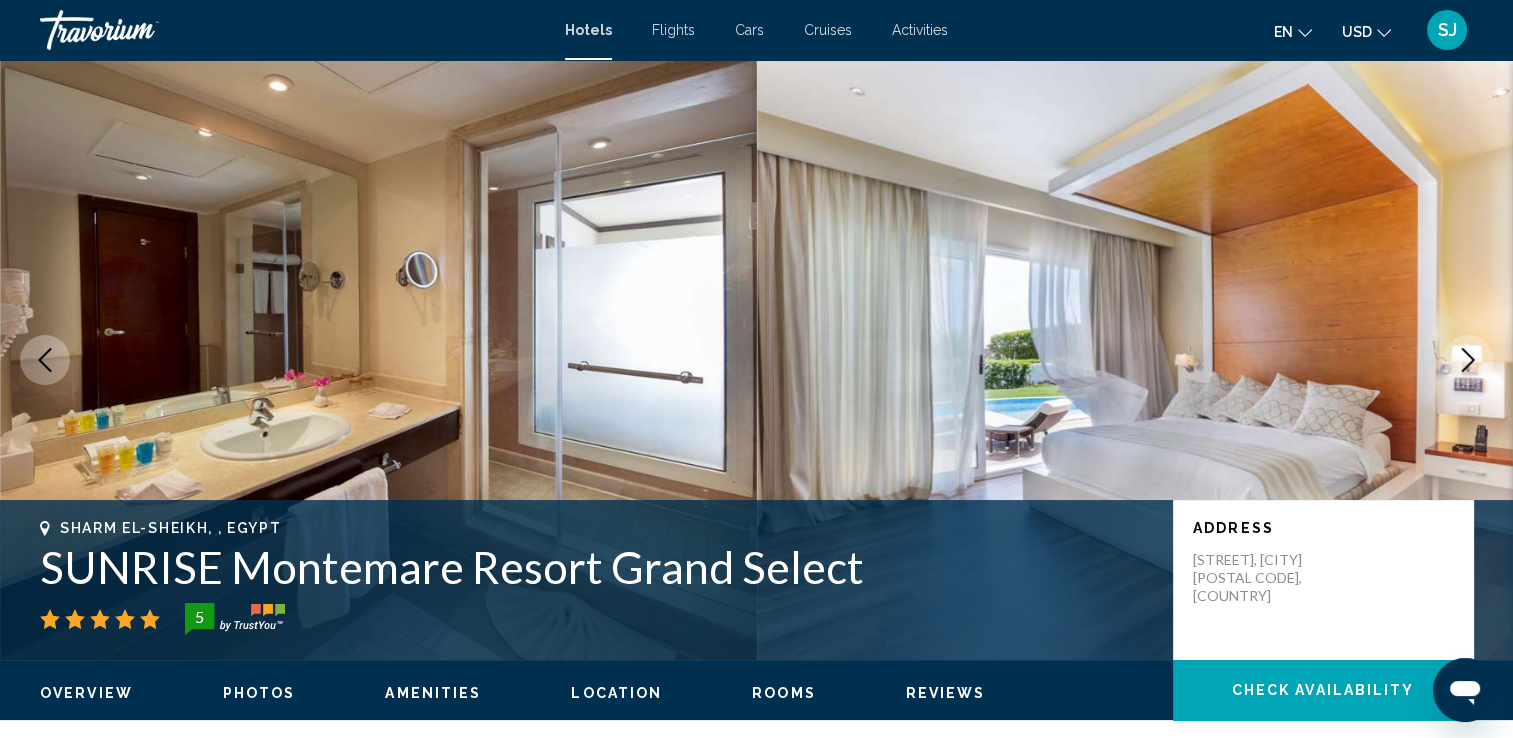 click 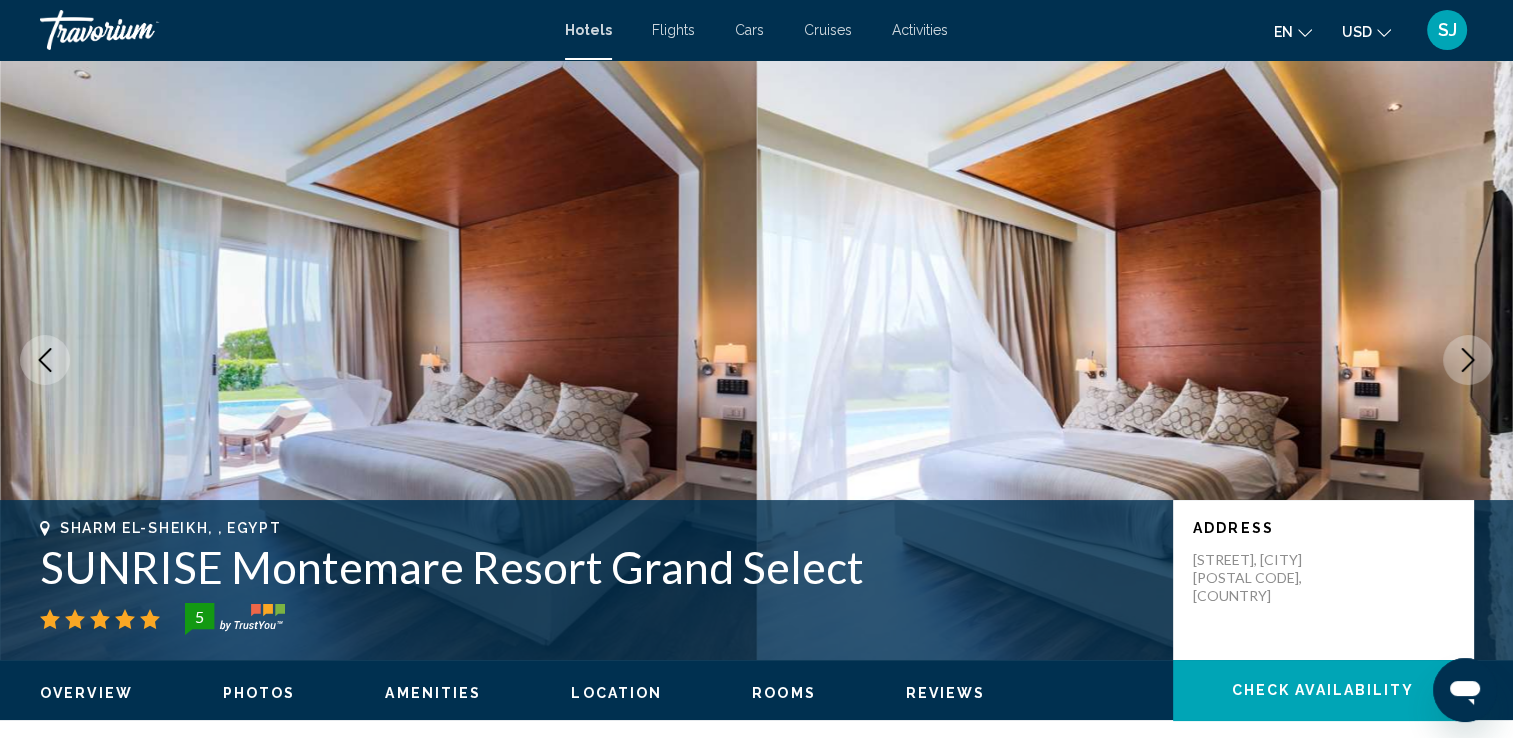 click 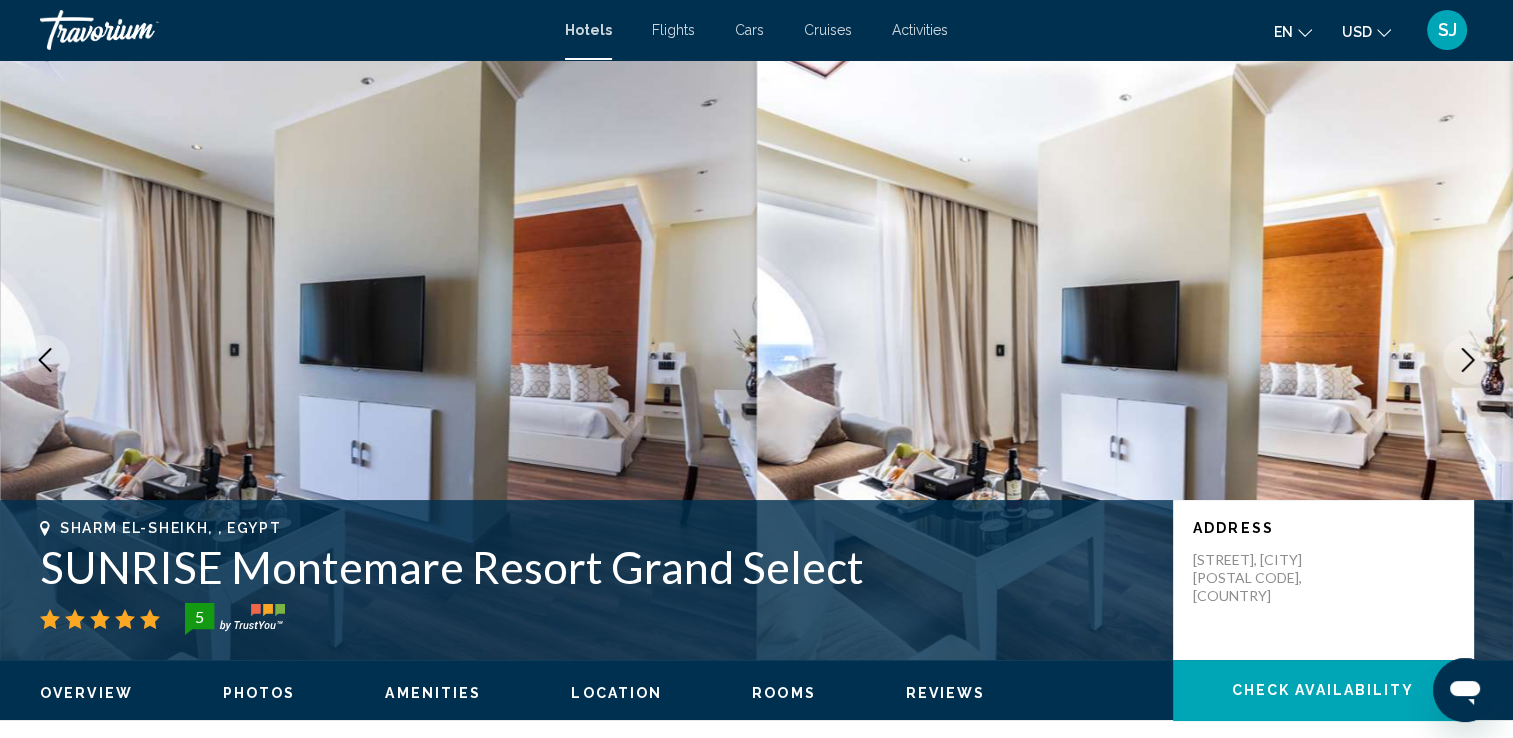 click 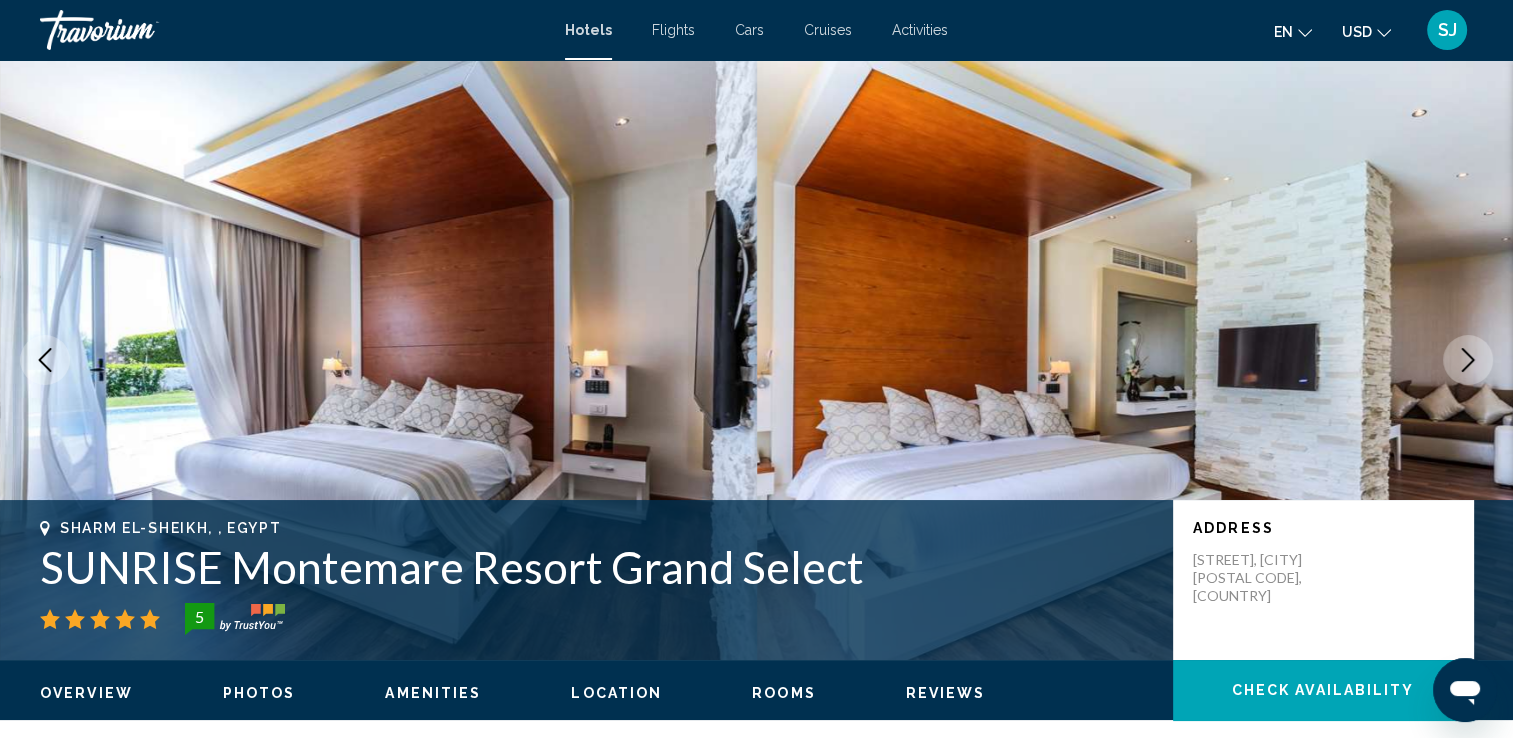 click 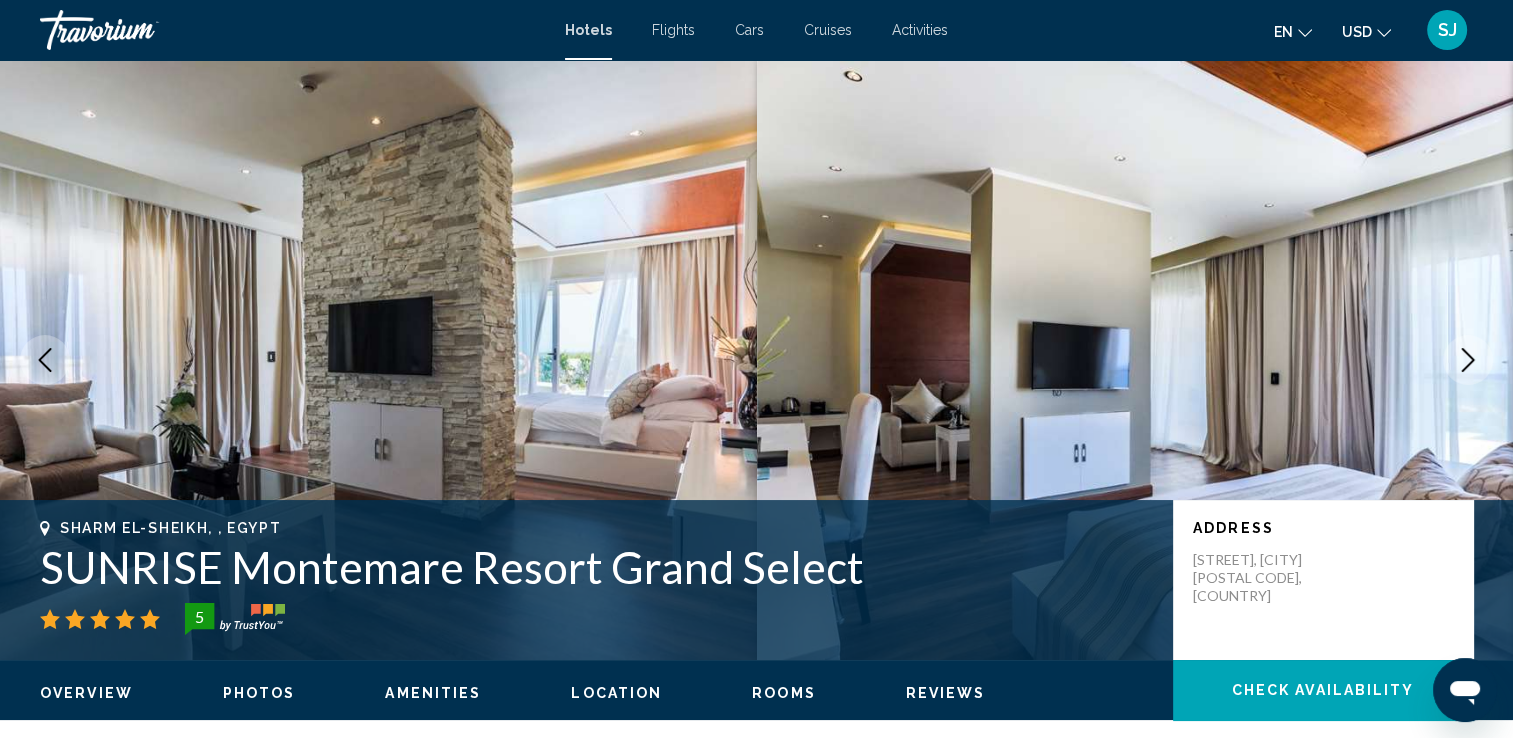 click 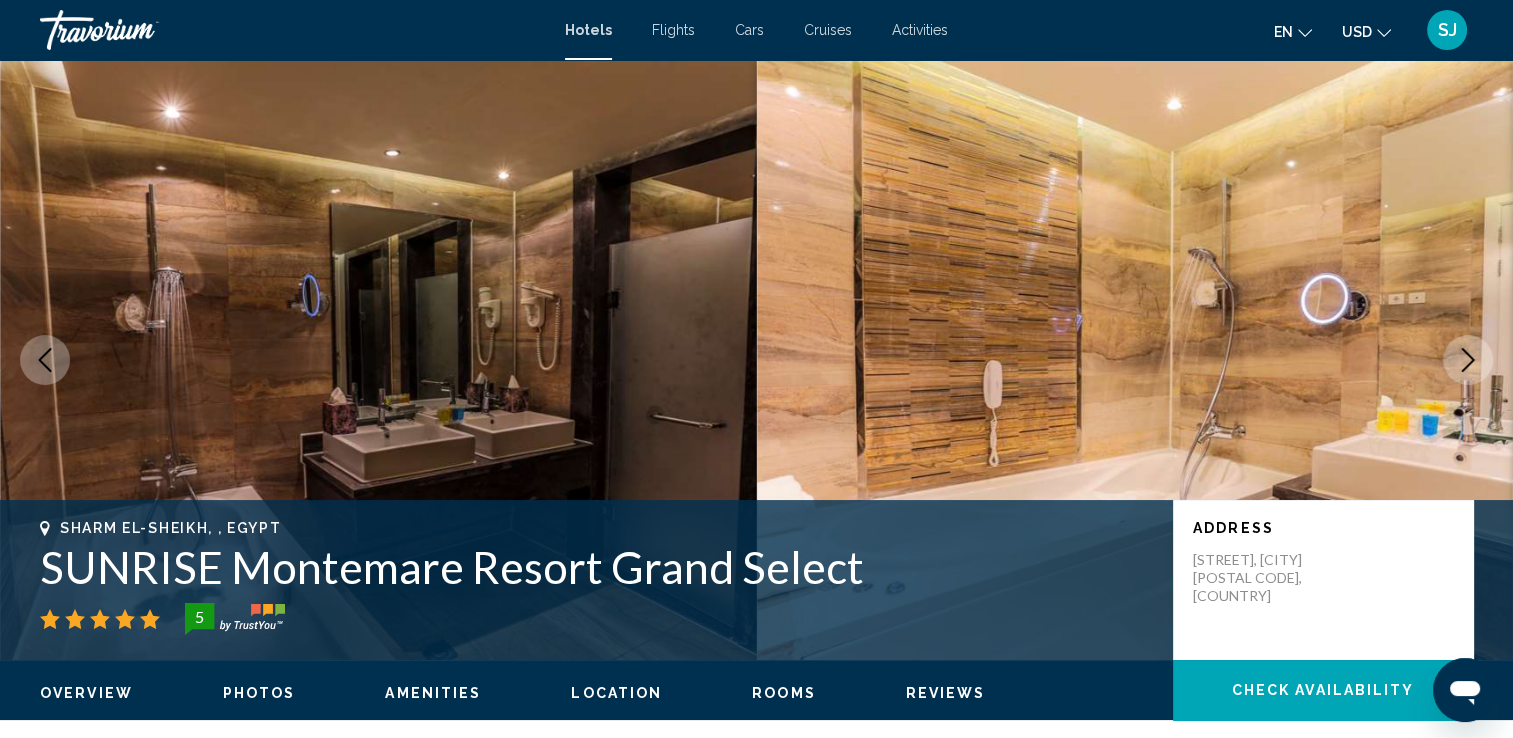 click 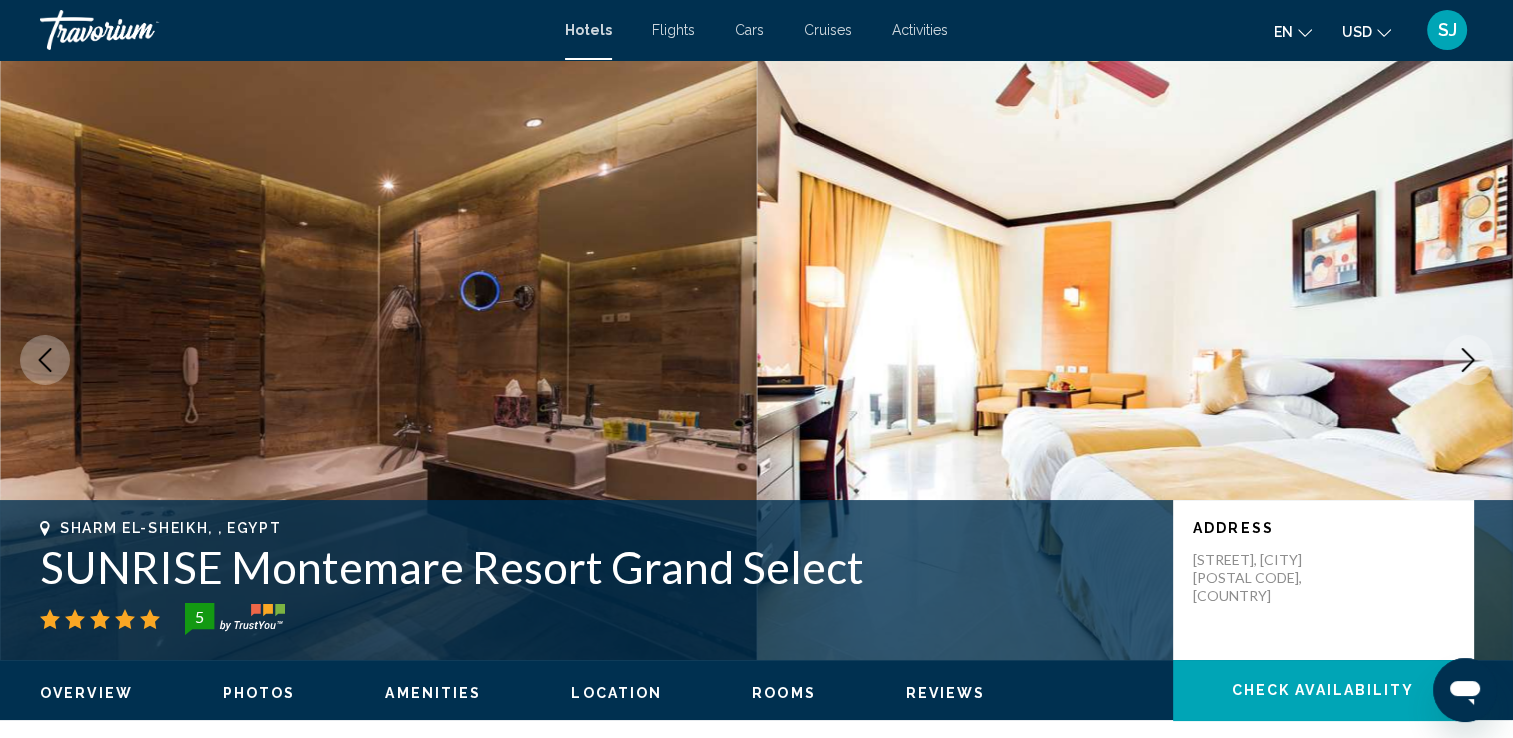 click 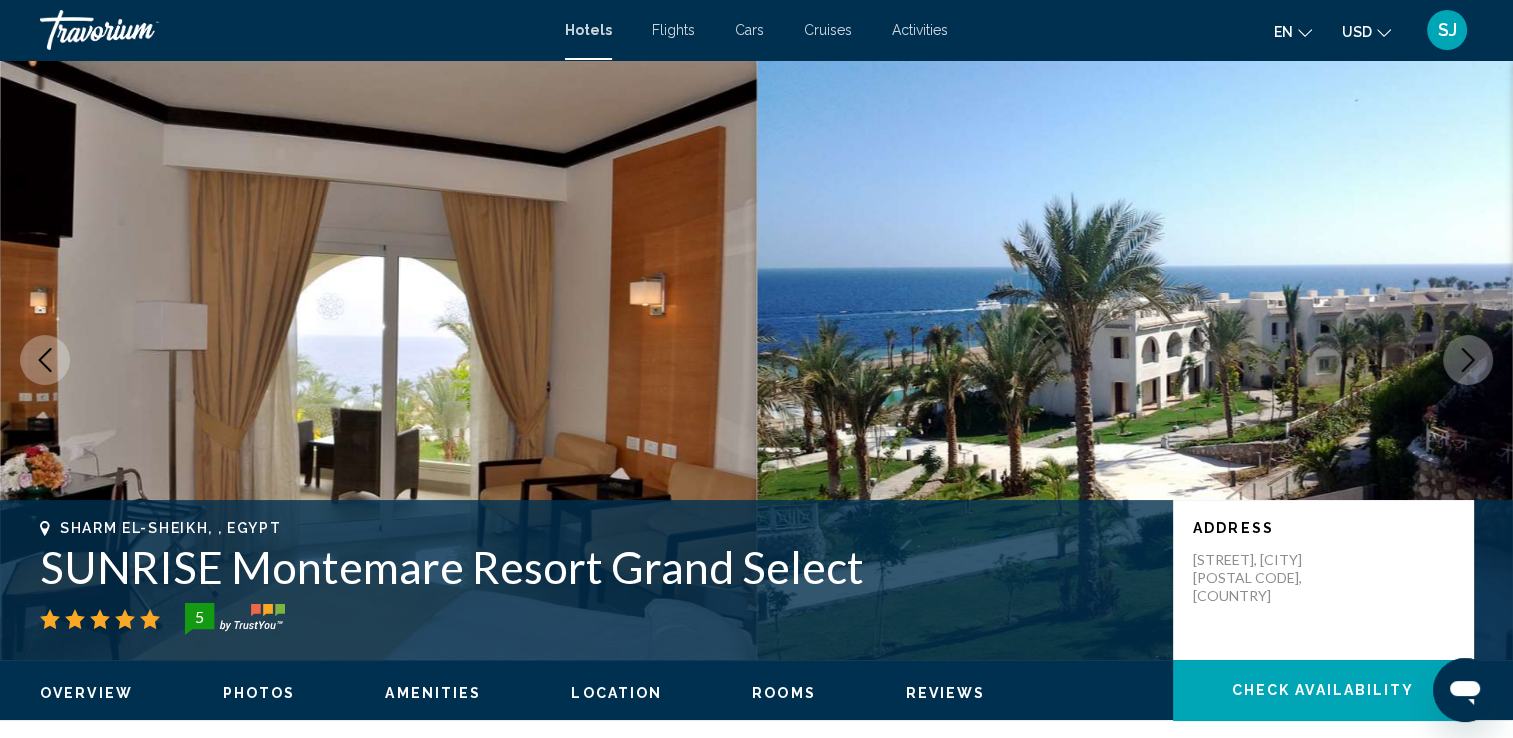 click 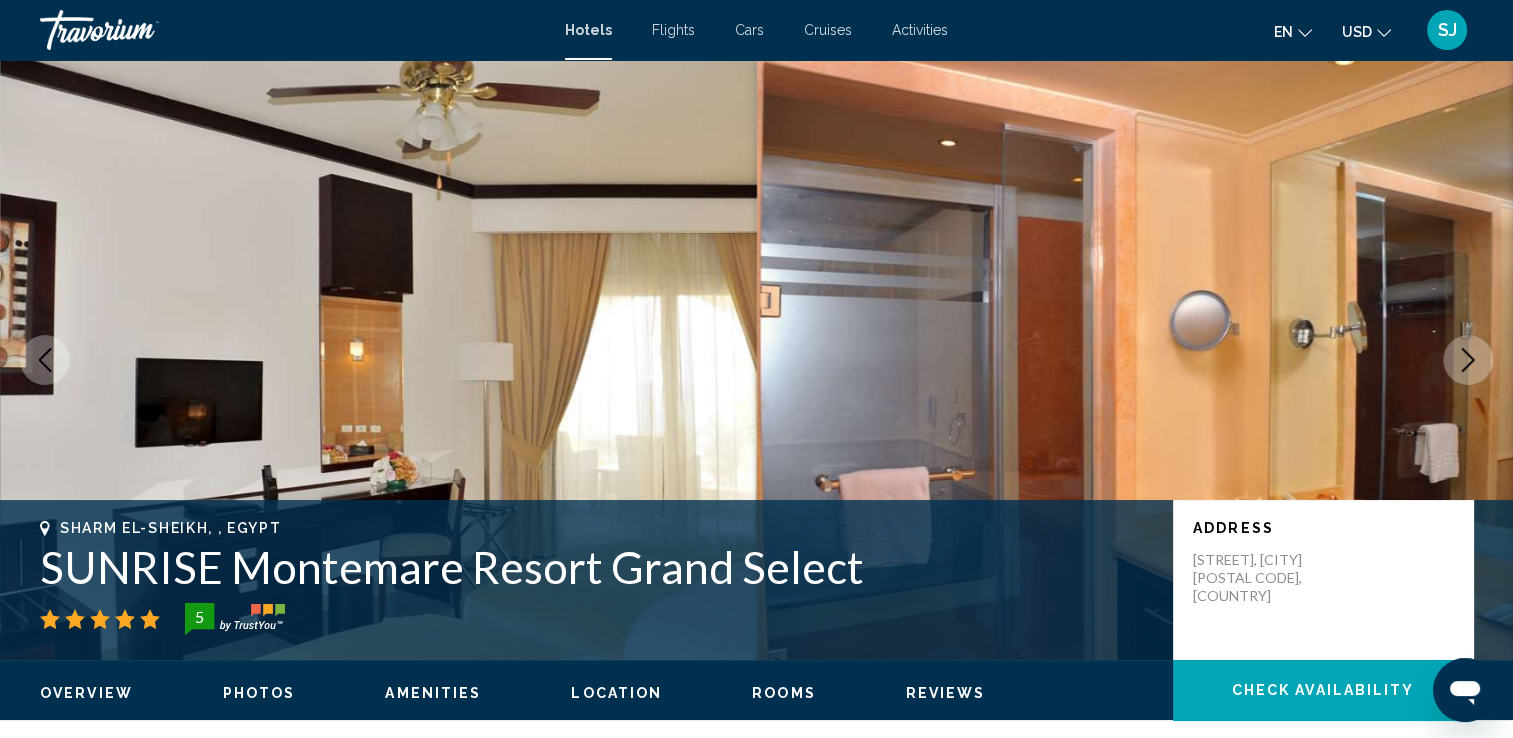 click 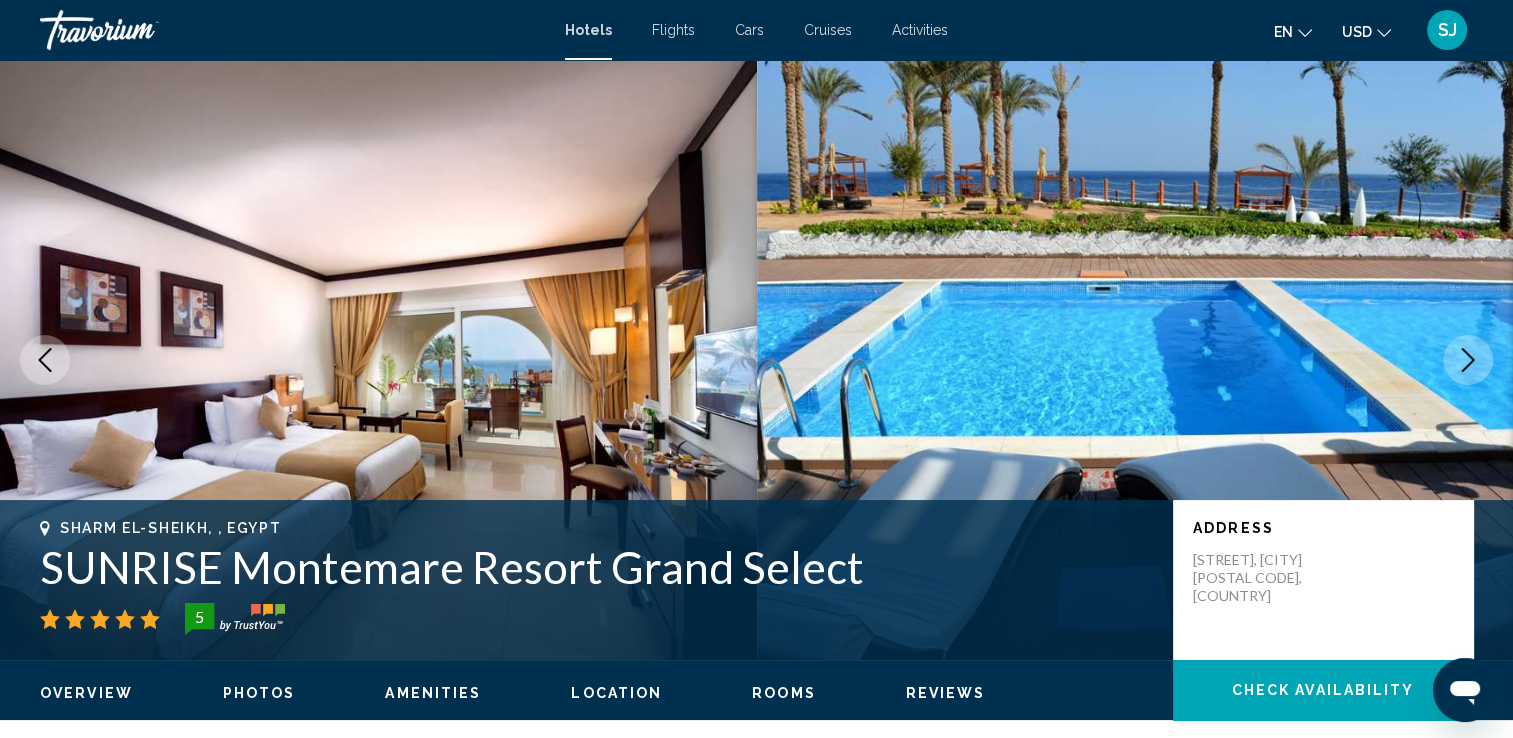 click 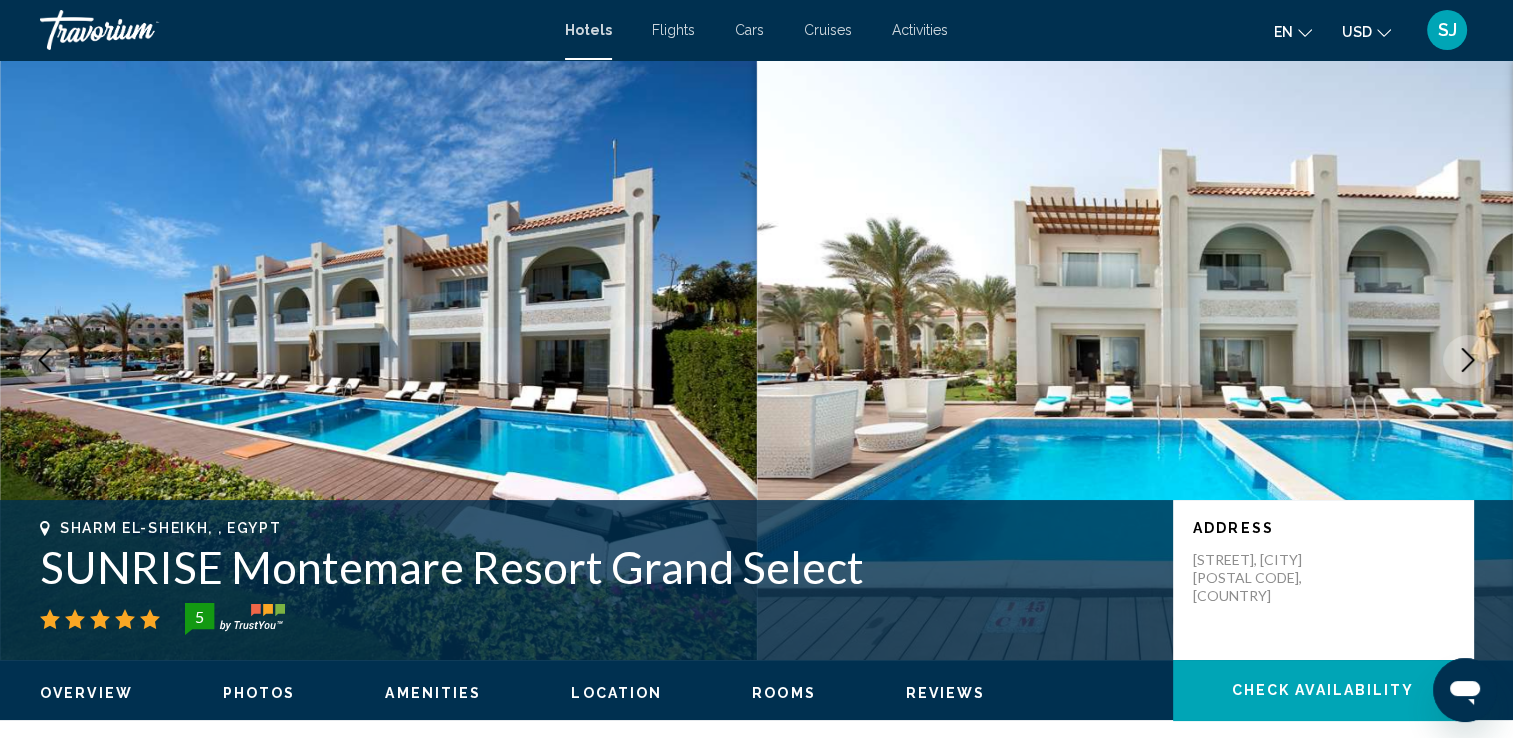click 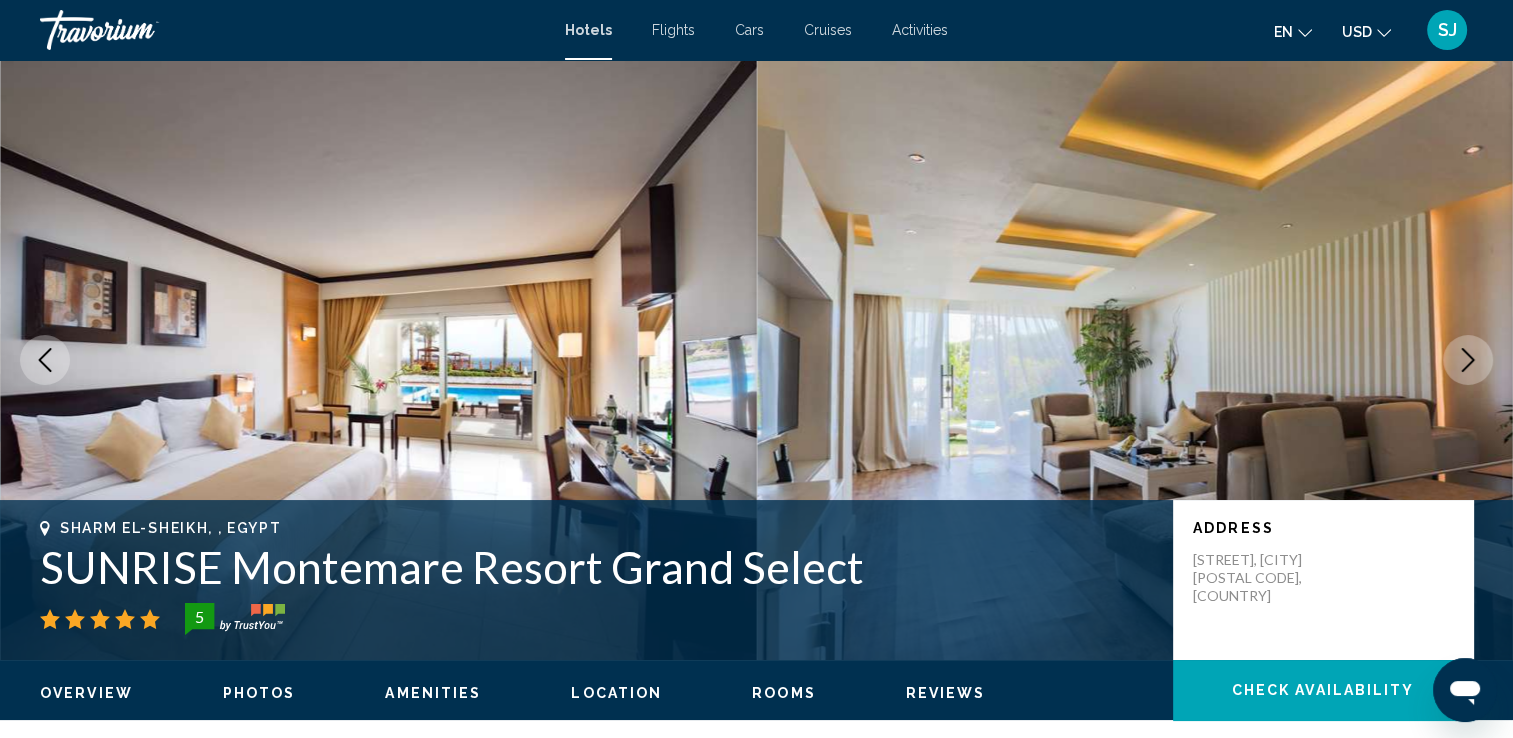 click 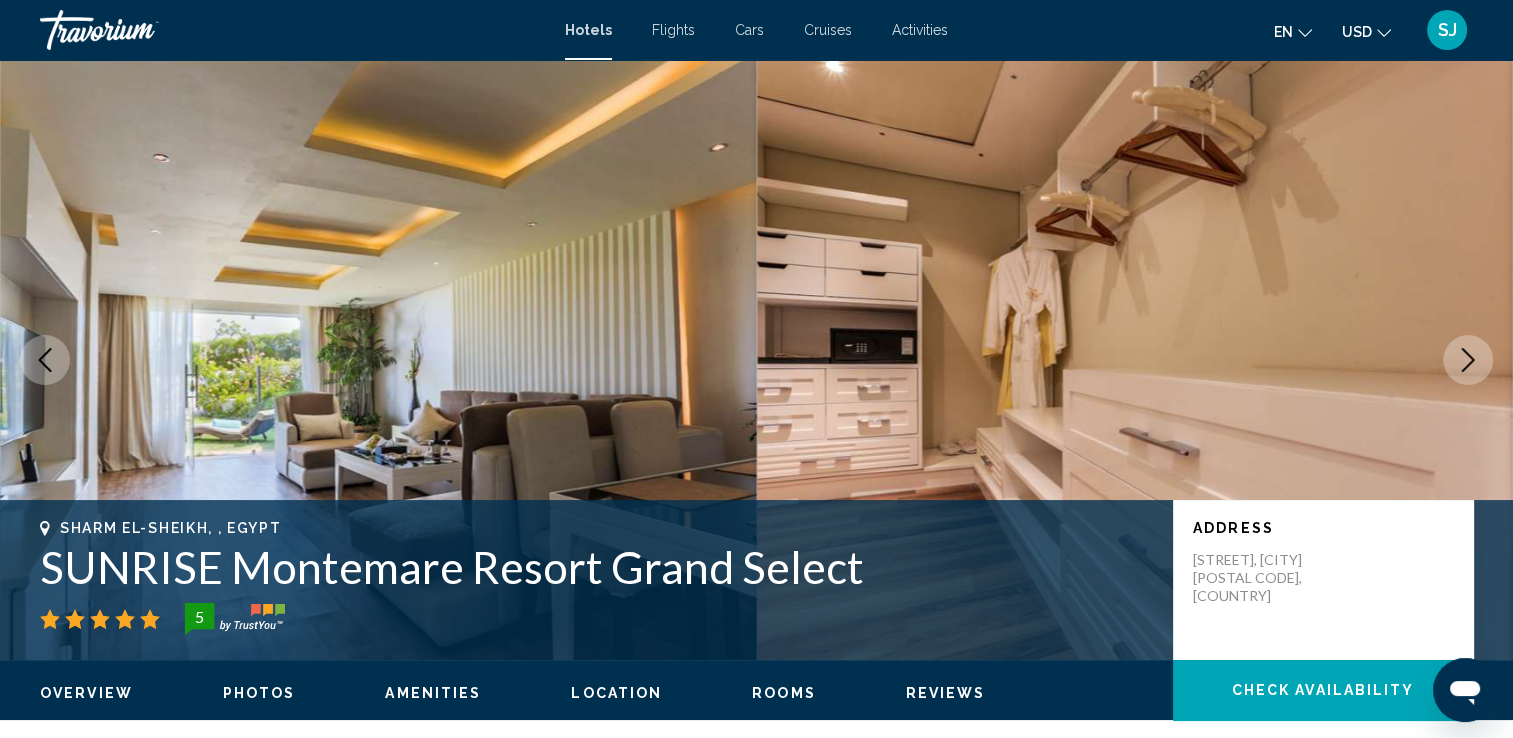 click 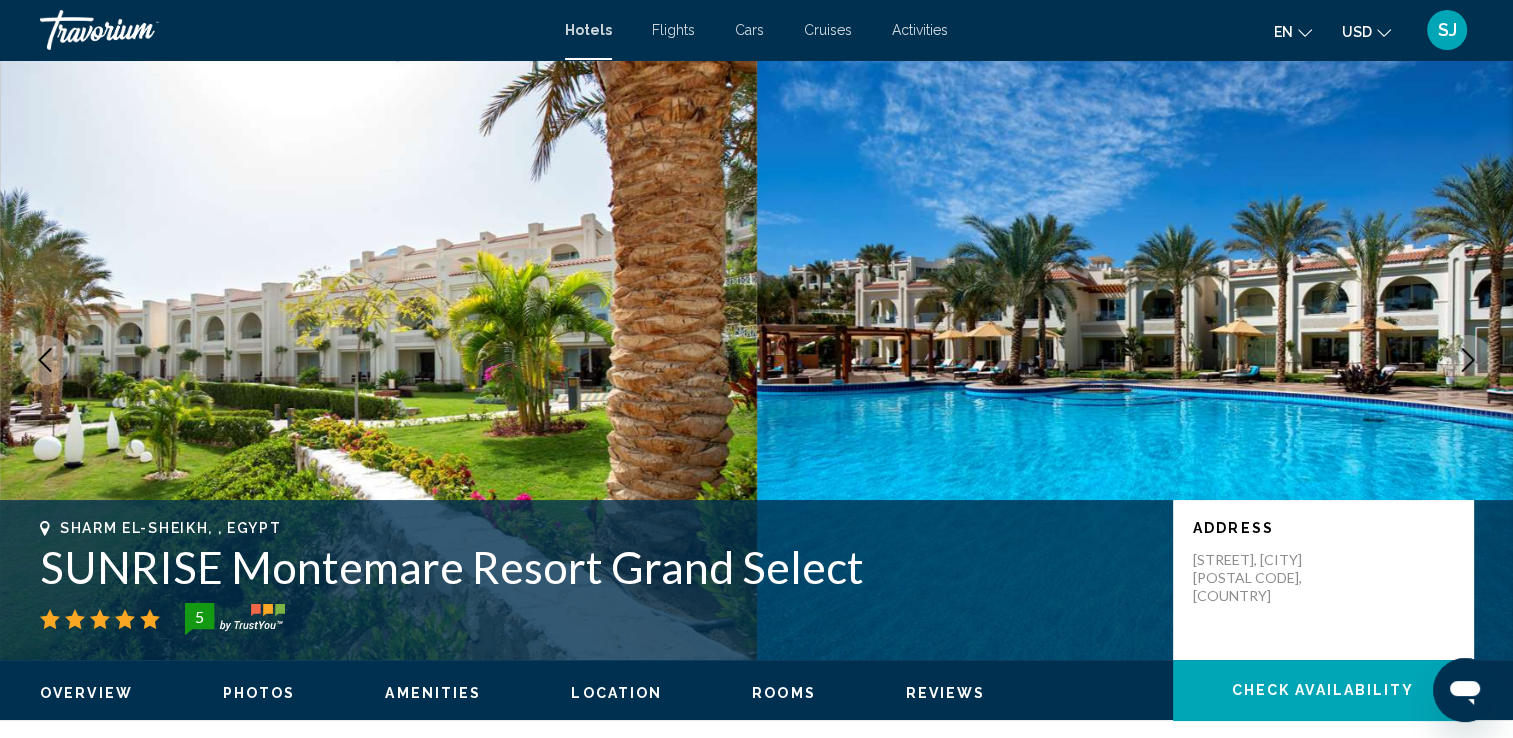 click 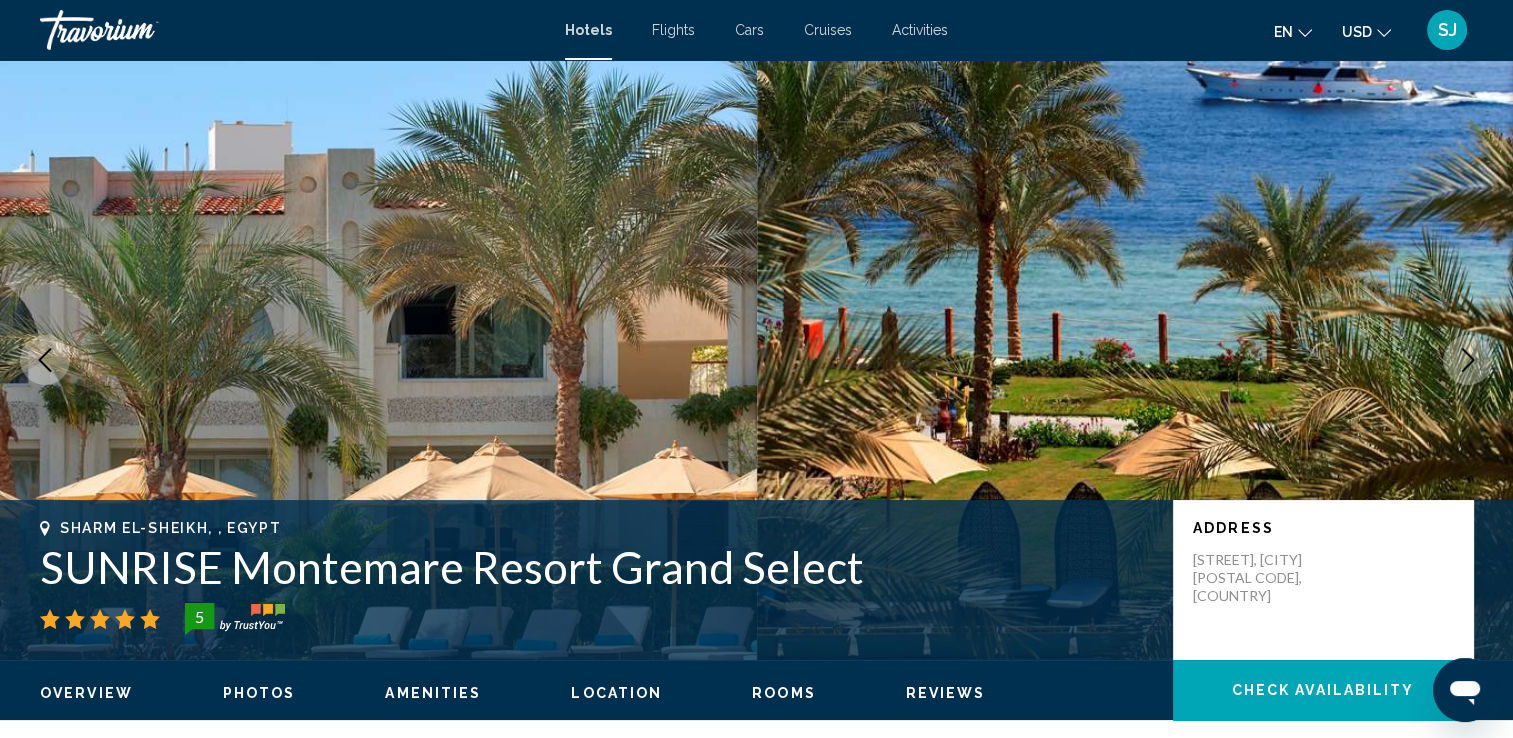 click 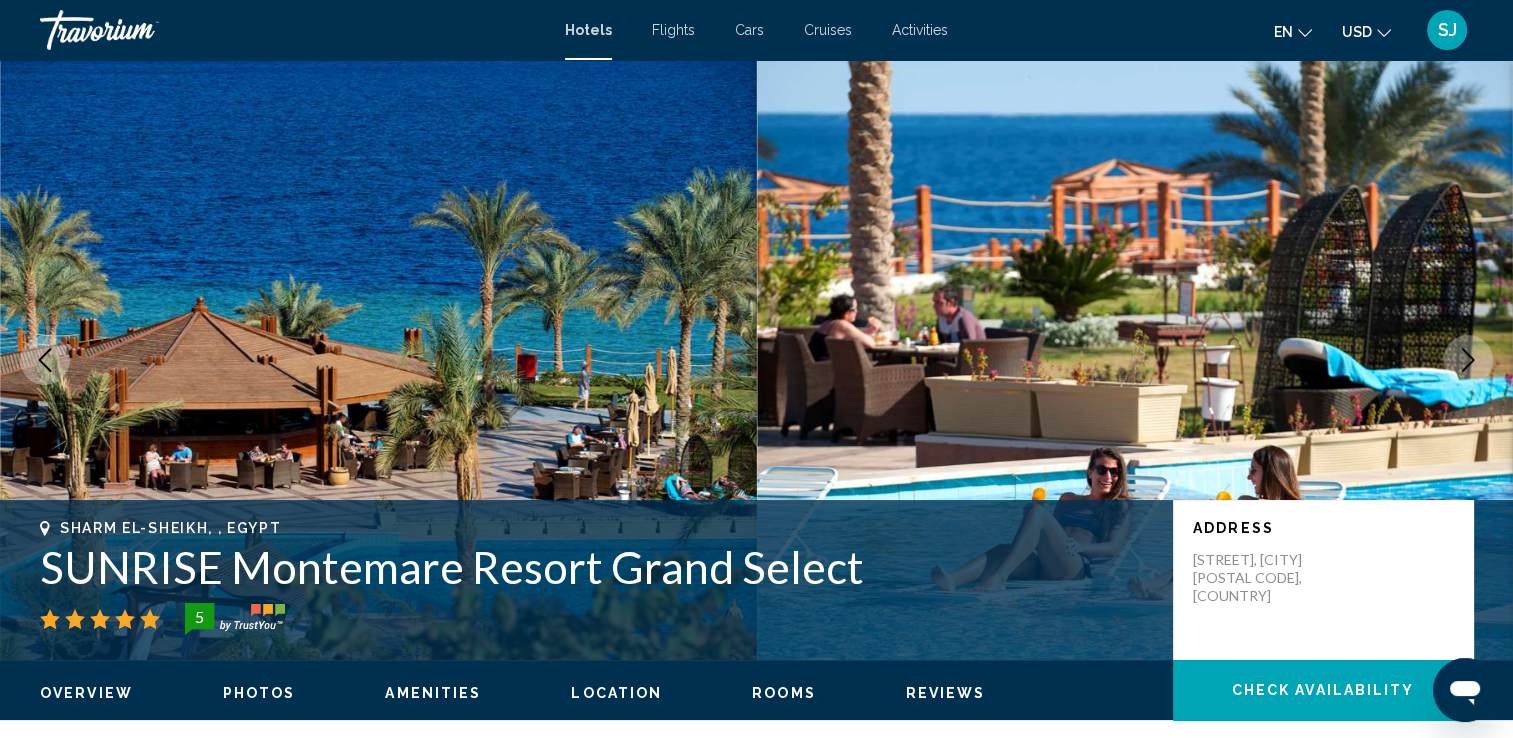 click 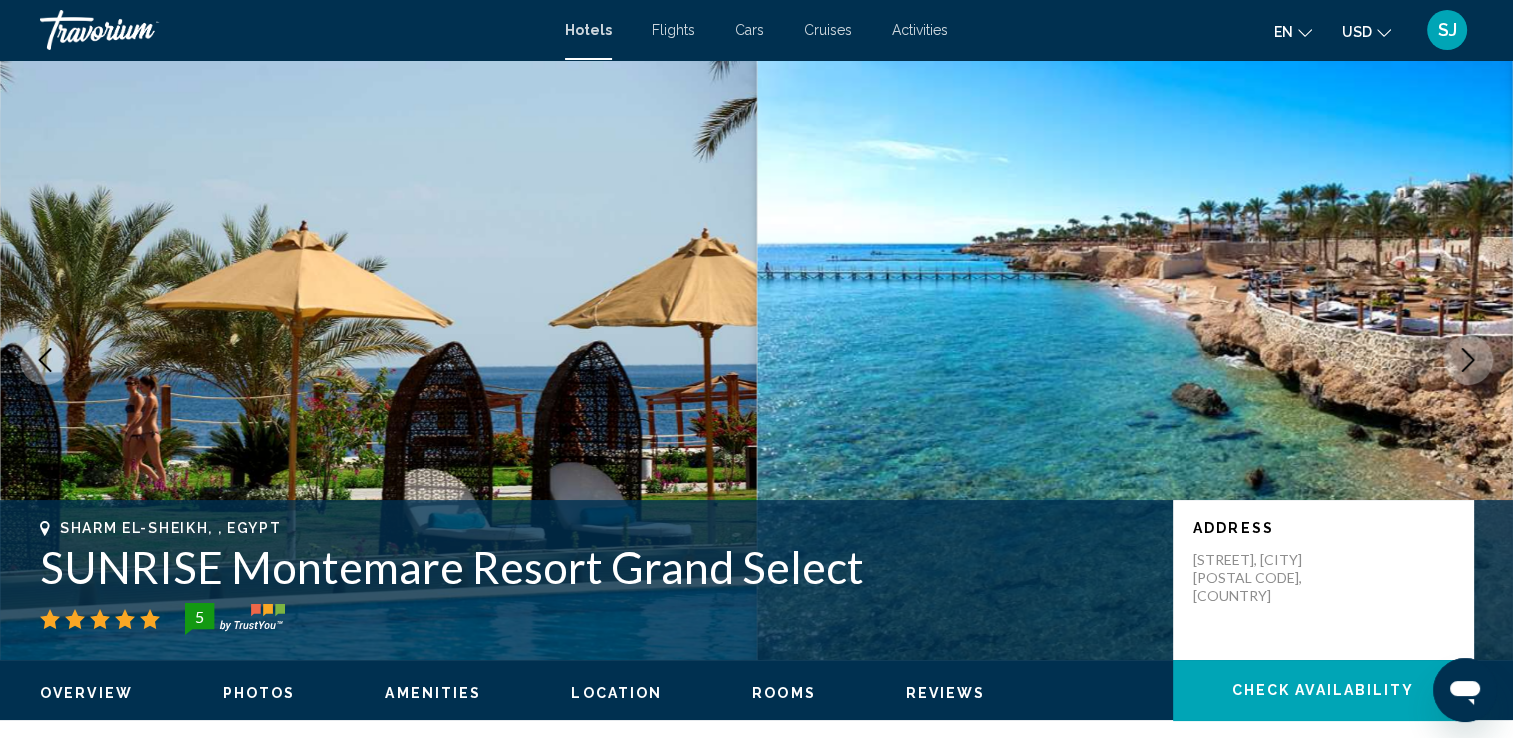 click 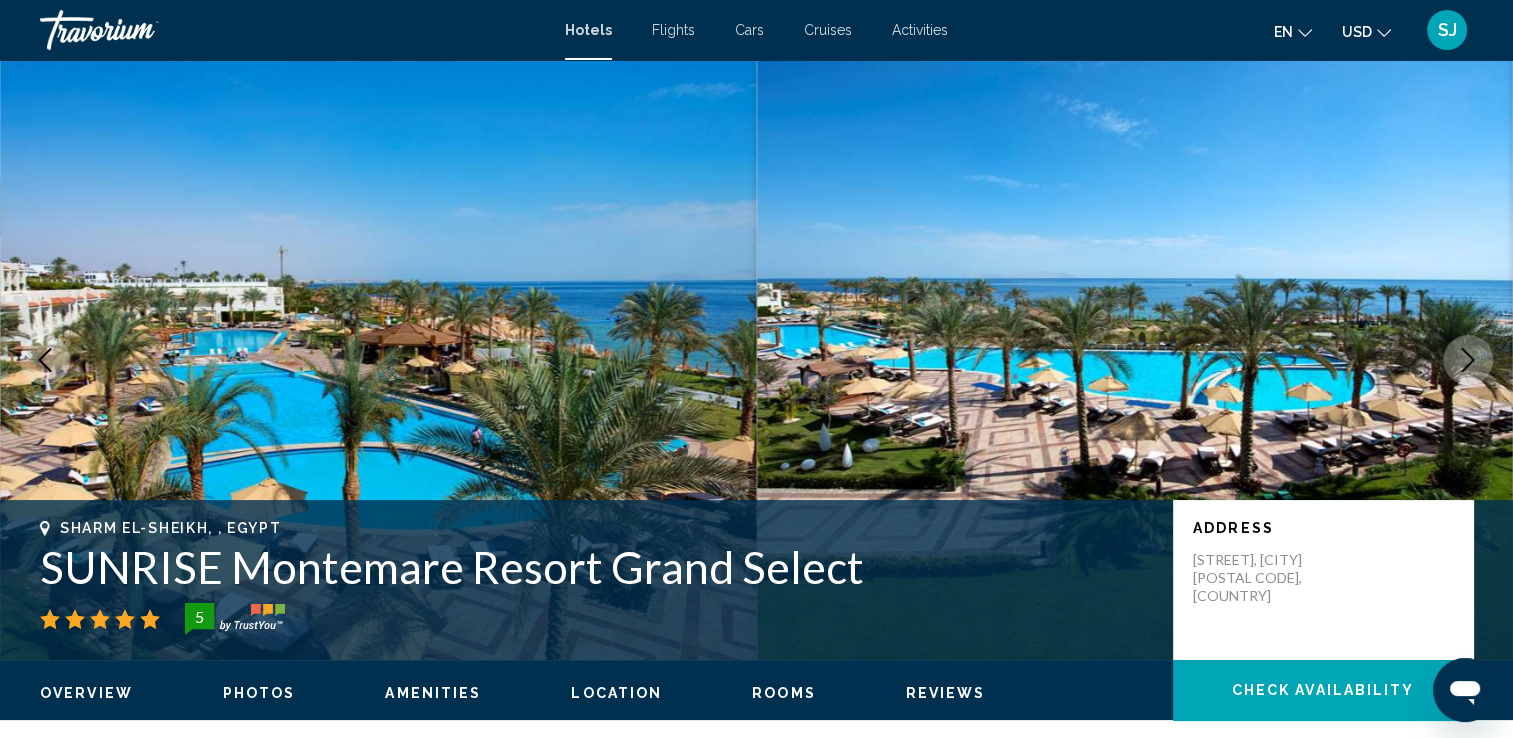 click 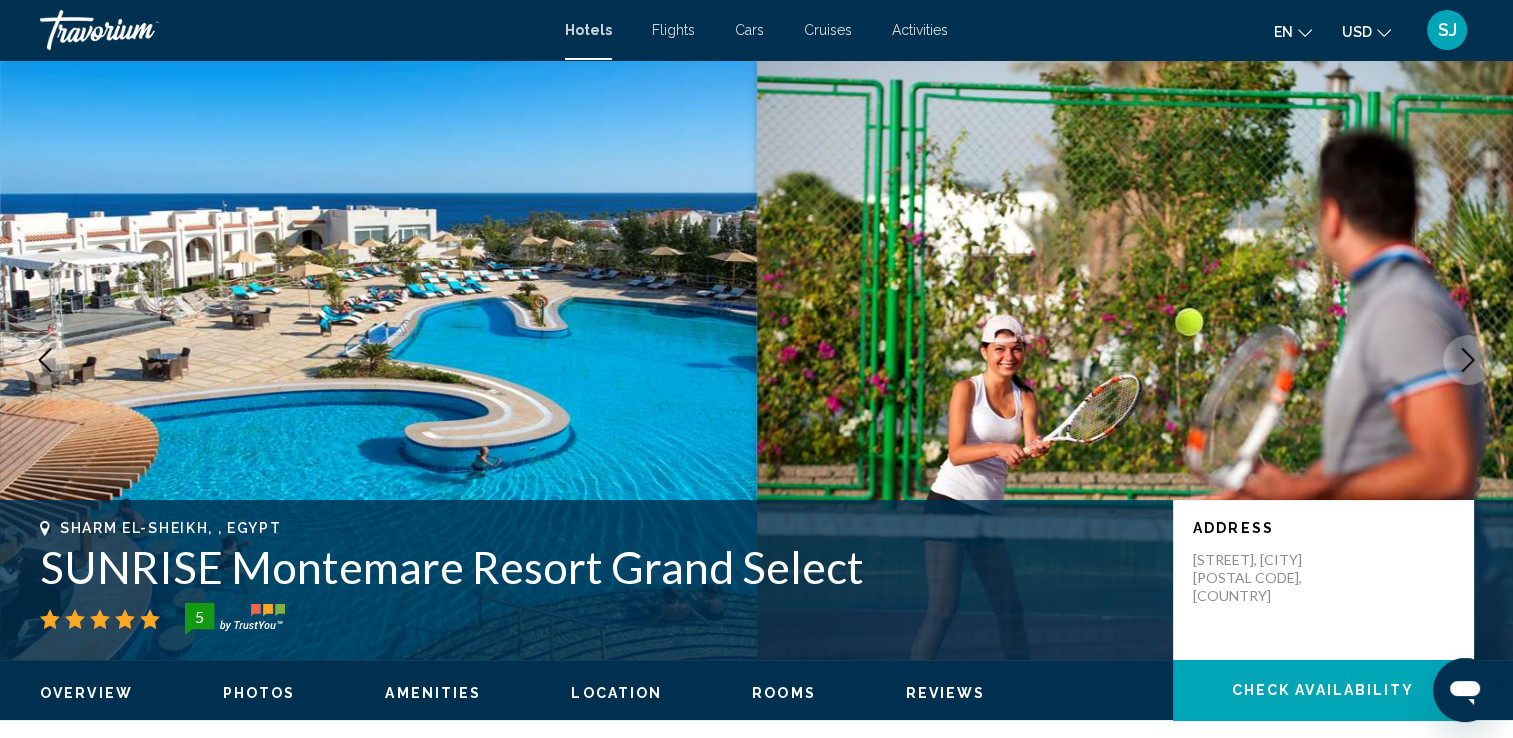 click 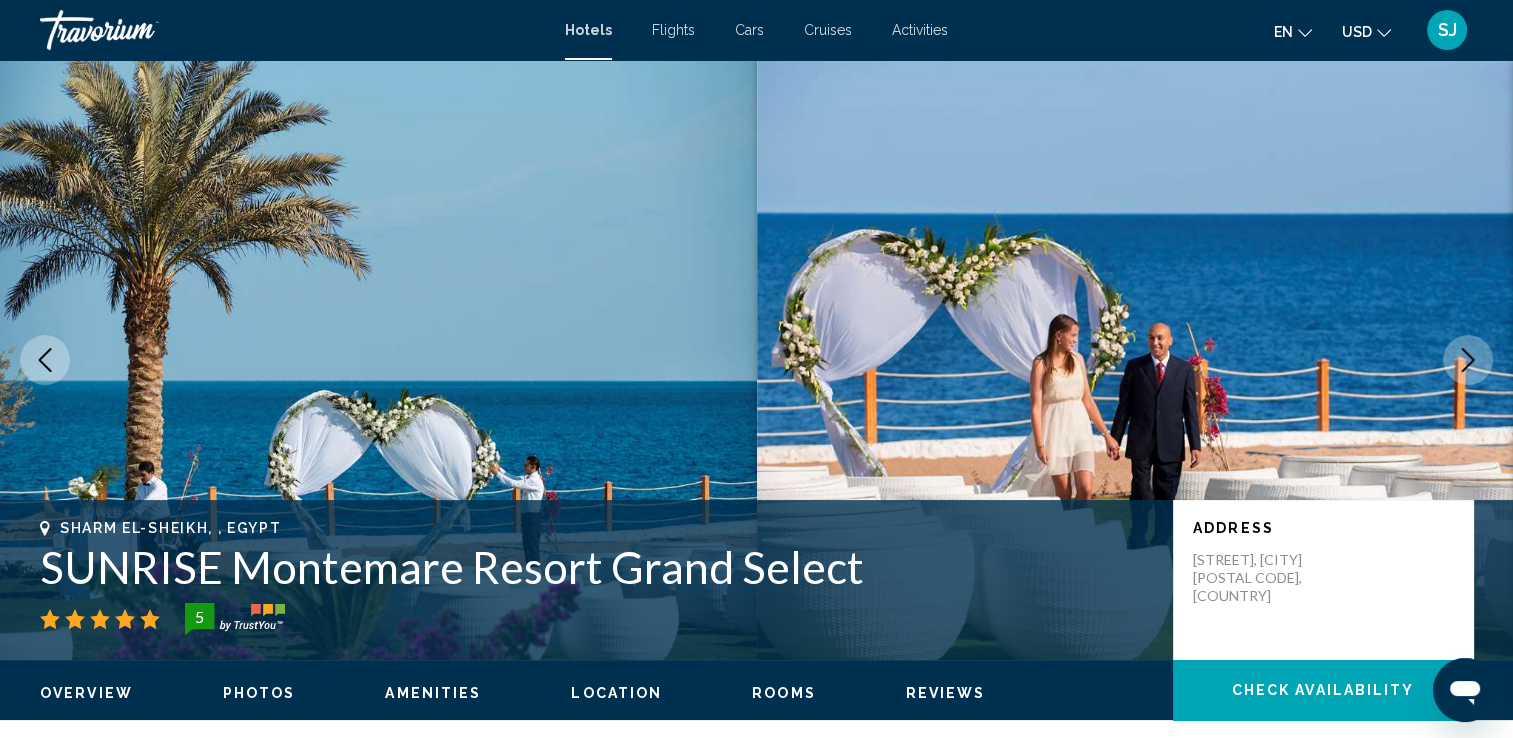 click 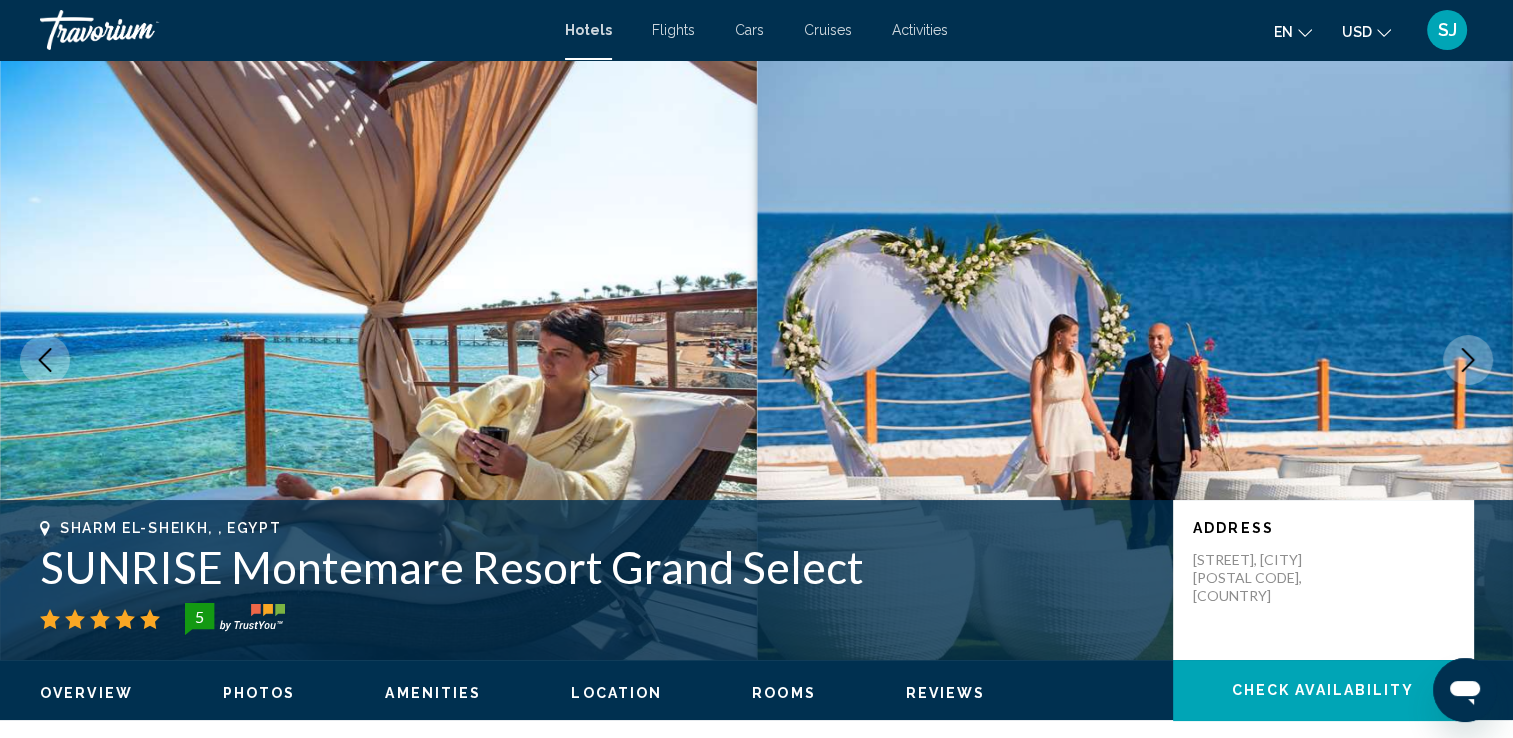 click 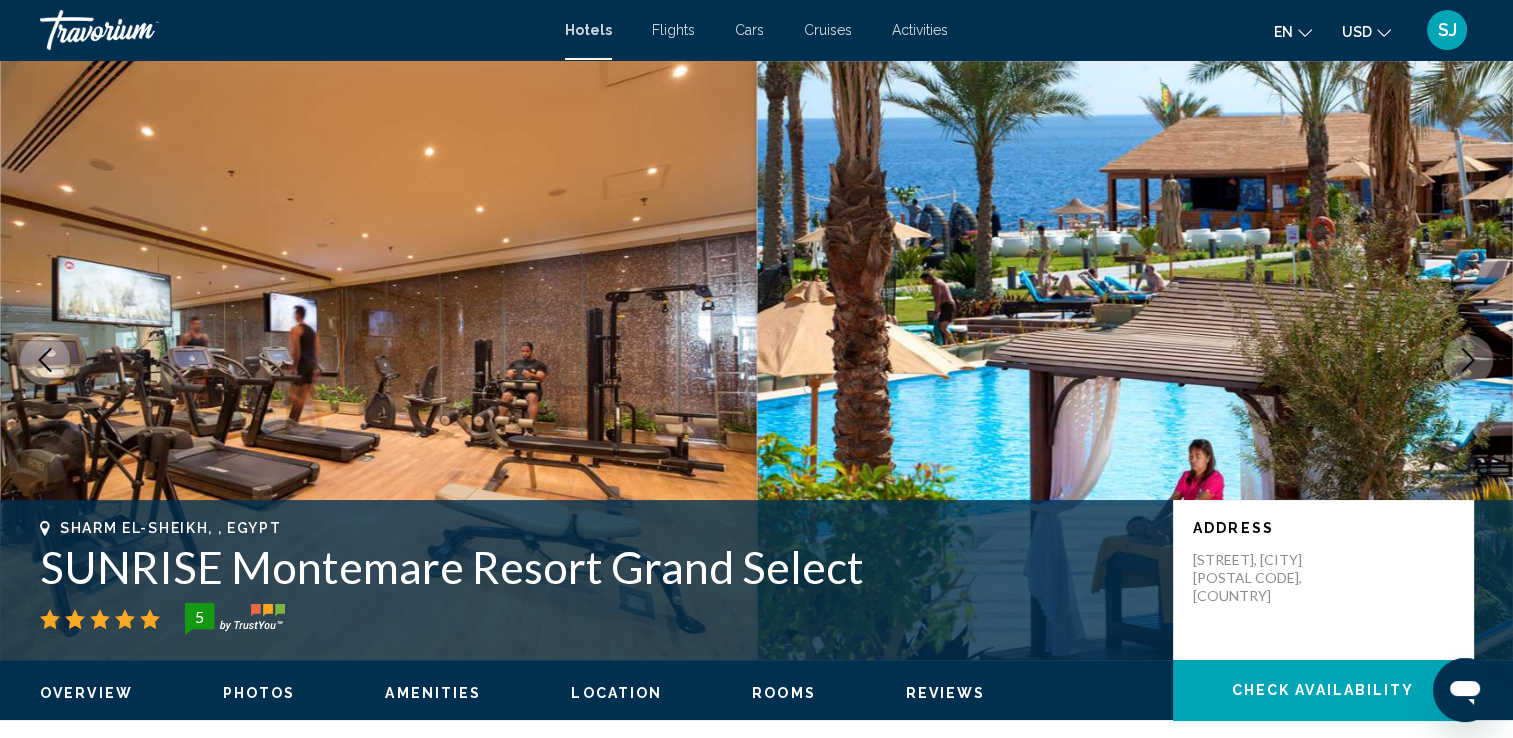 click 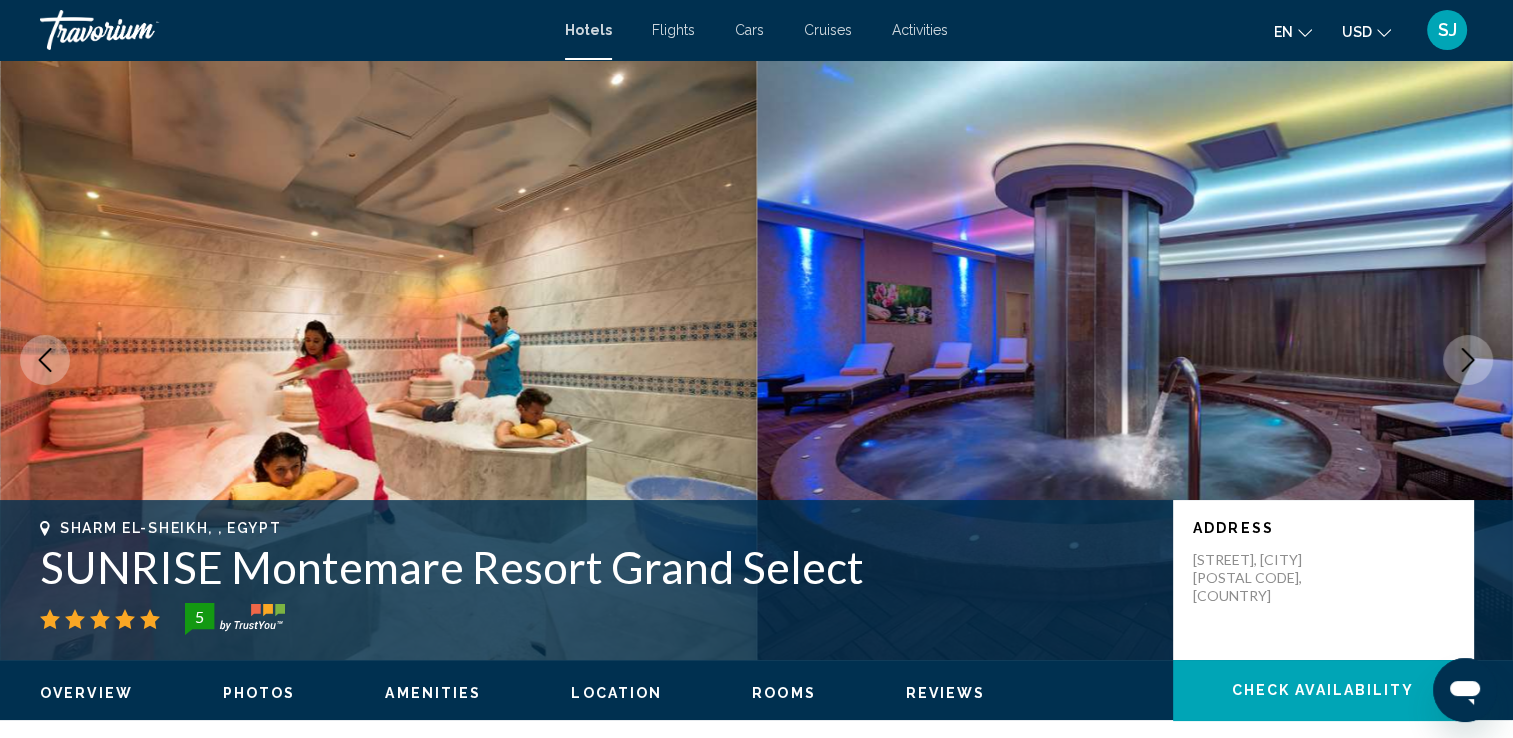 click 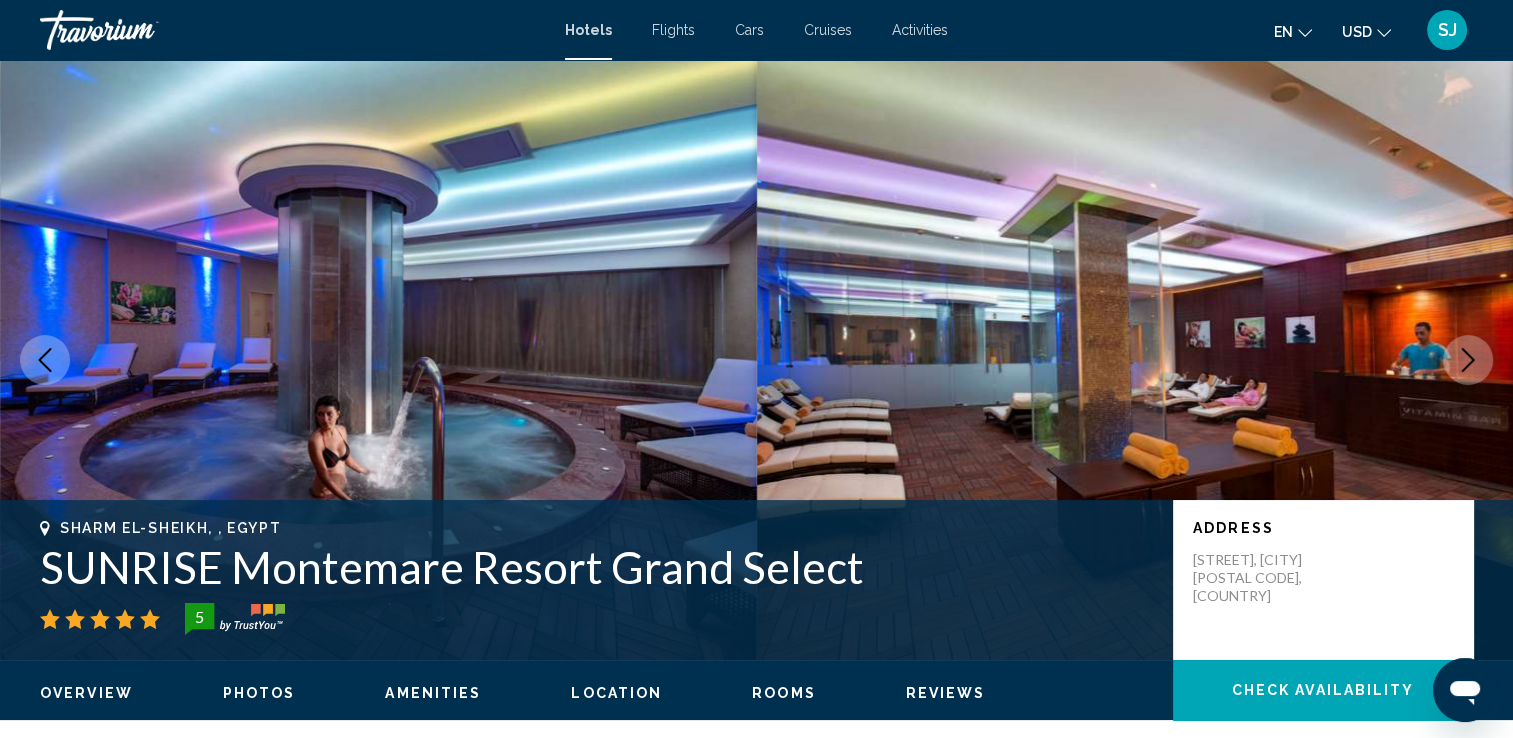 click 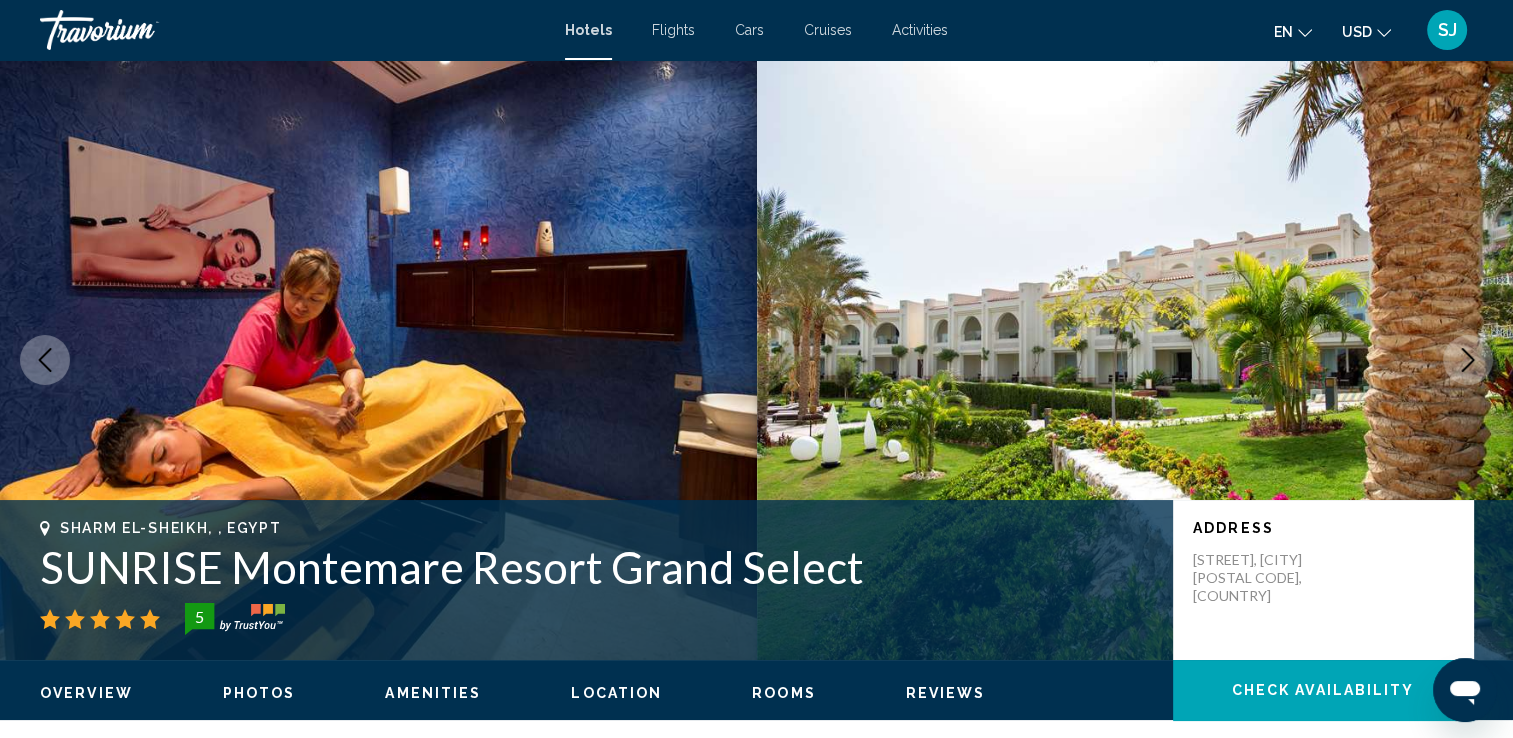 click 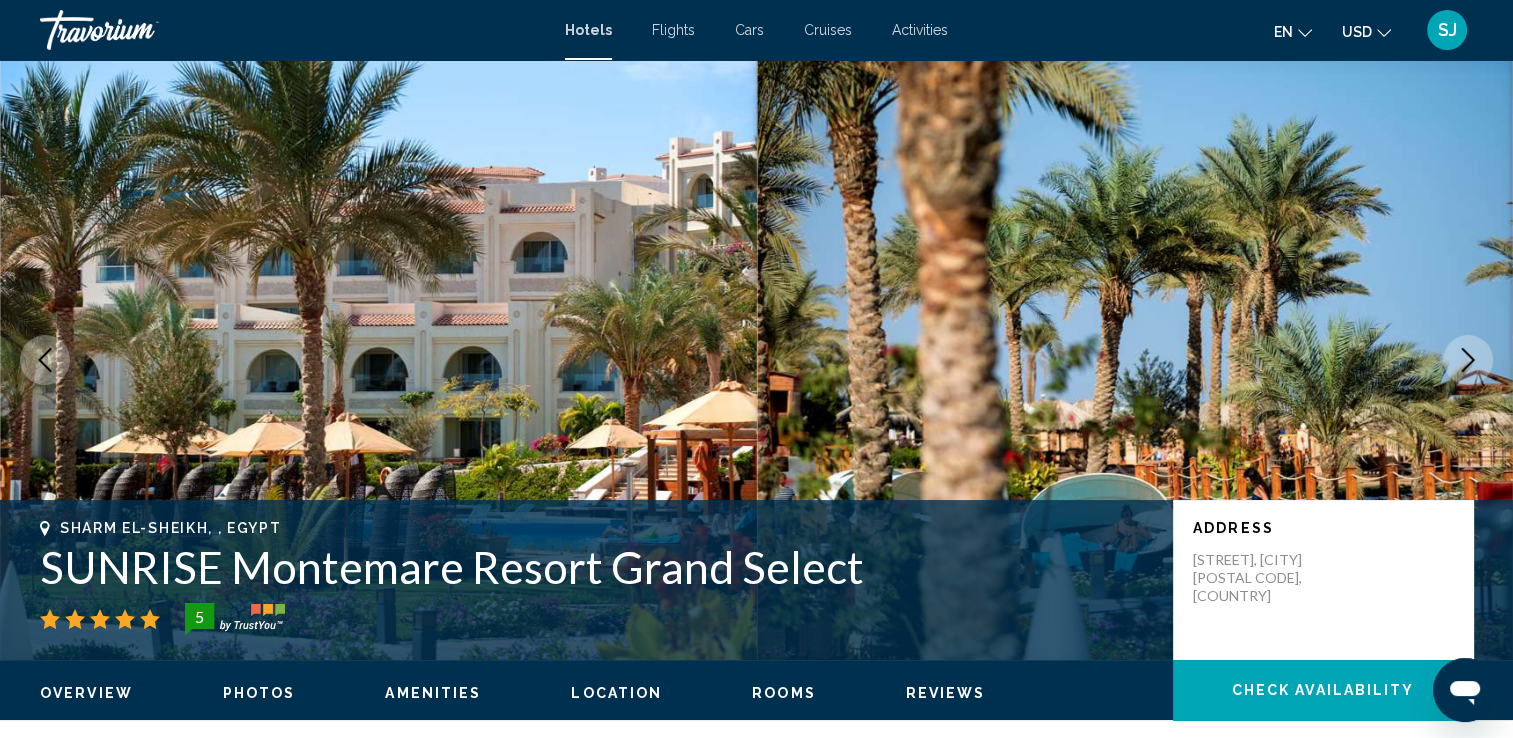 click 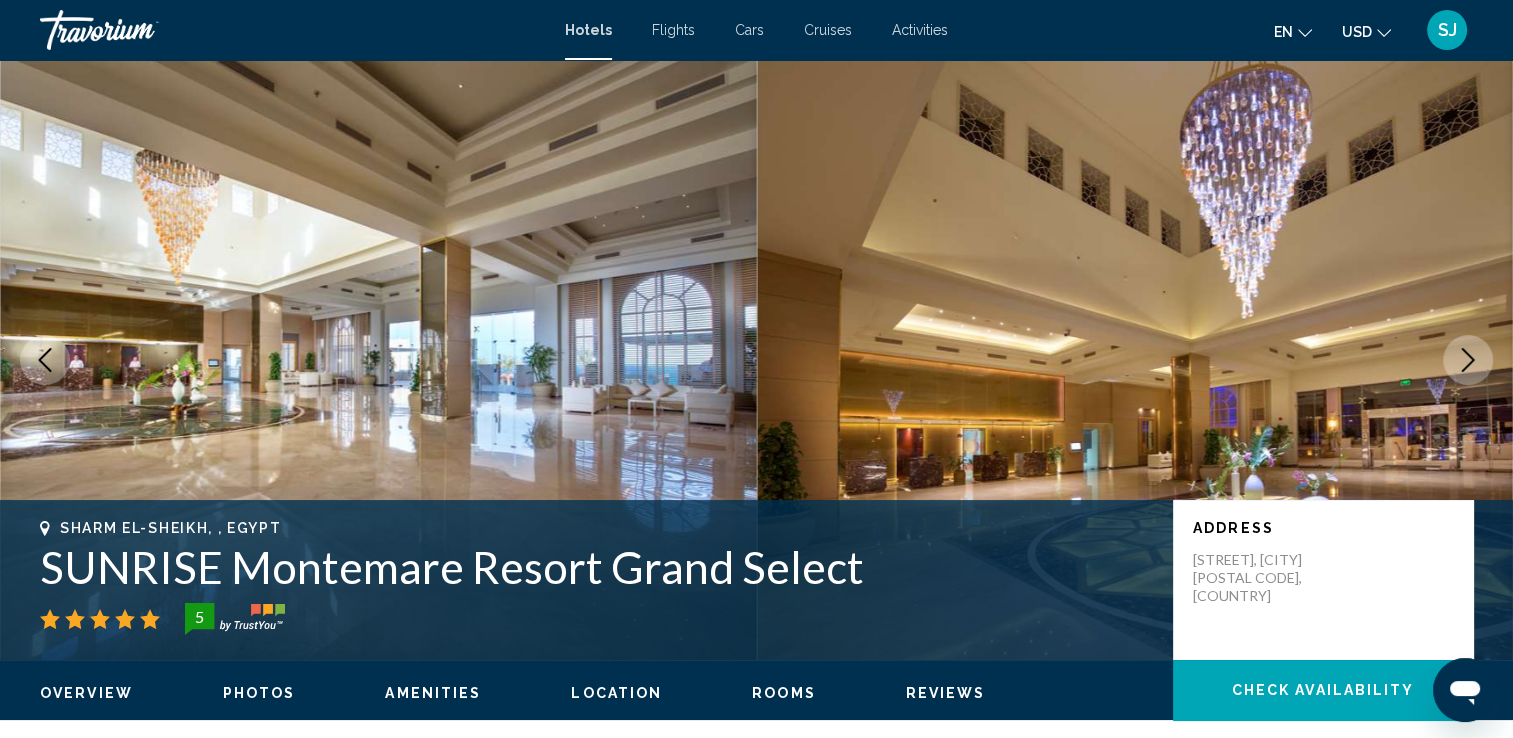 click 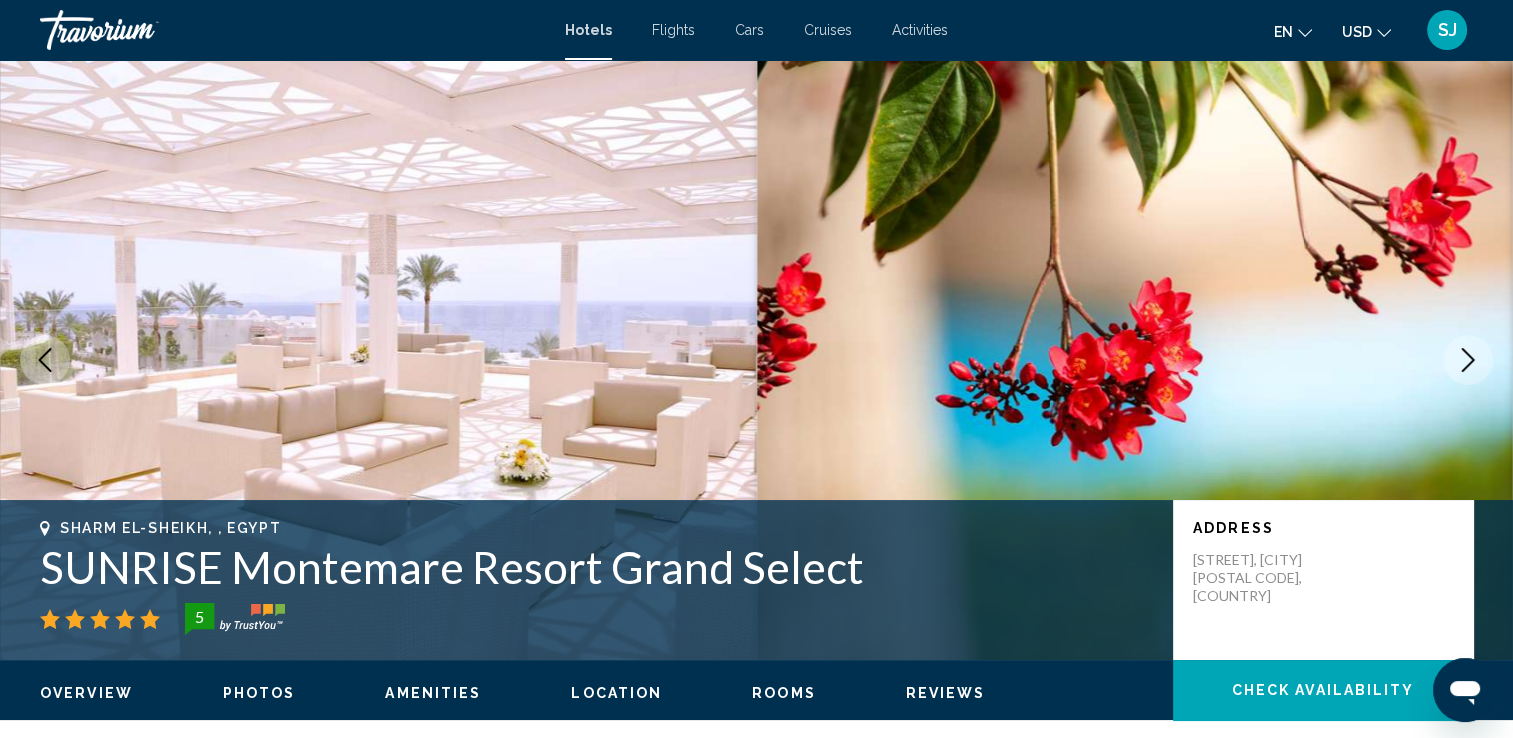 click 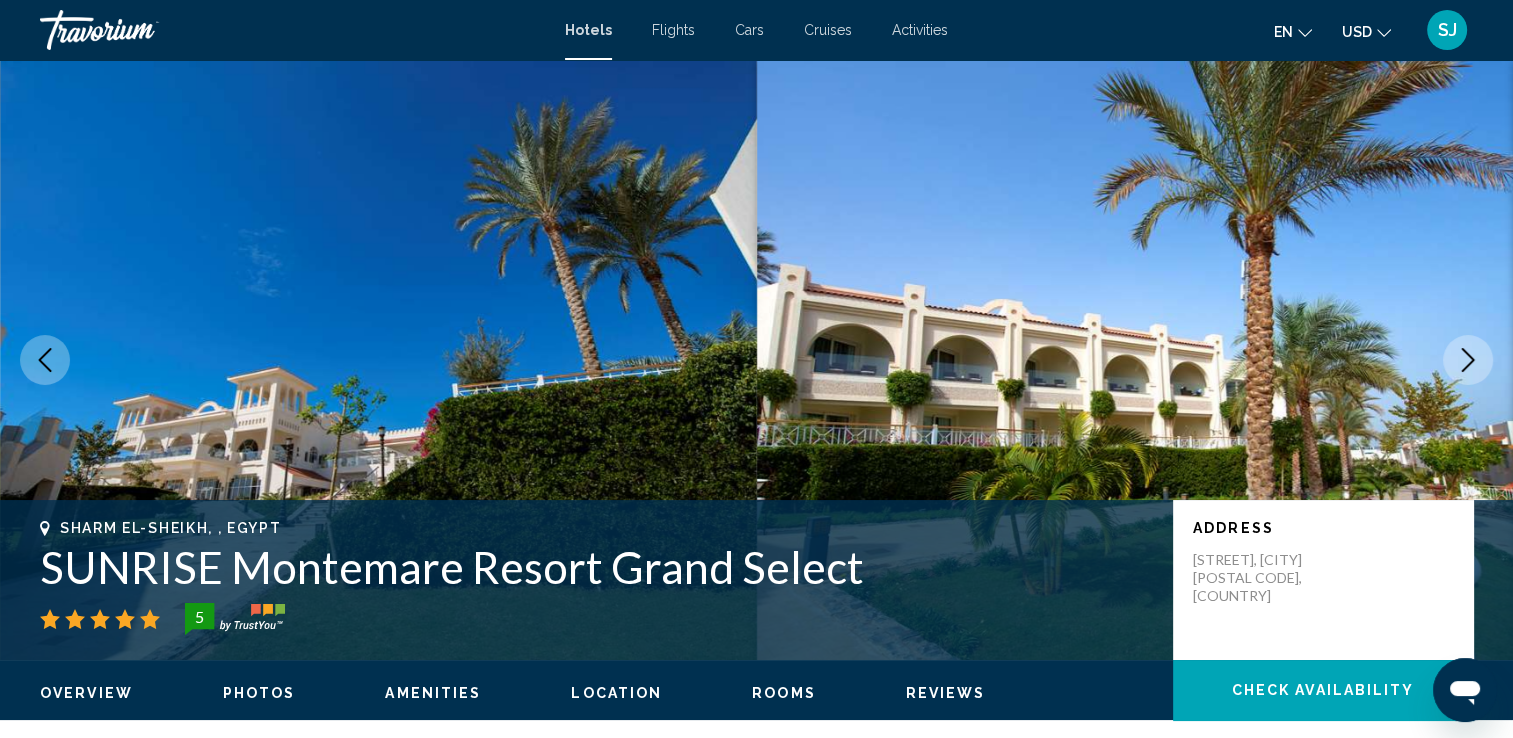 click 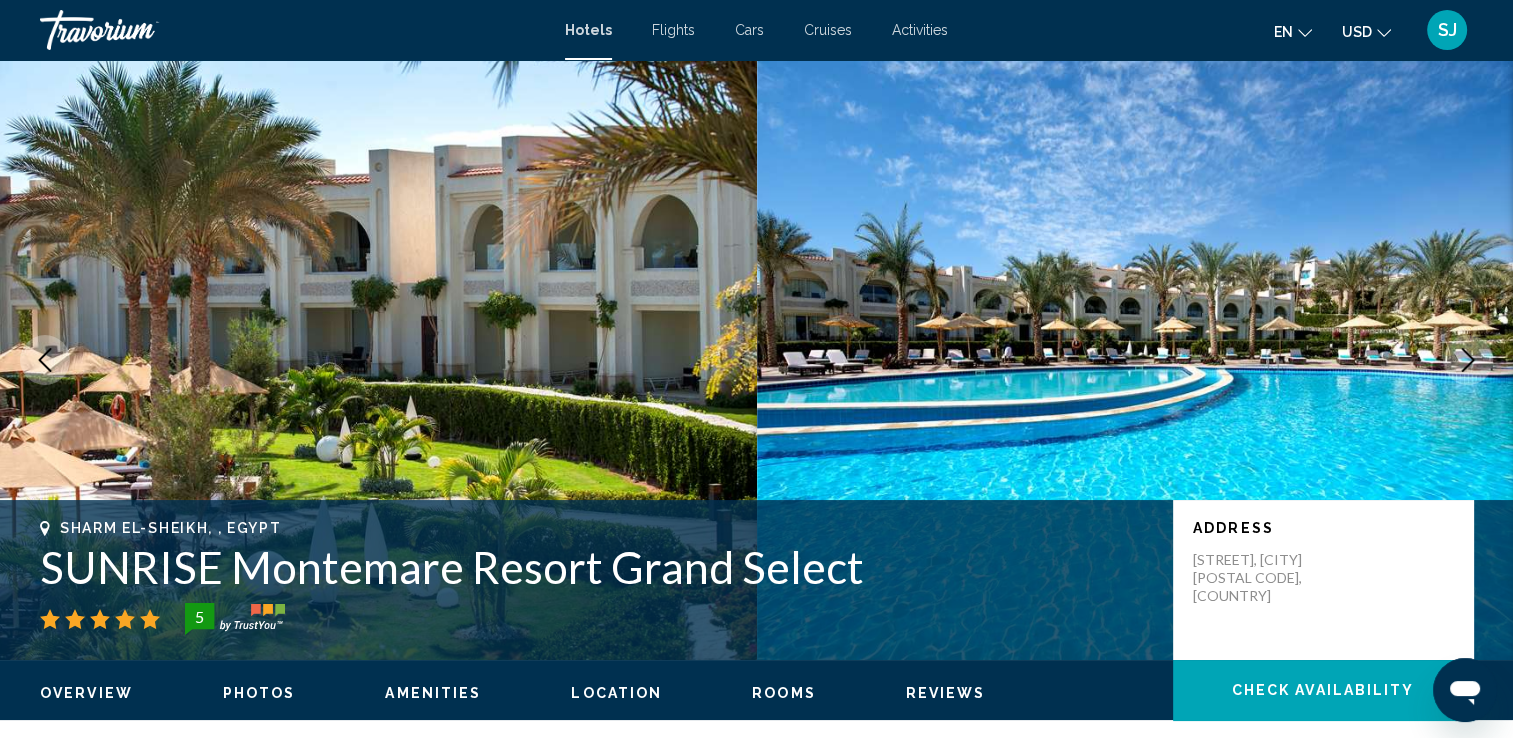 click 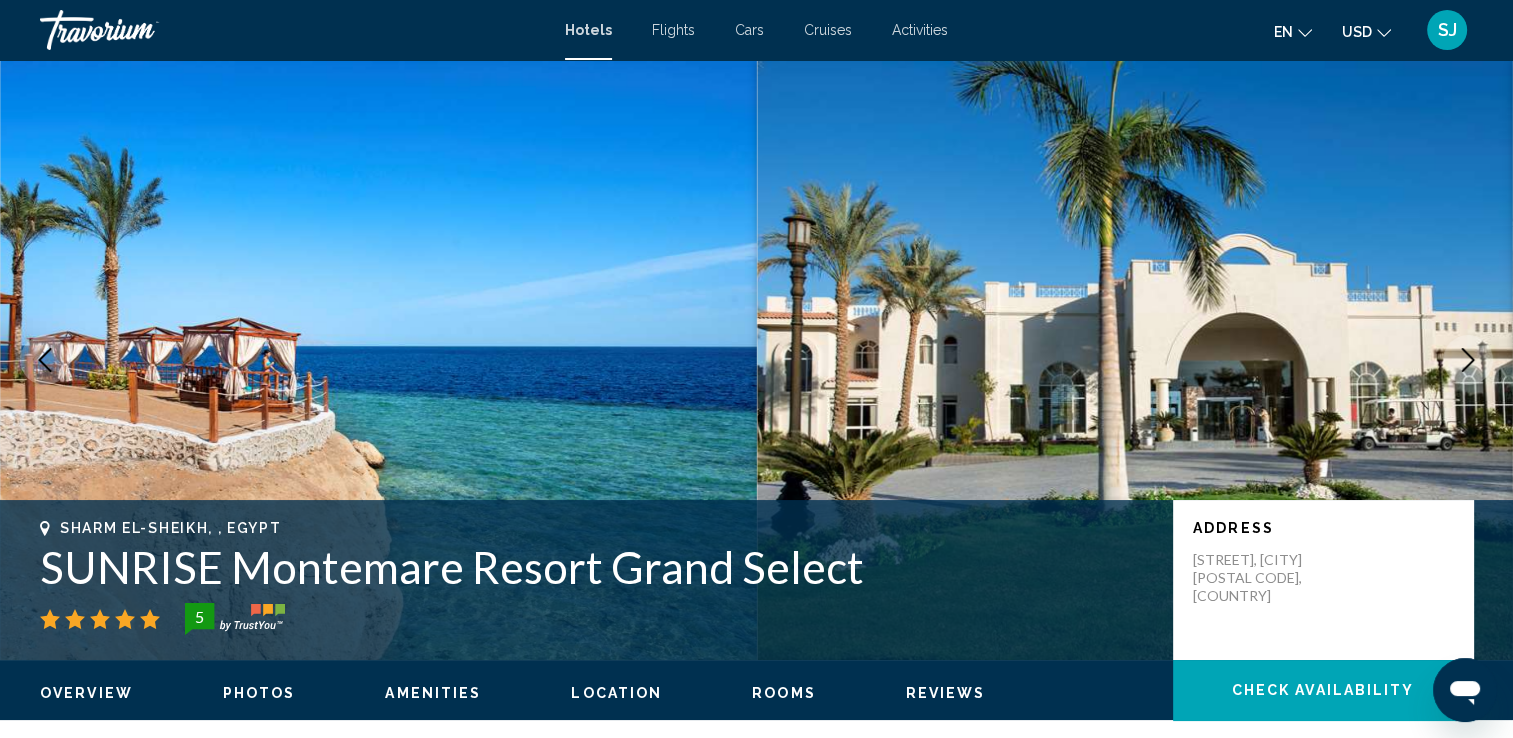 click 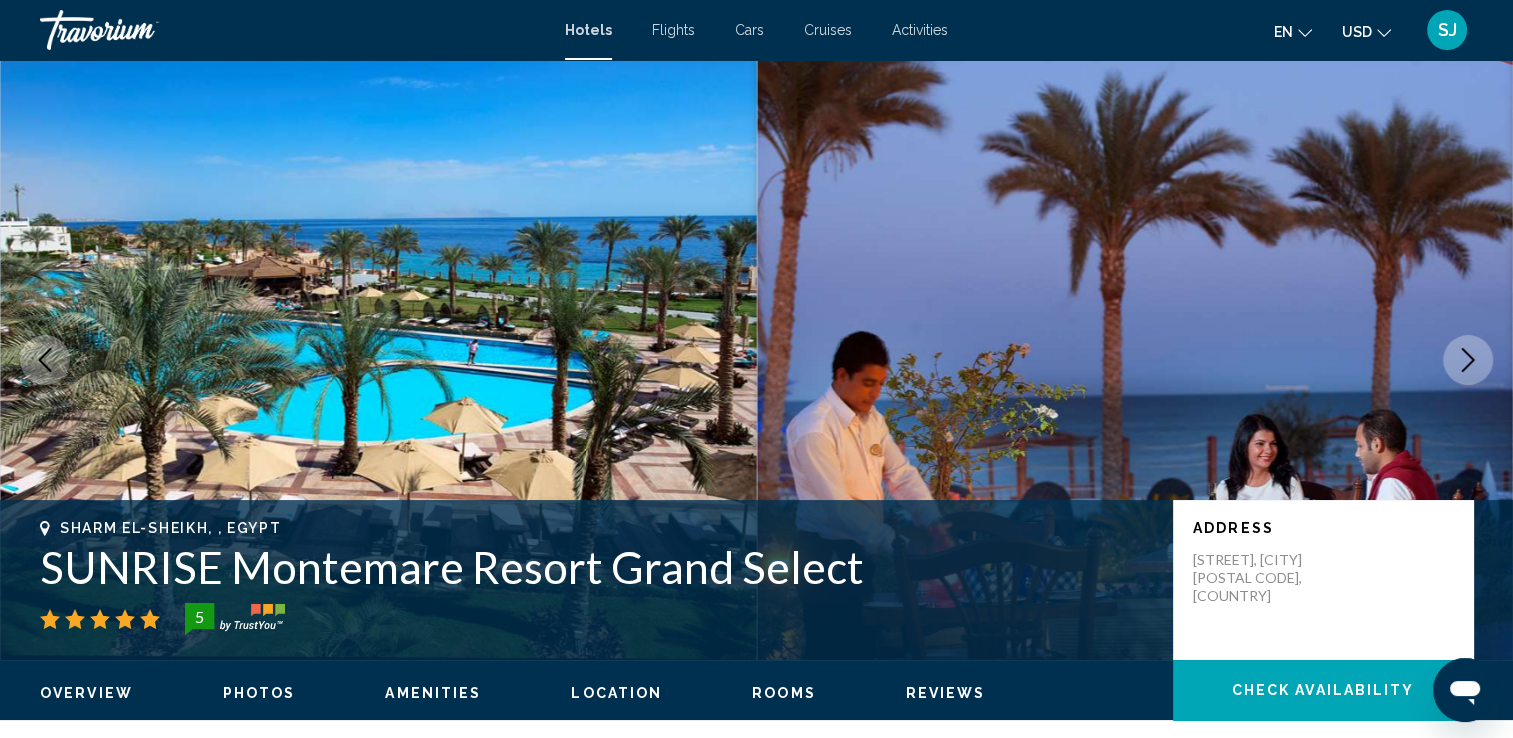 click 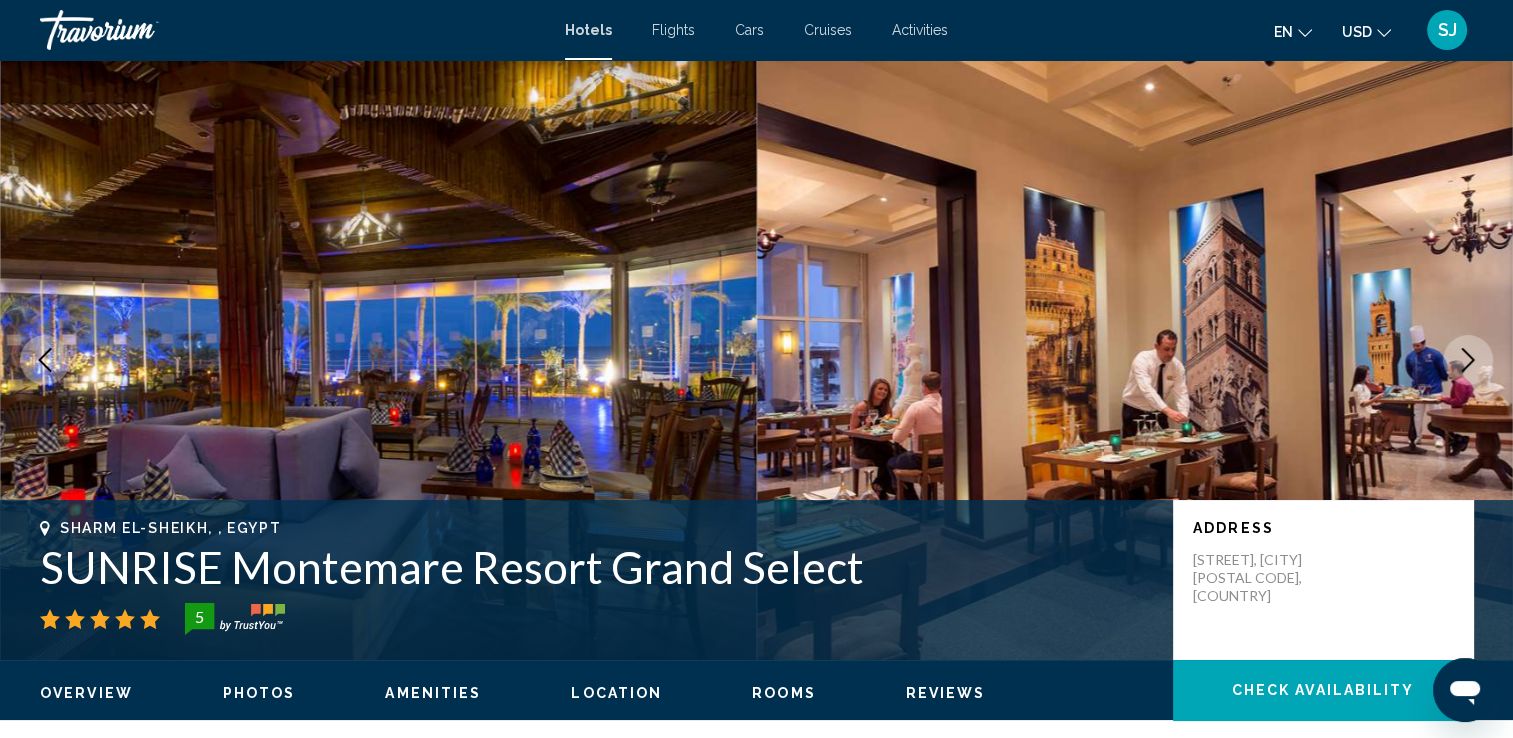 click 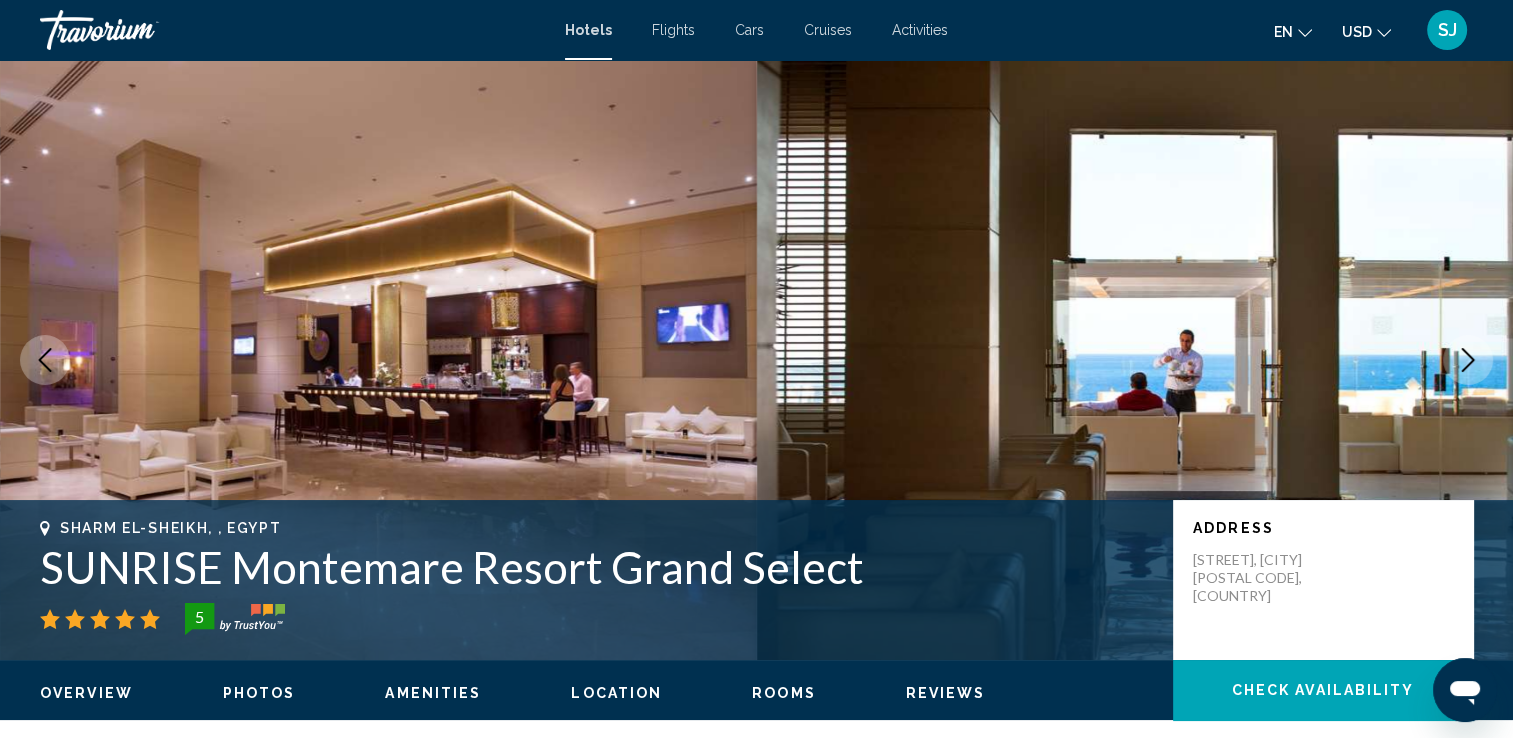 click 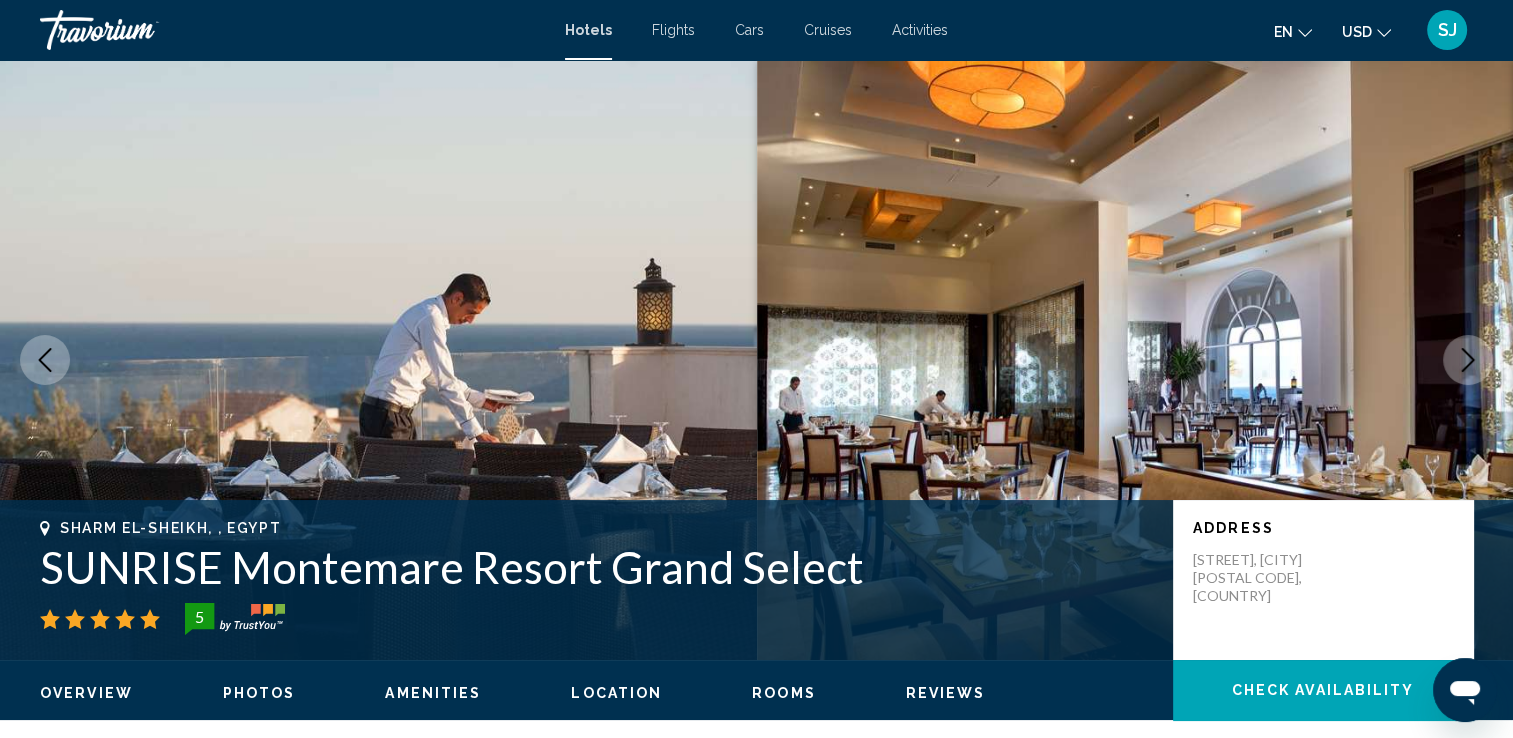 click 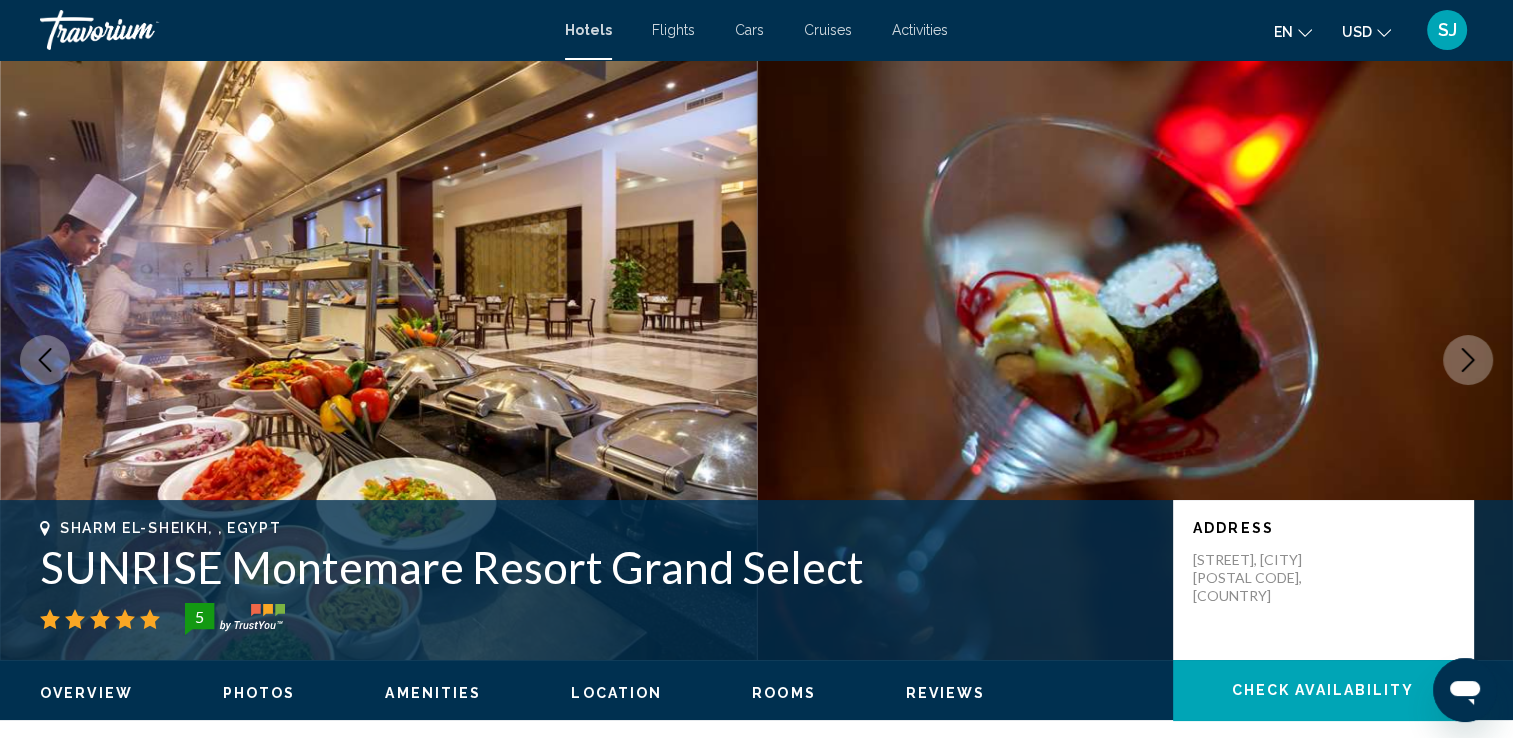 click 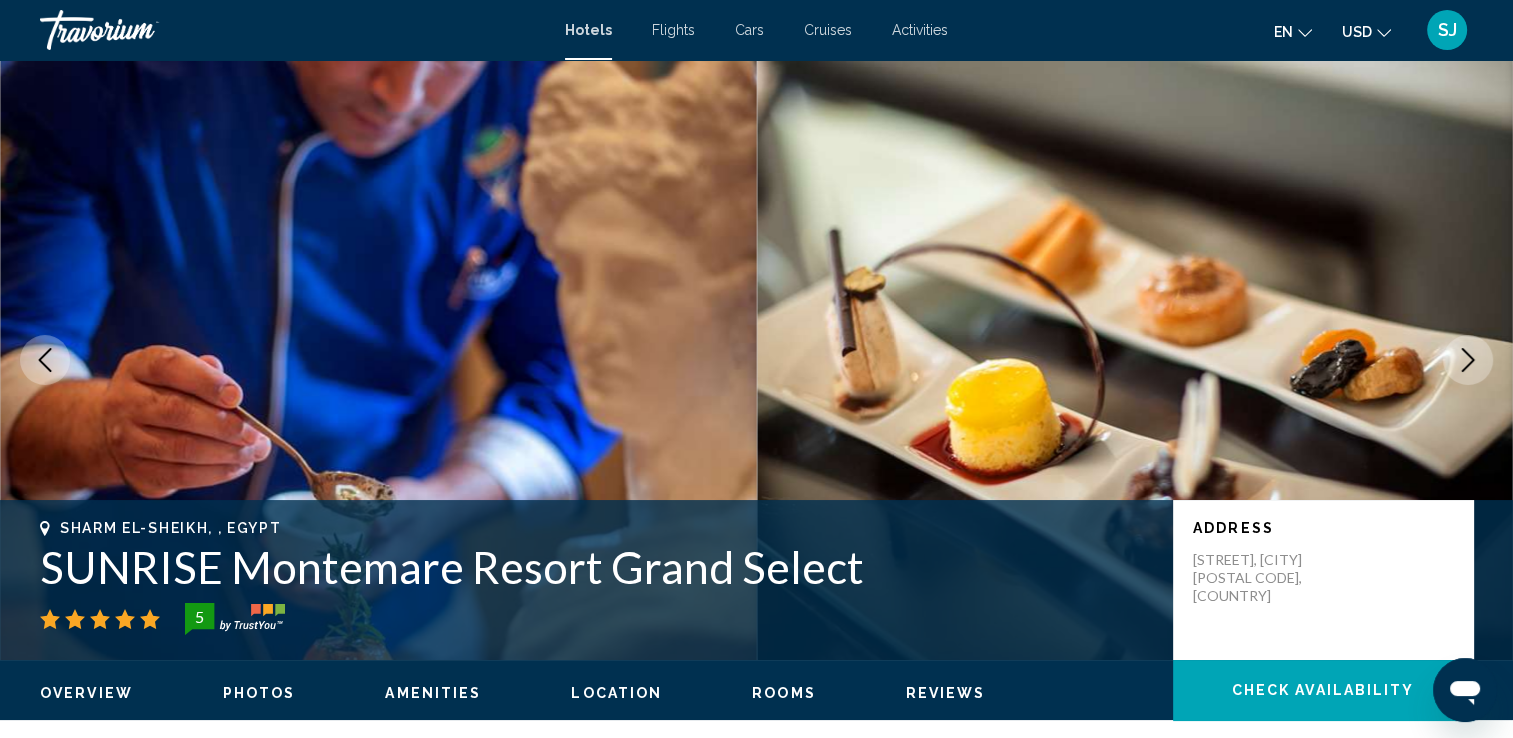 click 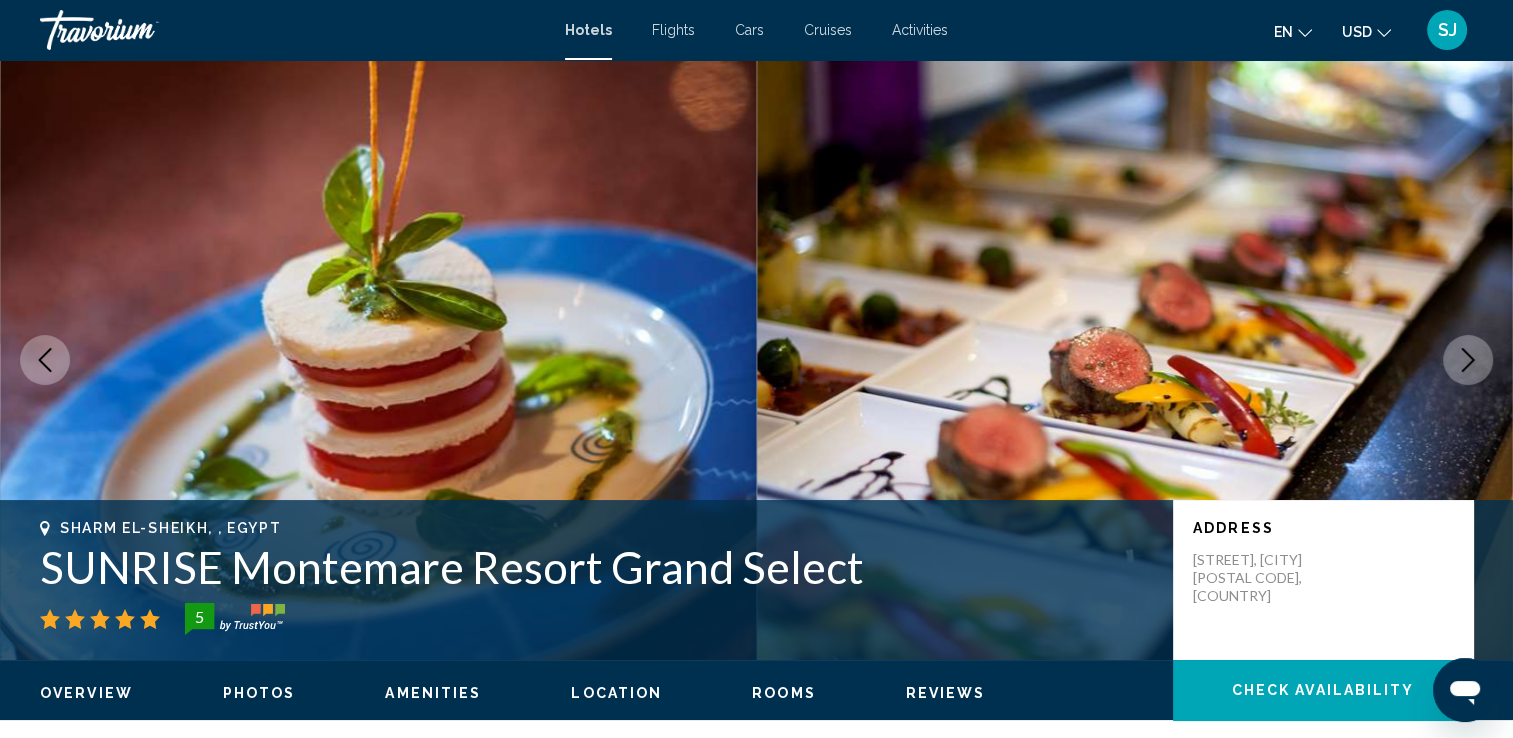 click 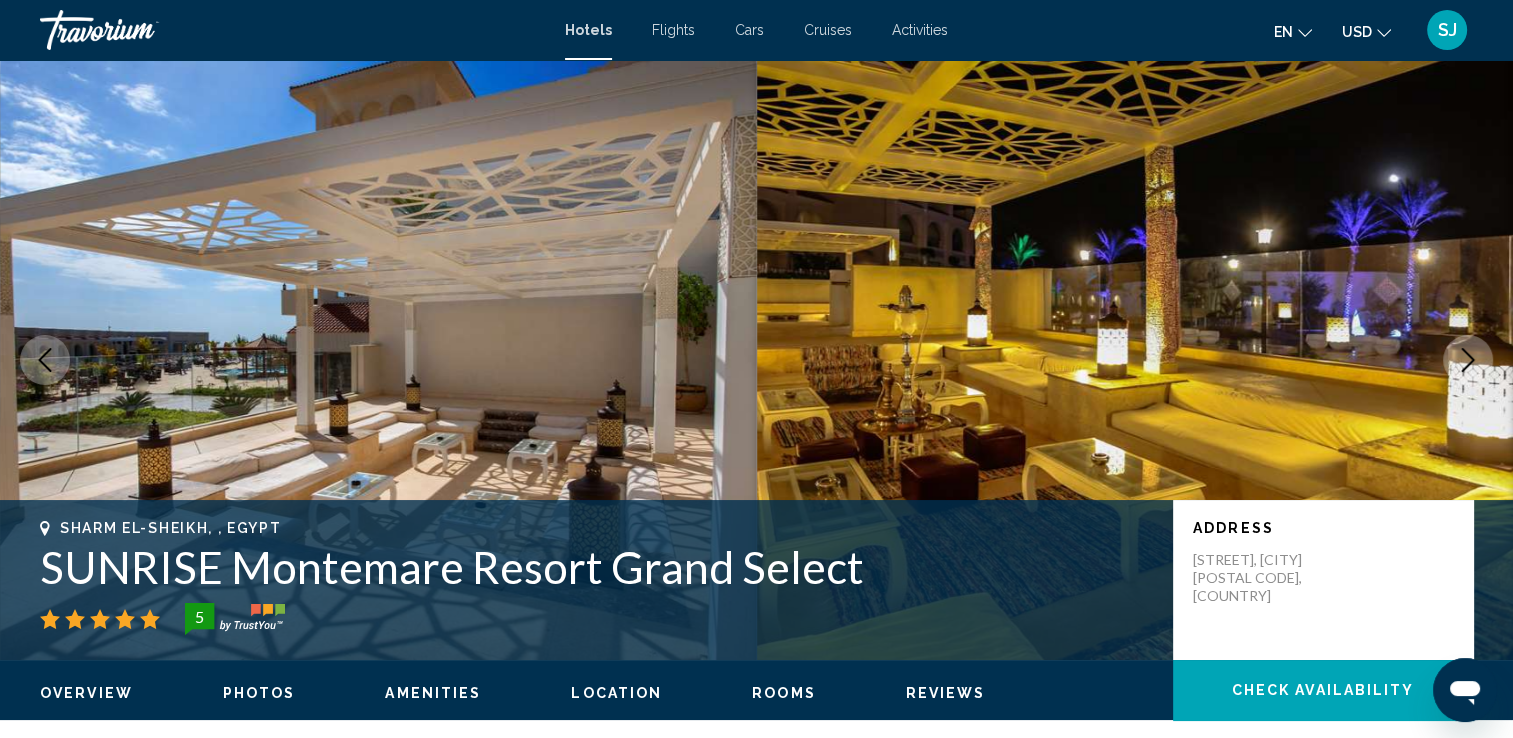 click 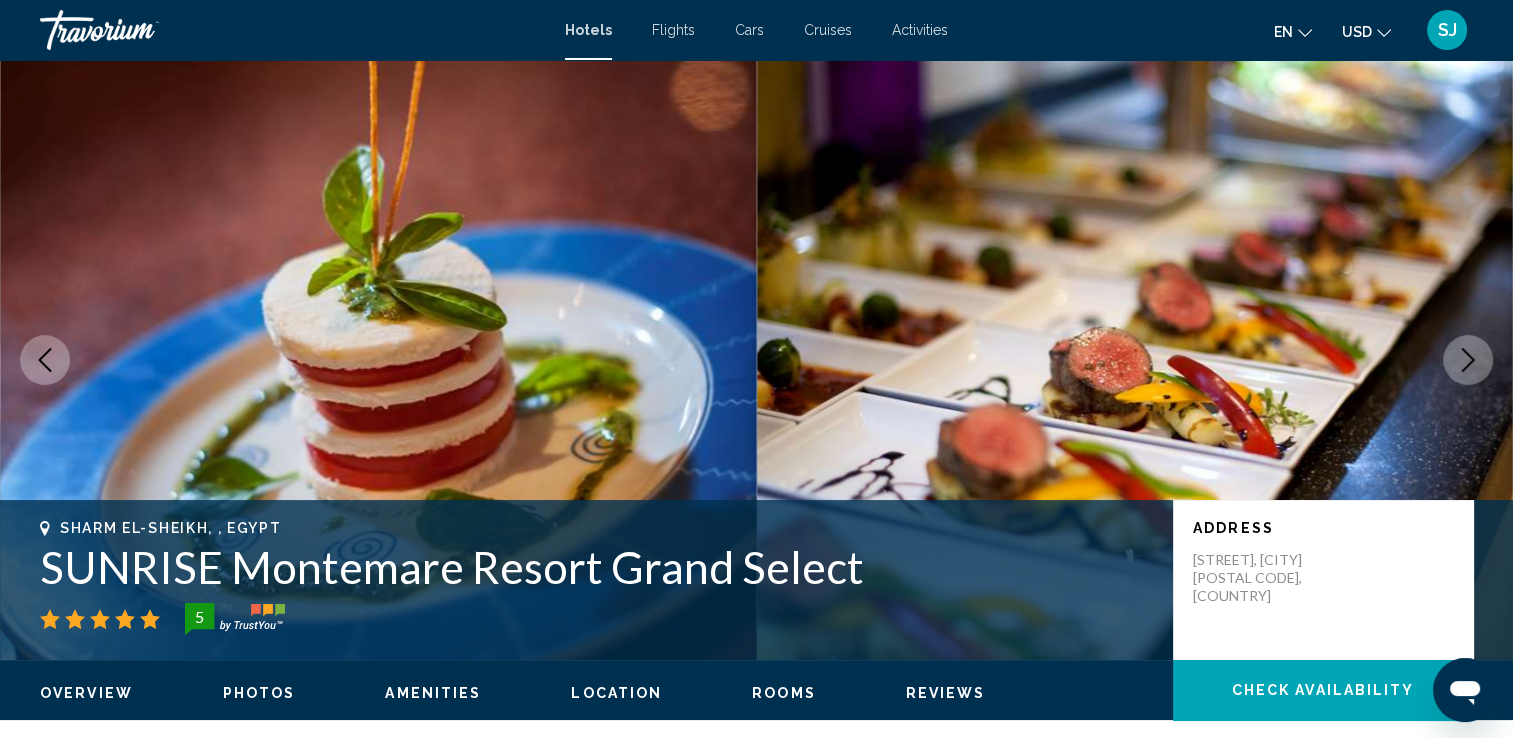 click 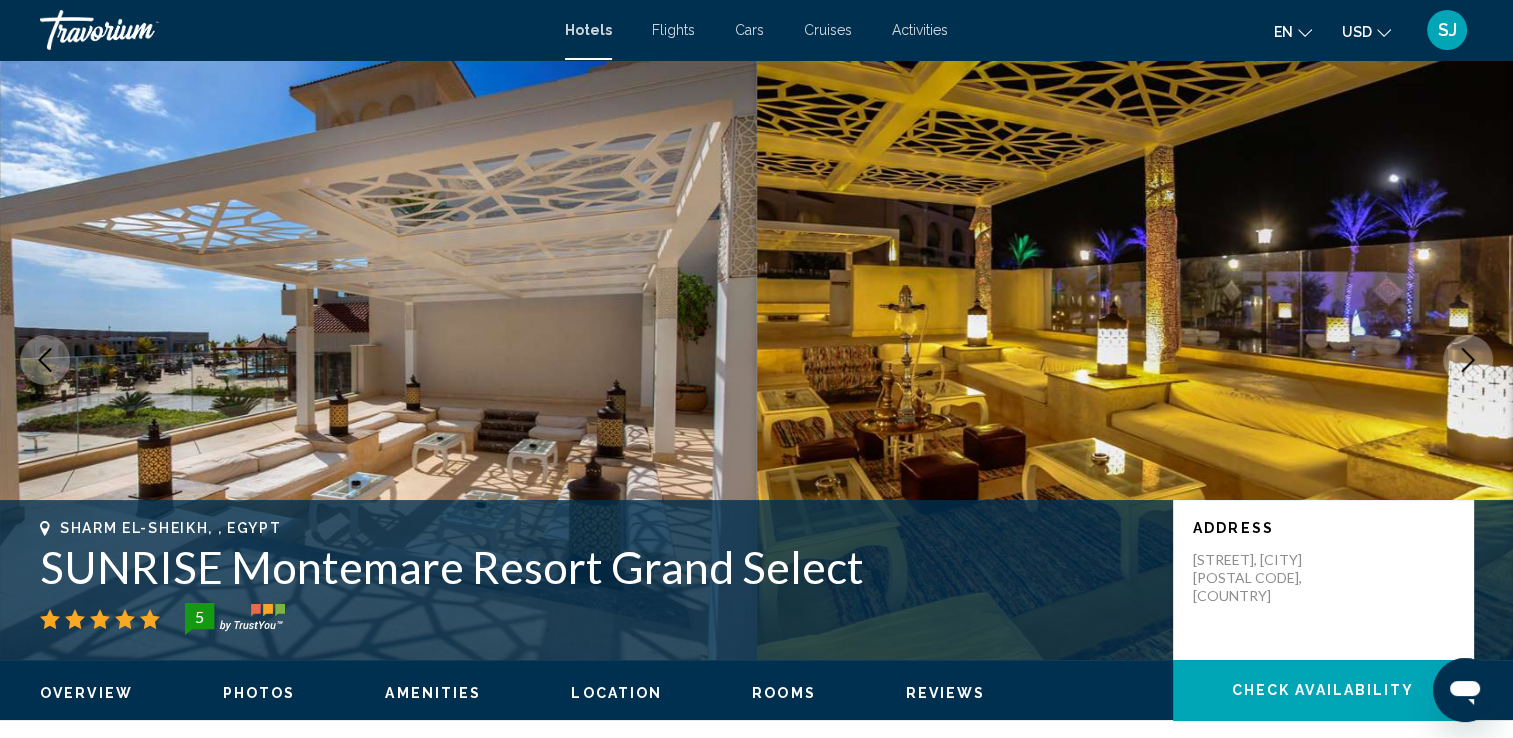 click 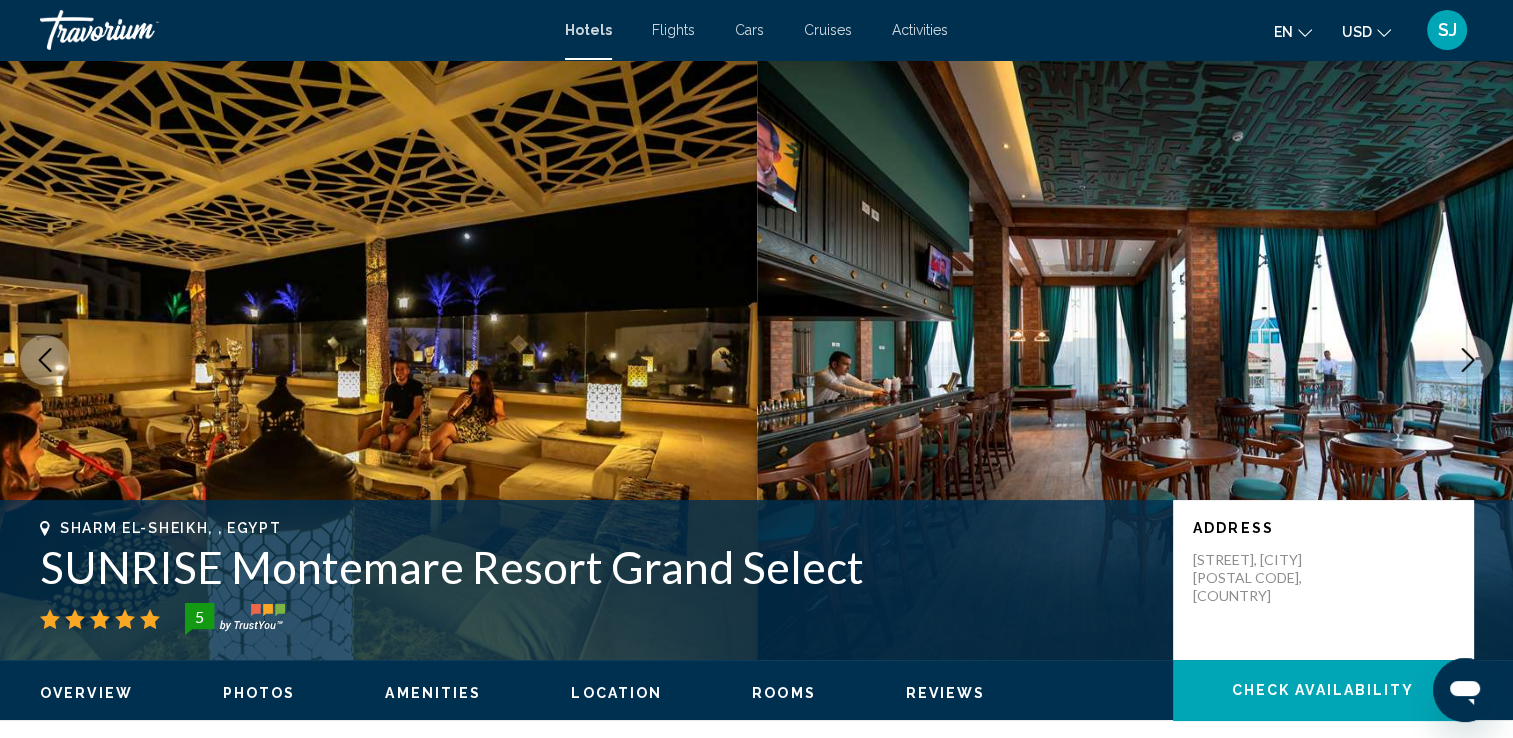 click 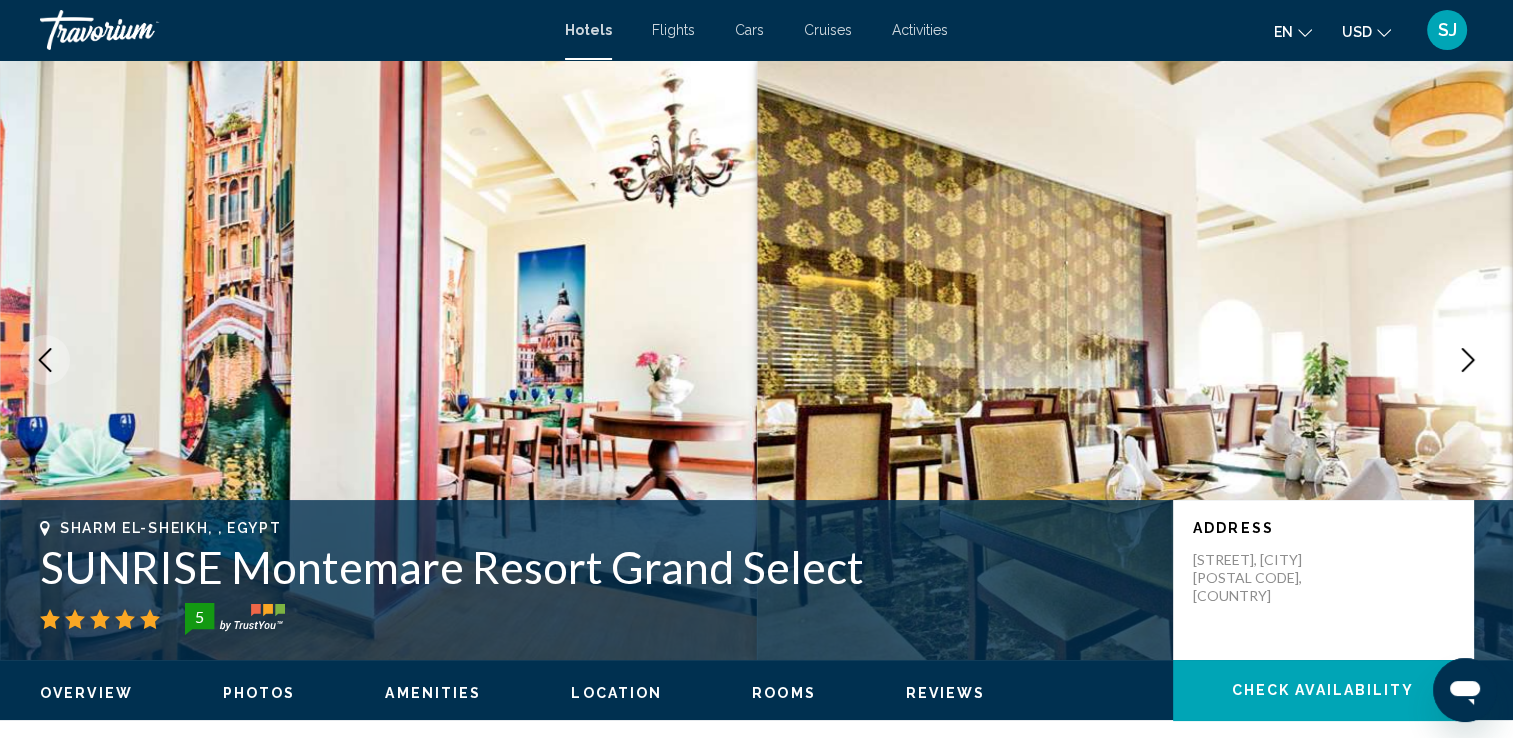 click 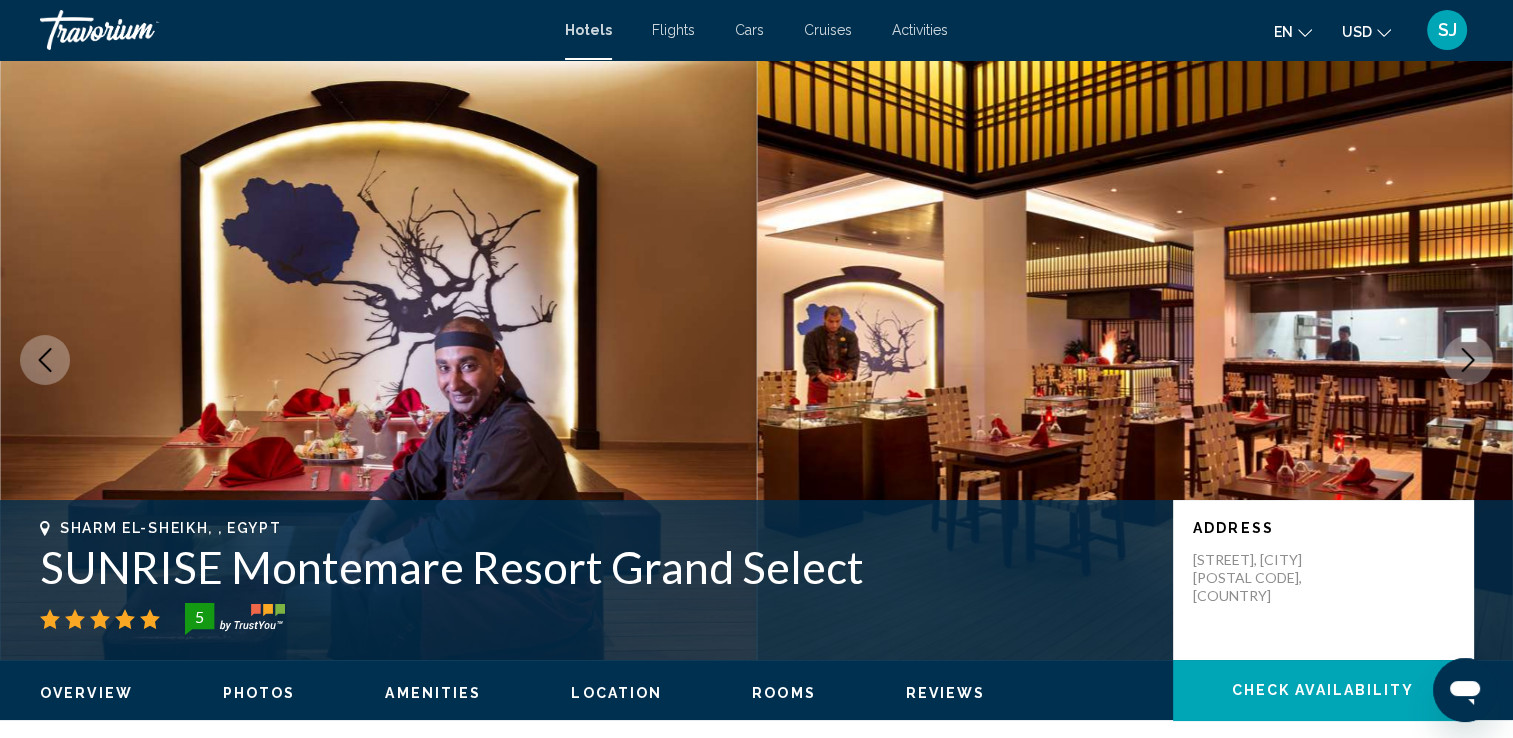click 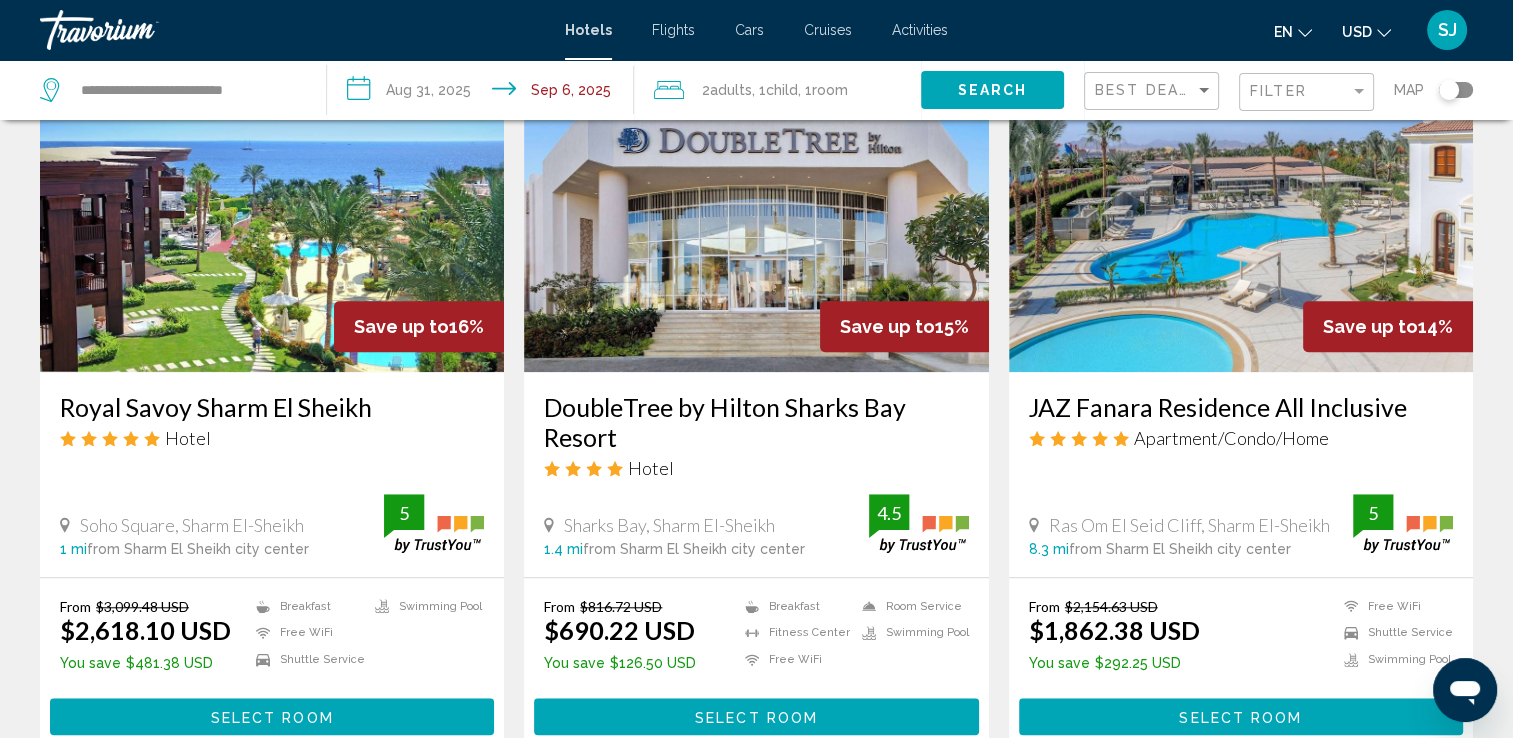 scroll, scrollTop: 1666, scrollLeft: 0, axis: vertical 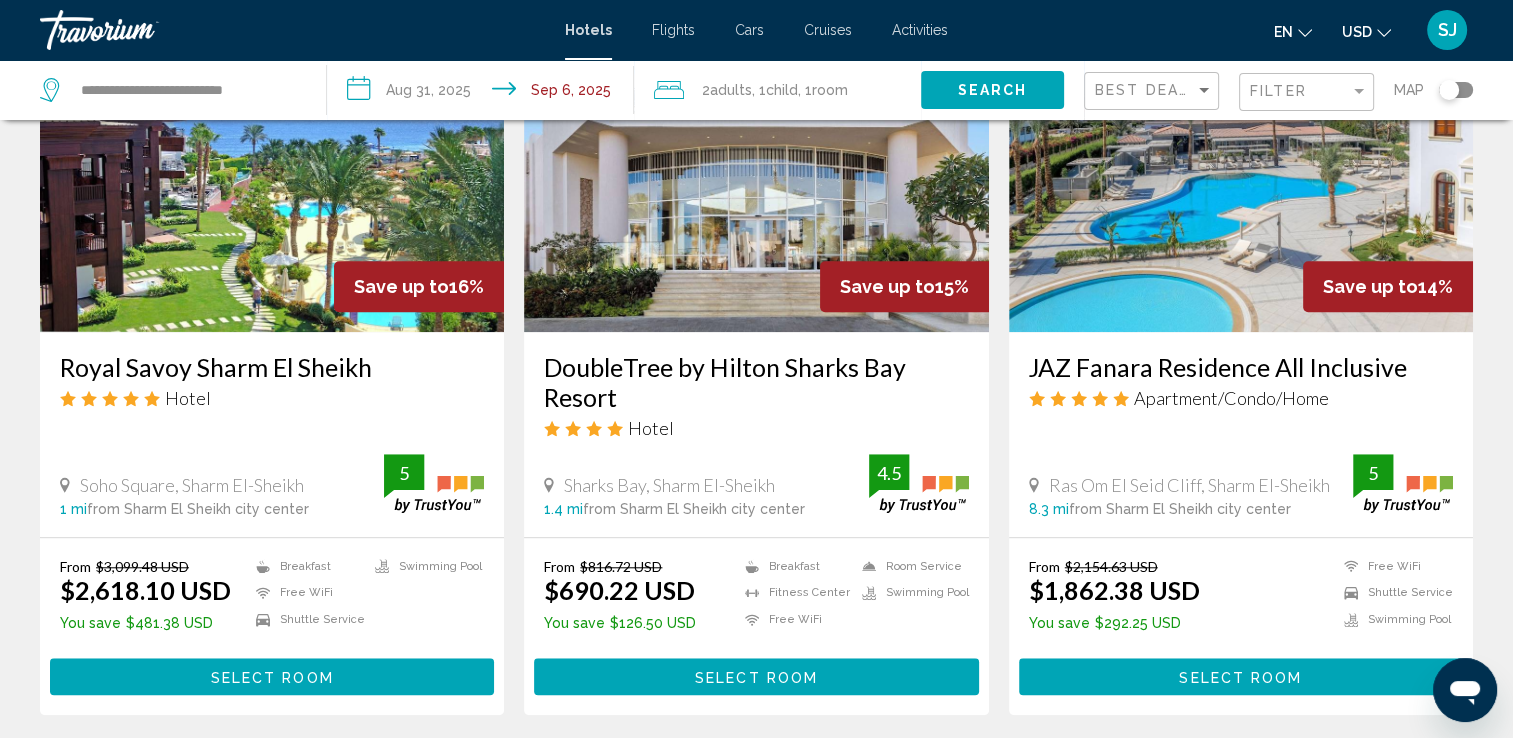 click at bounding box center (1241, 172) 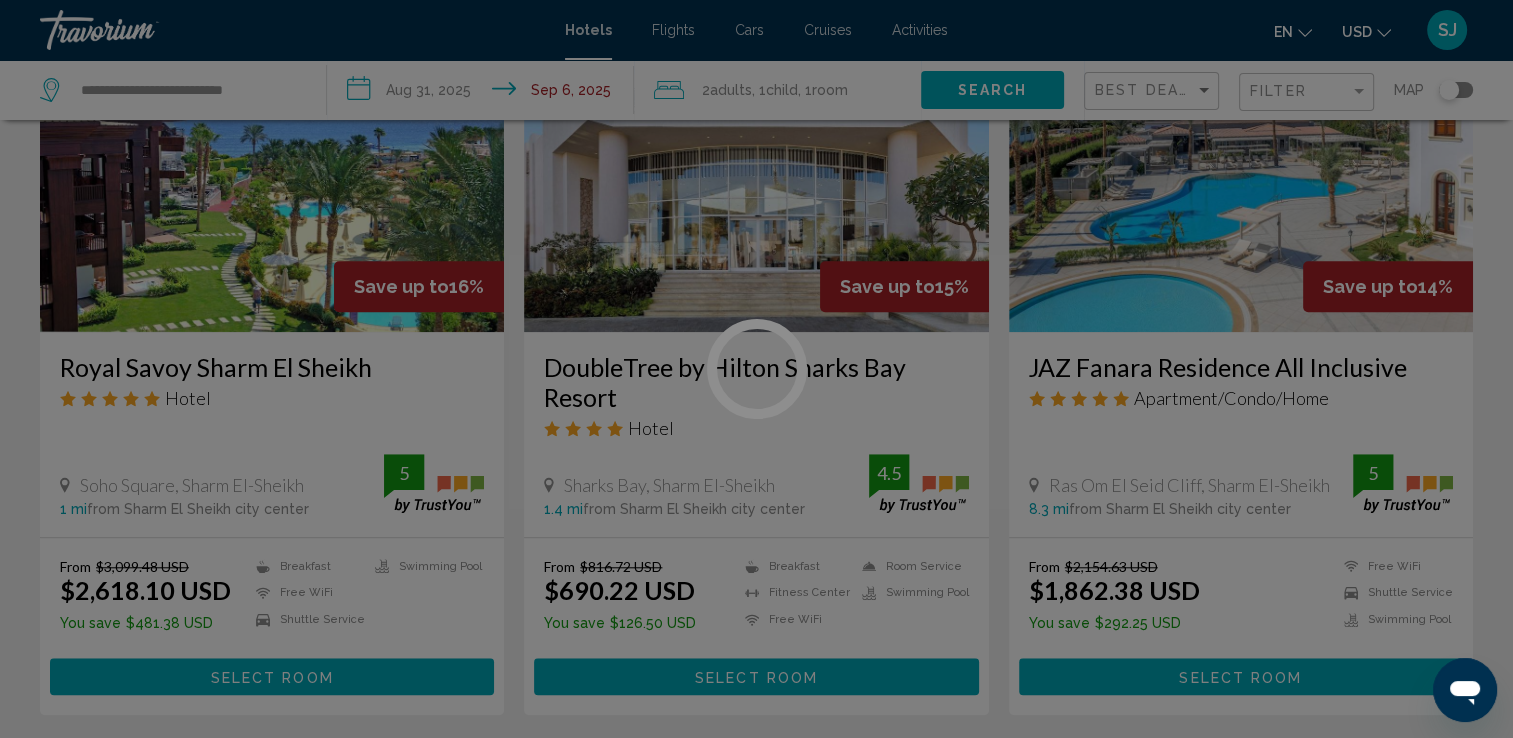 scroll, scrollTop: 0, scrollLeft: 0, axis: both 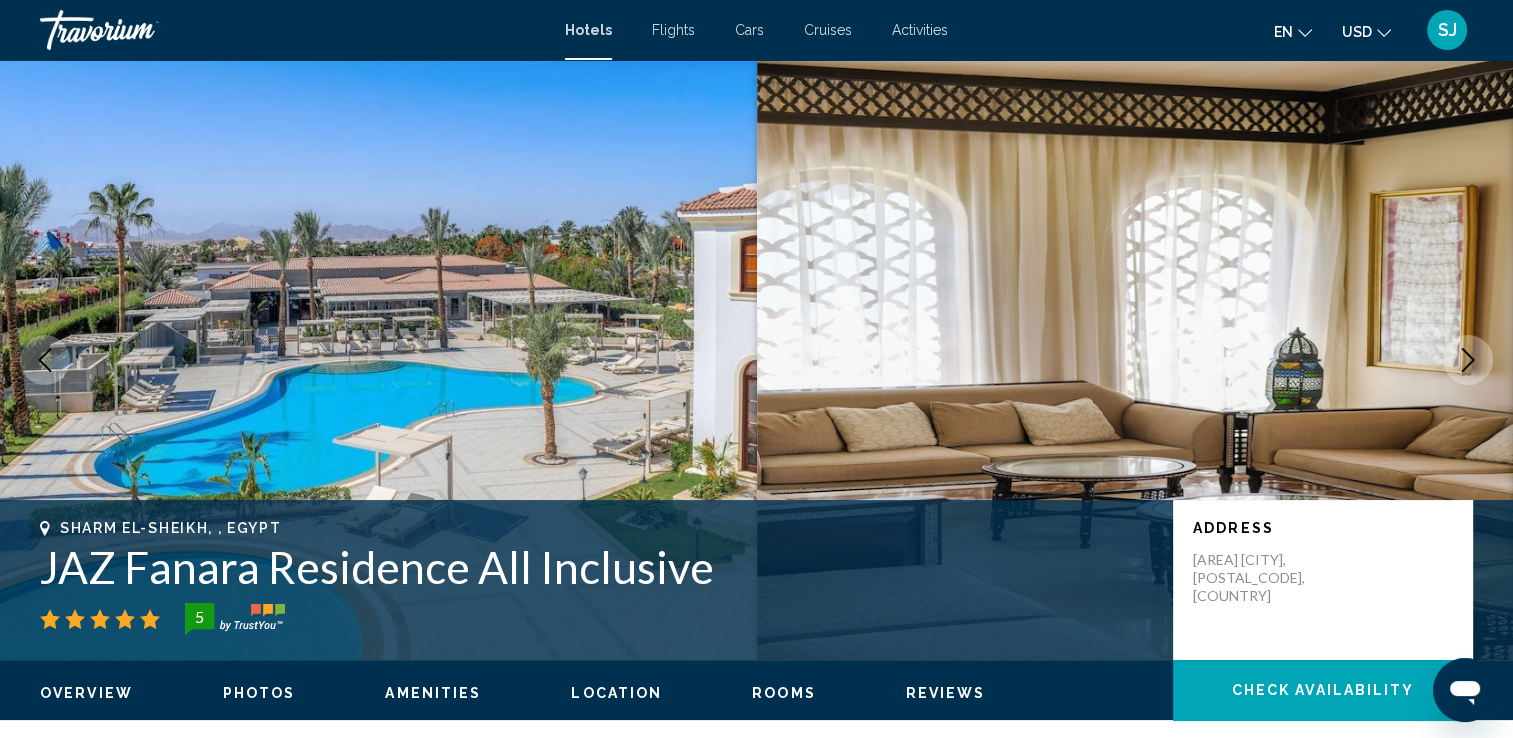 click 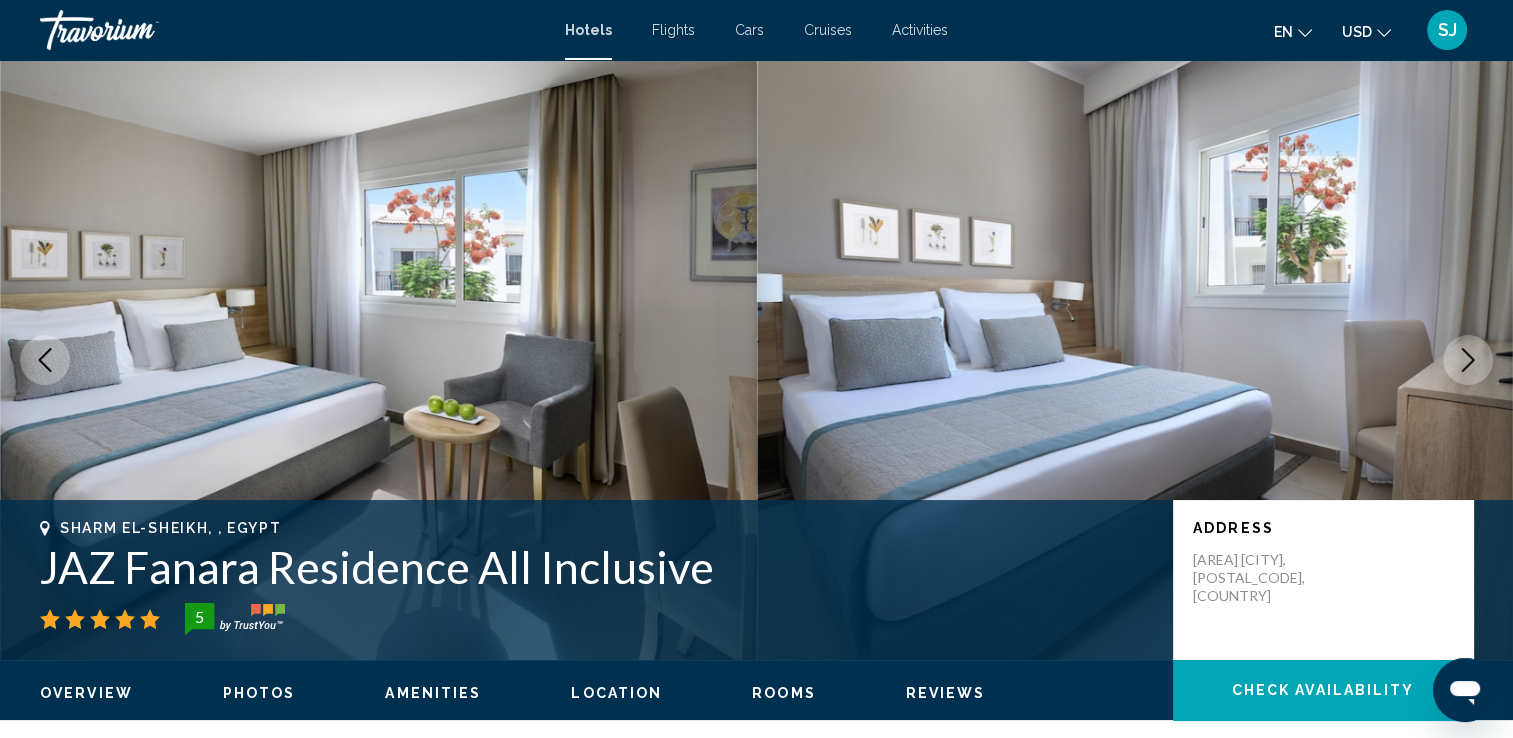 click 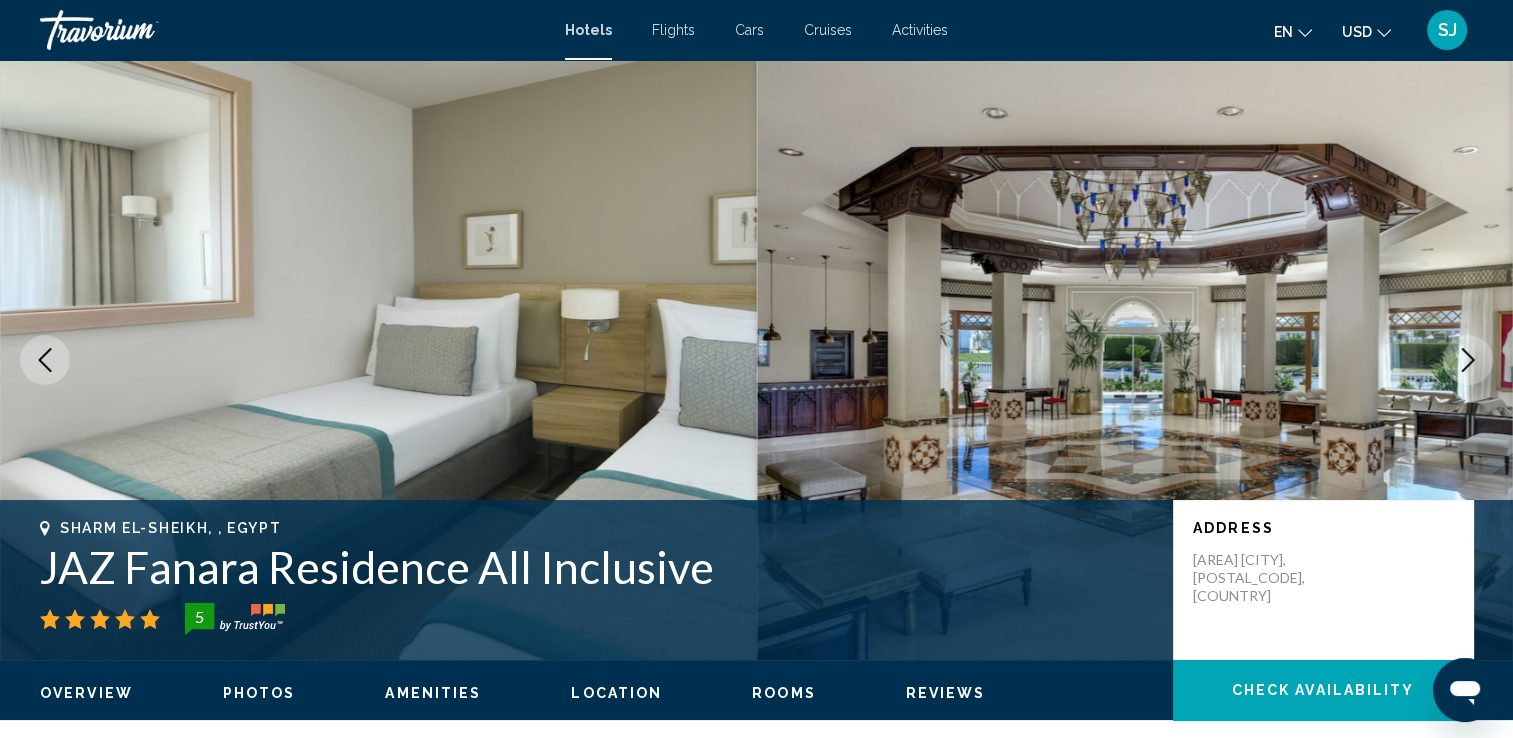 click 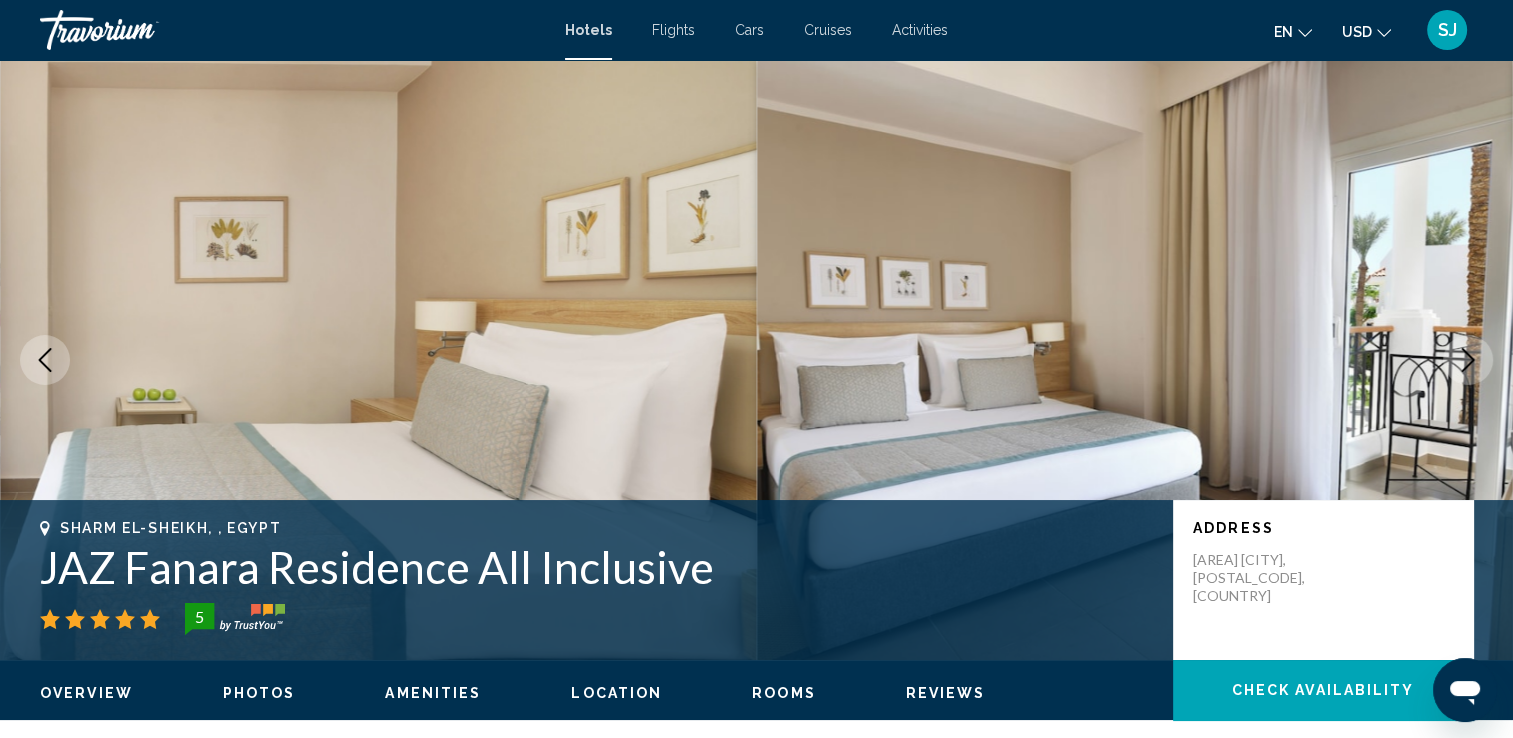 click 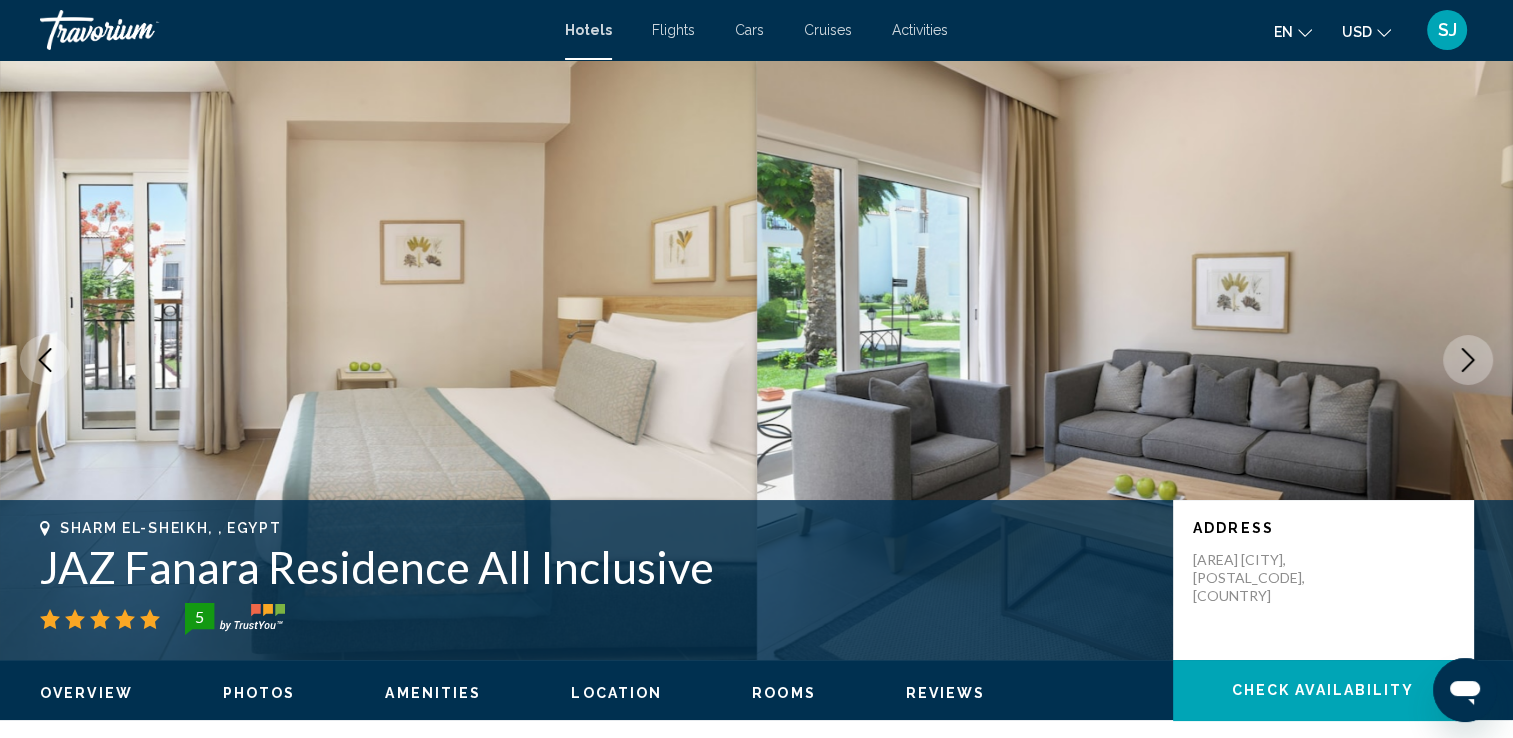click 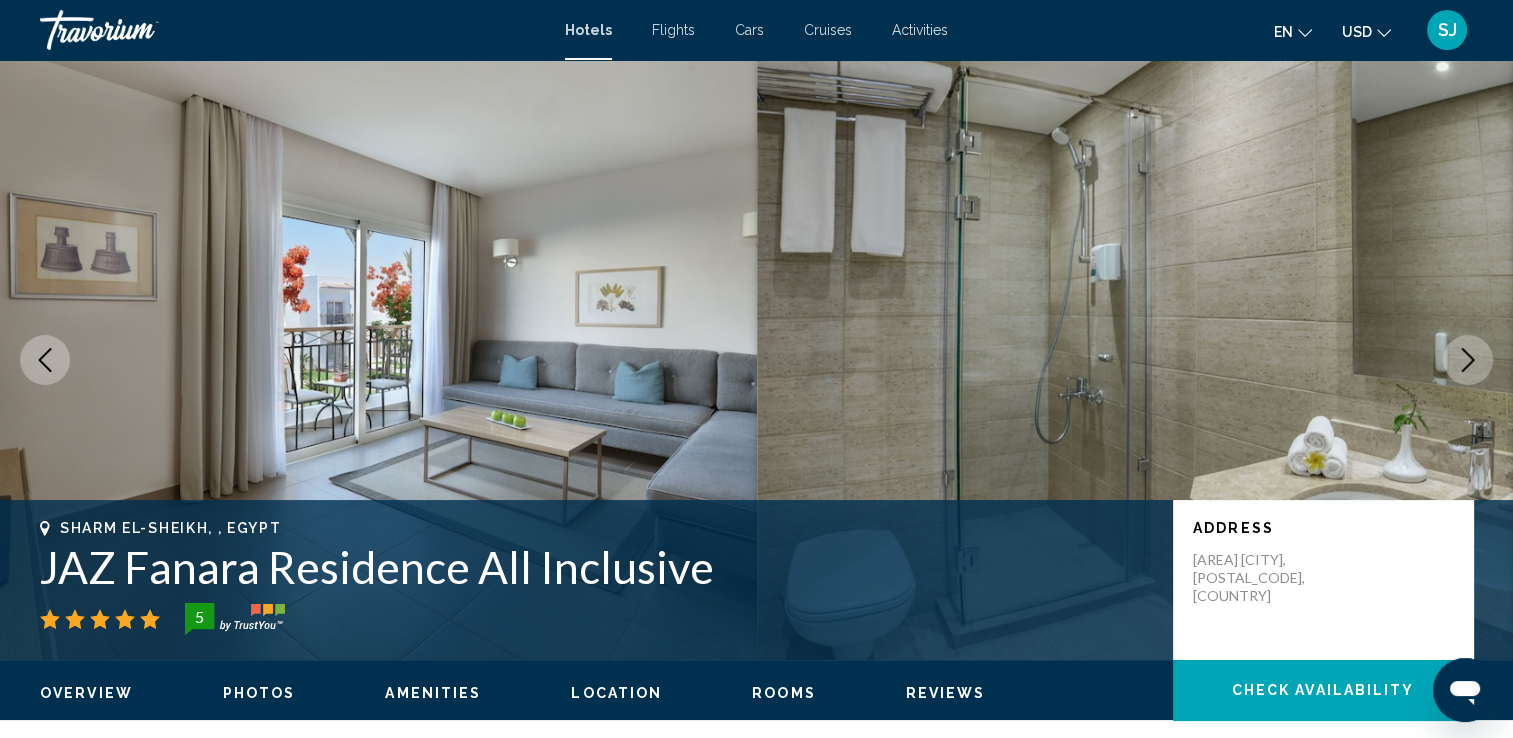 click 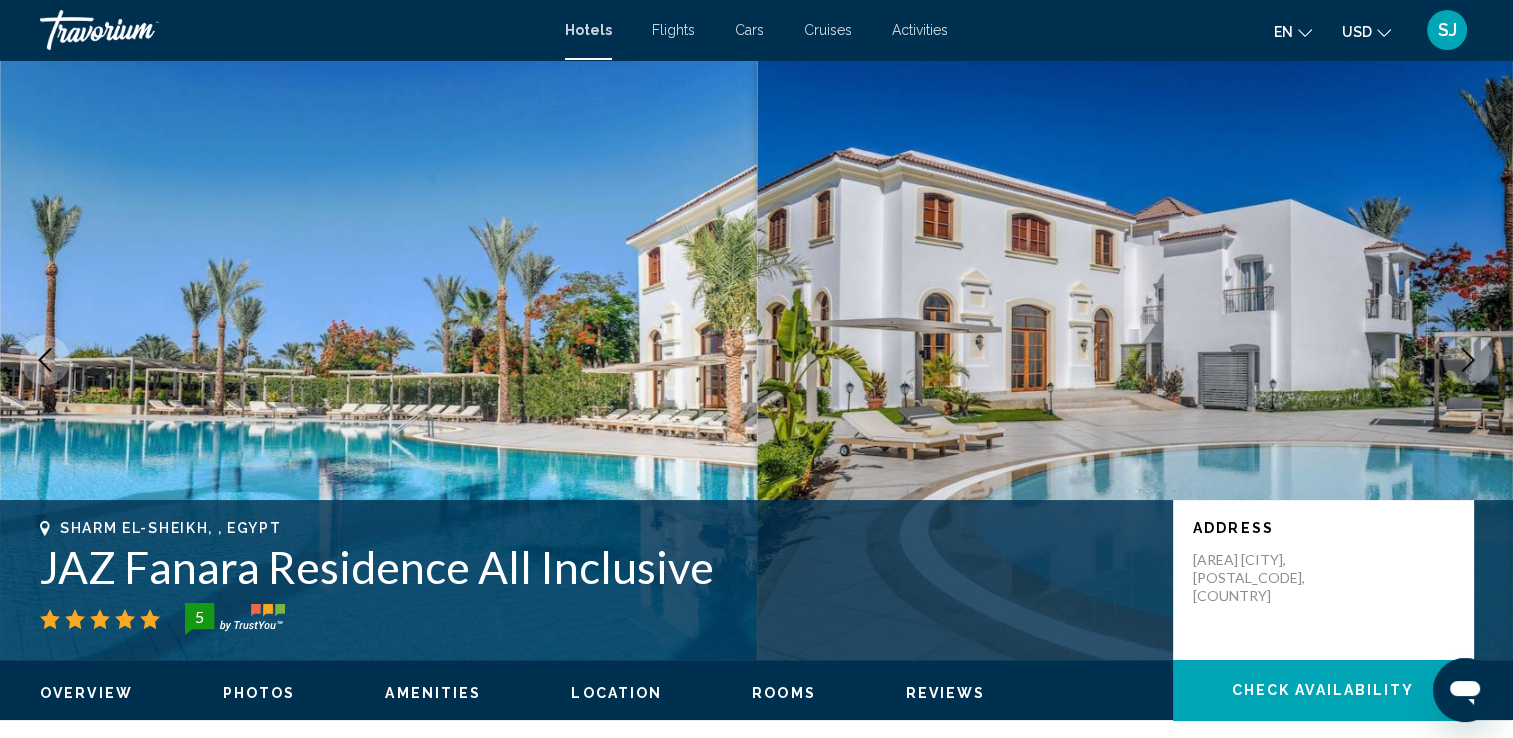 click 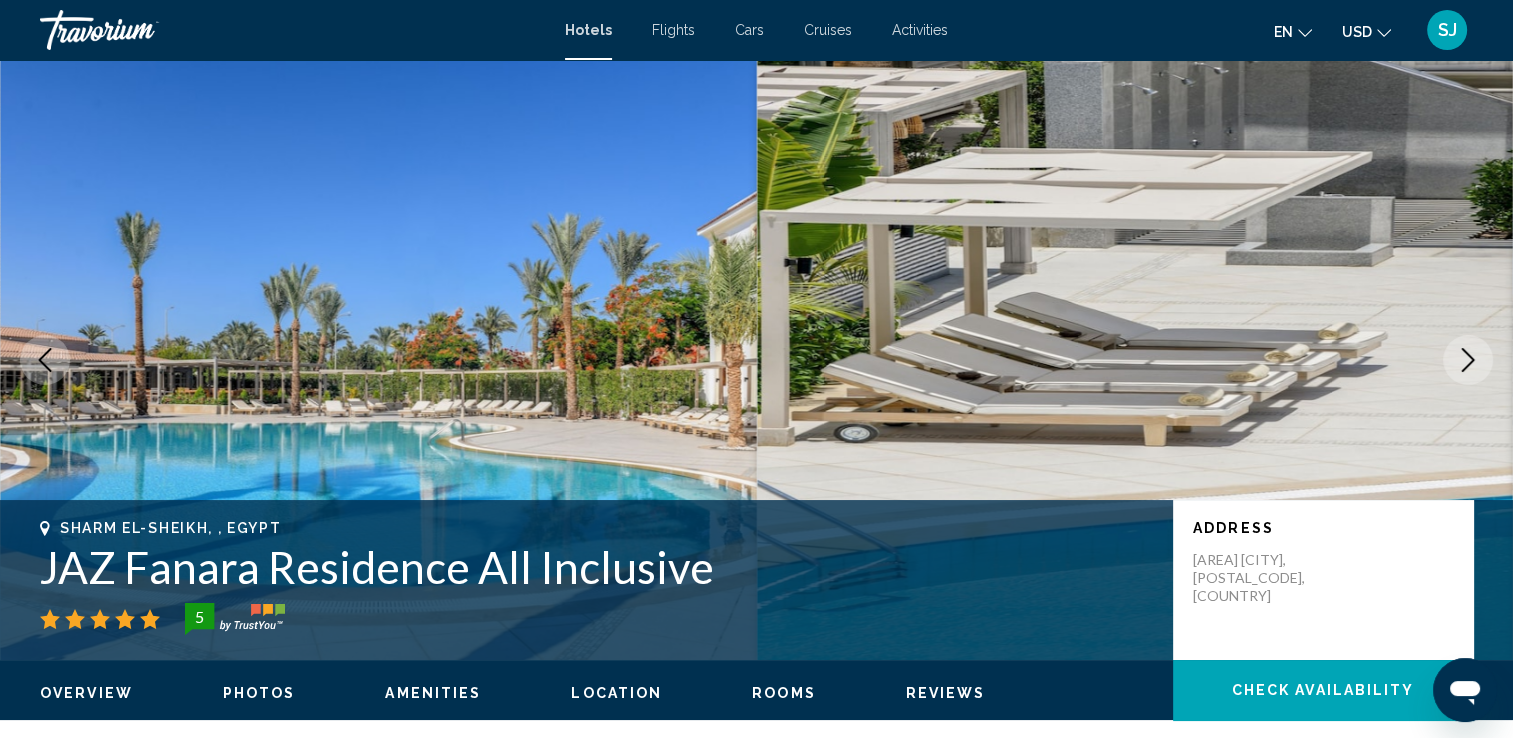 click 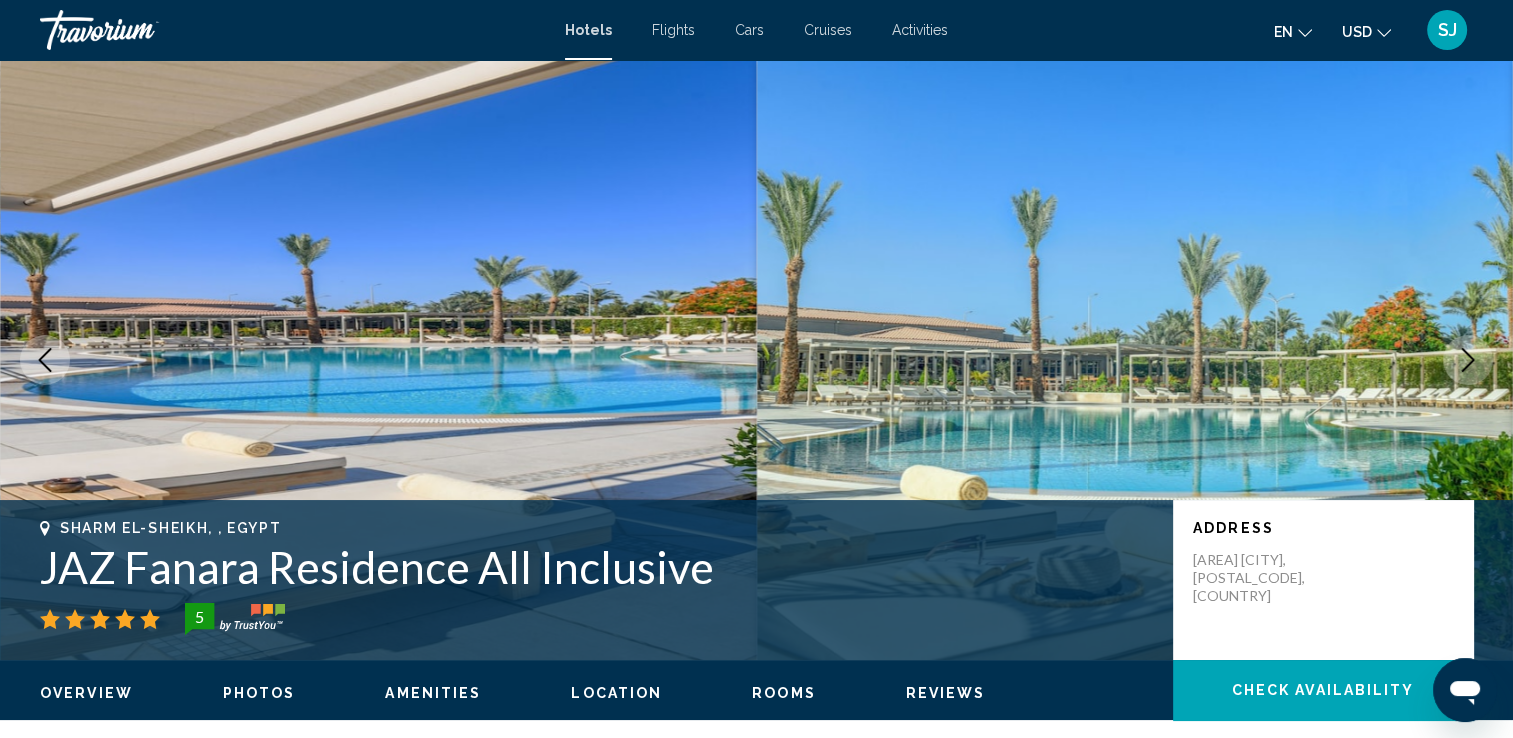 click 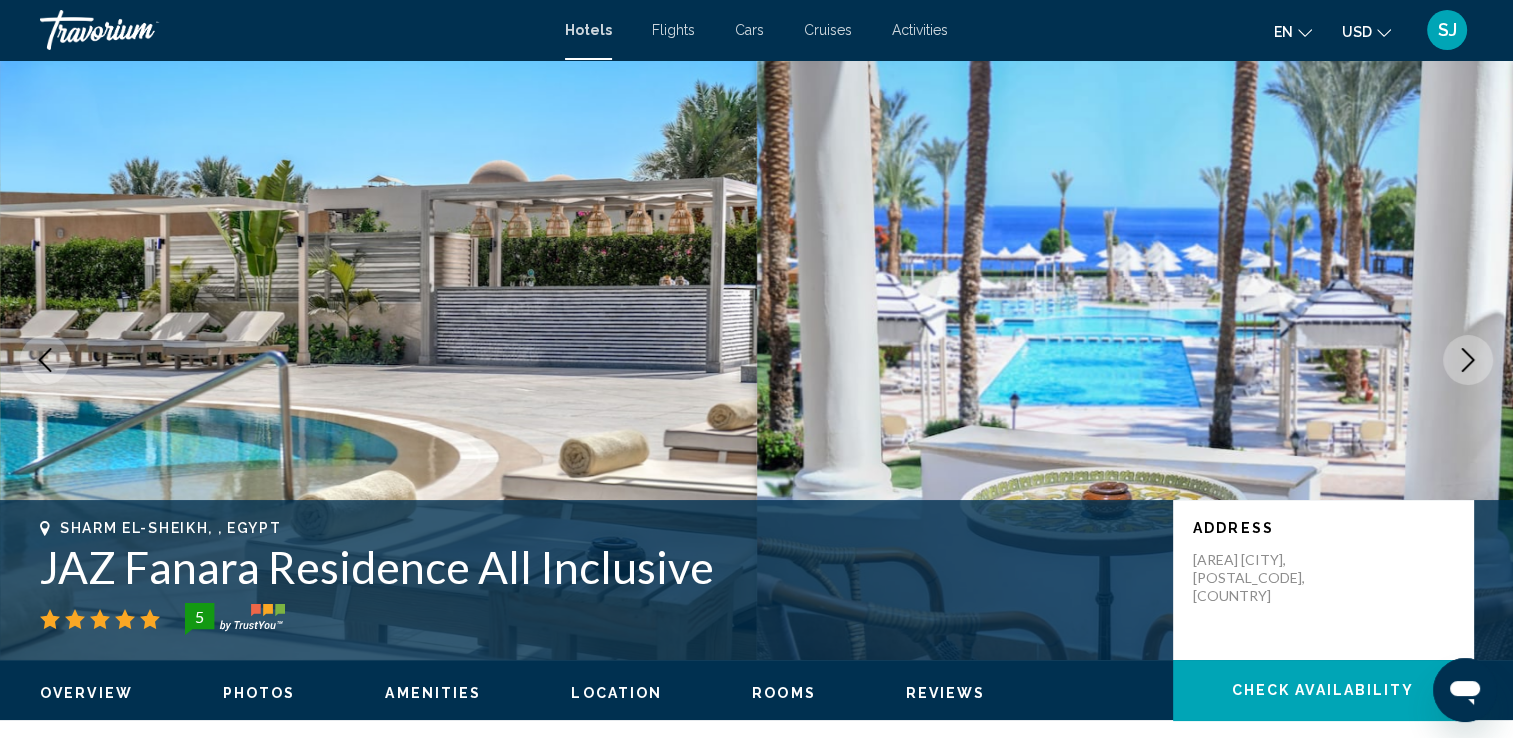 click 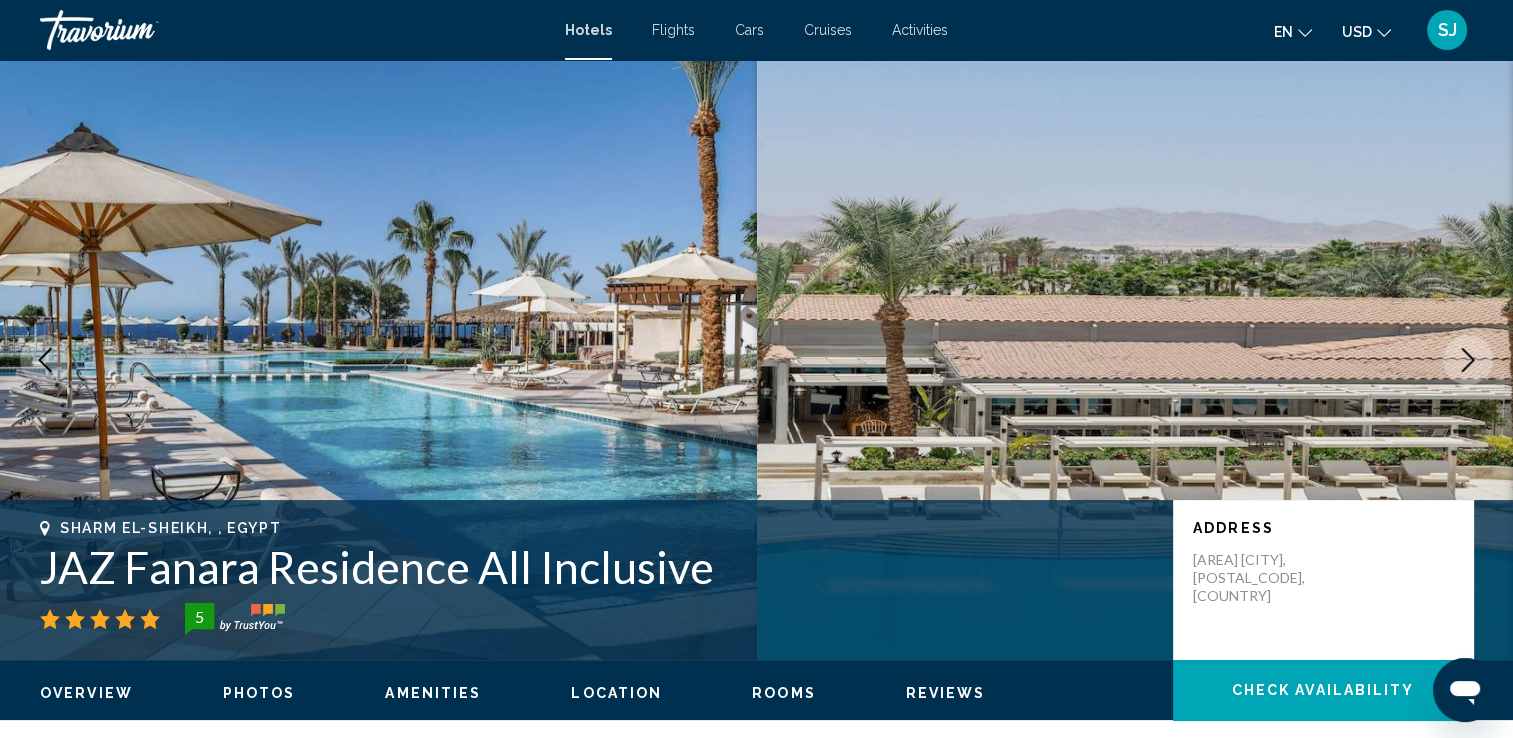 click 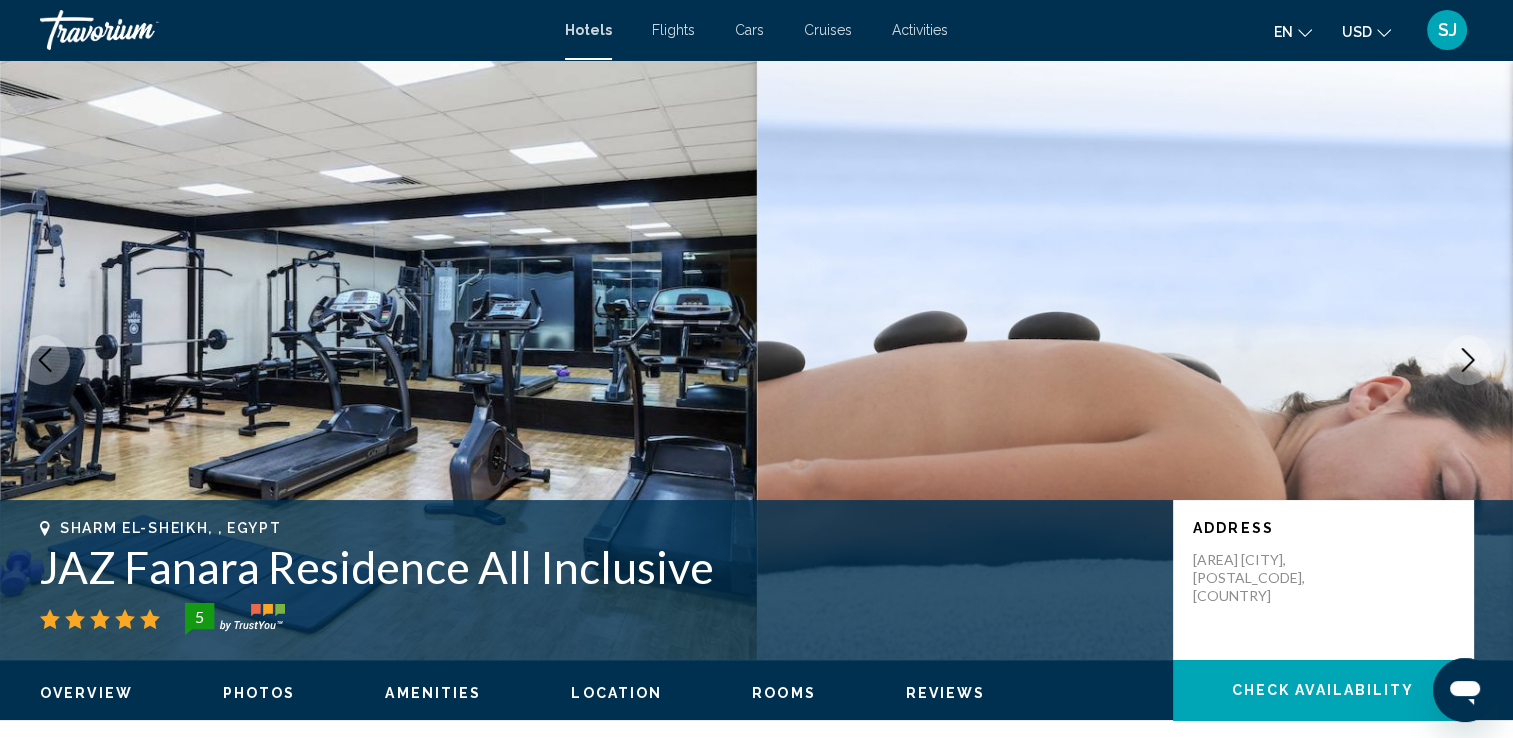 click 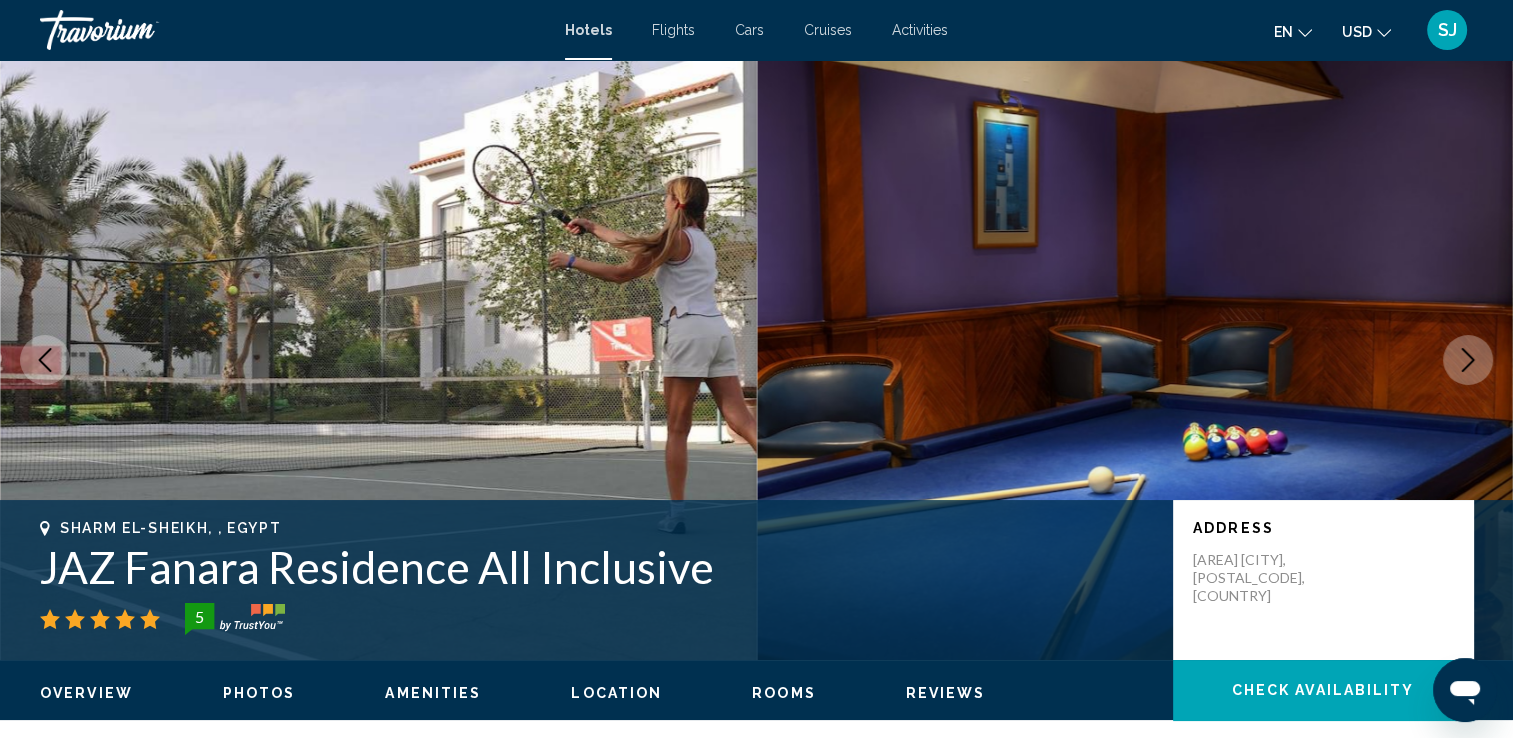 click 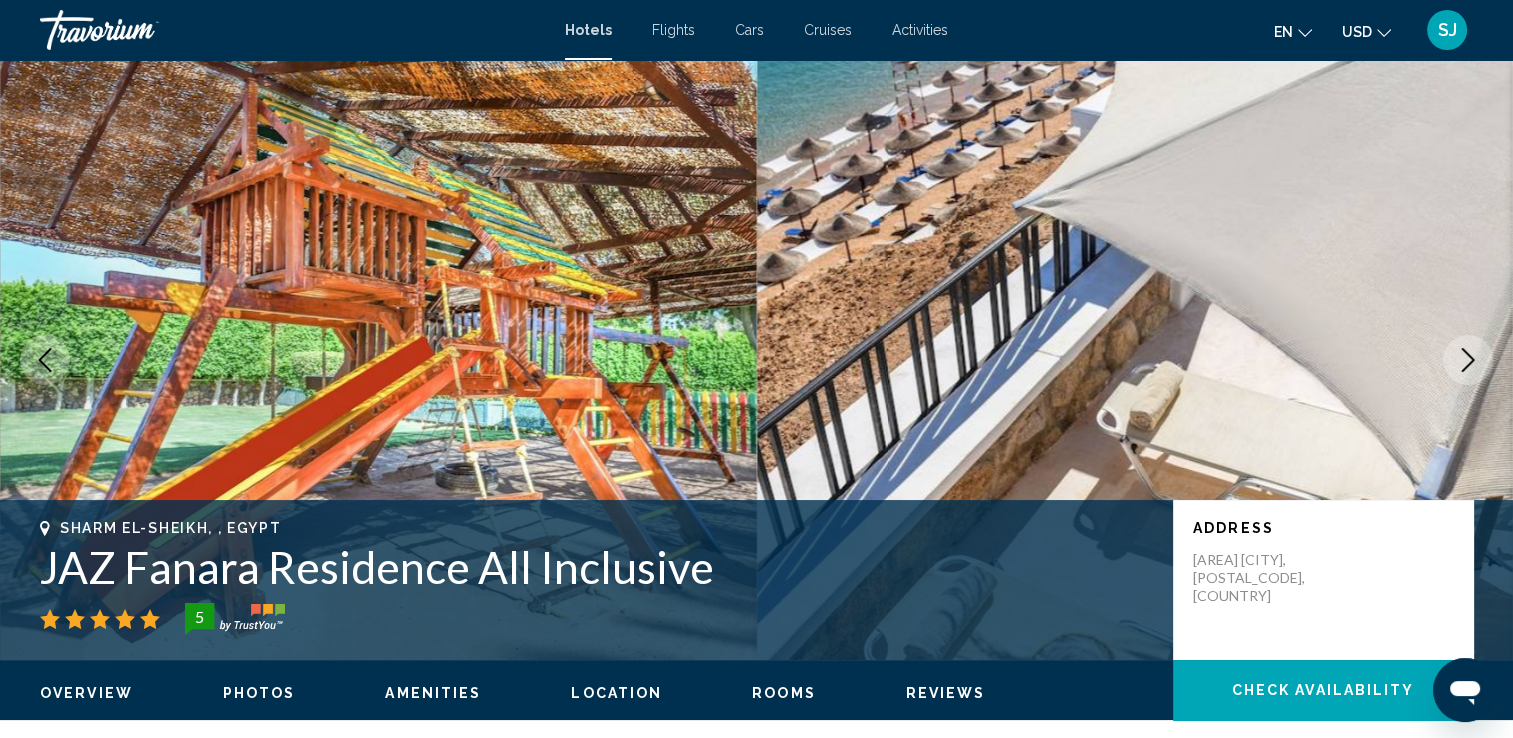 click 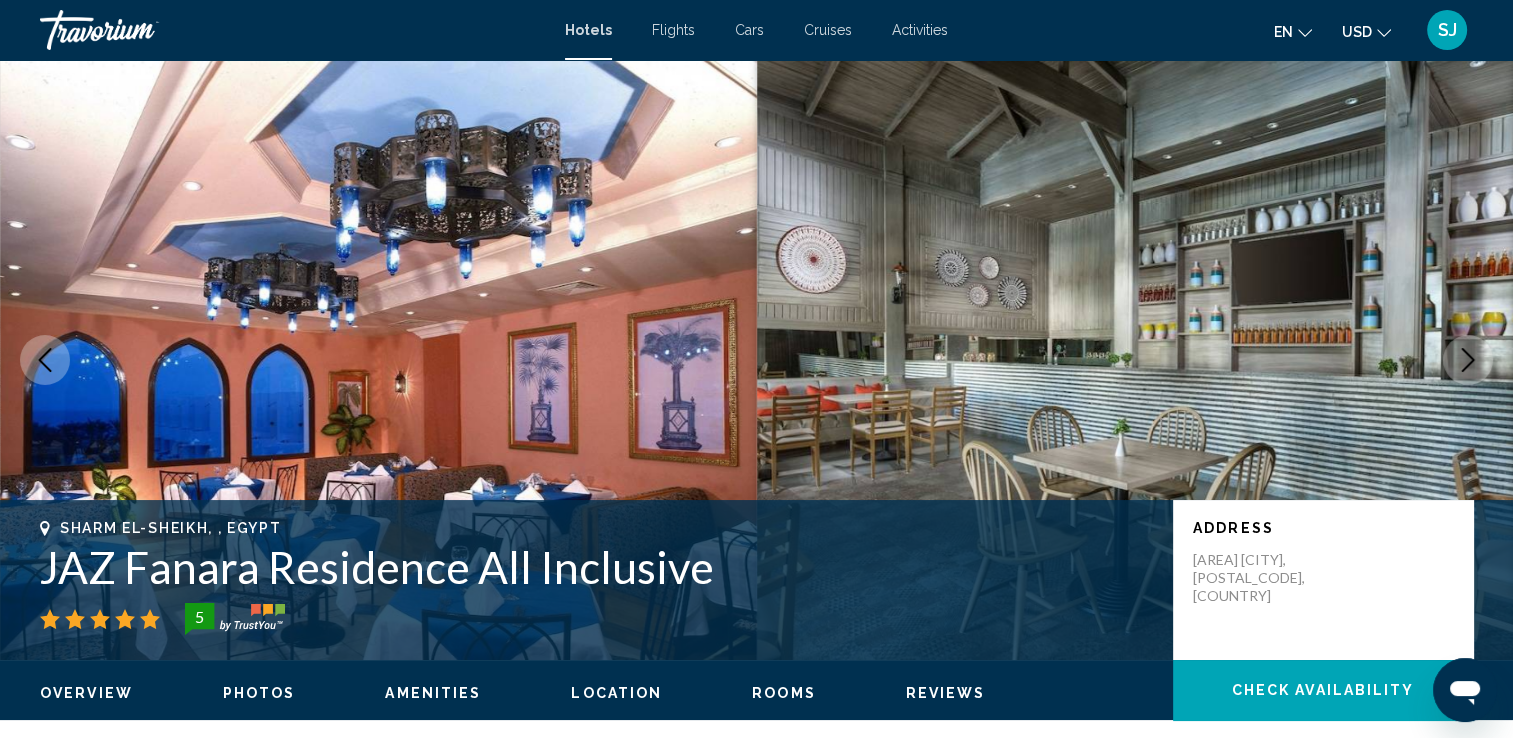 click 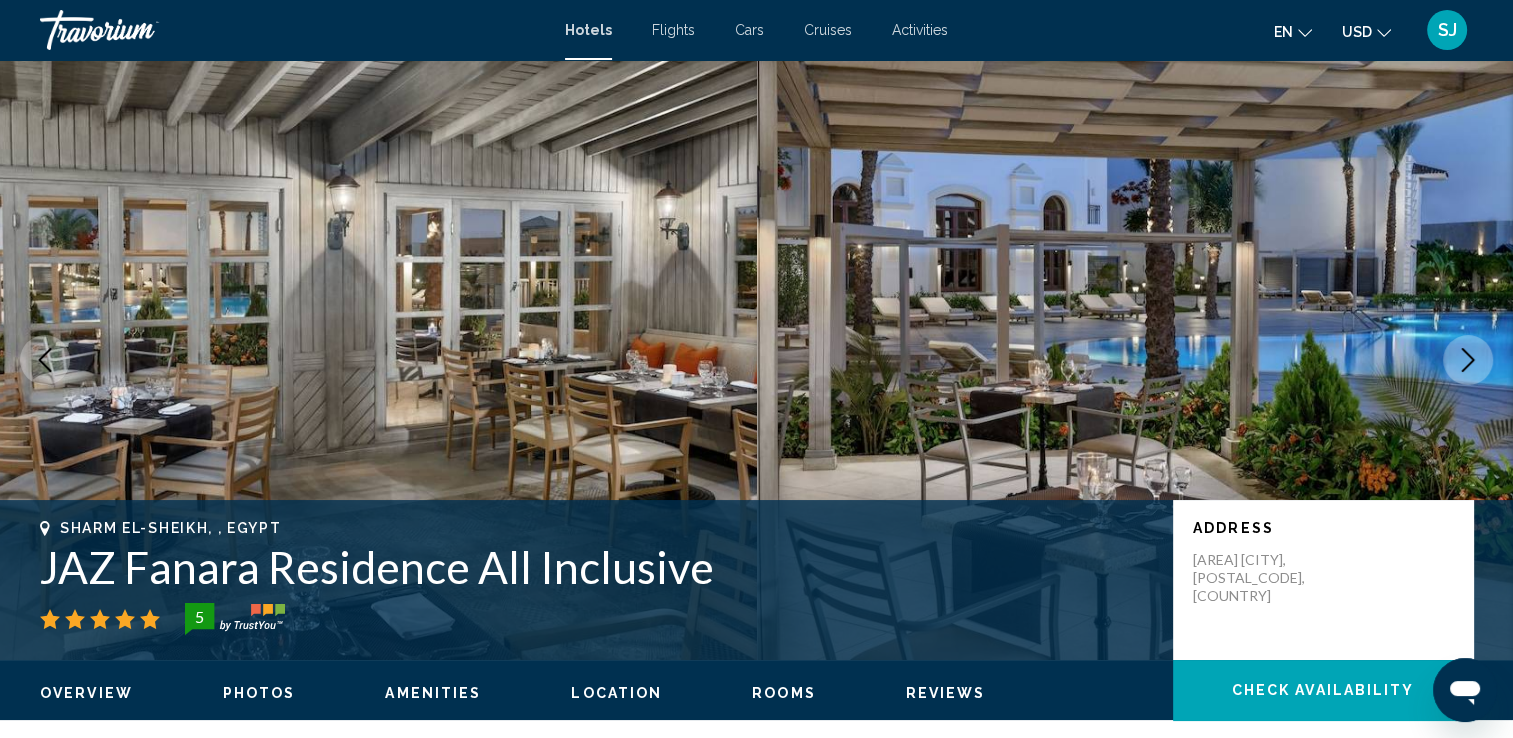 click 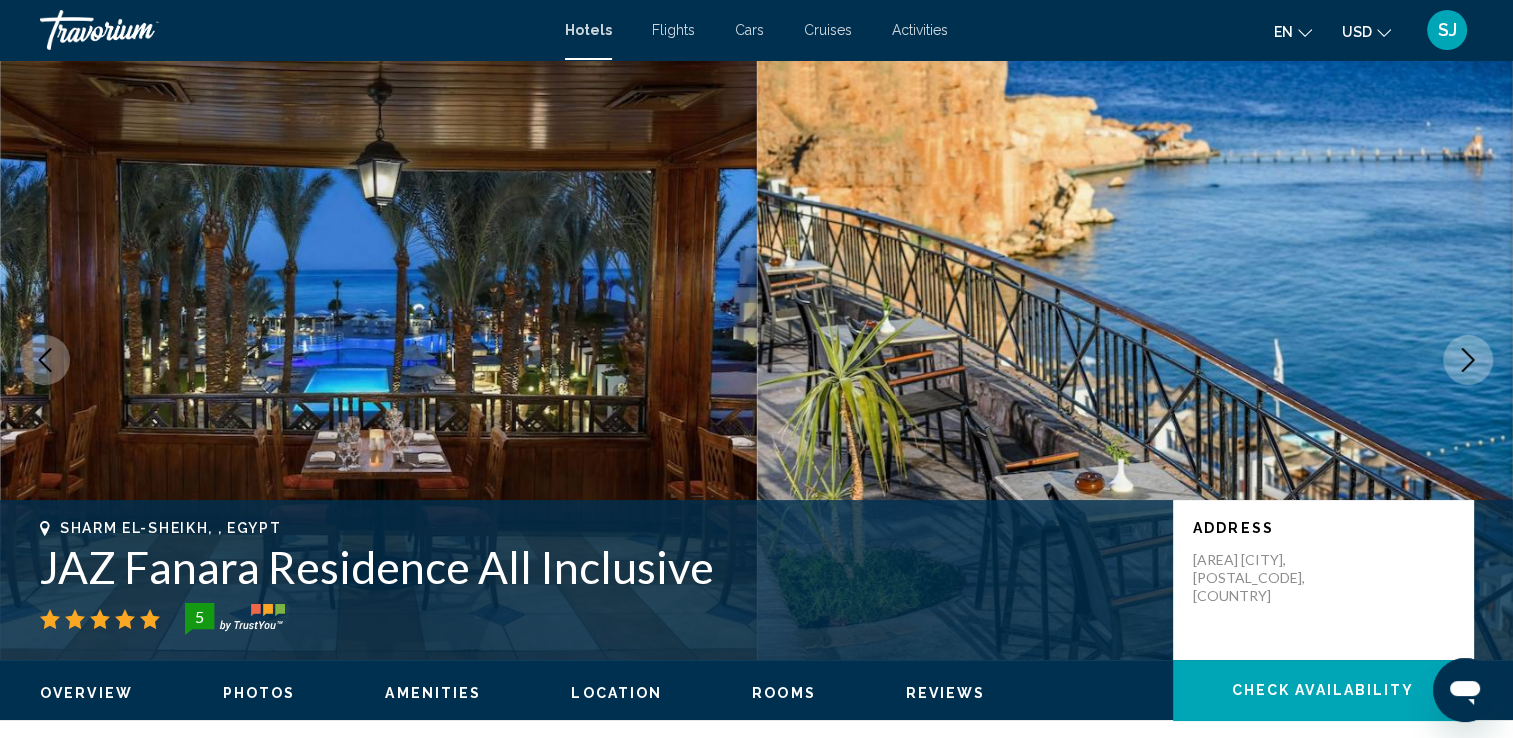 click 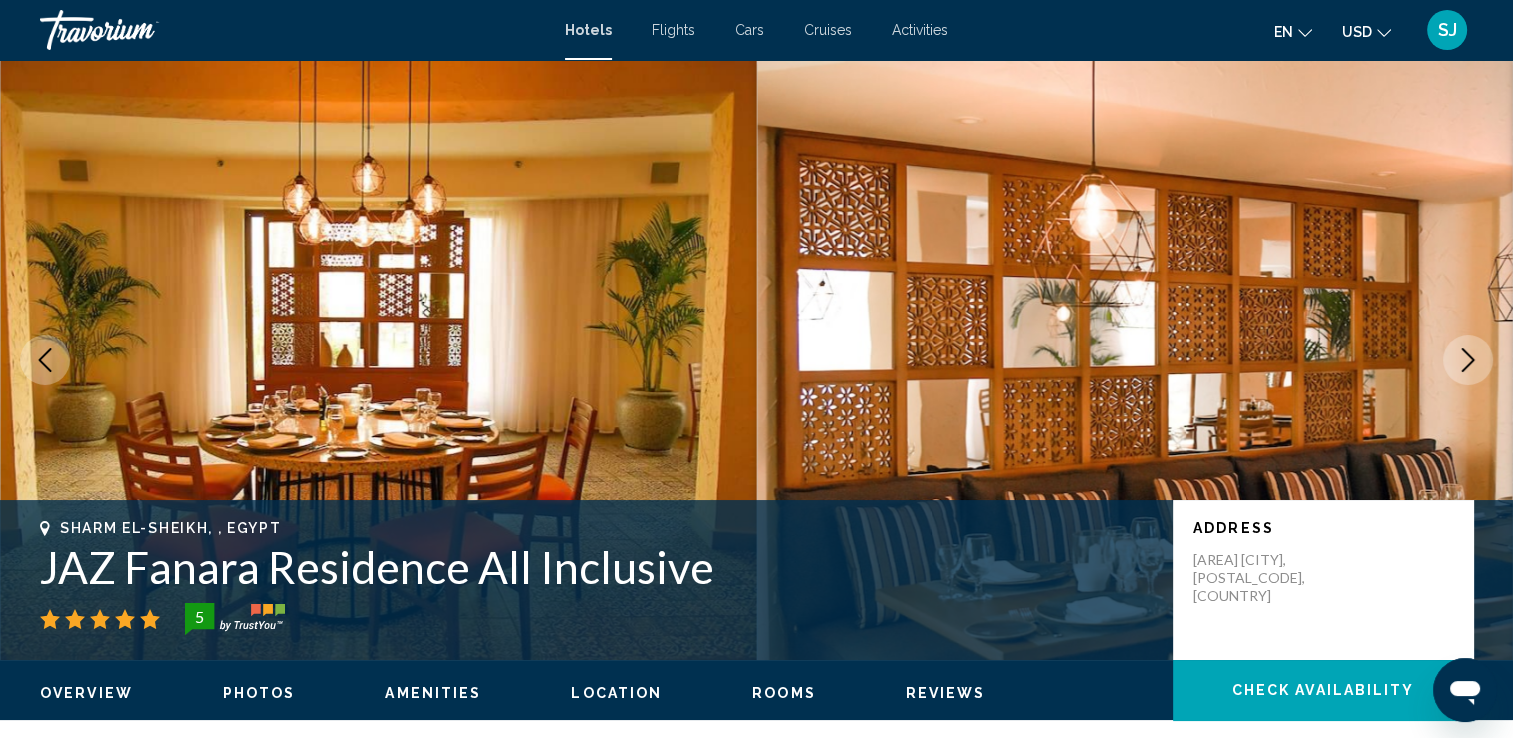 click 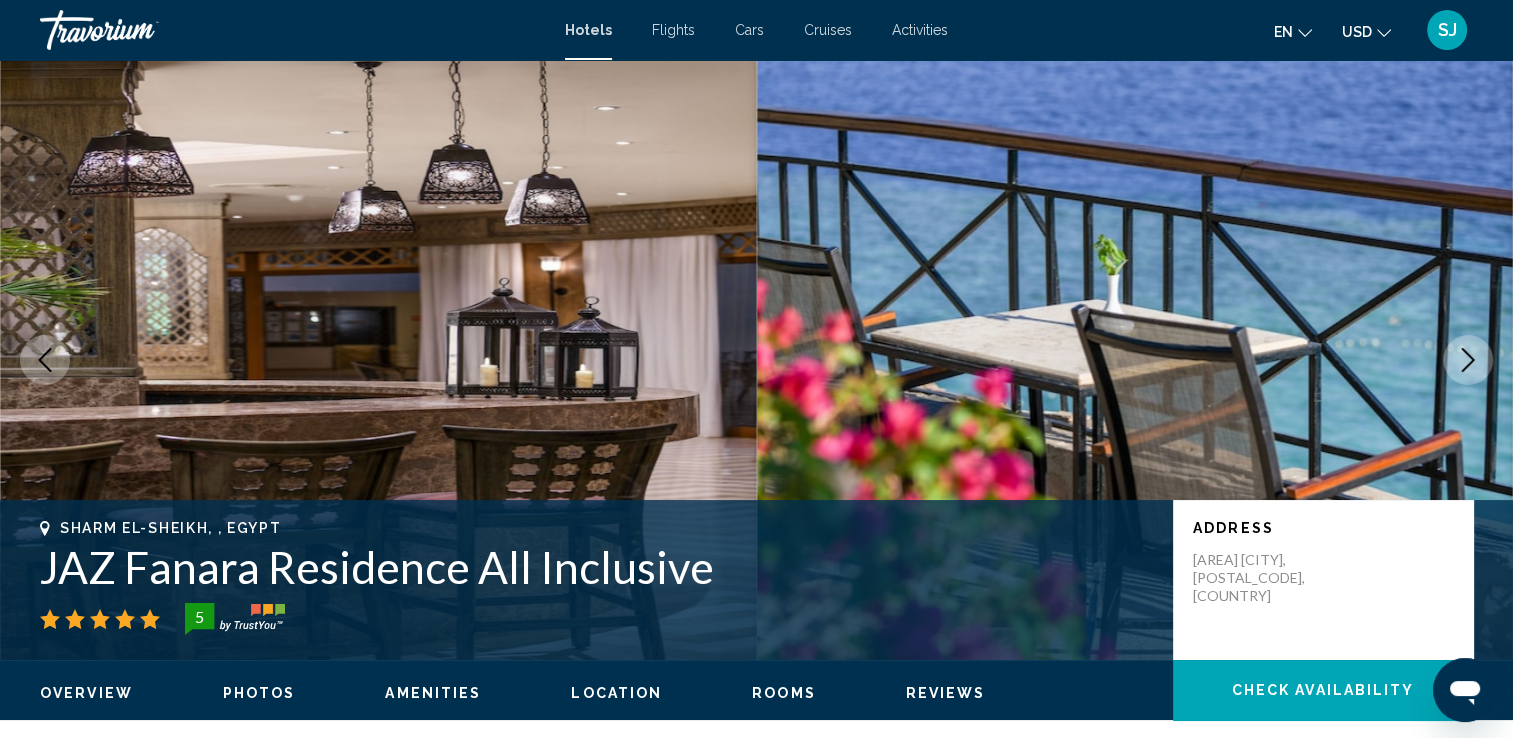 click 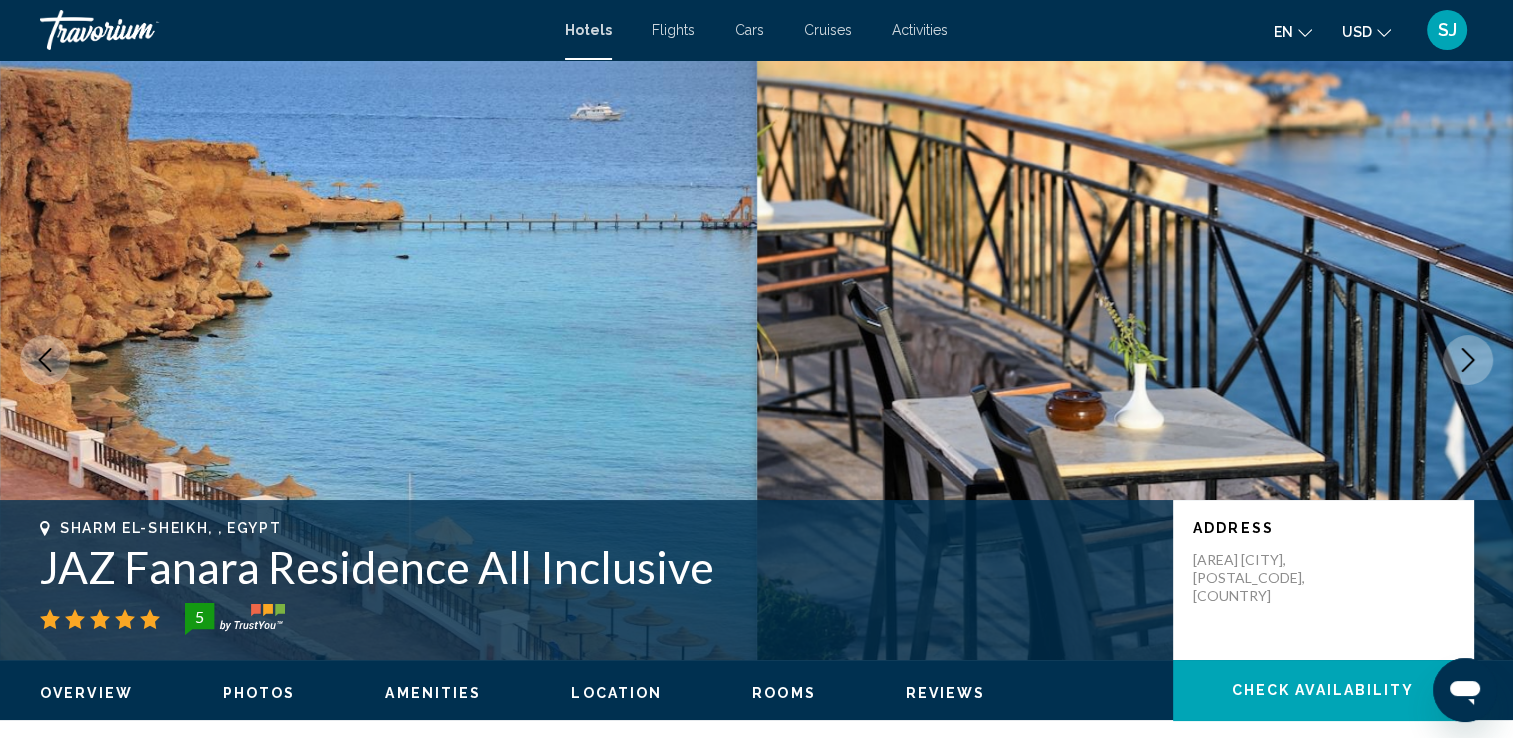 click 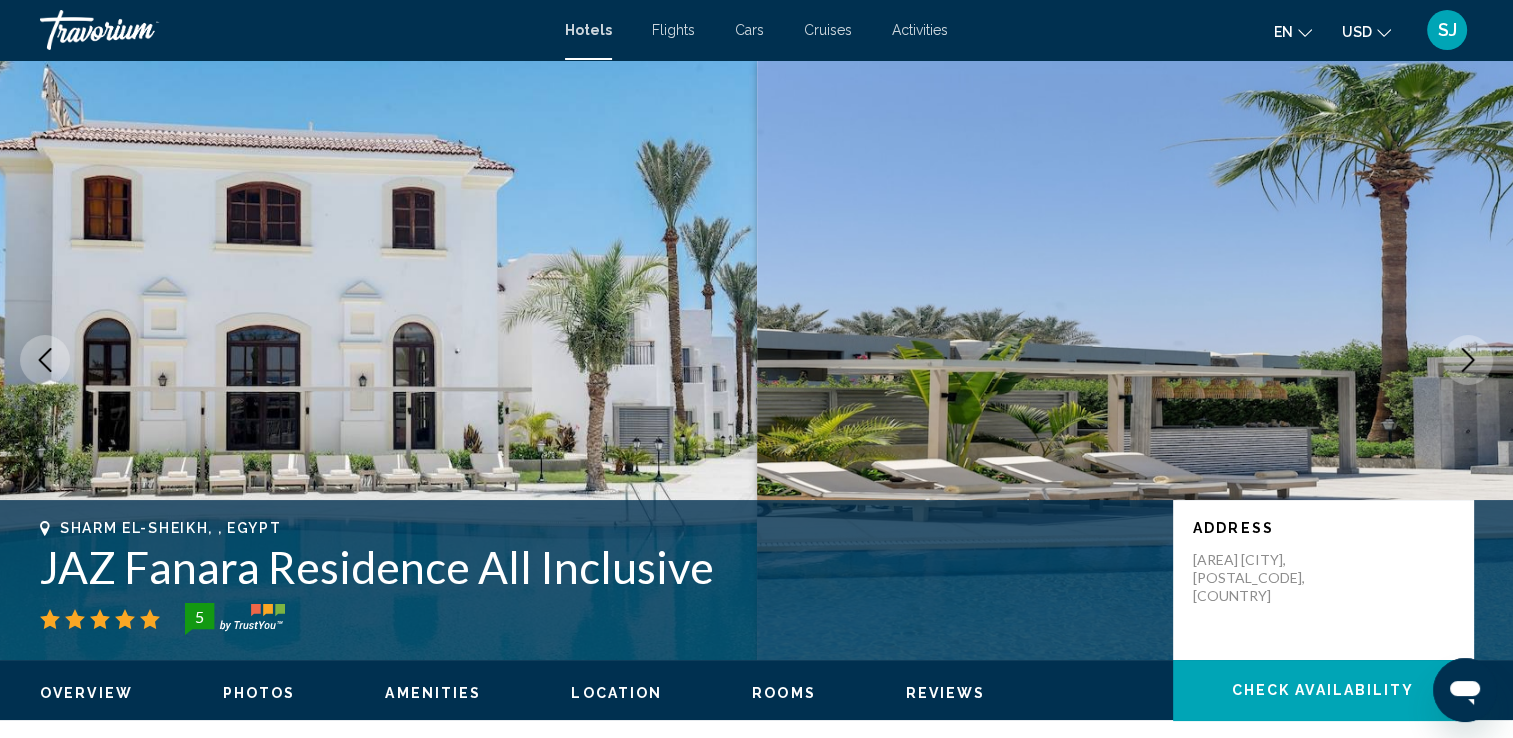click 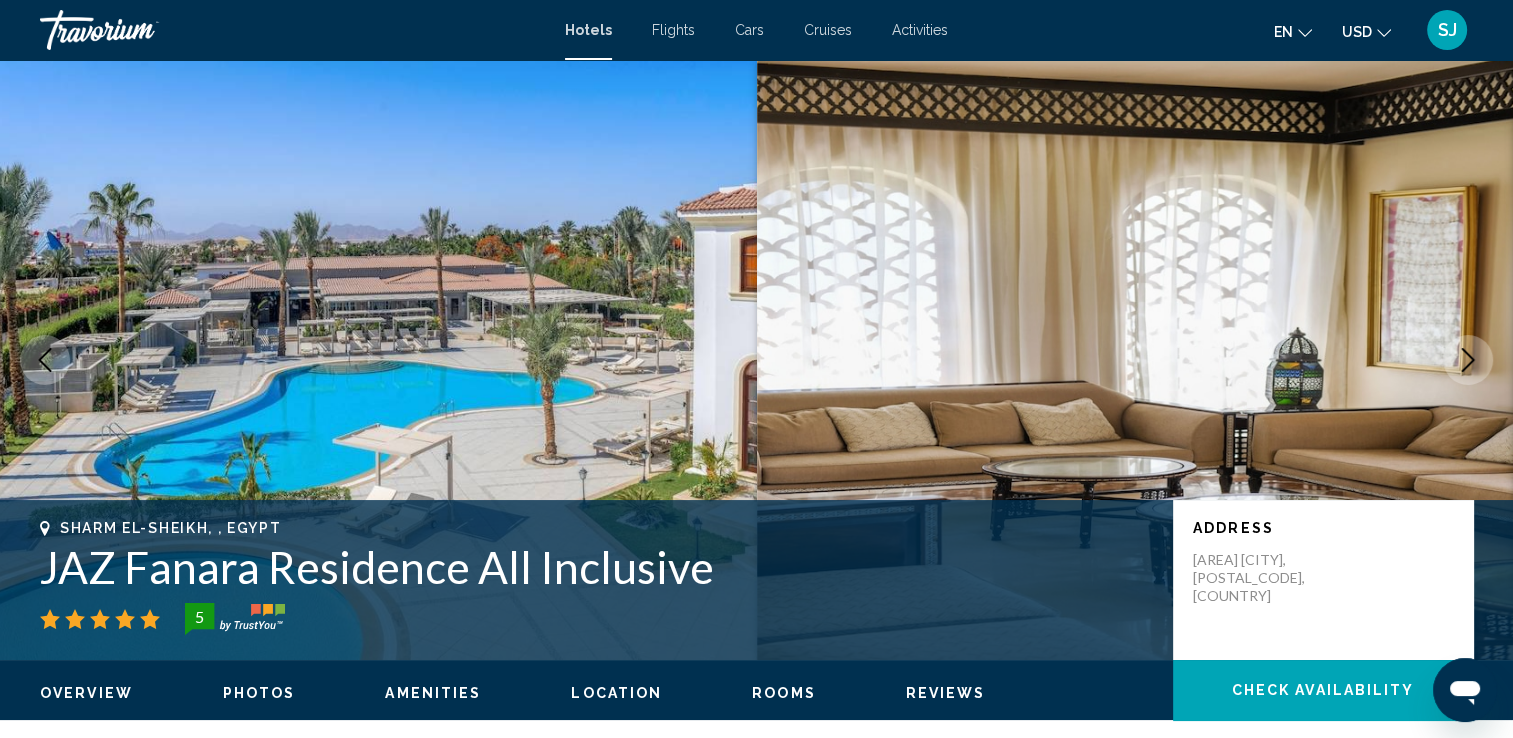 click 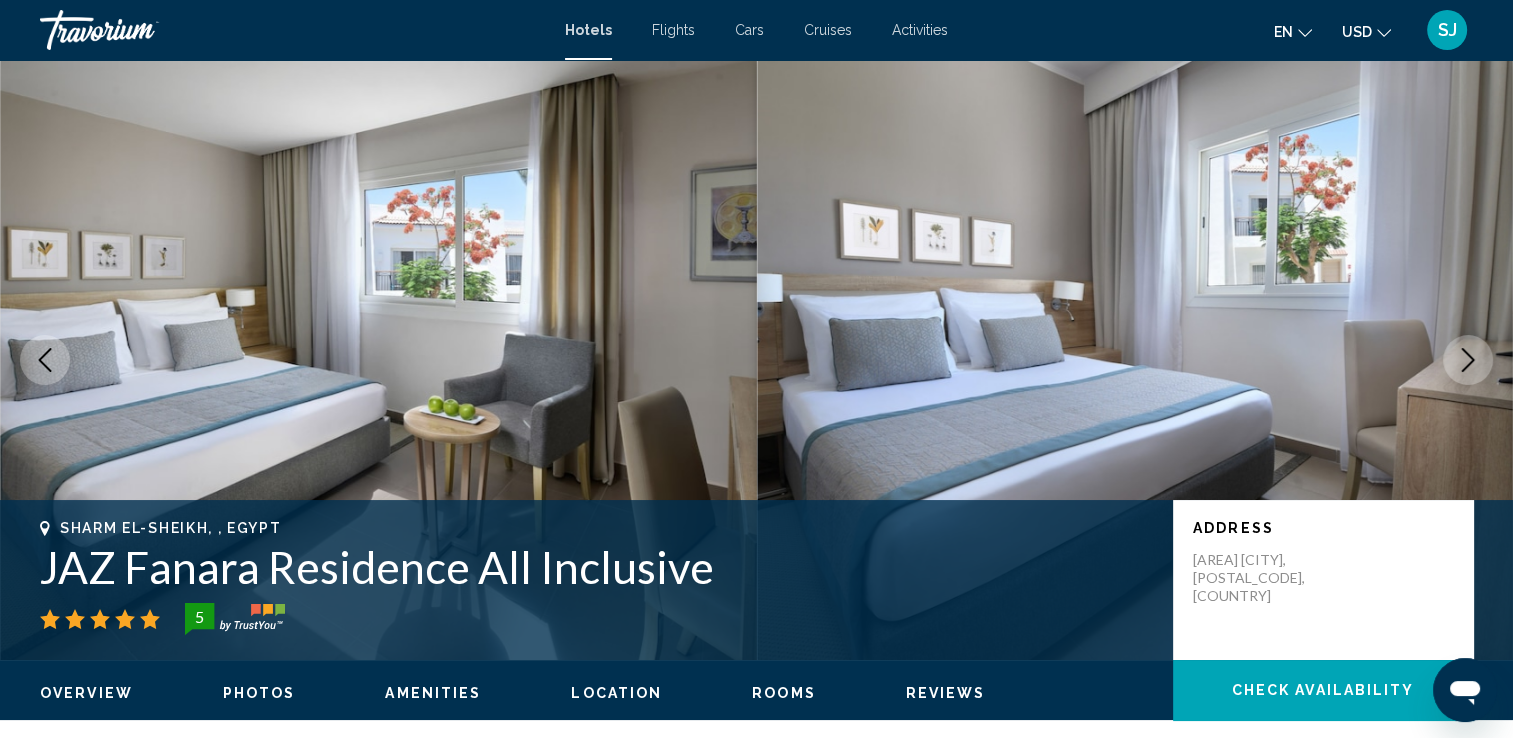 click 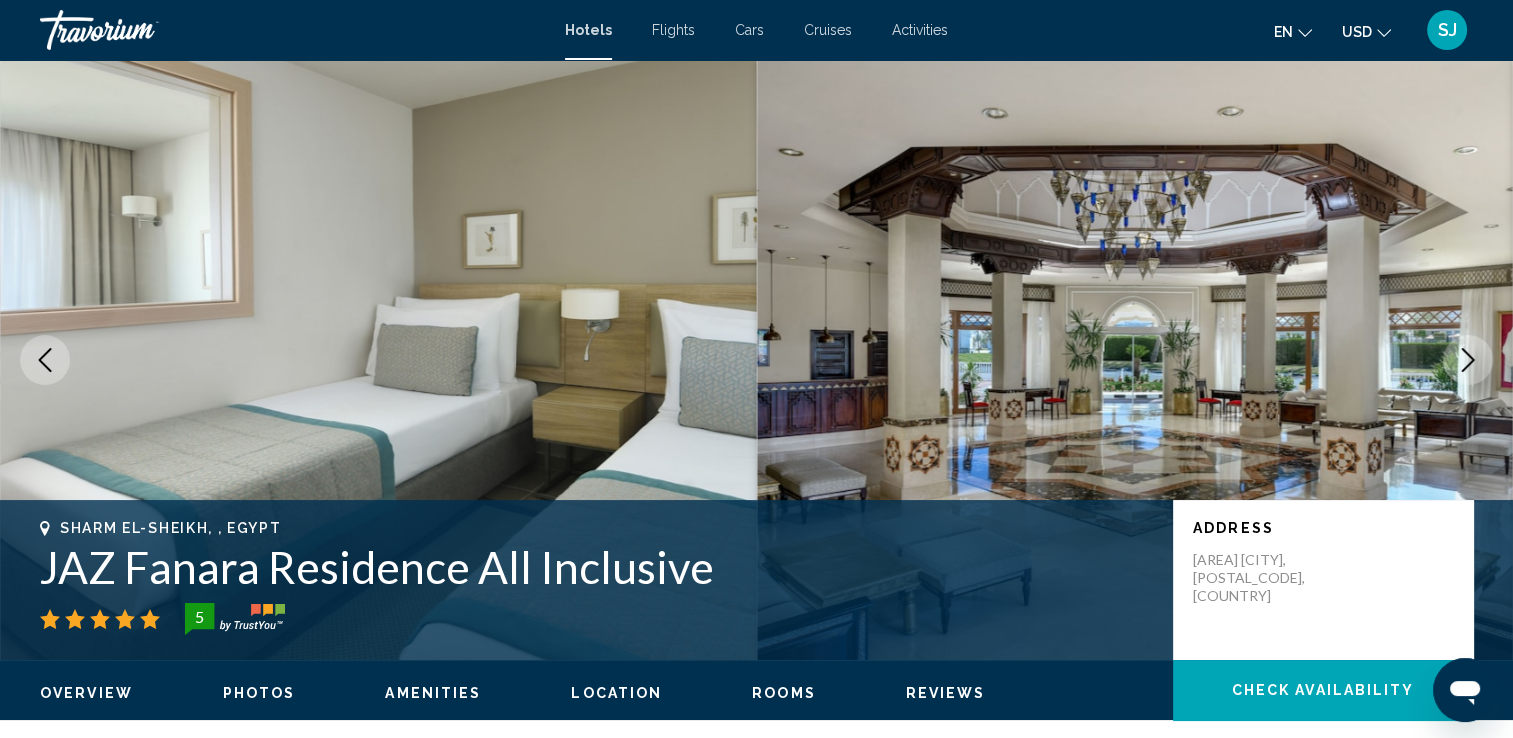 click 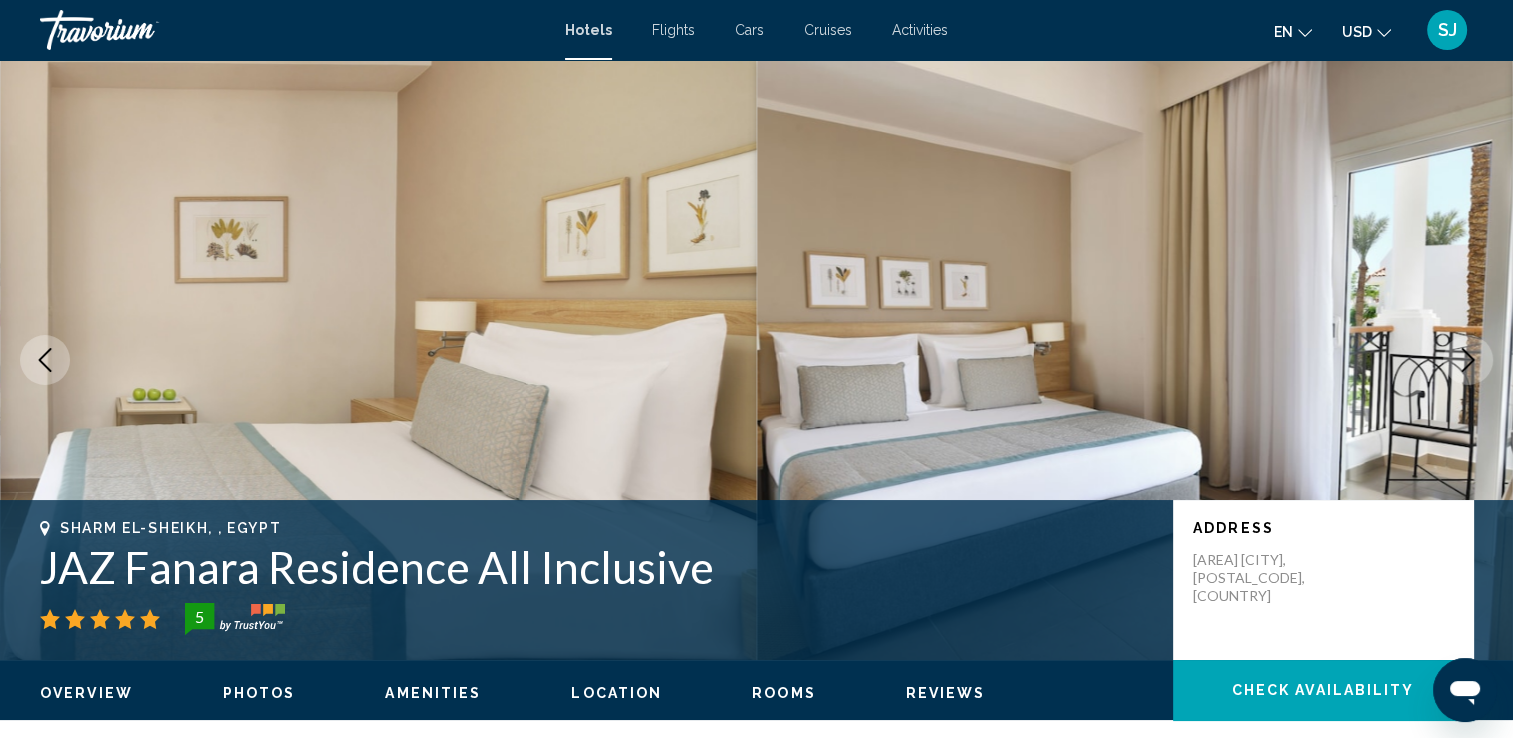 click 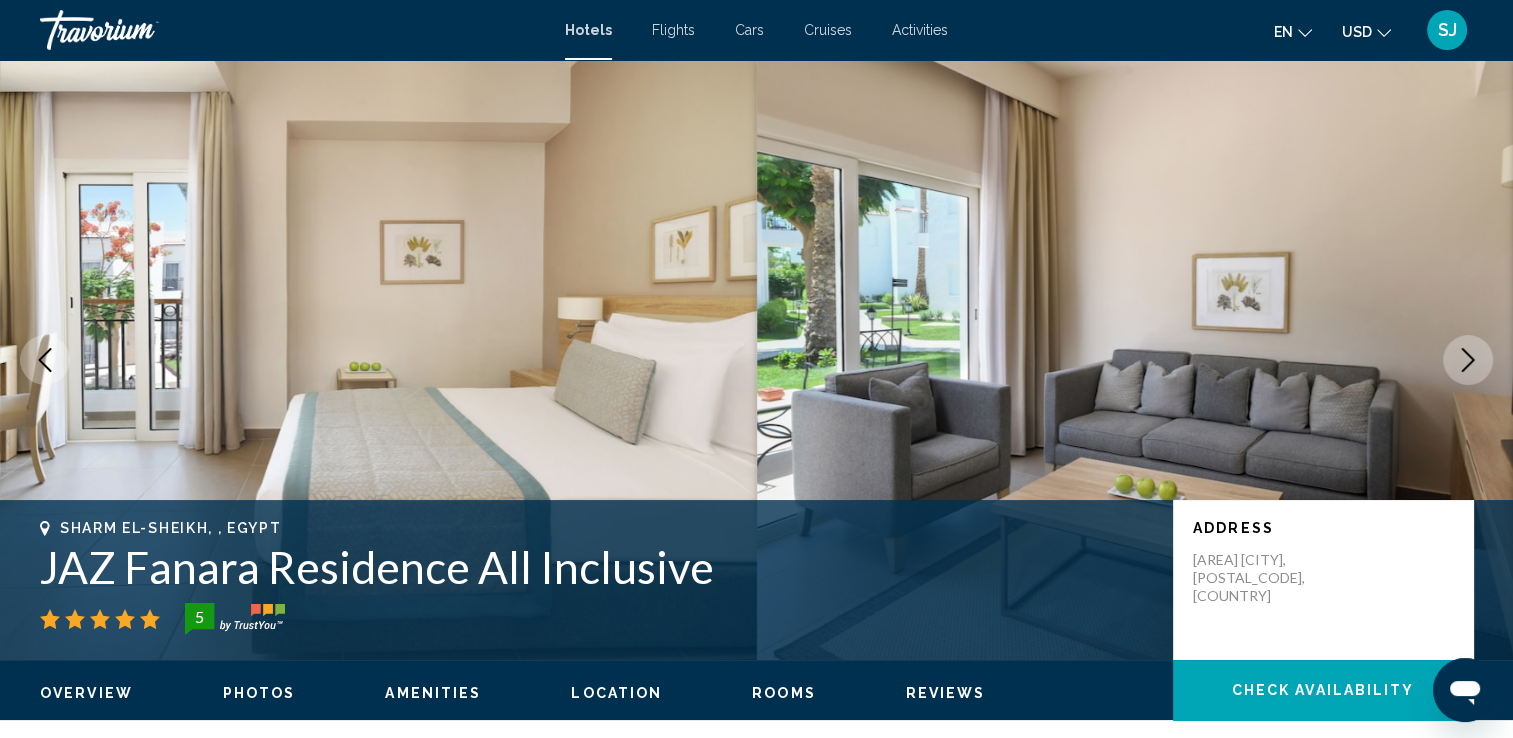click 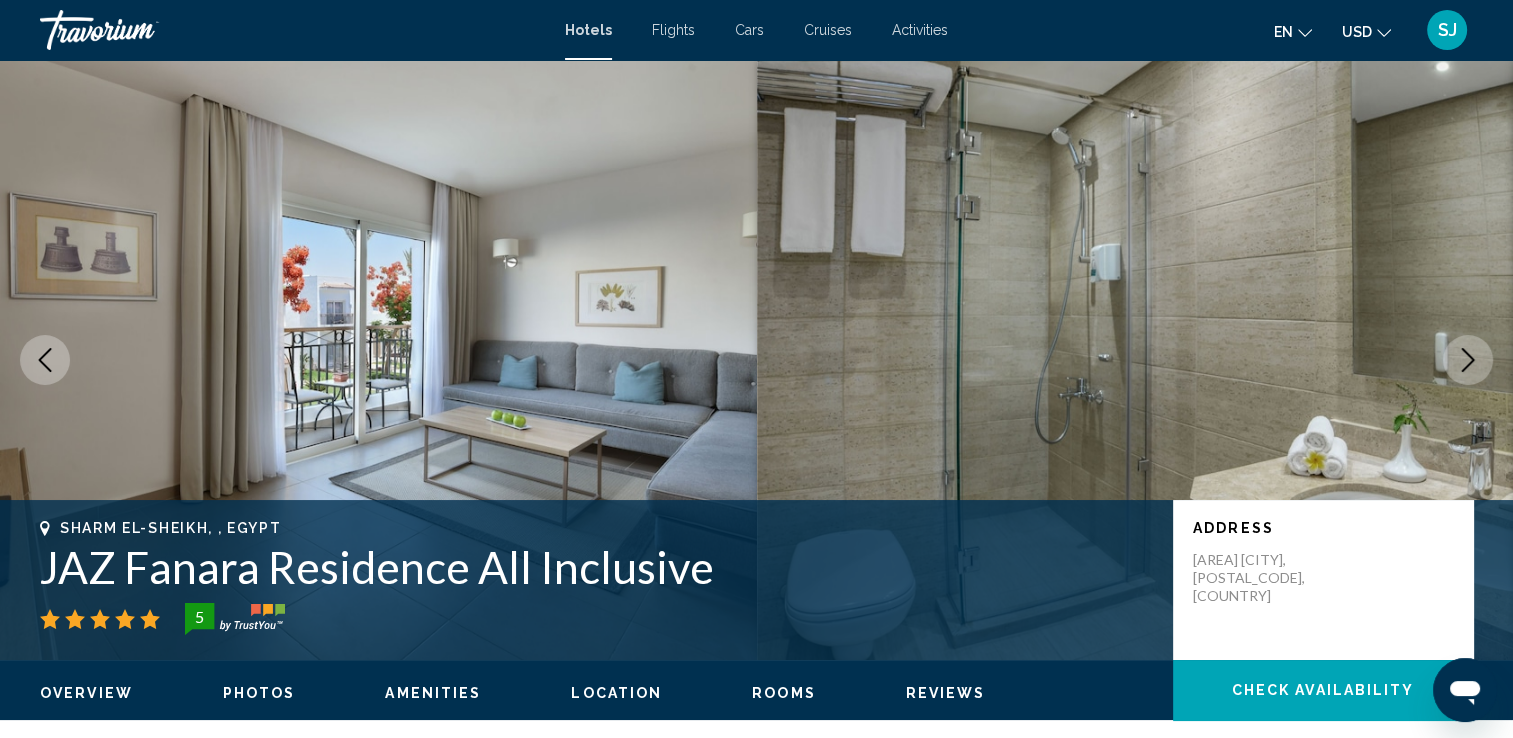 click 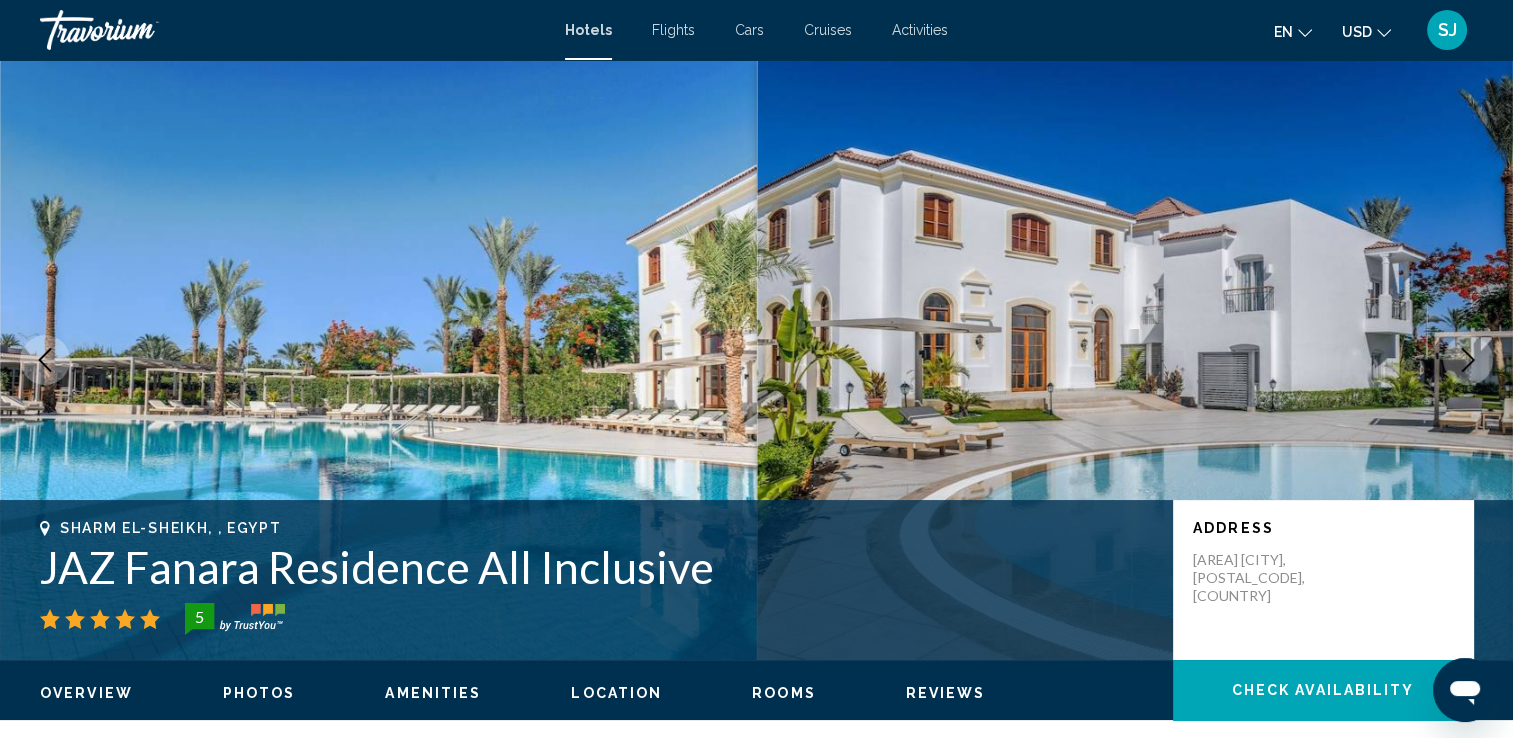 click 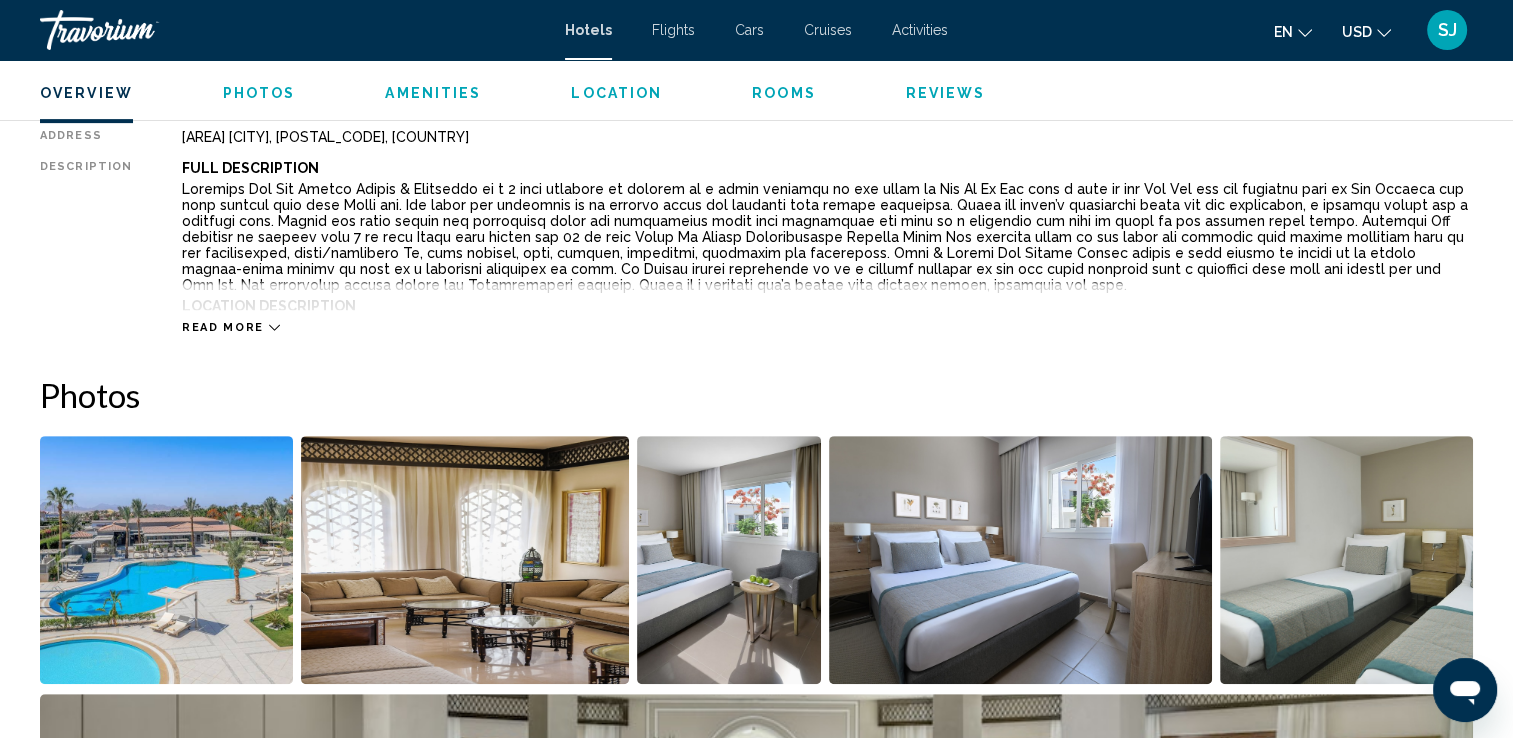 scroll, scrollTop: 700, scrollLeft: 0, axis: vertical 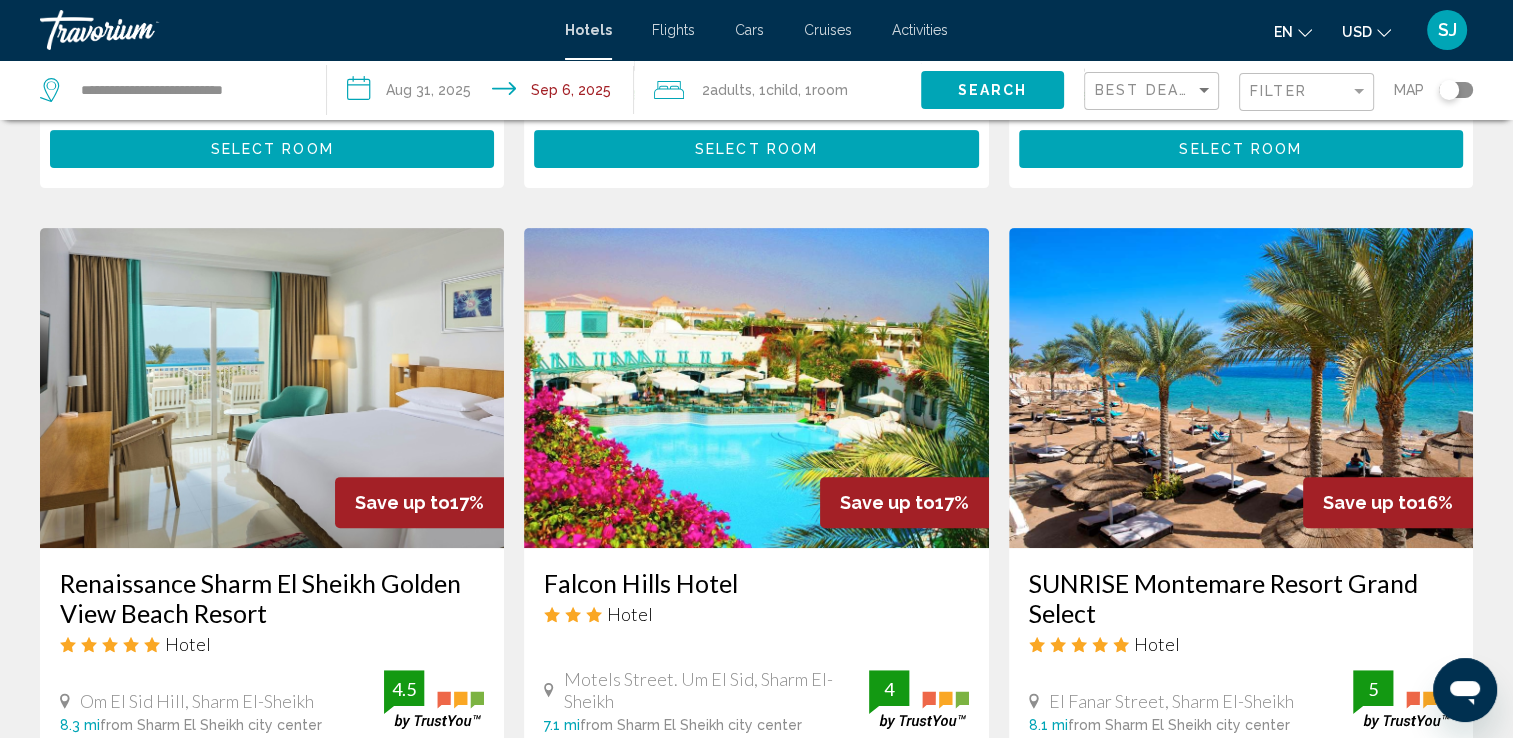 click at bounding box center (1241, 388) 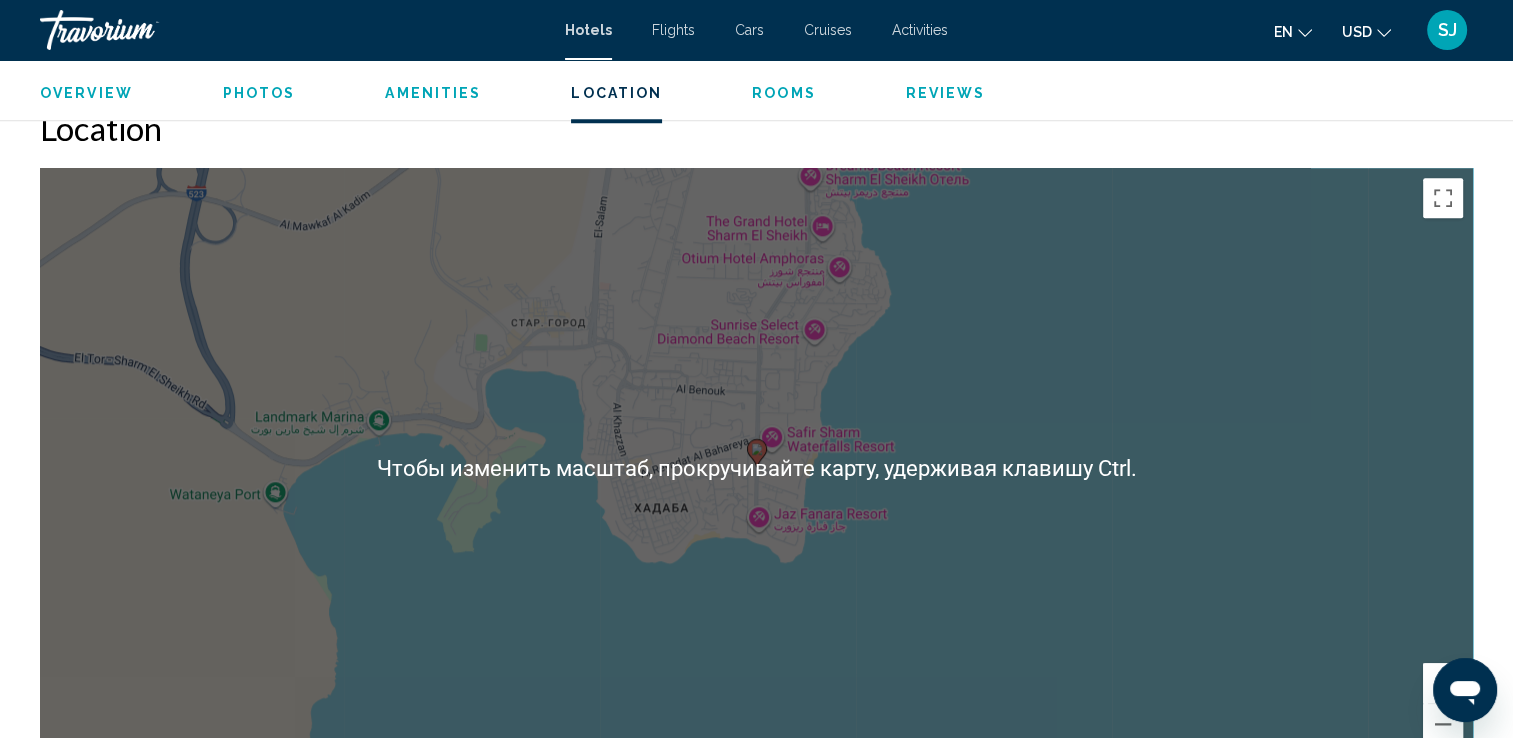 scroll, scrollTop: 1700, scrollLeft: 0, axis: vertical 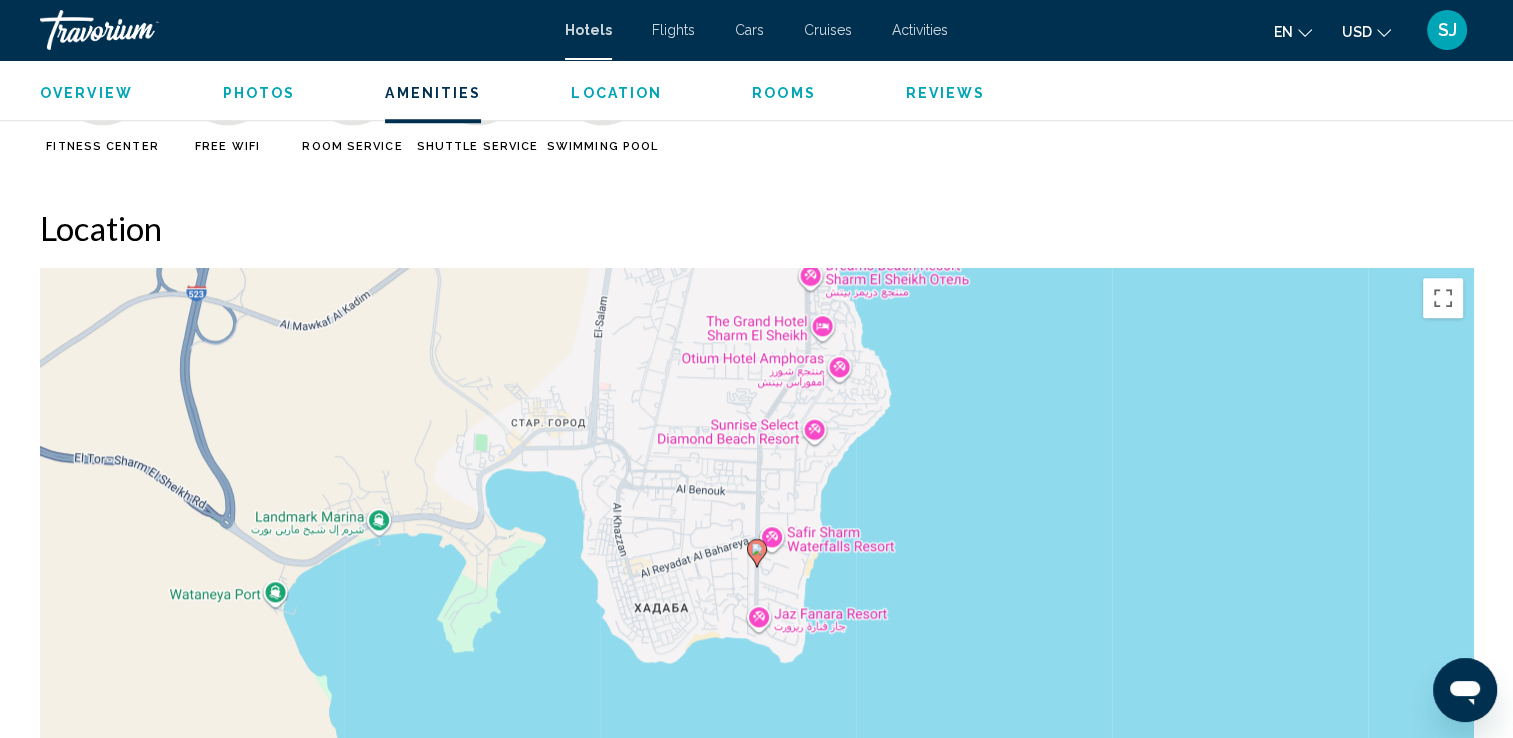 click on "Чтобы активировать перетаскивание с помощью клавиатуры, нажмите Alt + Ввод. После этого перемещайте маркер, используя клавиши со стрелками. Чтобы завершить перетаскивание, нажмите клавишу Ввод. Чтобы отменить действие, нажмите клавишу Esc." at bounding box center [756, 568] 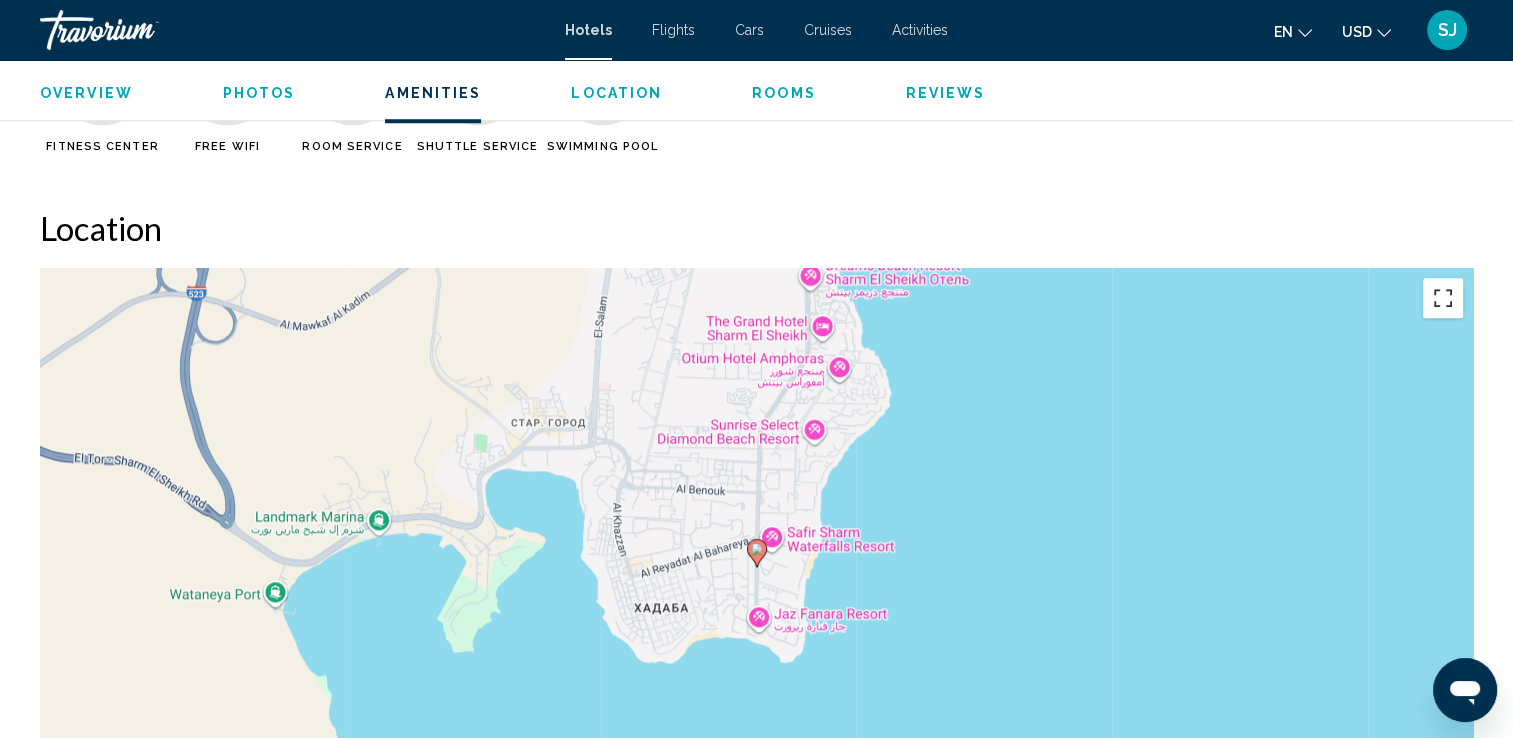 click at bounding box center [1443, 298] 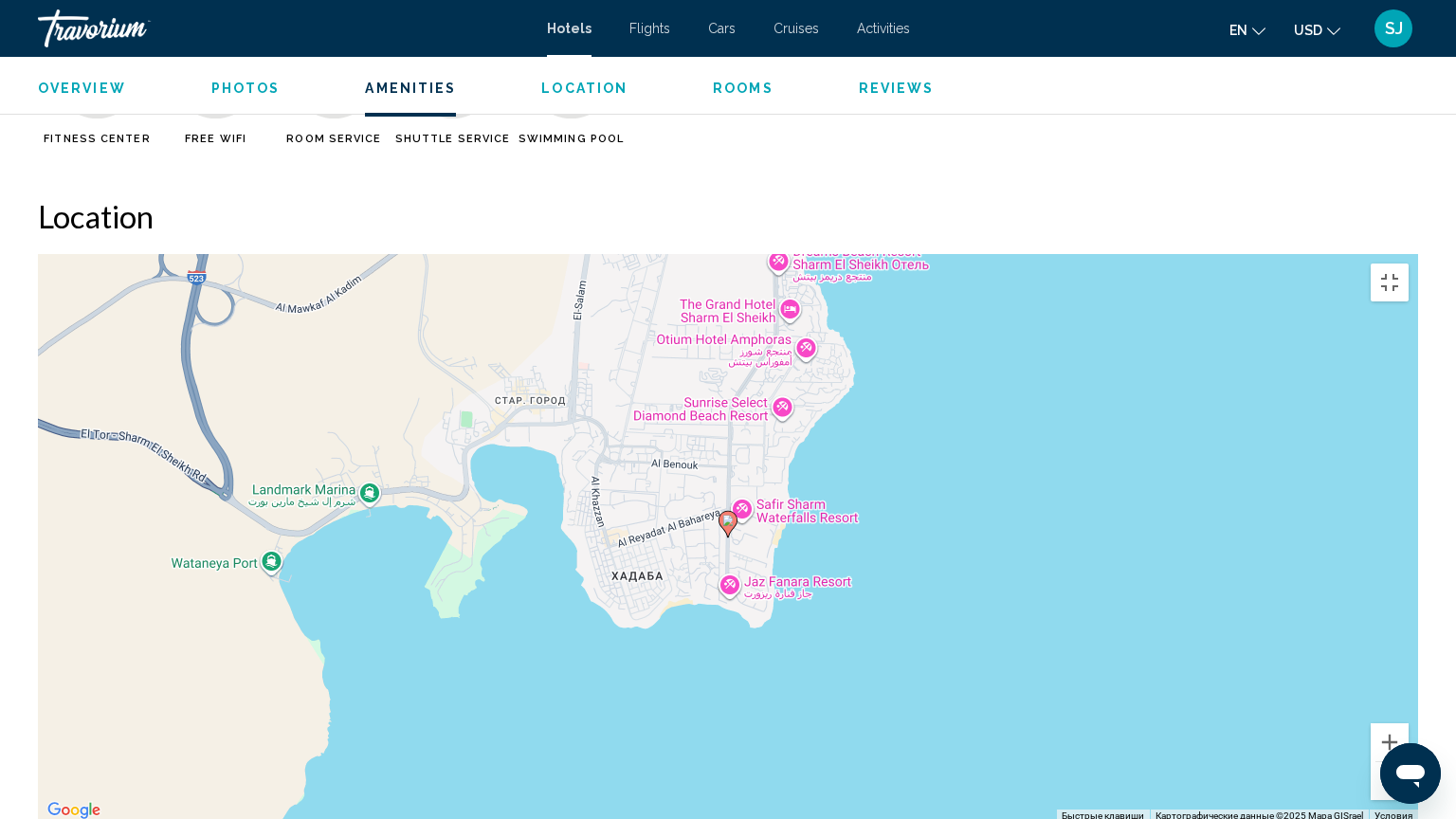 click on "Чтобы активировать перетаскивание с помощью клавиатуры, нажмите Alt + Ввод. После этого перемещайте маркер, используя клавиши со стрелками. Чтобы завершить перетаскивание, нажмите клавишу Ввод. Чтобы отменить действие, нажмите клавишу Esc." at bounding box center [728, 538] 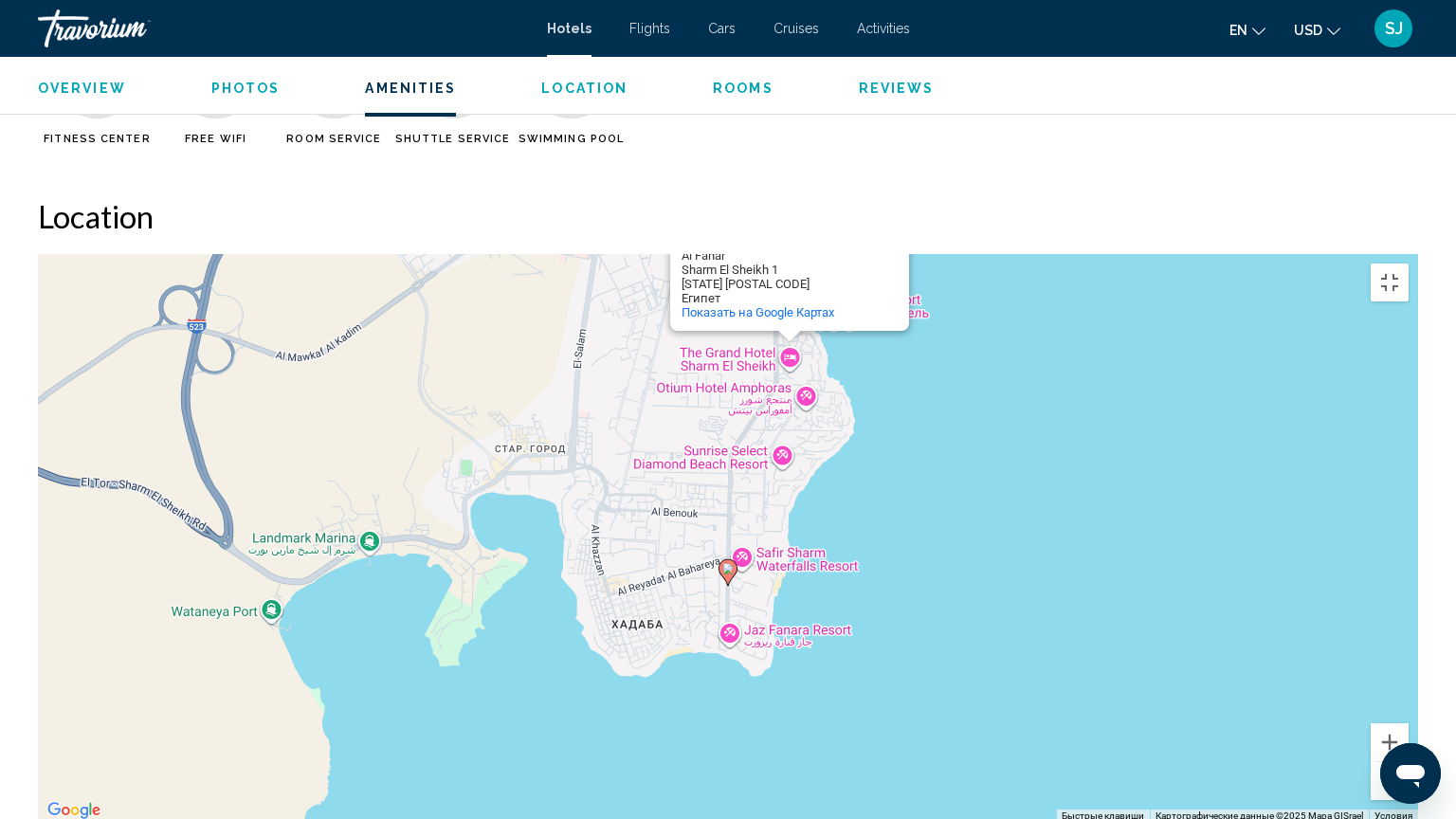 click on "Чтобы активировать перетаскивание с помощью клавиатуры, нажмите Alt + Ввод. После этого перемещайте маркер, используя клавиши со стрелками. Чтобы завершить перетаскивание, нажмите клавишу Ввод. Чтобы отменить действие, нажмите клавишу Esc.     The Grand Hotel Sharm El Sheikh                     The Grand Hotel Sharm El Sheikh                 Al Fanar Sharm El Sheikh 1 South Sinai Governorate 8762641 Египет             Показать на Google Картах" at bounding box center [728, 538] 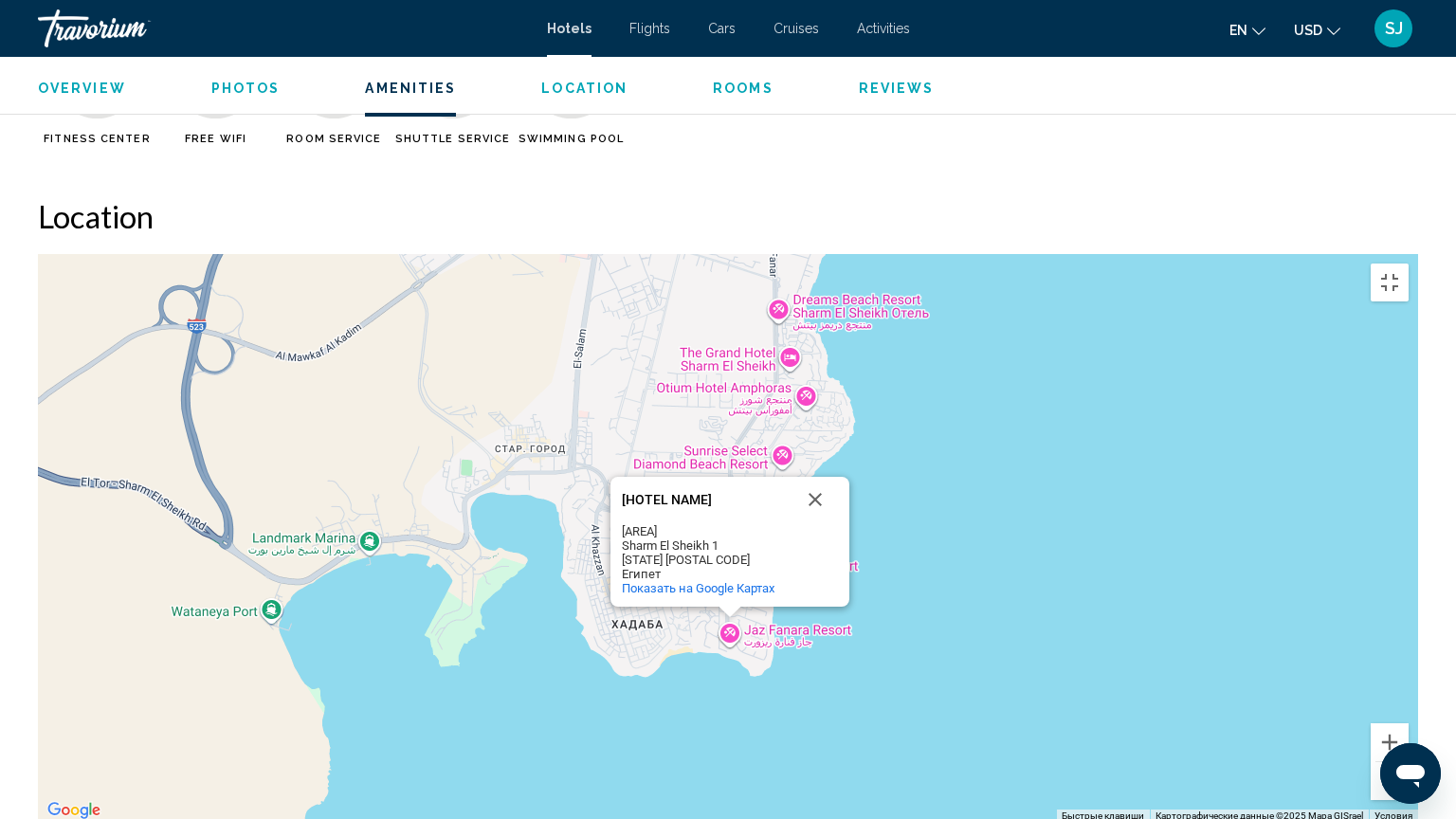 click on "Чтобы активировать перетаскивание с помощью клавиатуры, нажмите Alt + Ввод. После этого перемещайте маркер, используя клавиши со стрелками. Чтобы завершить перетаскивание, нажмите клавишу Ввод. Чтобы отменить действие, нажмите клавишу Esc.     [HOTEL NAME]                     [HOTEL NAME]                 [AREA] [CITY] 1 [STATE] [POSTAL CODE] Египет             Показать на Google Картах" at bounding box center (728, 538) 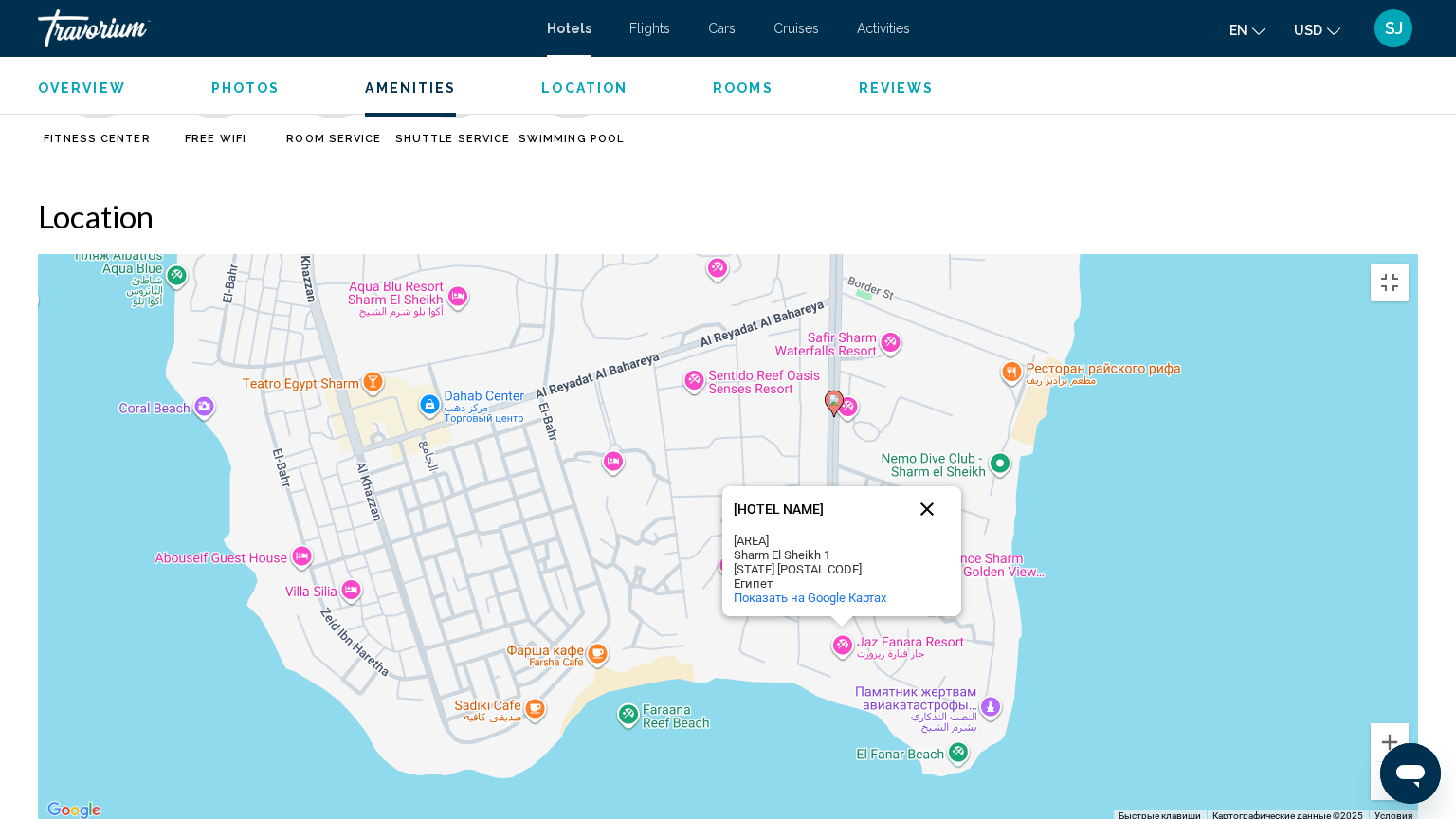 click at bounding box center (927, 509) 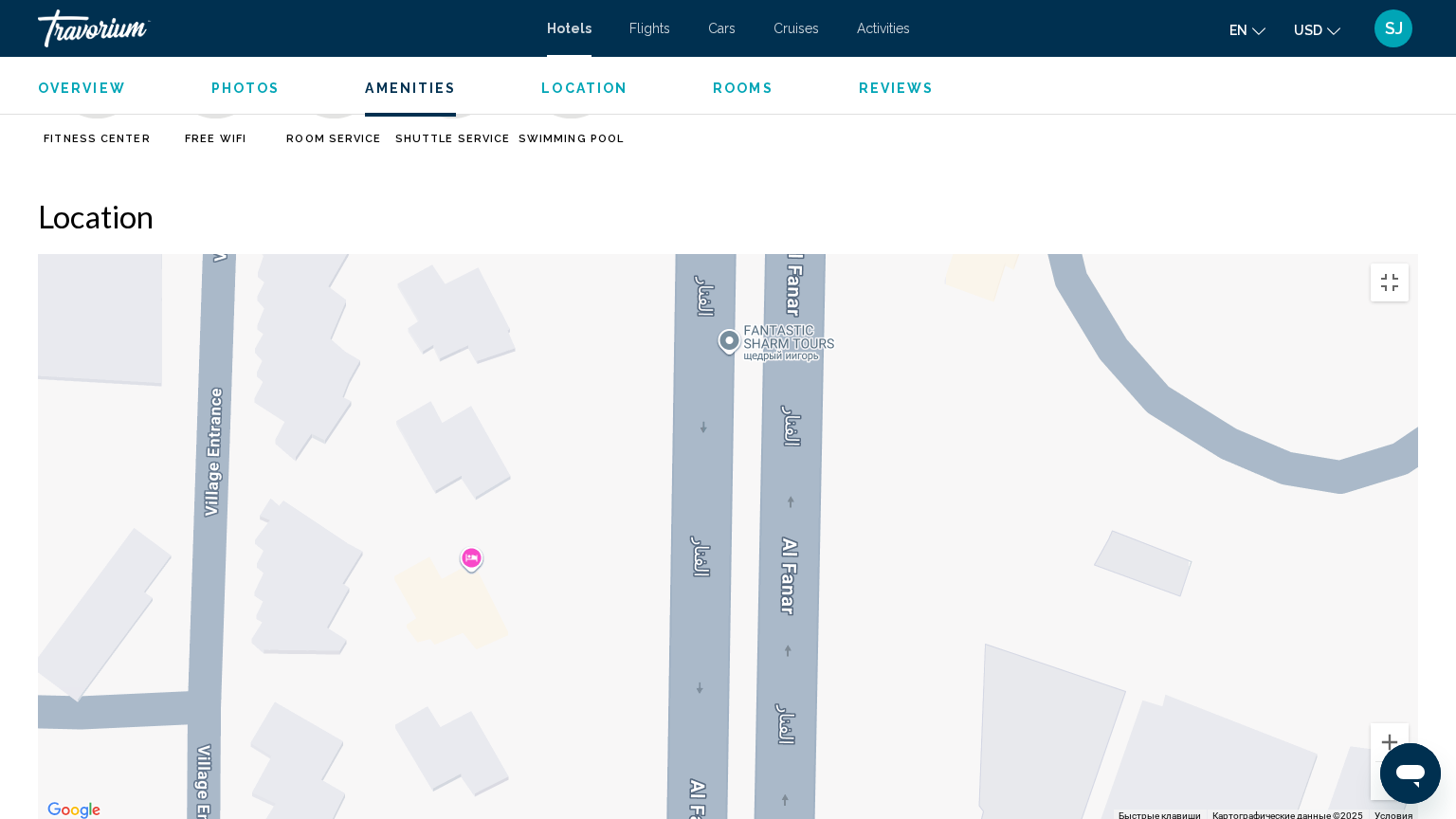 click on "Чтобы активировать перетаскивание с помощью клавиатуры, нажмите Alt + Ввод. После этого перемещайте маркер, используя клавиши со стрелками. Чтобы завершить перетаскивание, нажмите клавишу Ввод. Чтобы отменить действие, нажмите клавишу Esc." at bounding box center [728, 538] 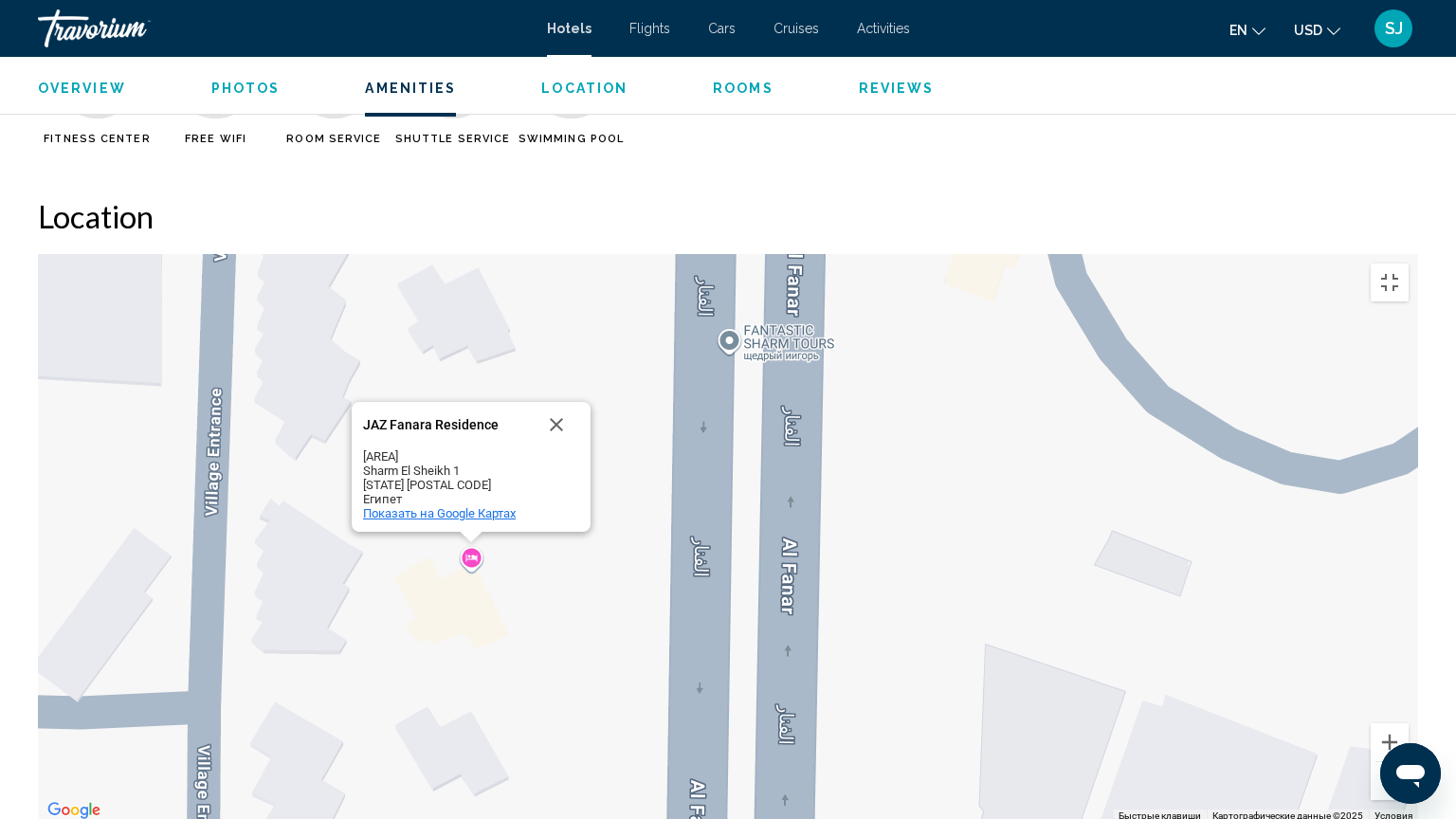 click on "Показать на Google Картах" at bounding box center (439, 513) 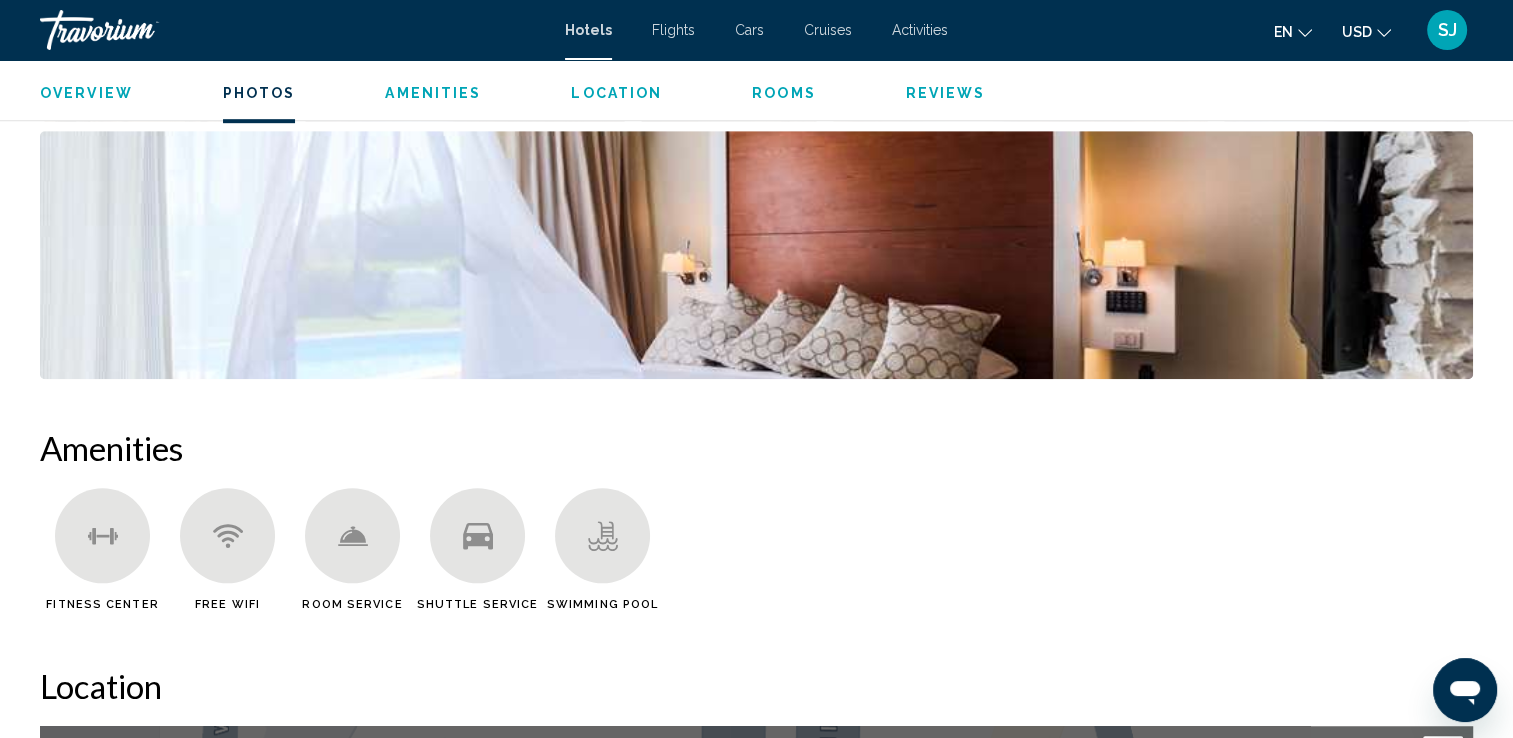 scroll, scrollTop: 1200, scrollLeft: 0, axis: vertical 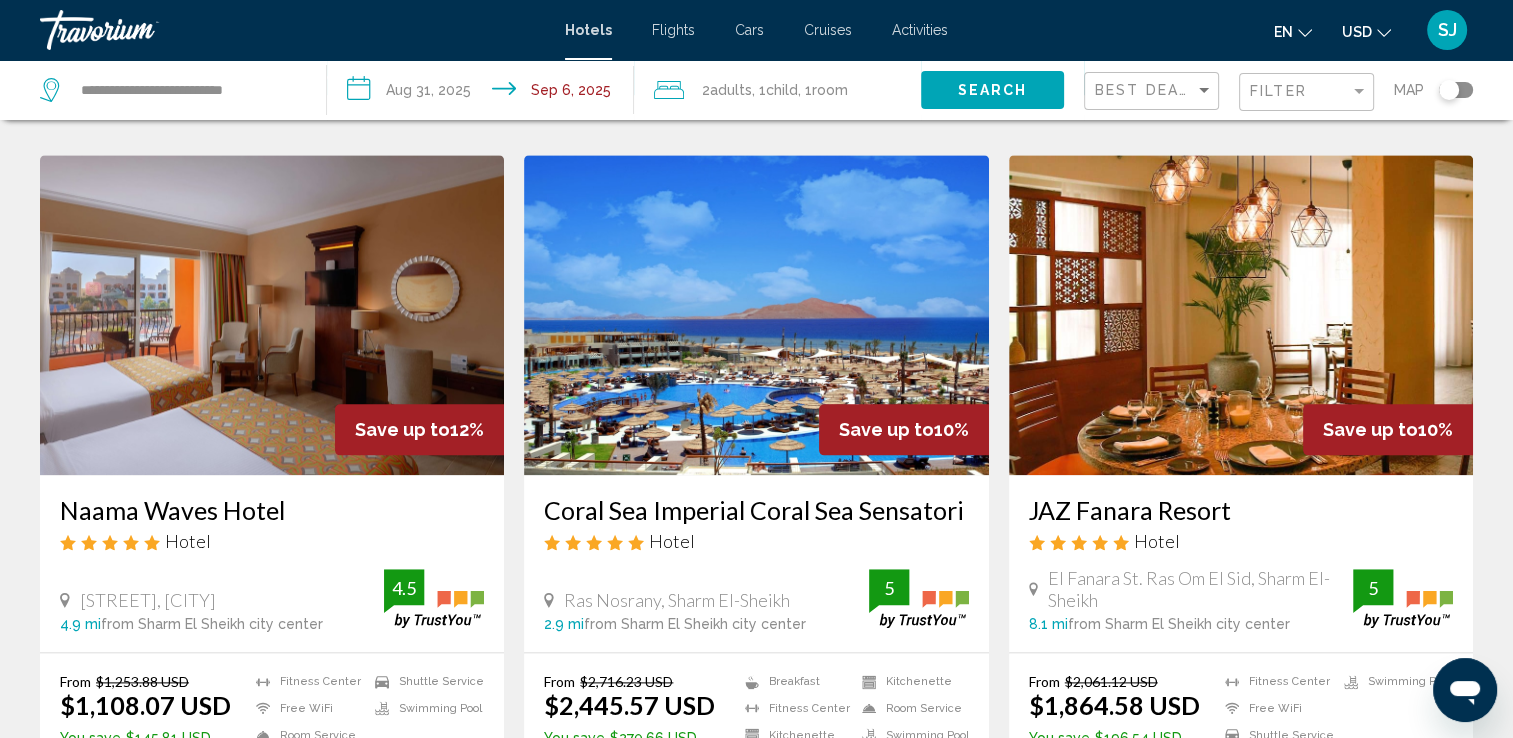 click at bounding box center (1241, 315) 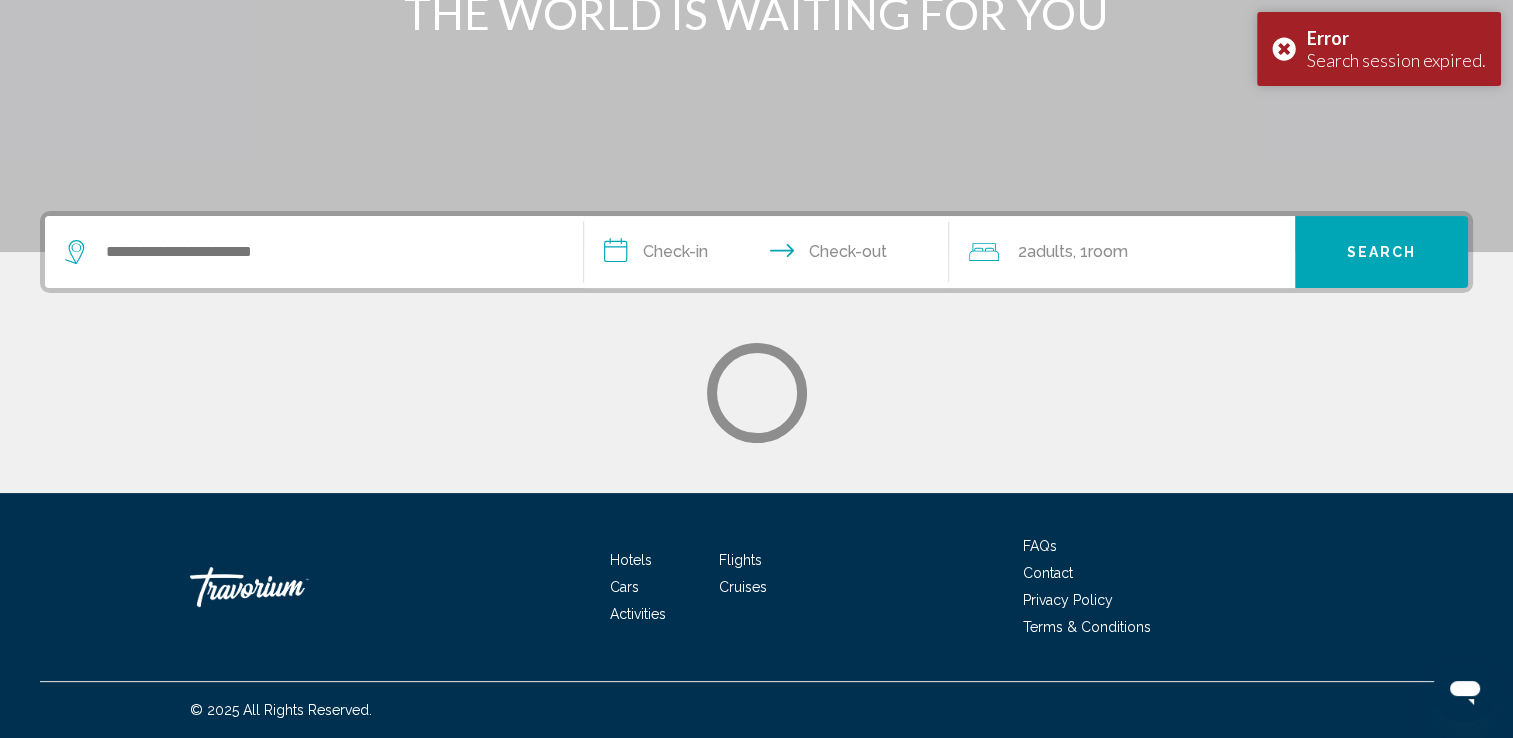 scroll, scrollTop: 0, scrollLeft: 0, axis: both 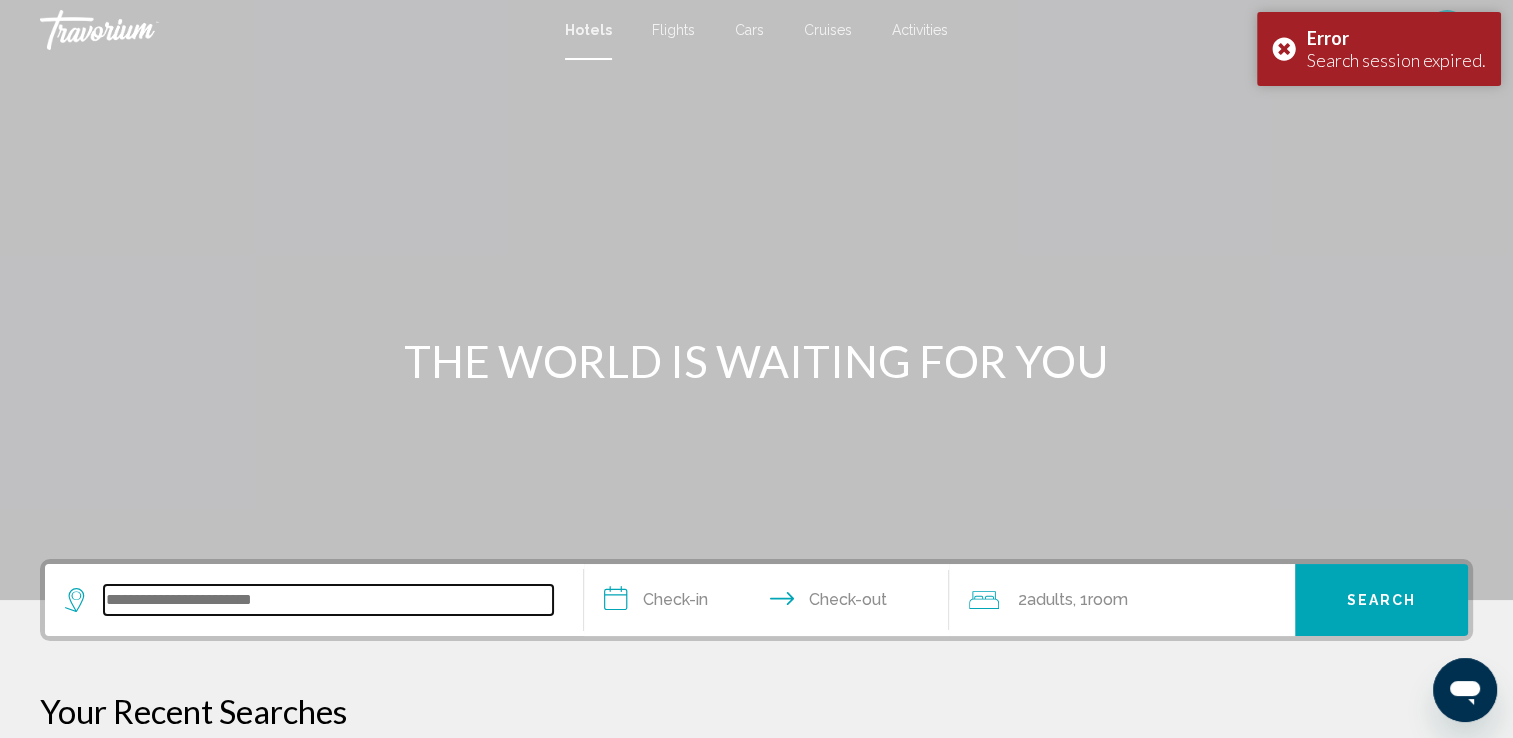 click at bounding box center [328, 600] 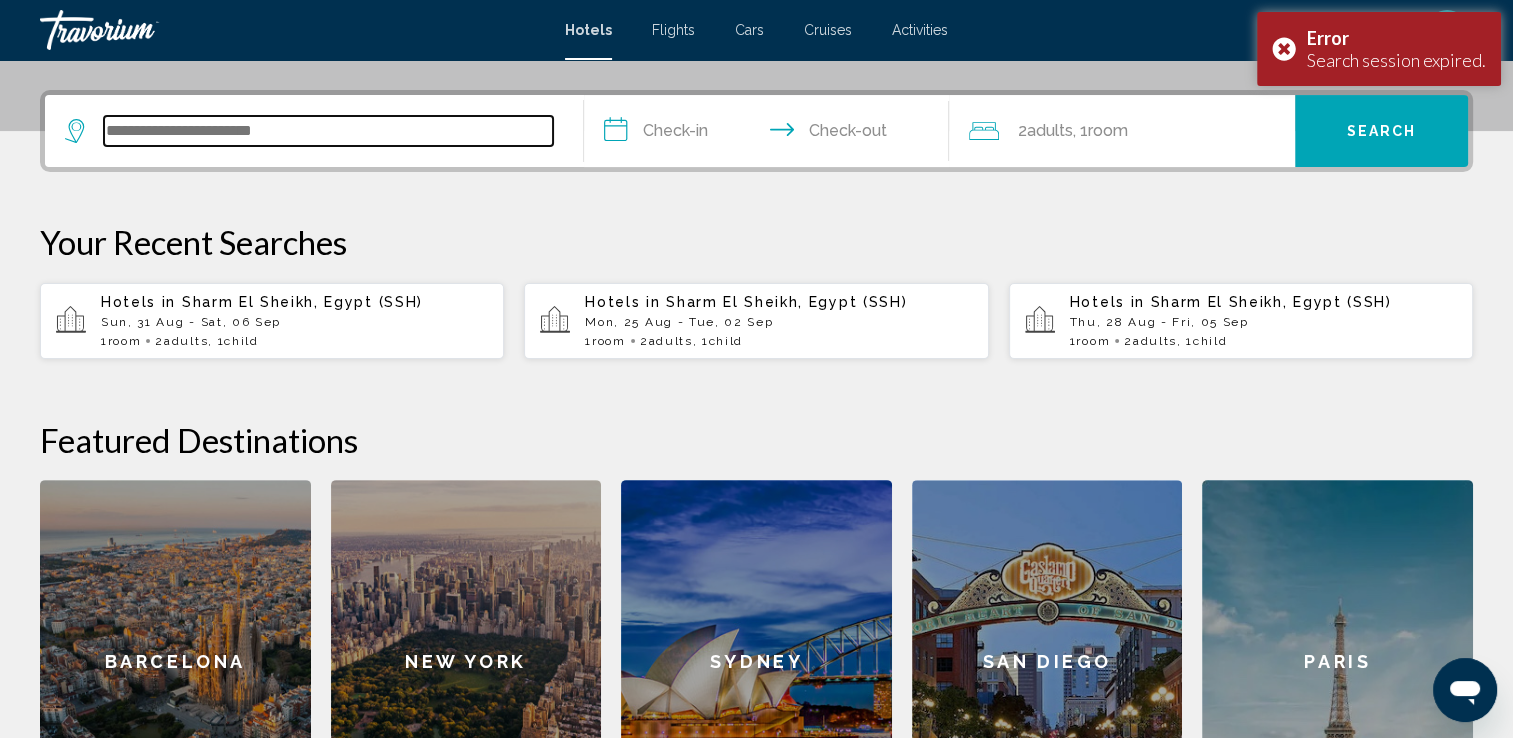 scroll, scrollTop: 493, scrollLeft: 0, axis: vertical 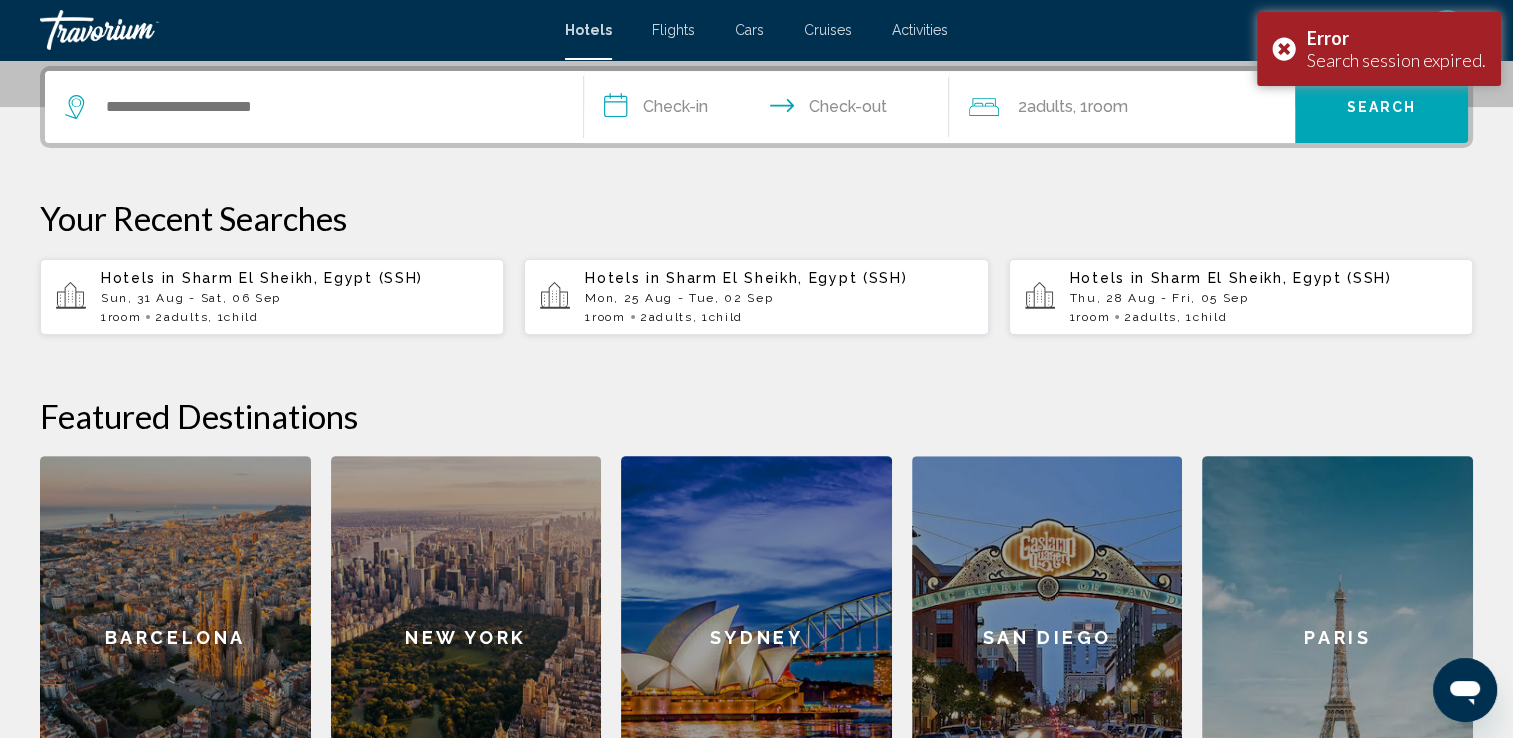 click on "Thu, 28 Aug - Fri, 05 Sep" at bounding box center (1263, 298) 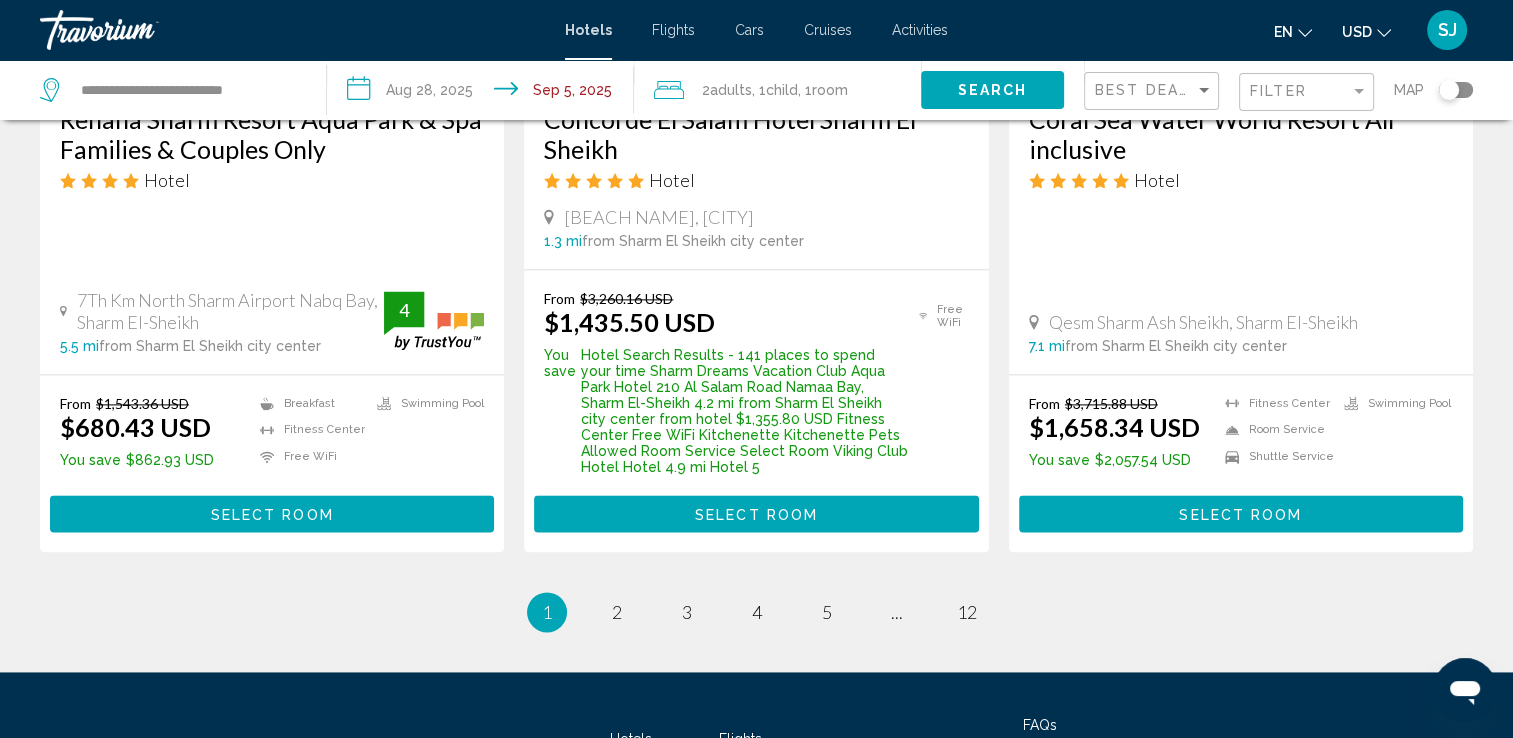 scroll, scrollTop: 2600, scrollLeft: 0, axis: vertical 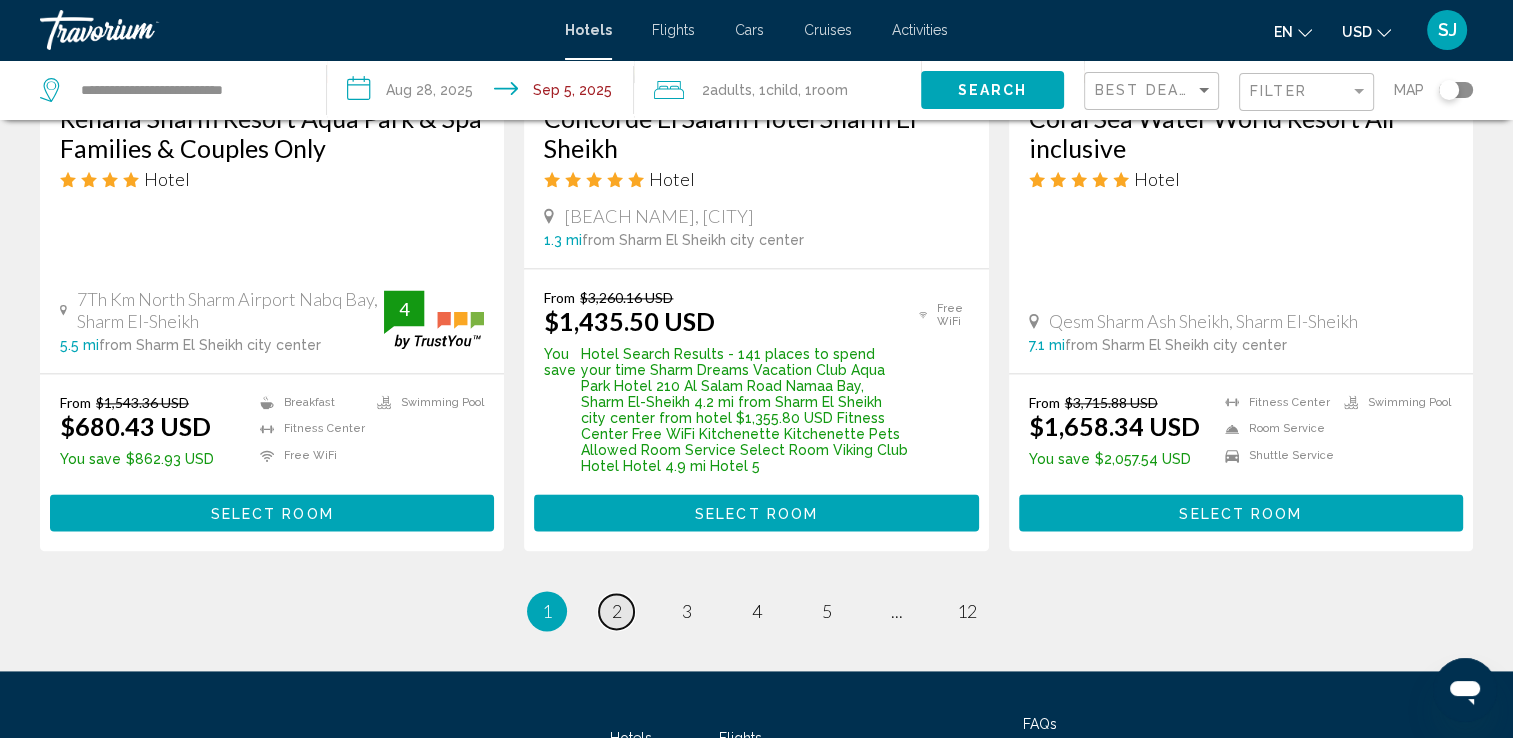 click on "page  2" at bounding box center [616, 611] 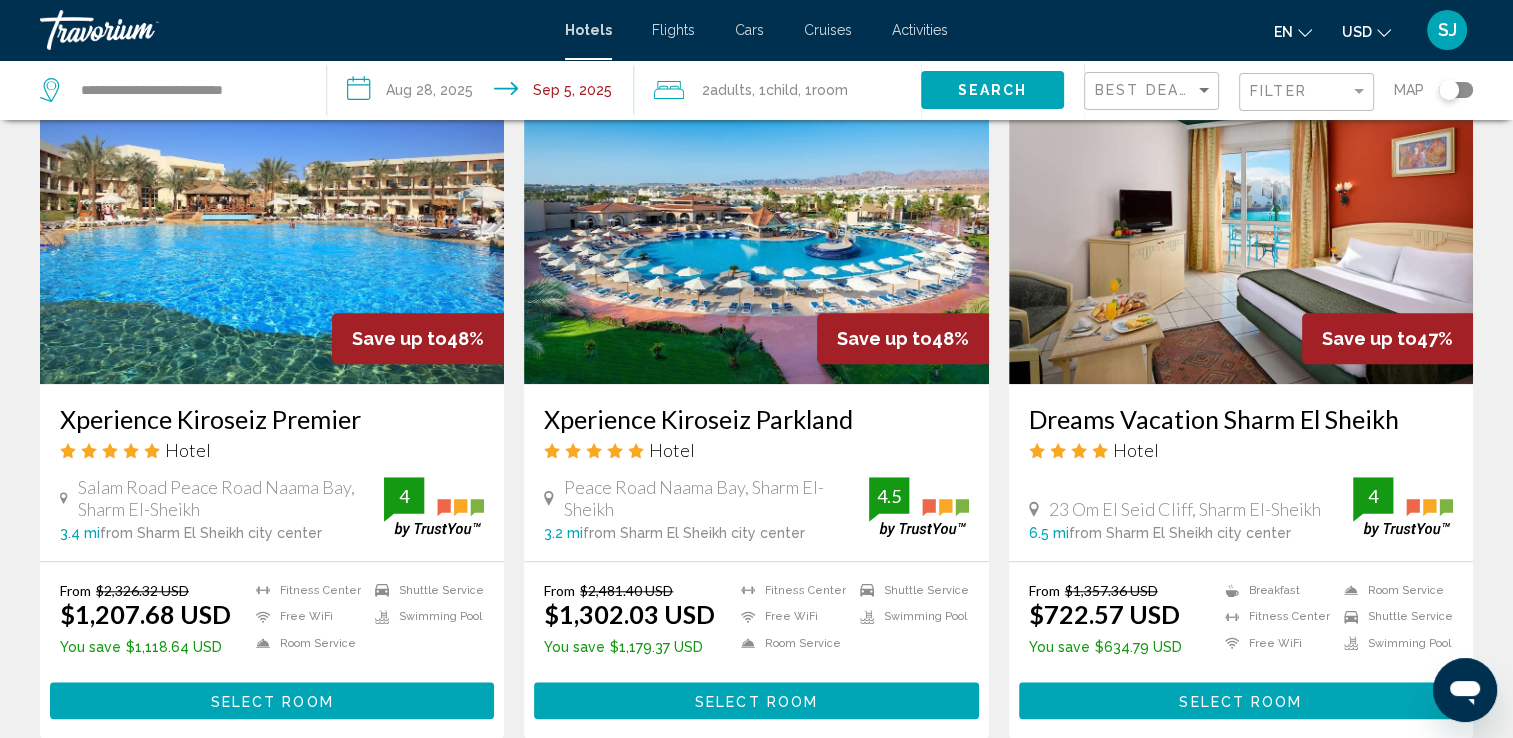 scroll, scrollTop: 1600, scrollLeft: 0, axis: vertical 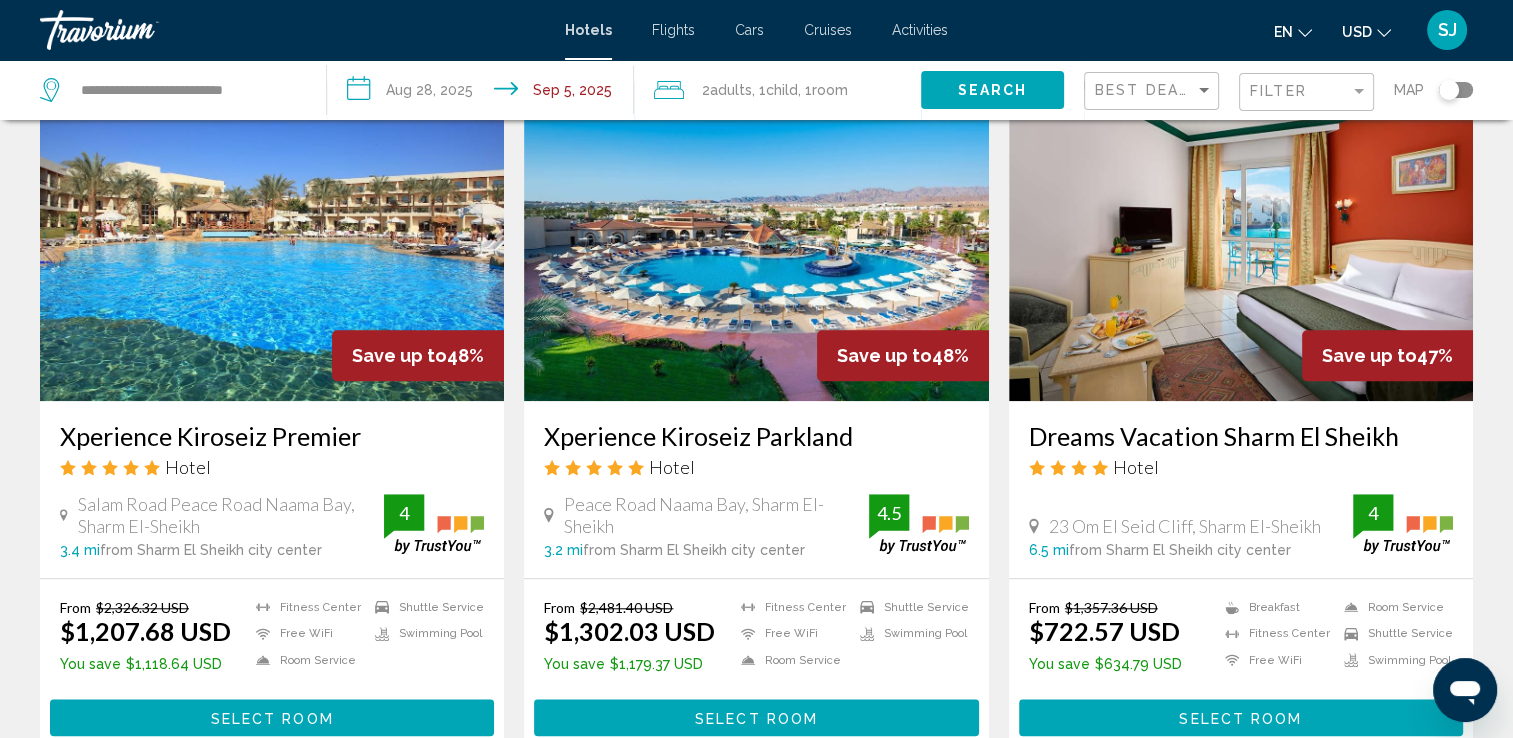 click at bounding box center (1241, 241) 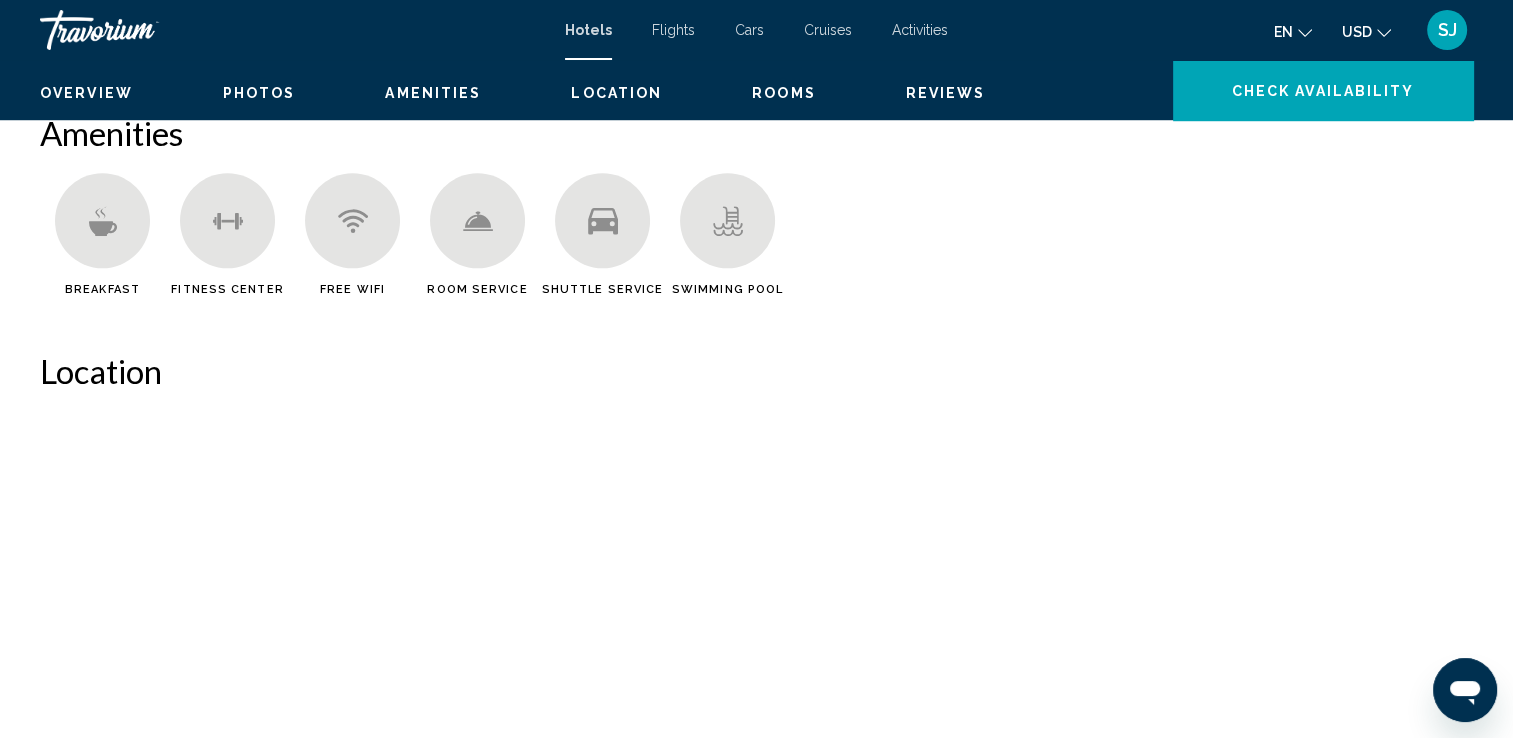 scroll, scrollTop: 0, scrollLeft: 0, axis: both 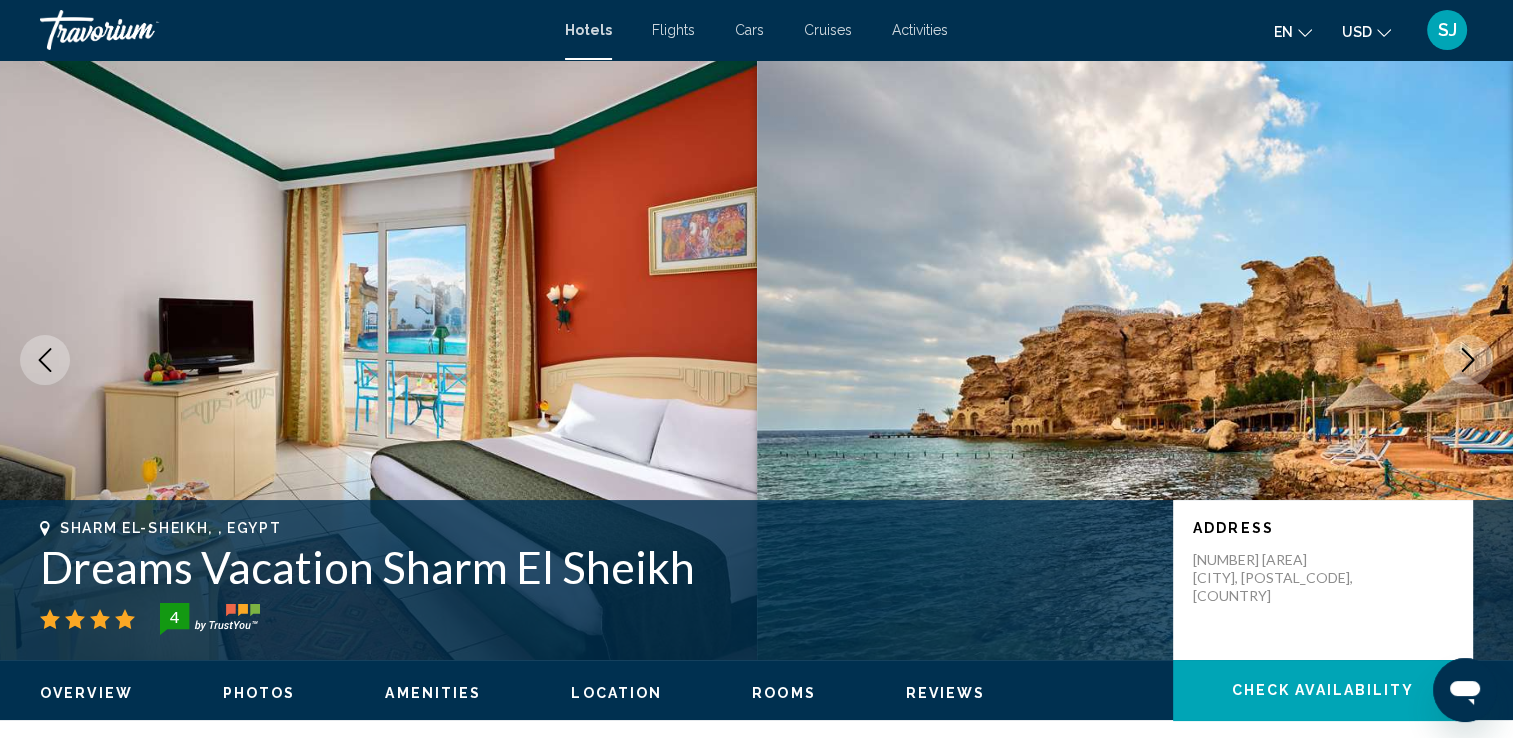 click 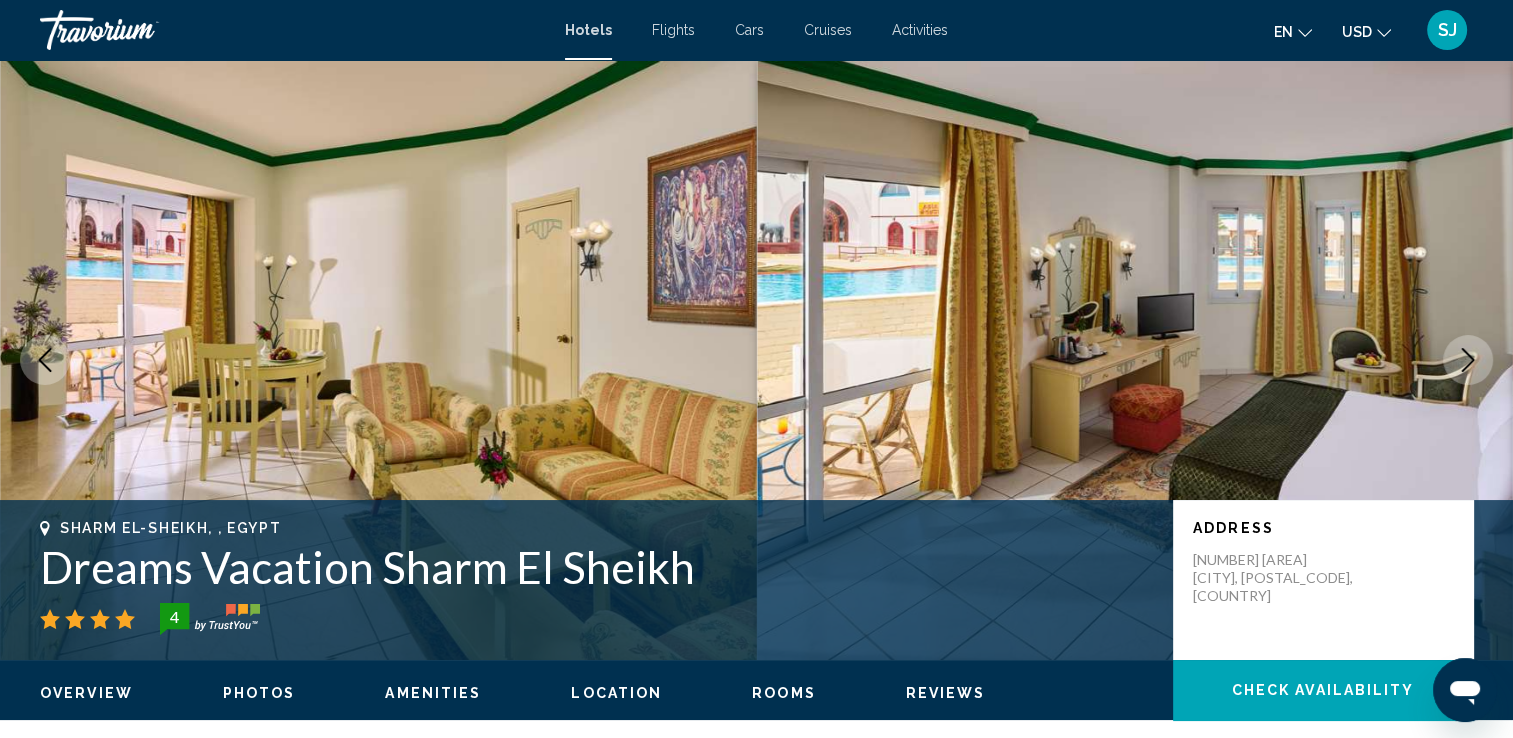 click 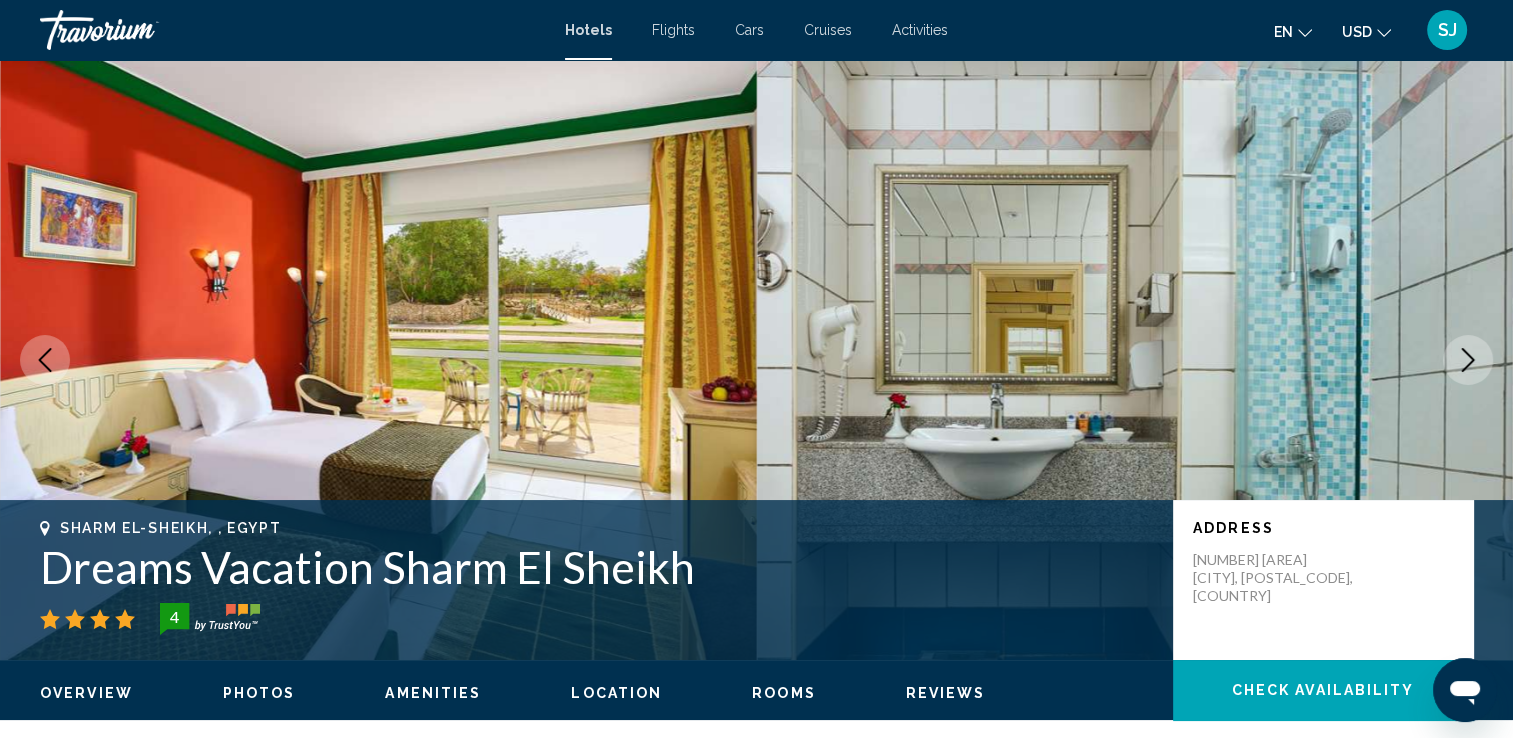 click 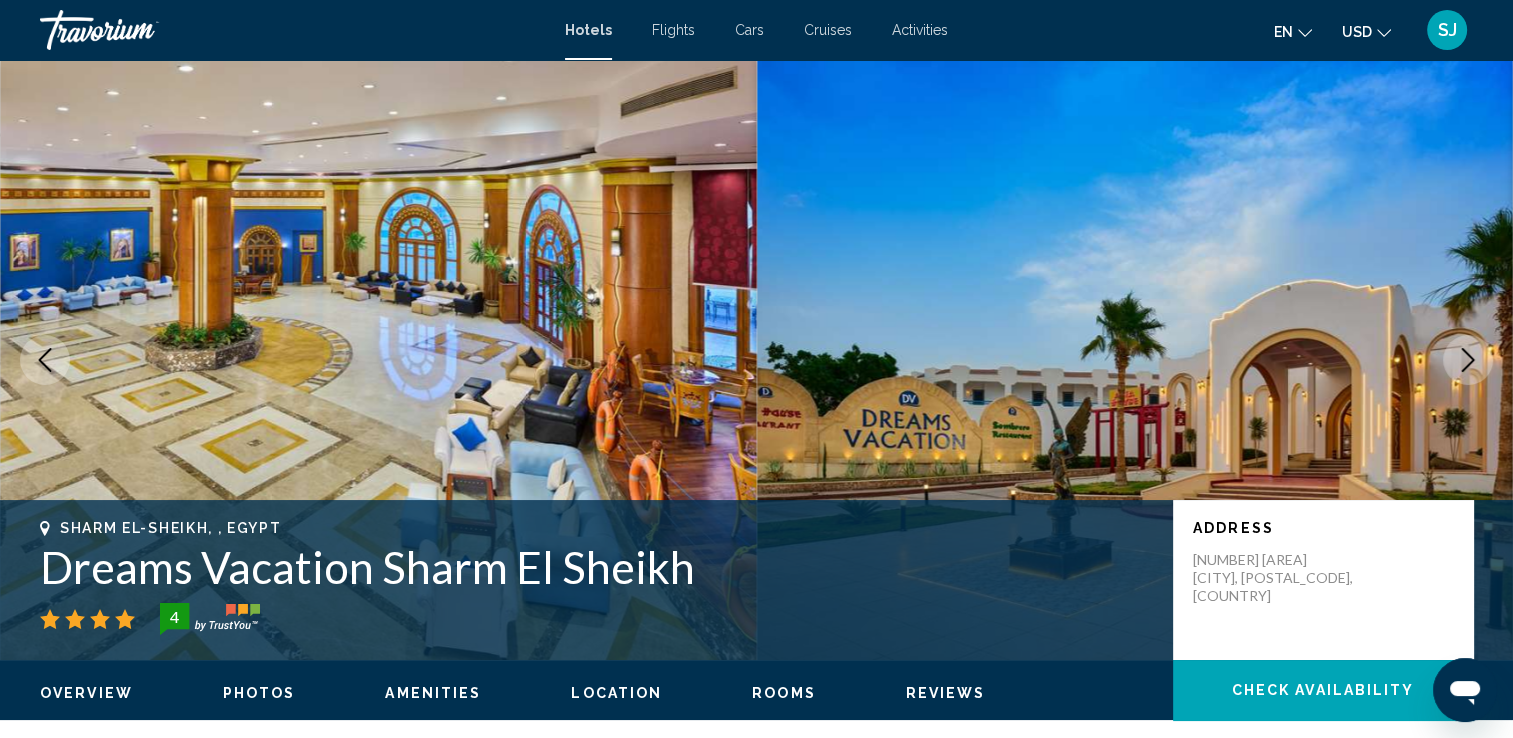 click 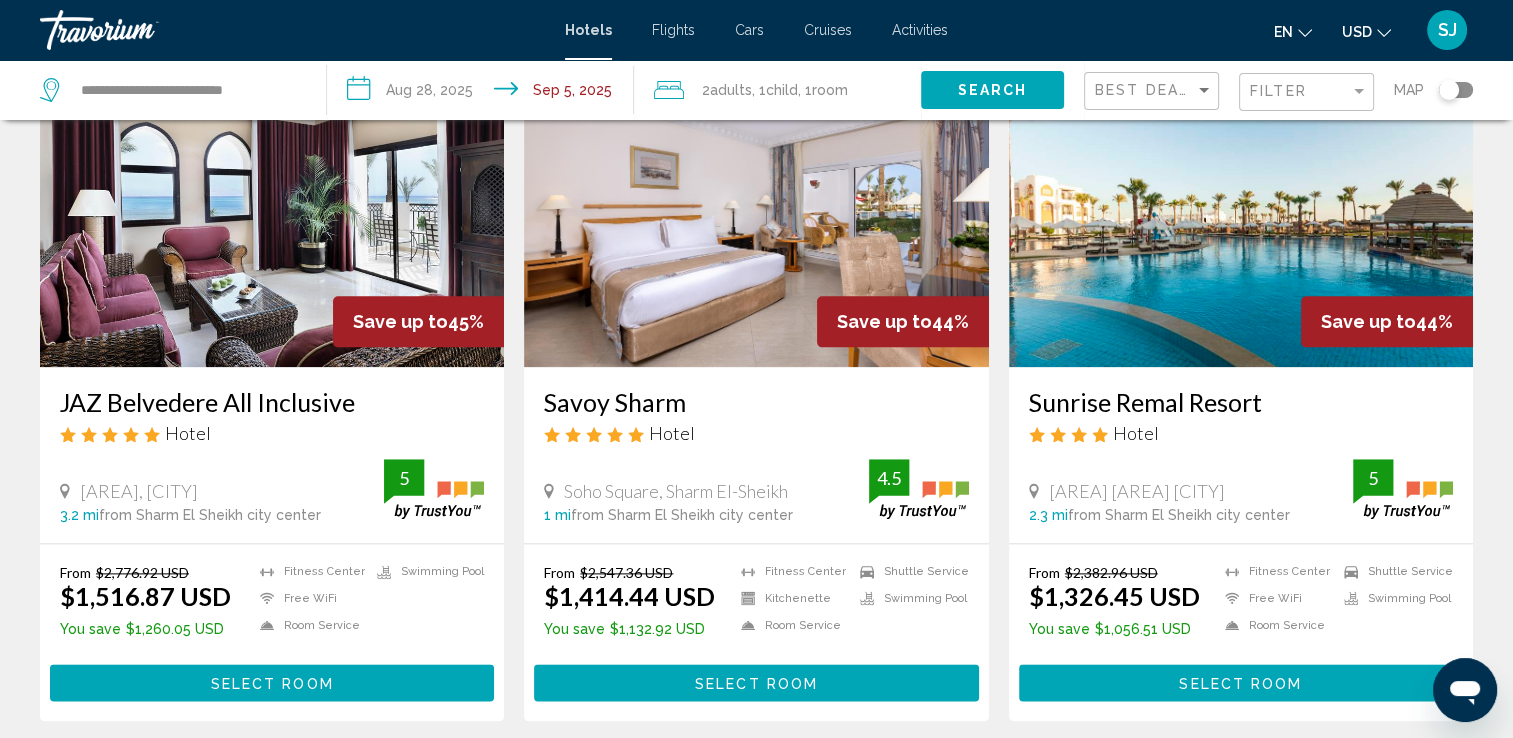 scroll, scrollTop: 2652, scrollLeft: 0, axis: vertical 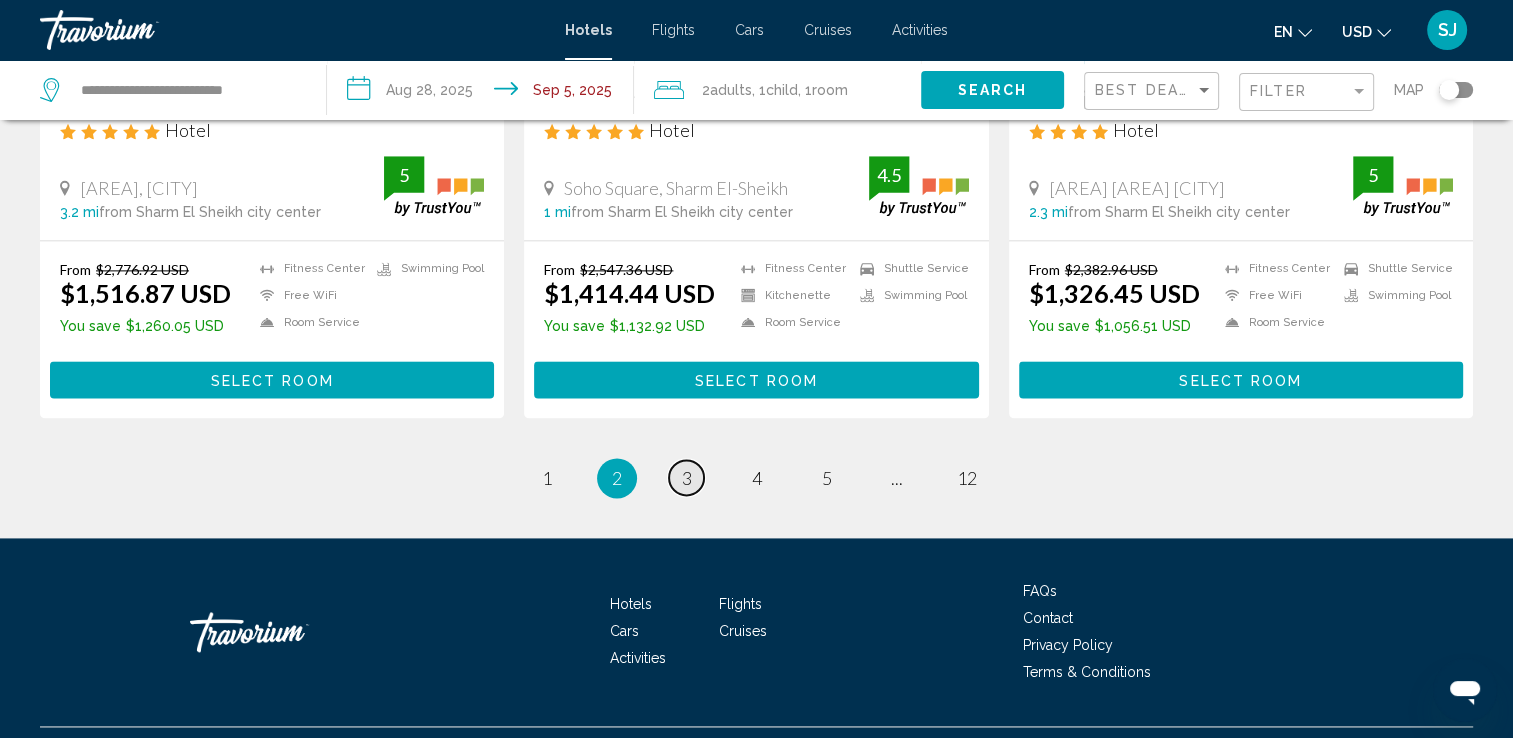 click on "3" at bounding box center (687, 478) 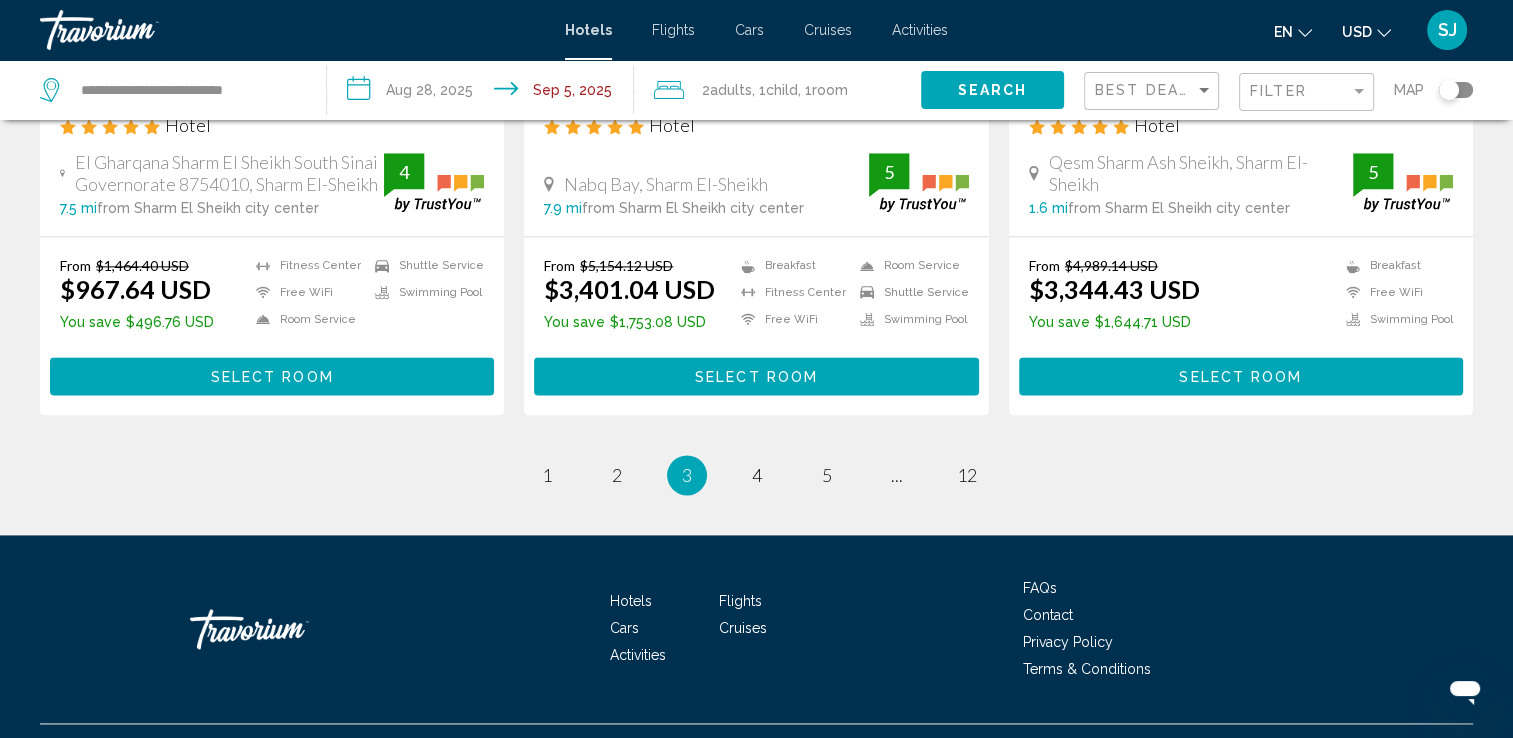 scroll, scrollTop: 2666, scrollLeft: 0, axis: vertical 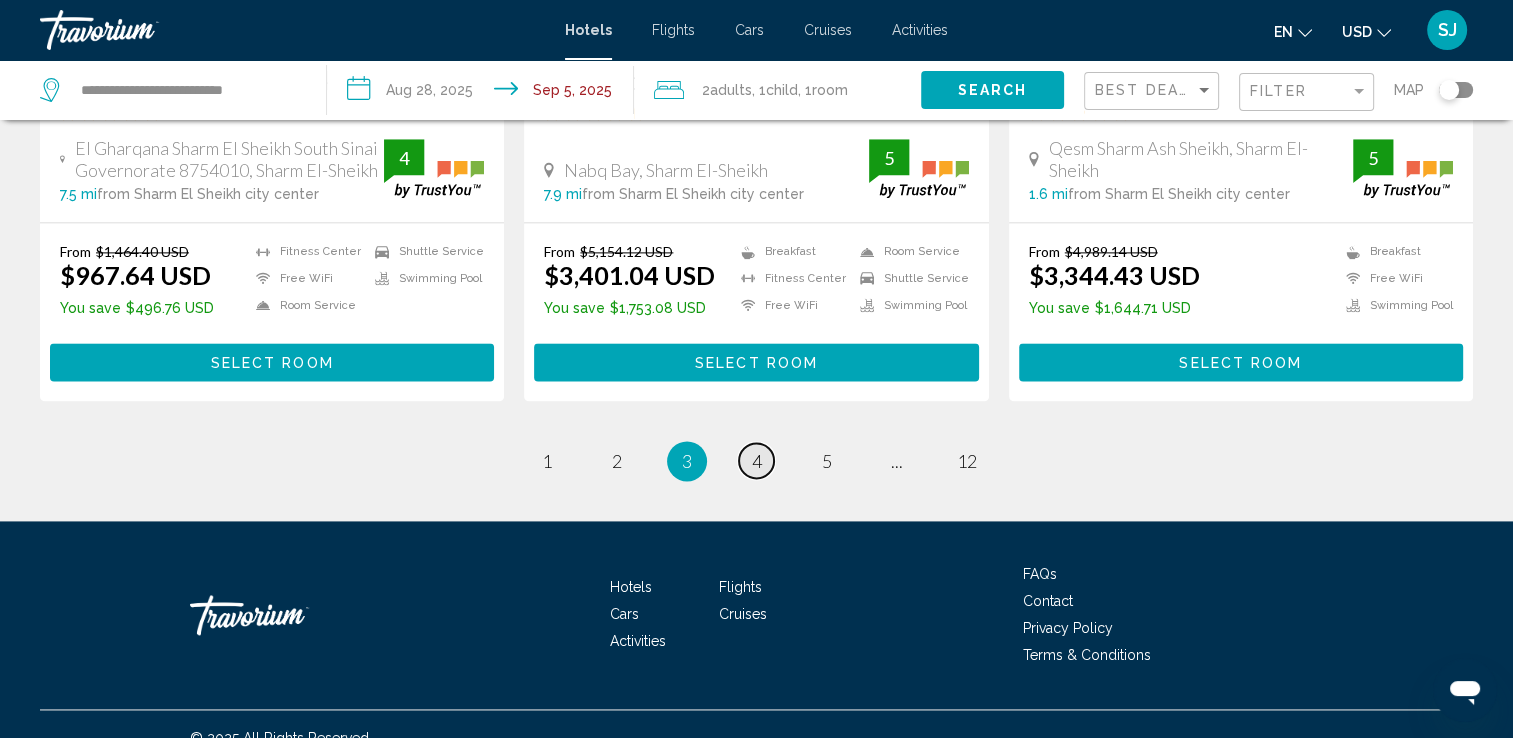 click on "page  4" at bounding box center [756, 460] 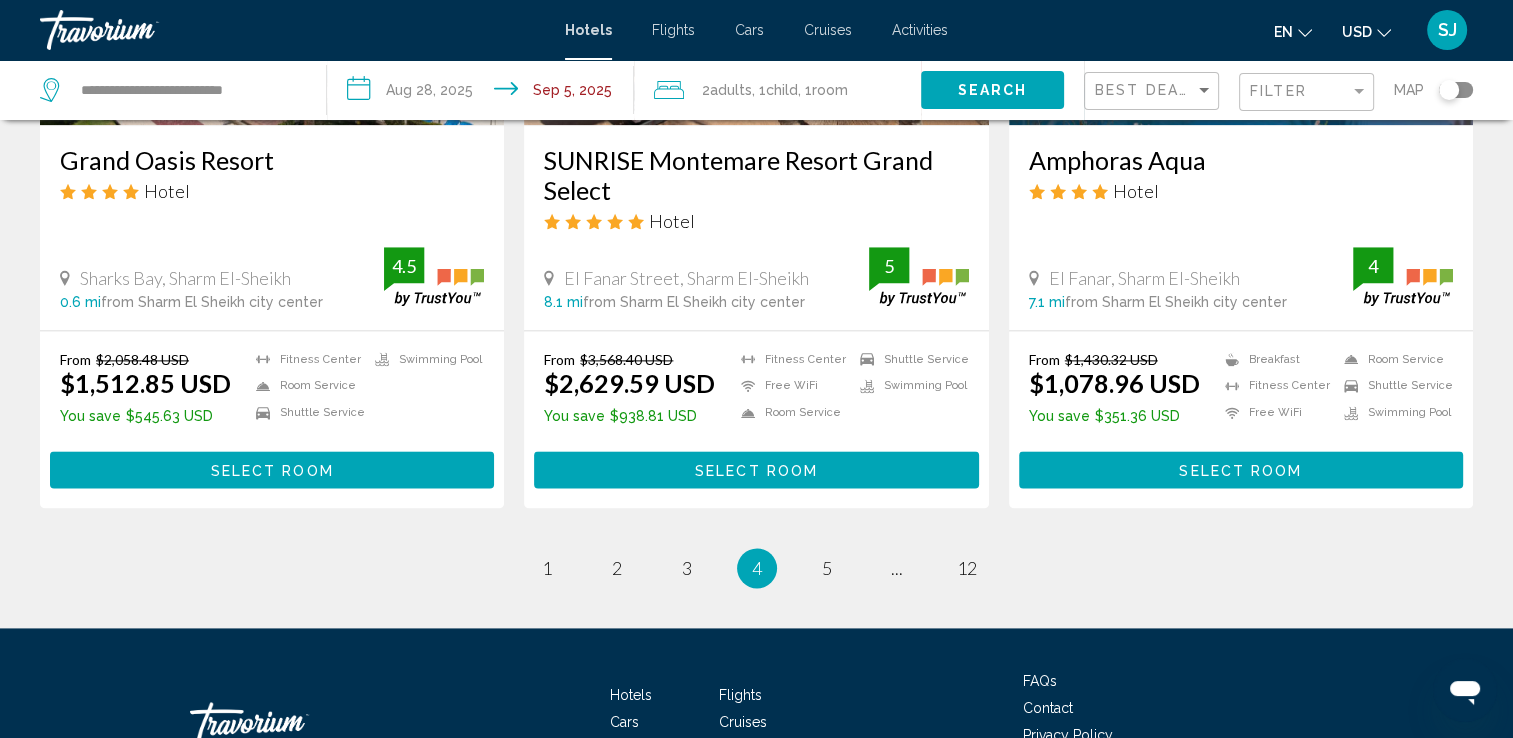 scroll, scrollTop: 2640, scrollLeft: 0, axis: vertical 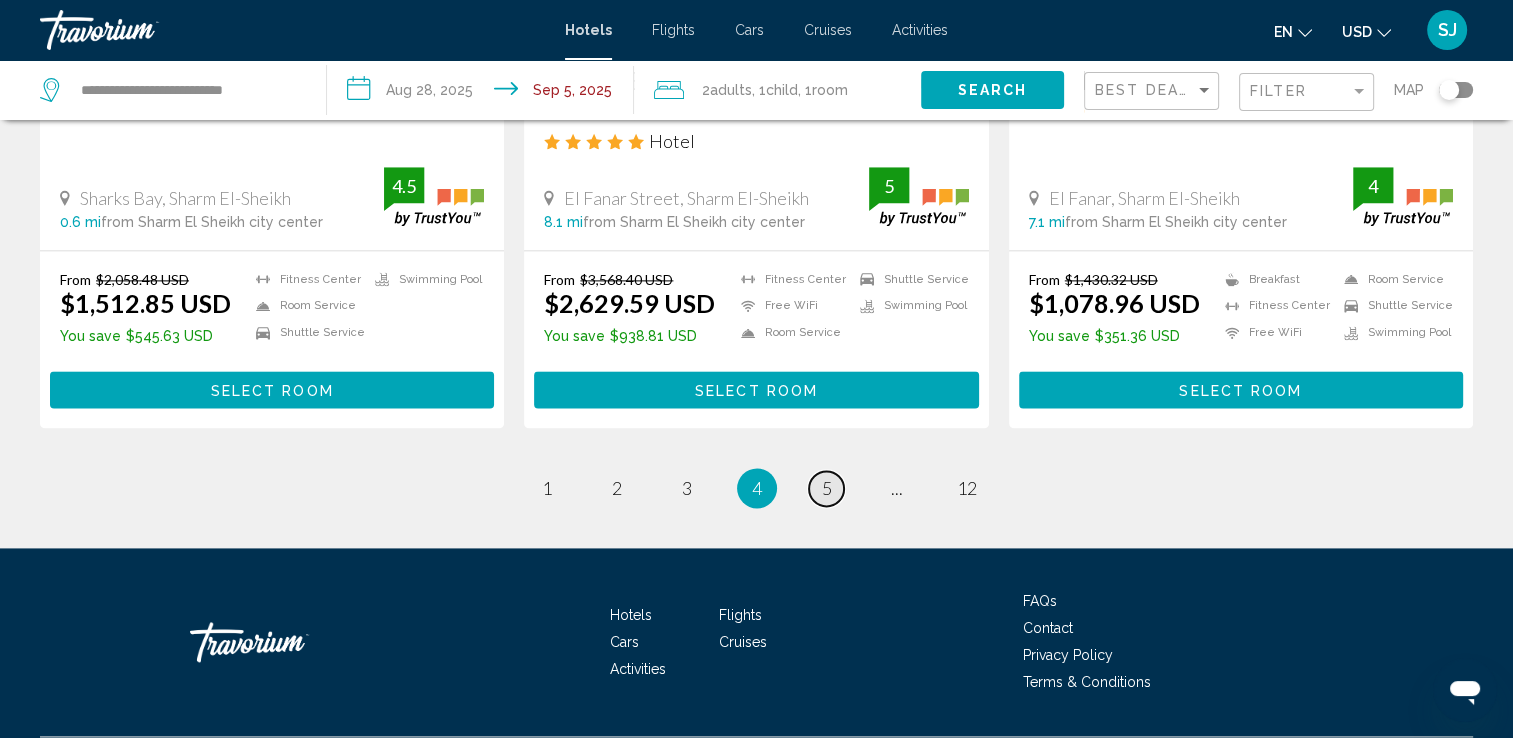click on "page  5" at bounding box center (826, 488) 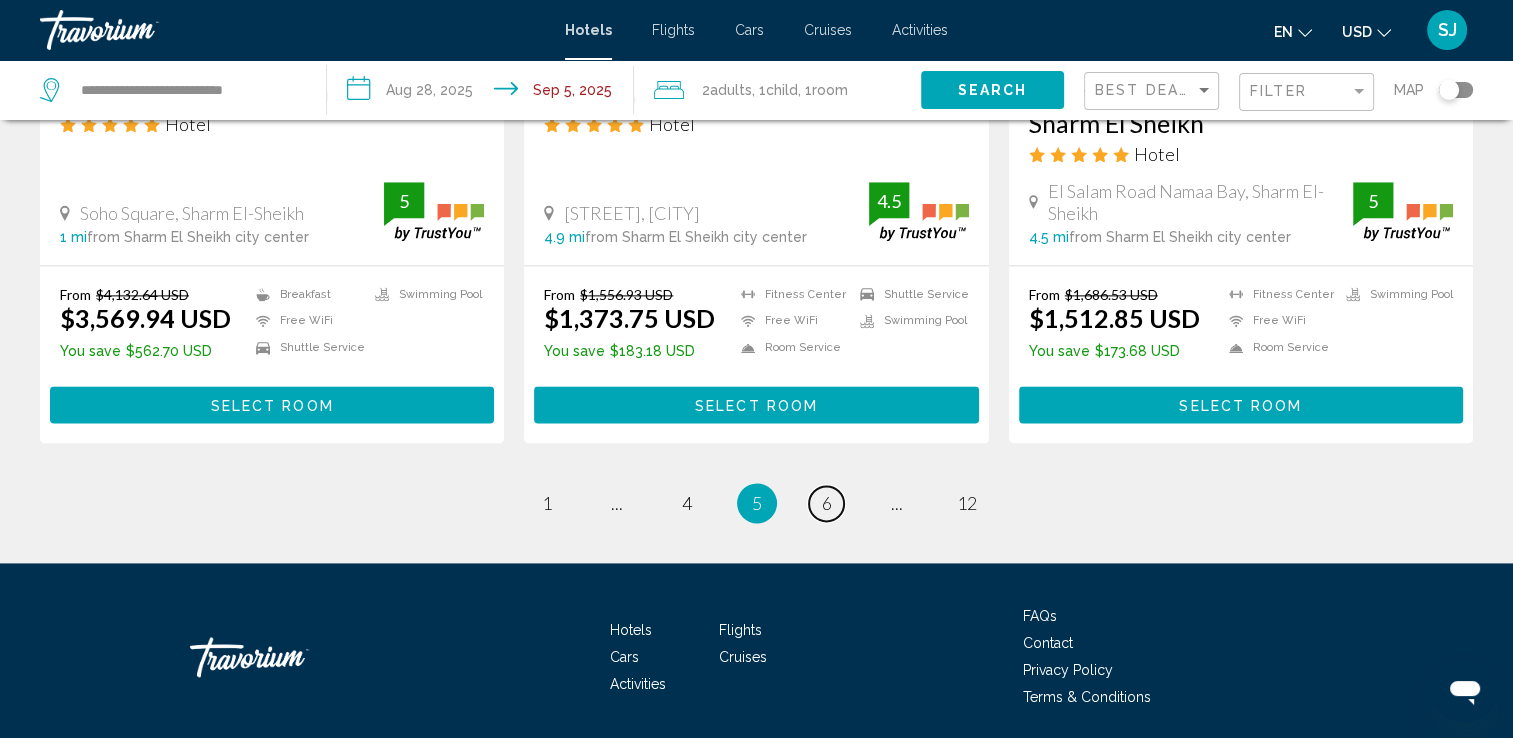 scroll, scrollTop: 2652, scrollLeft: 0, axis: vertical 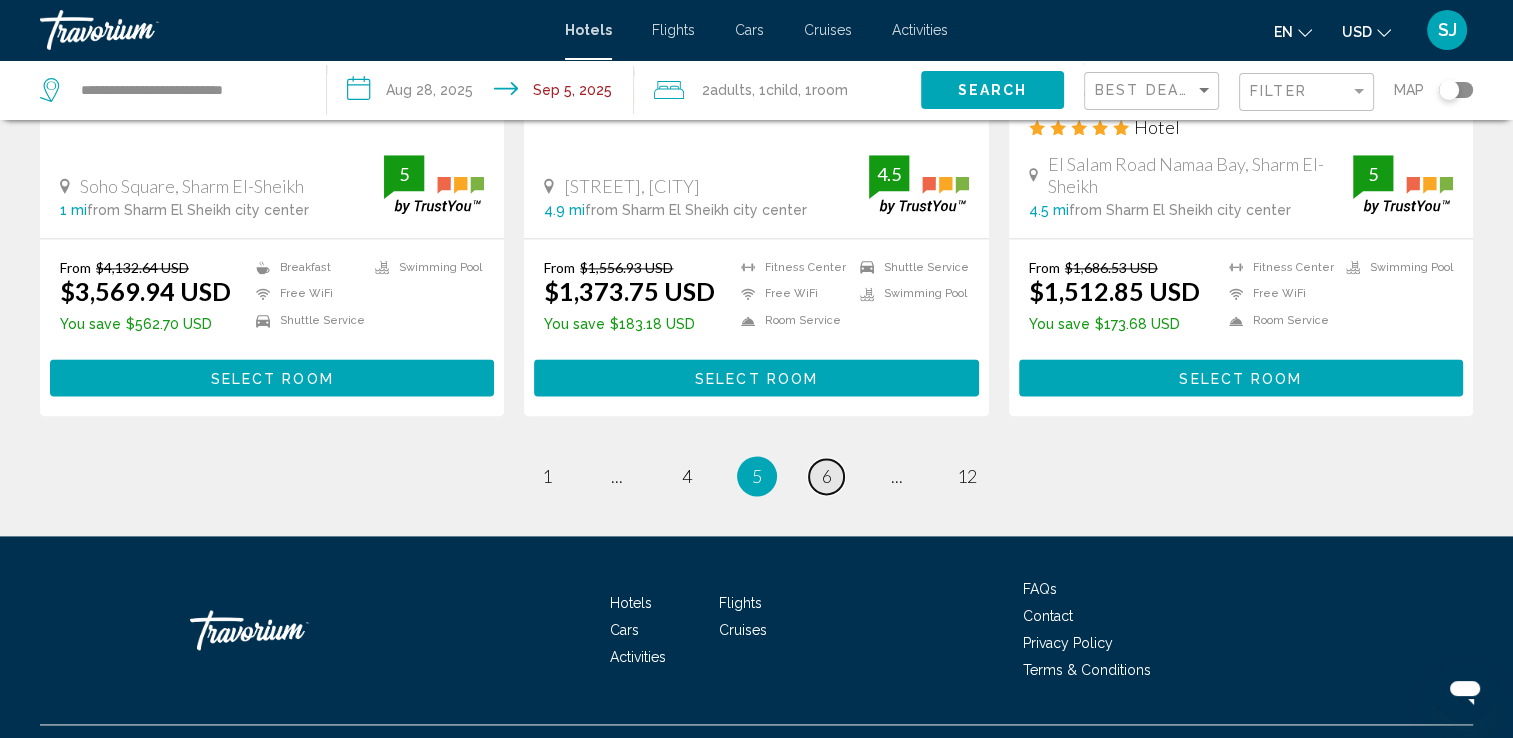 click on "6" at bounding box center (827, 476) 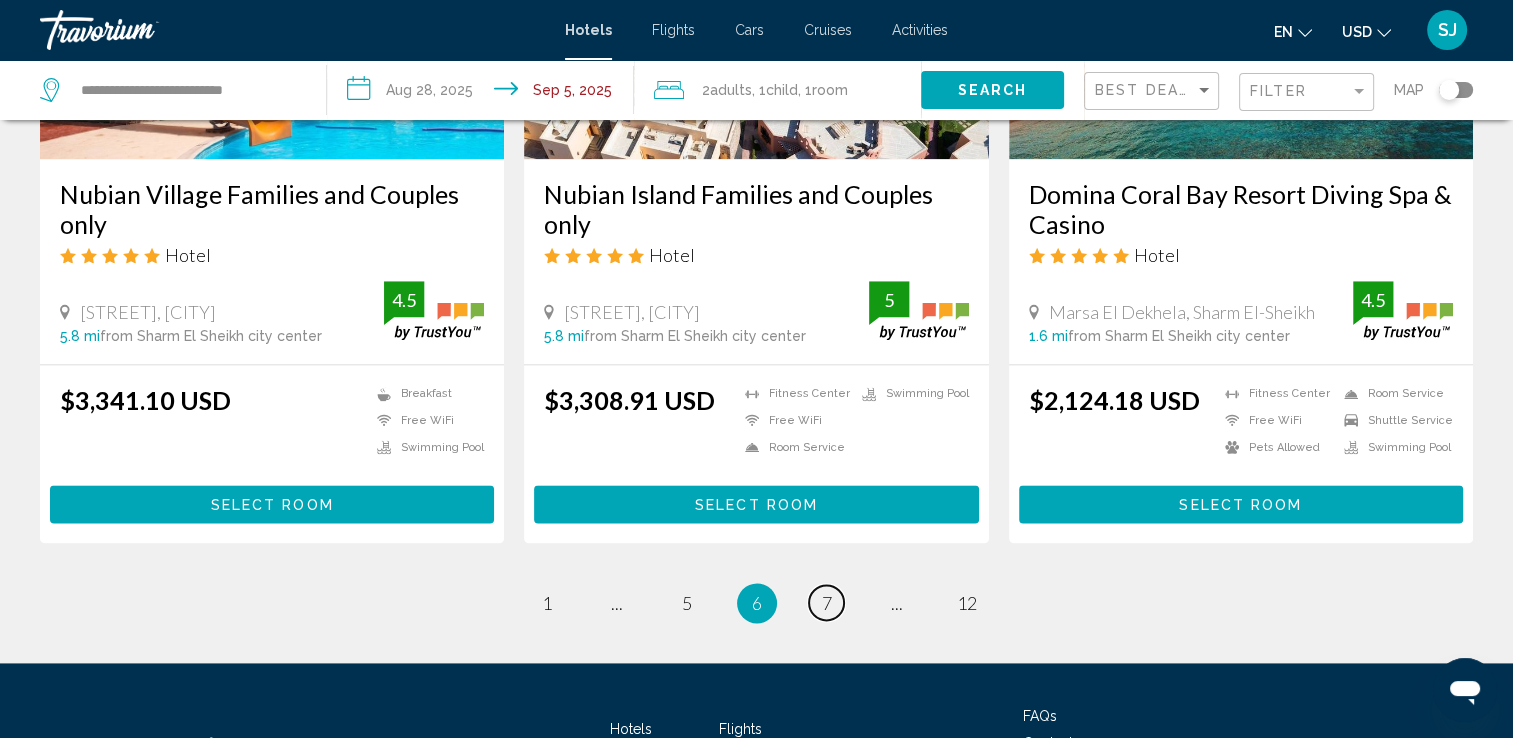scroll, scrollTop: 2572, scrollLeft: 0, axis: vertical 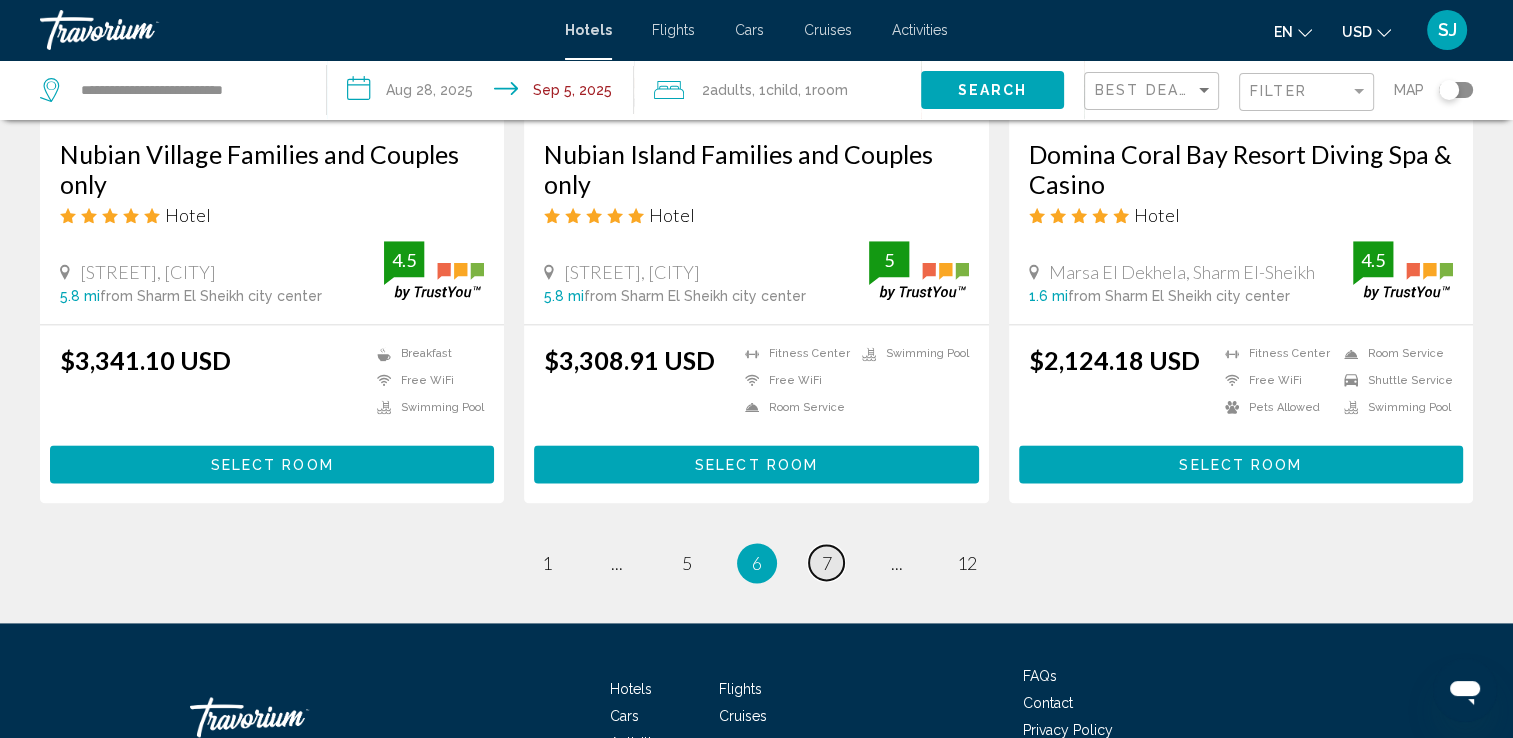 click on "7" at bounding box center [827, 563] 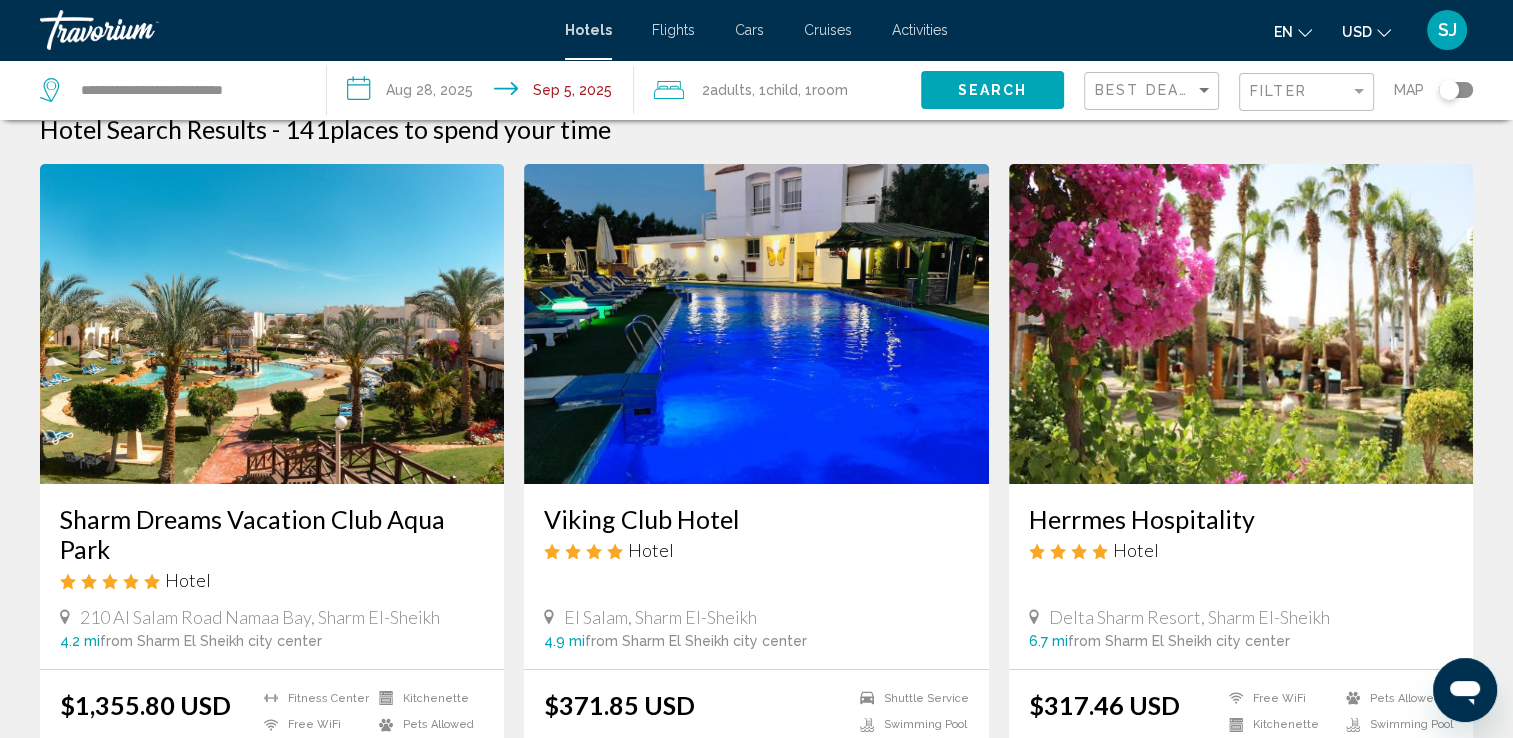 scroll, scrollTop: 0, scrollLeft: 0, axis: both 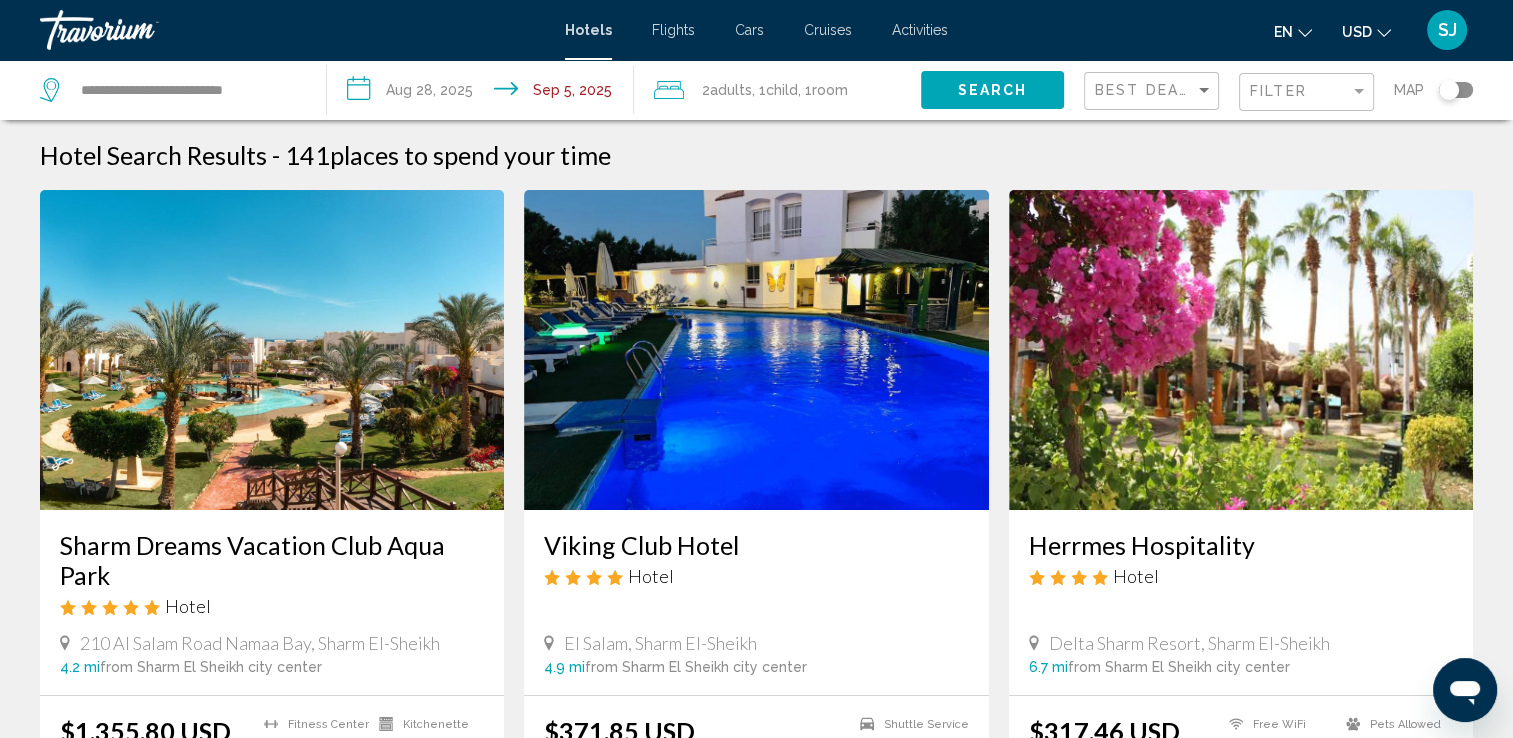 click on "Hotel Search Results  -   141  places to spend your time  Sharm Dreams Vacation Club Aqua Park
Hotel
210 Al Salam Road Namaa Bay, Sharm El-Sheikh 4.2 mi  from Sharm El Sheikh city center from hotel $1,355.80 USD
Fitness Center
Free WiFi
Kitchenette
Kitchenette
Pets Allowed
Room Service  Select Room  Viking Club Hotel
Hotel
4.9 mi  Hotel 5" at bounding box center [756, 1638] 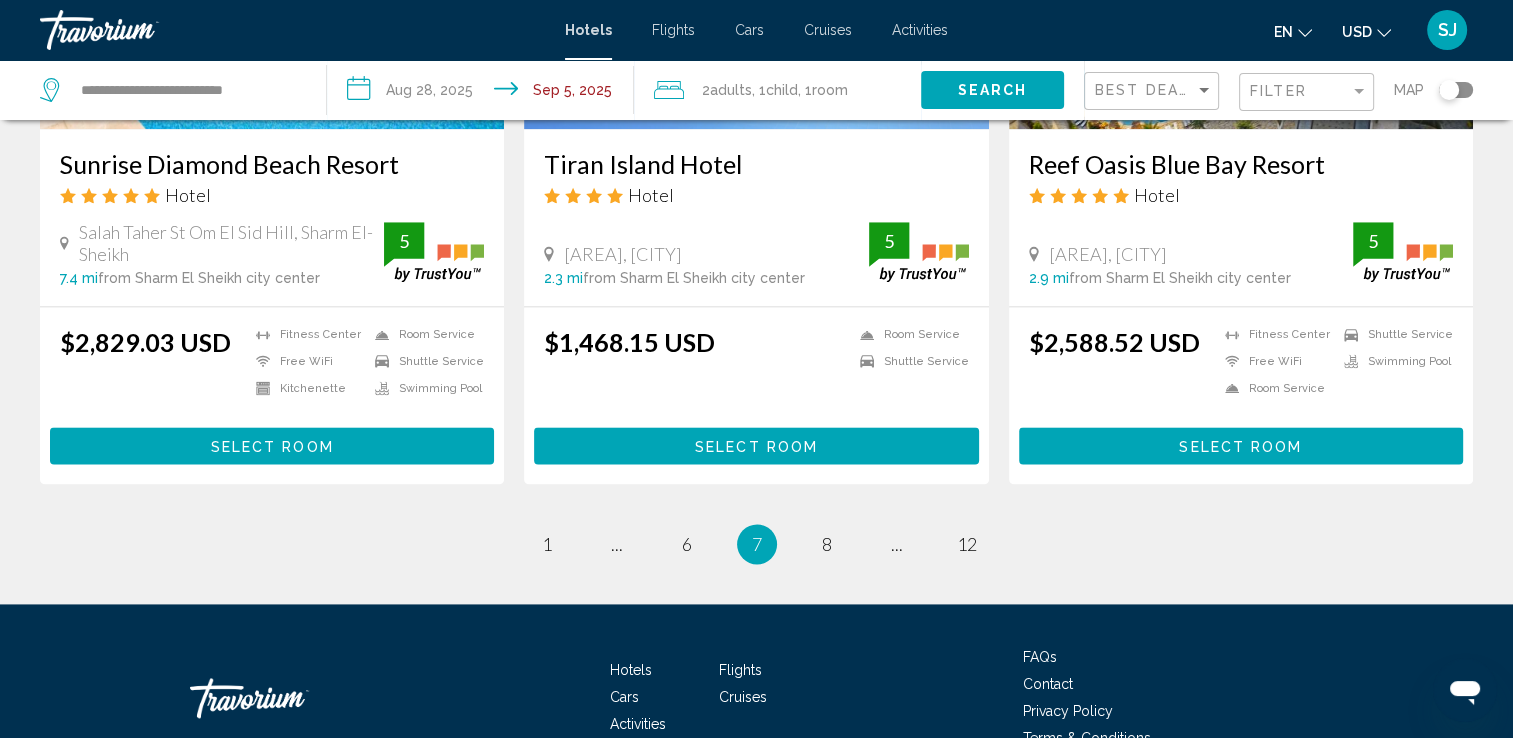 scroll, scrollTop: 2701, scrollLeft: 0, axis: vertical 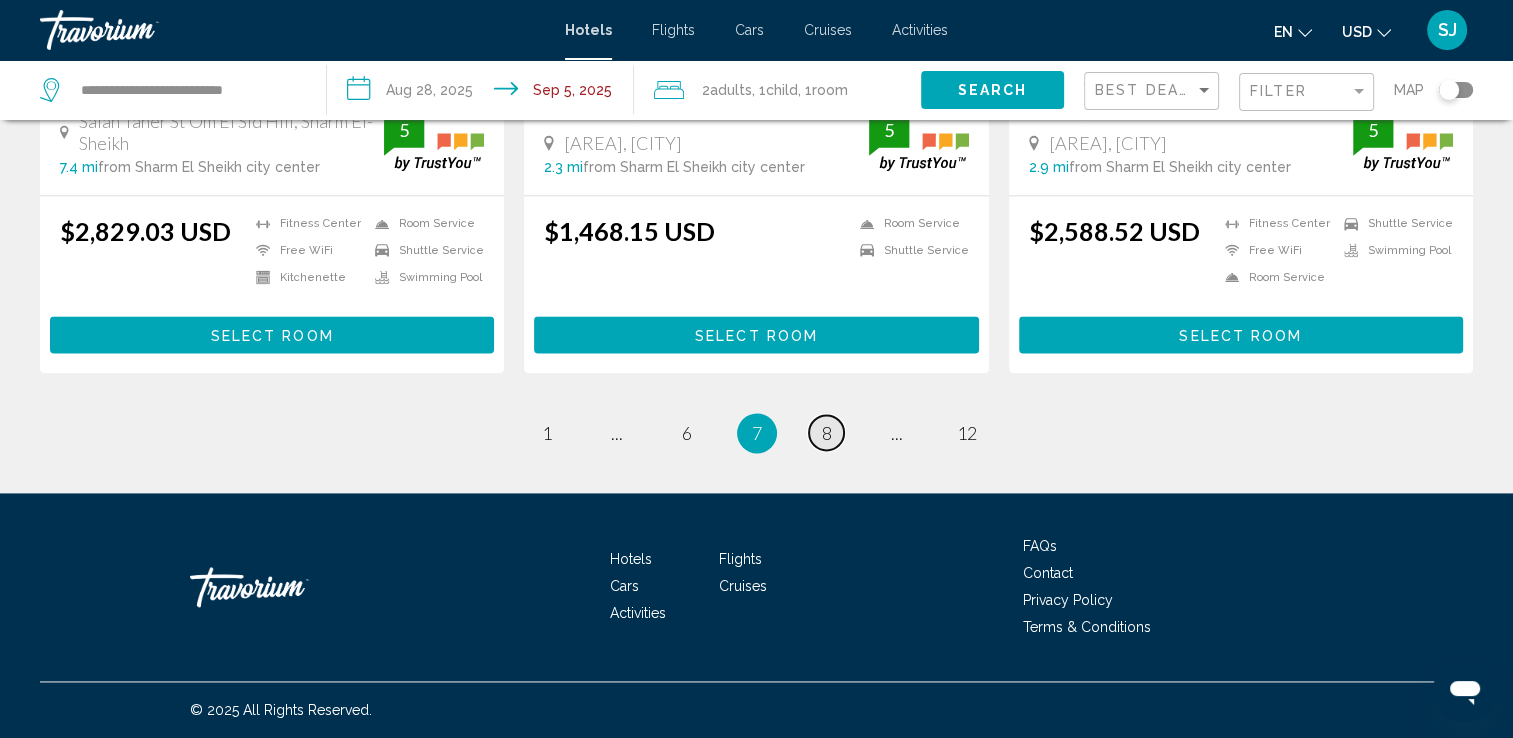 click on "8" at bounding box center (827, 433) 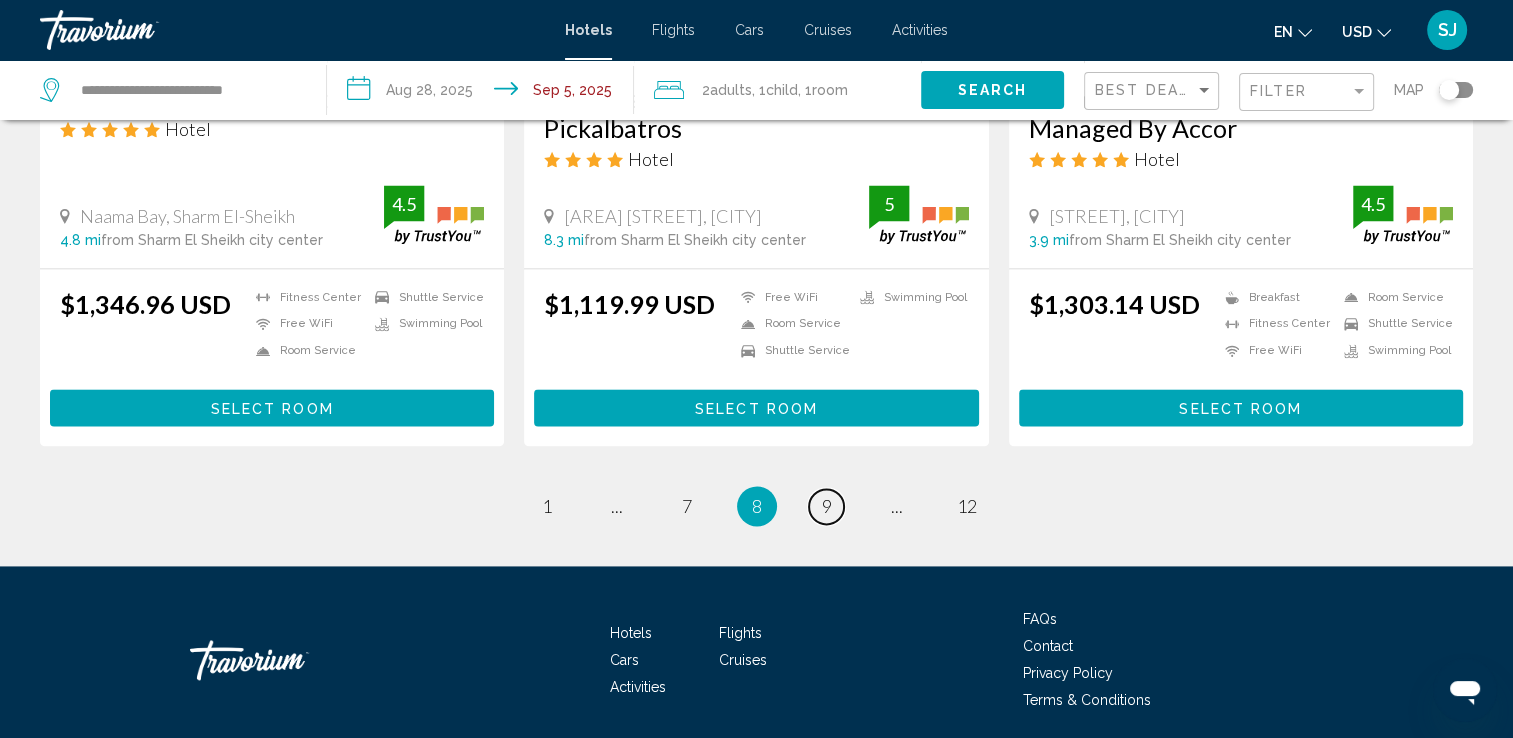 scroll, scrollTop: 2723, scrollLeft: 0, axis: vertical 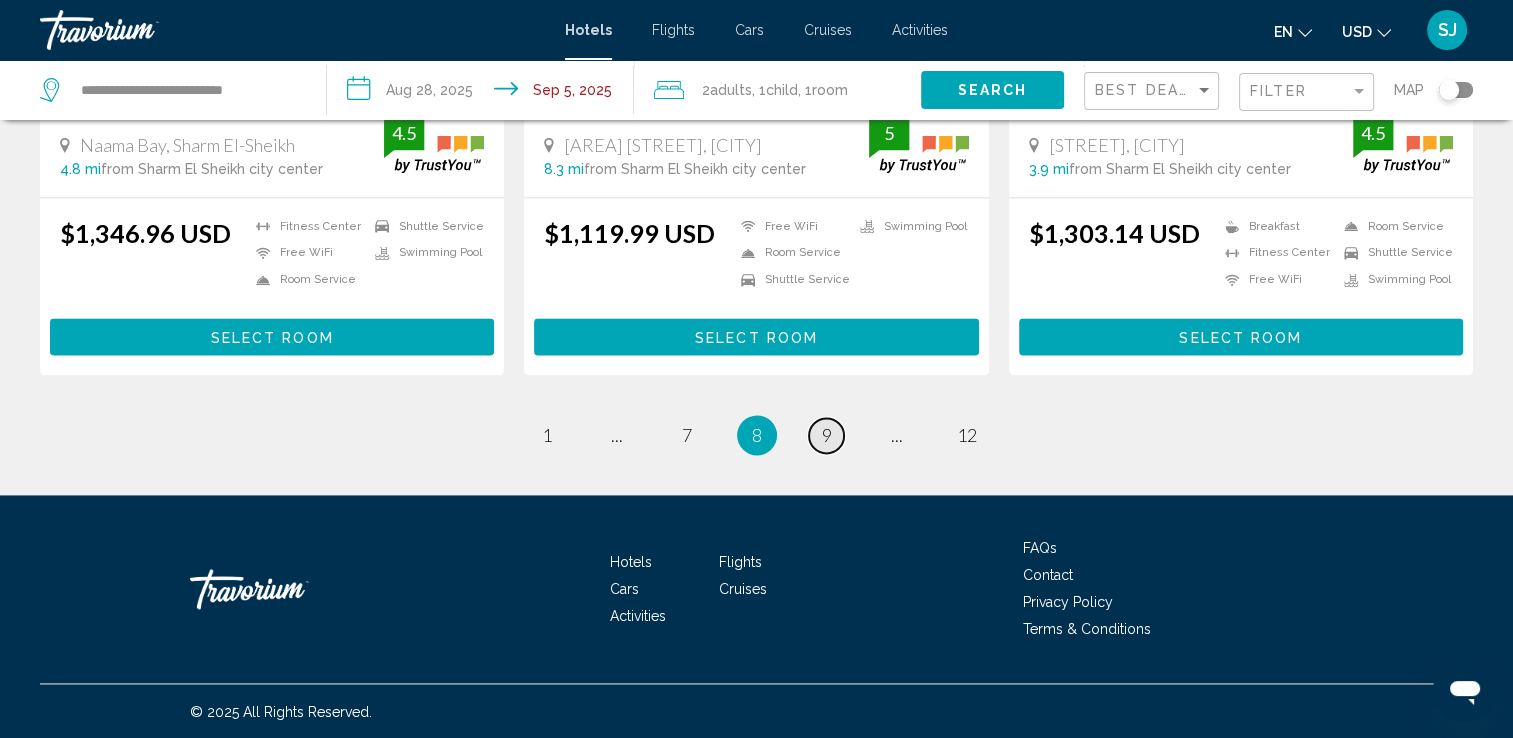 click on "9" at bounding box center [827, 435] 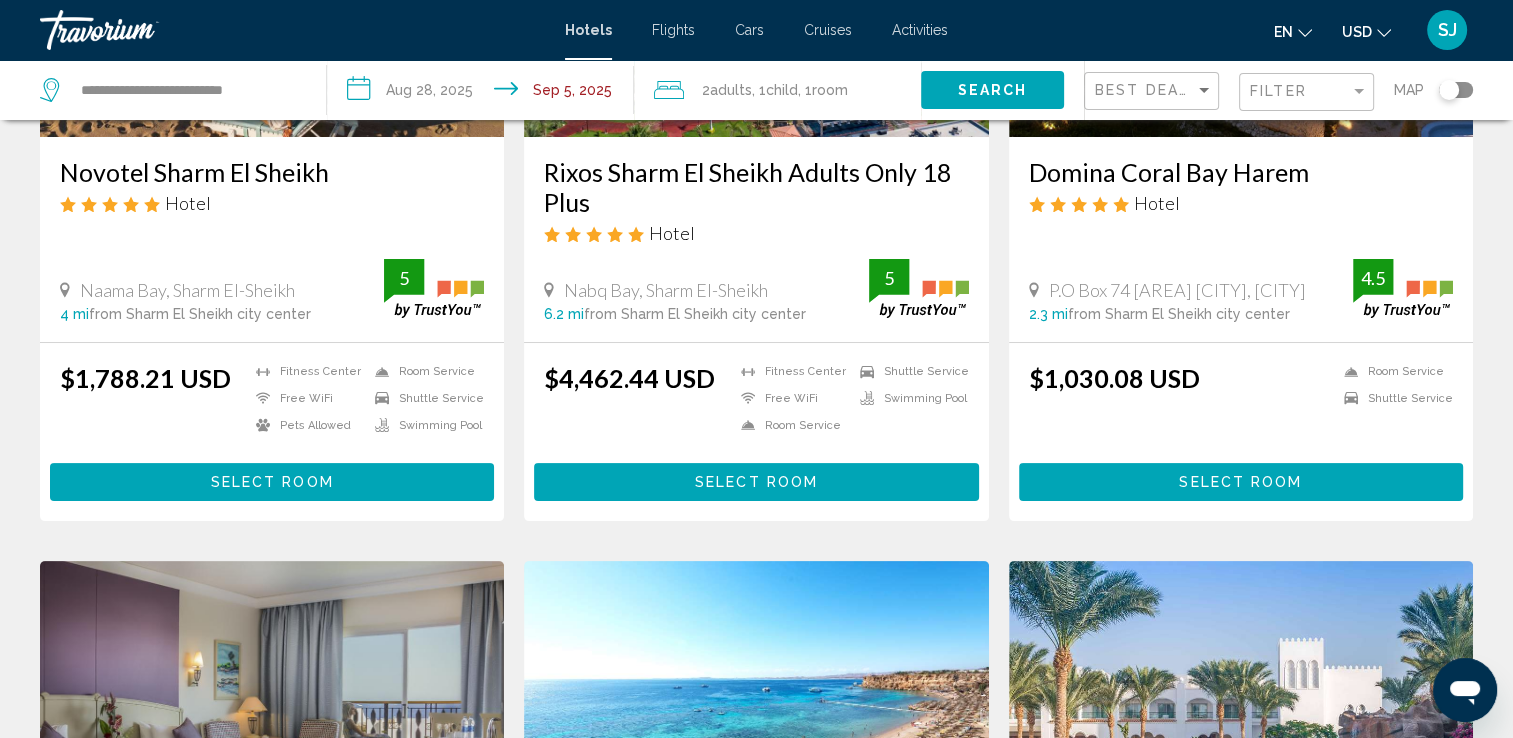 scroll, scrollTop: 227, scrollLeft: 0, axis: vertical 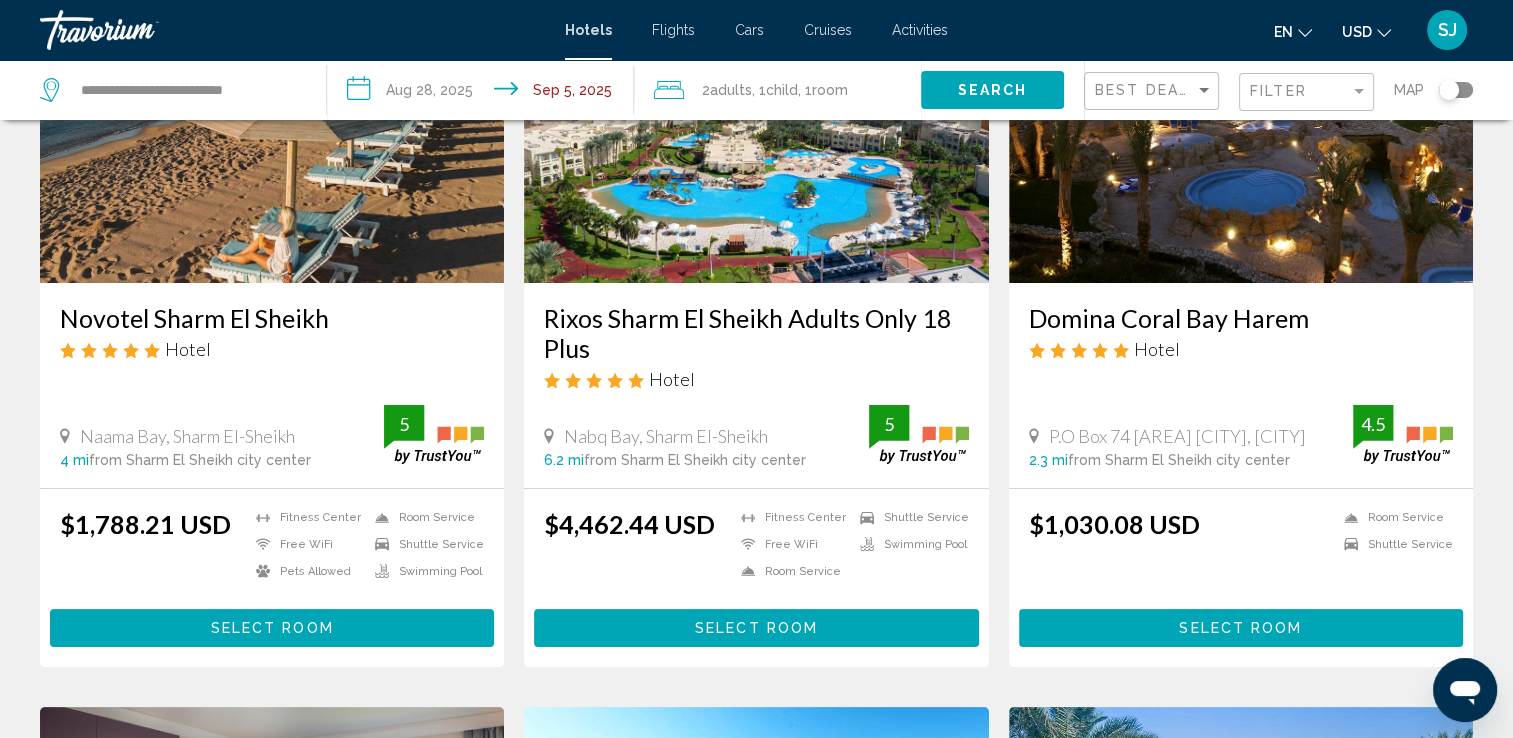 click on "Select Room" at bounding box center [272, 627] 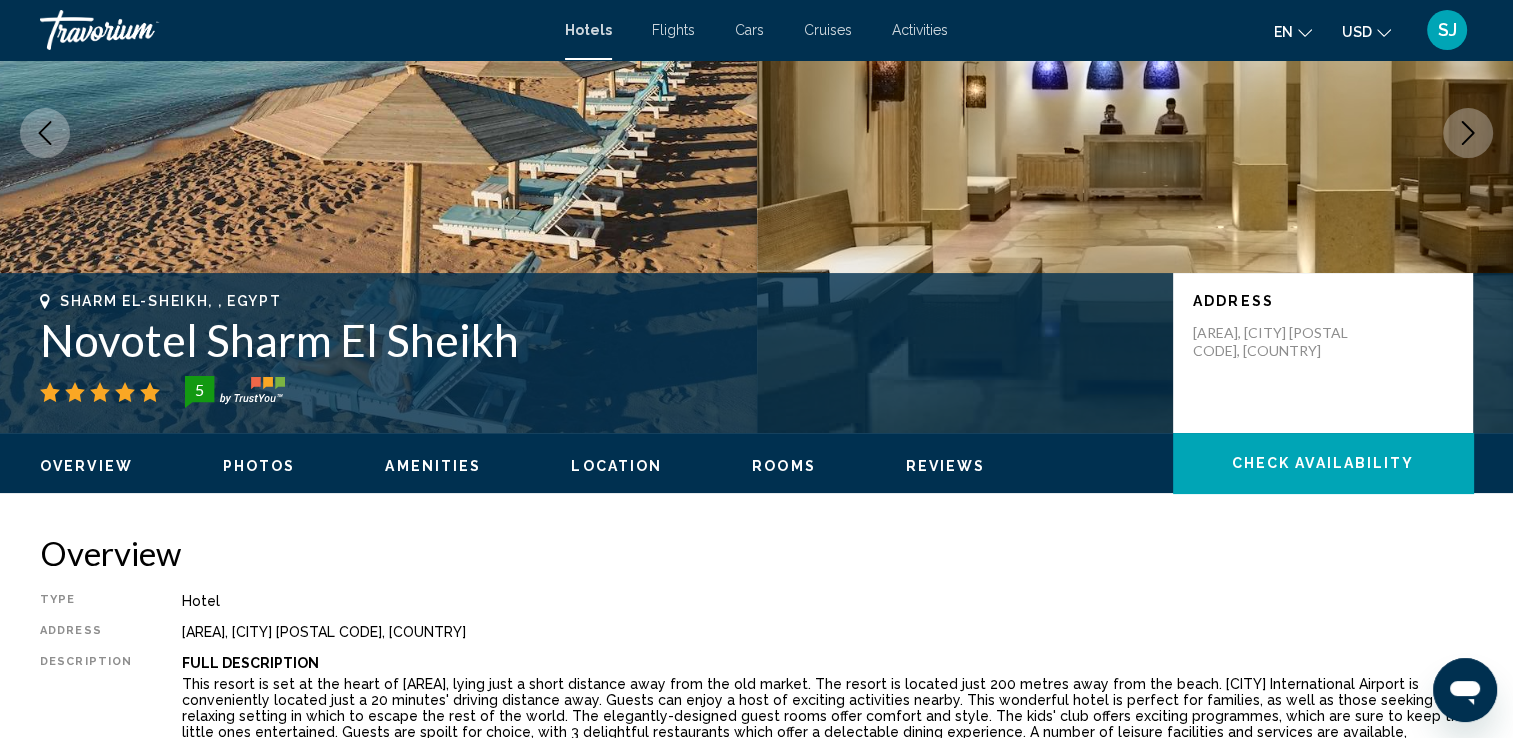 scroll, scrollTop: 0, scrollLeft: 0, axis: both 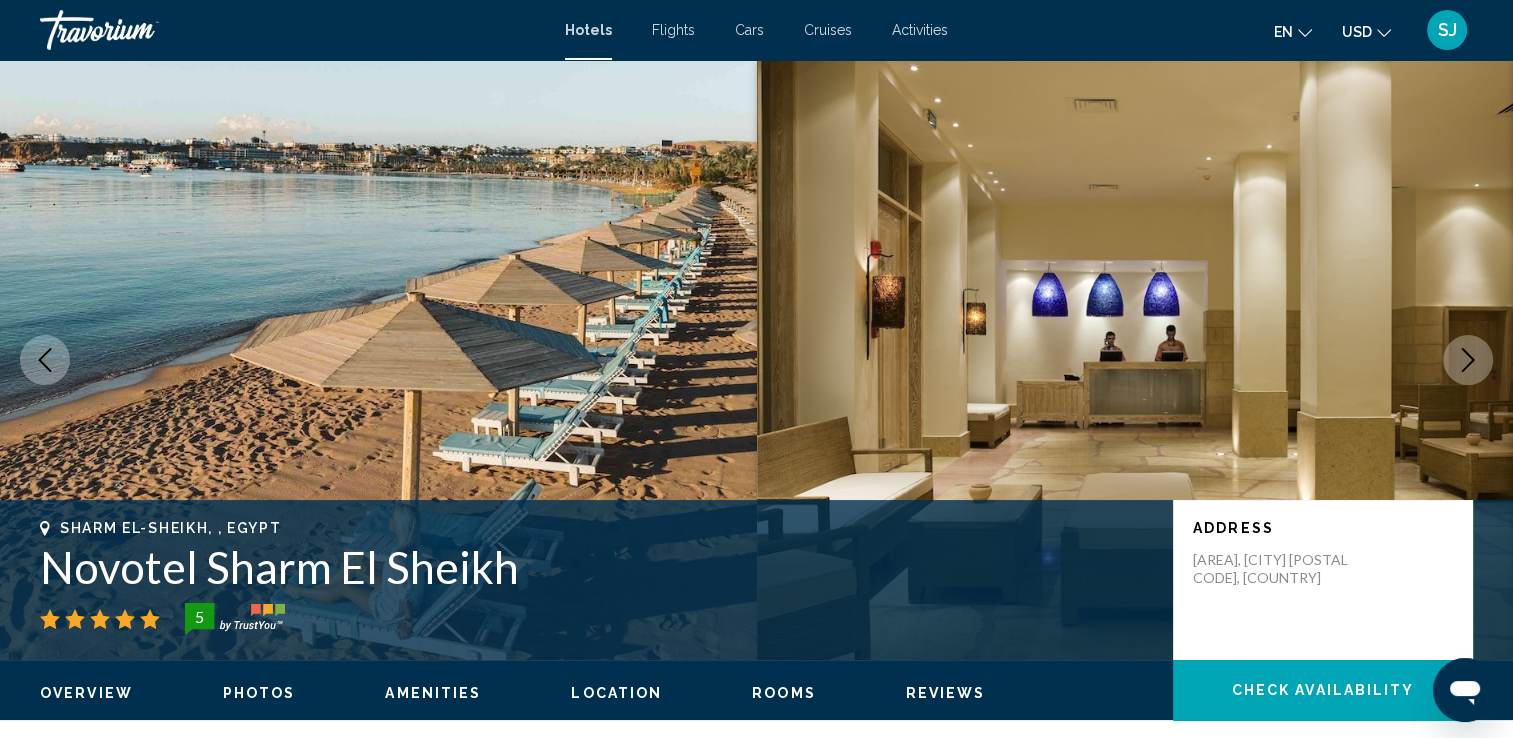 click 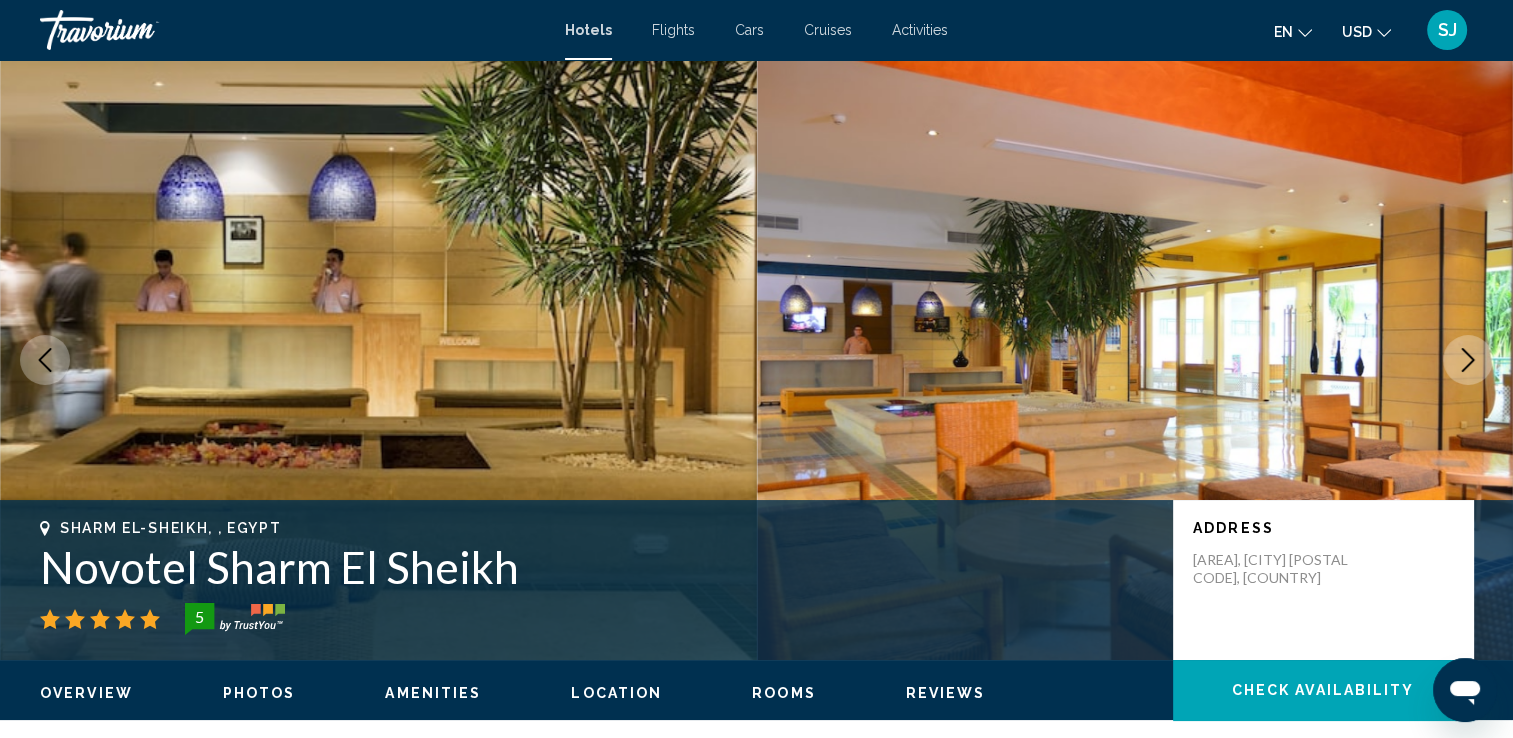 click 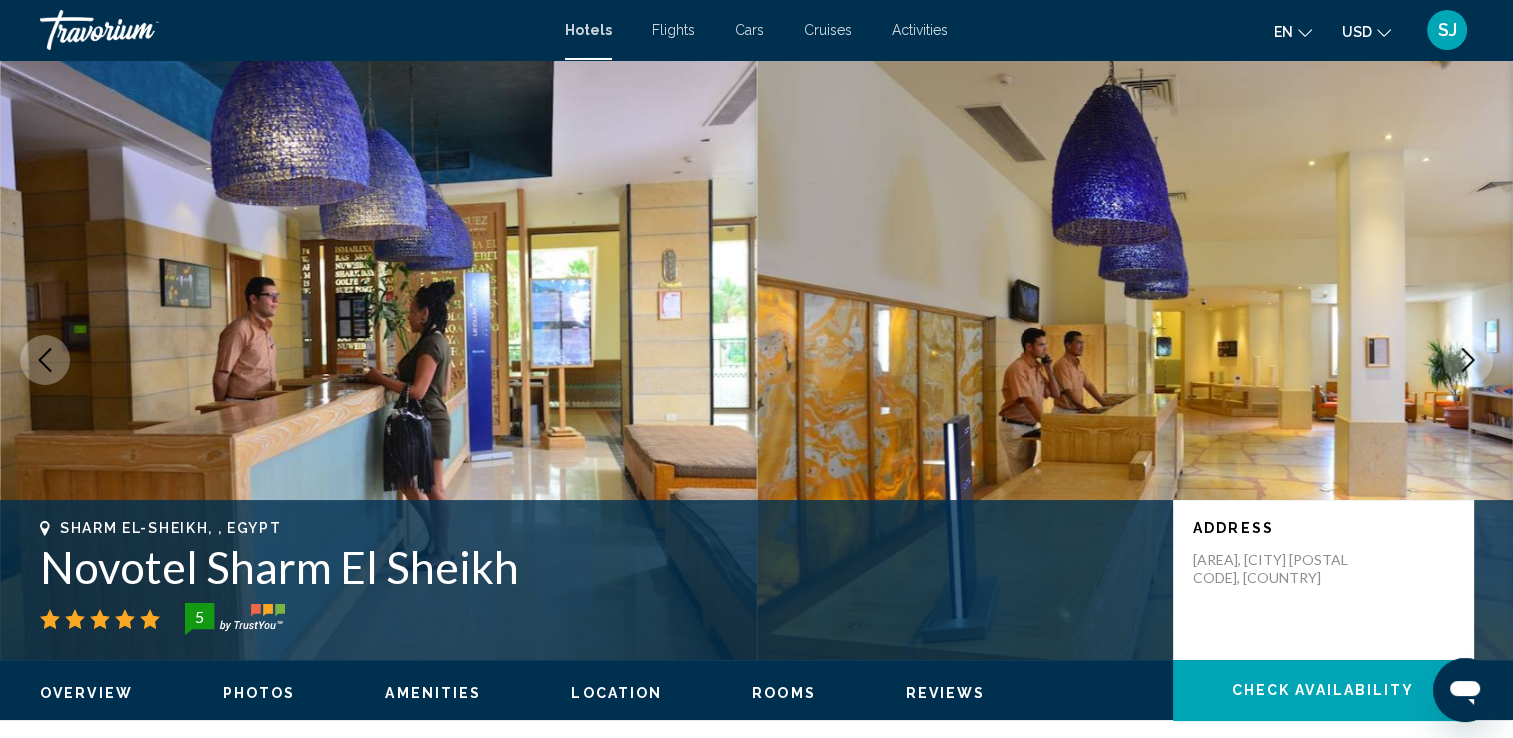 click 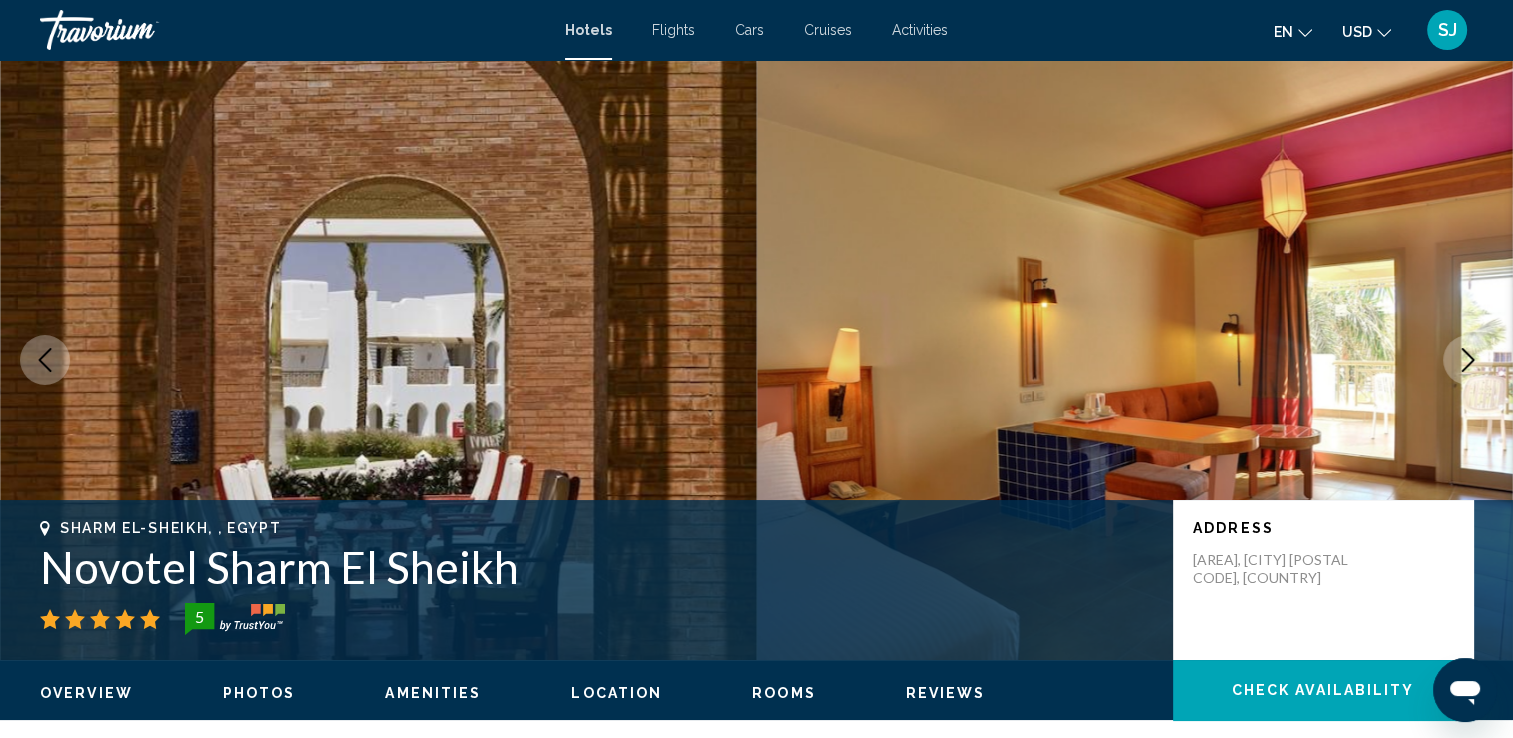 click 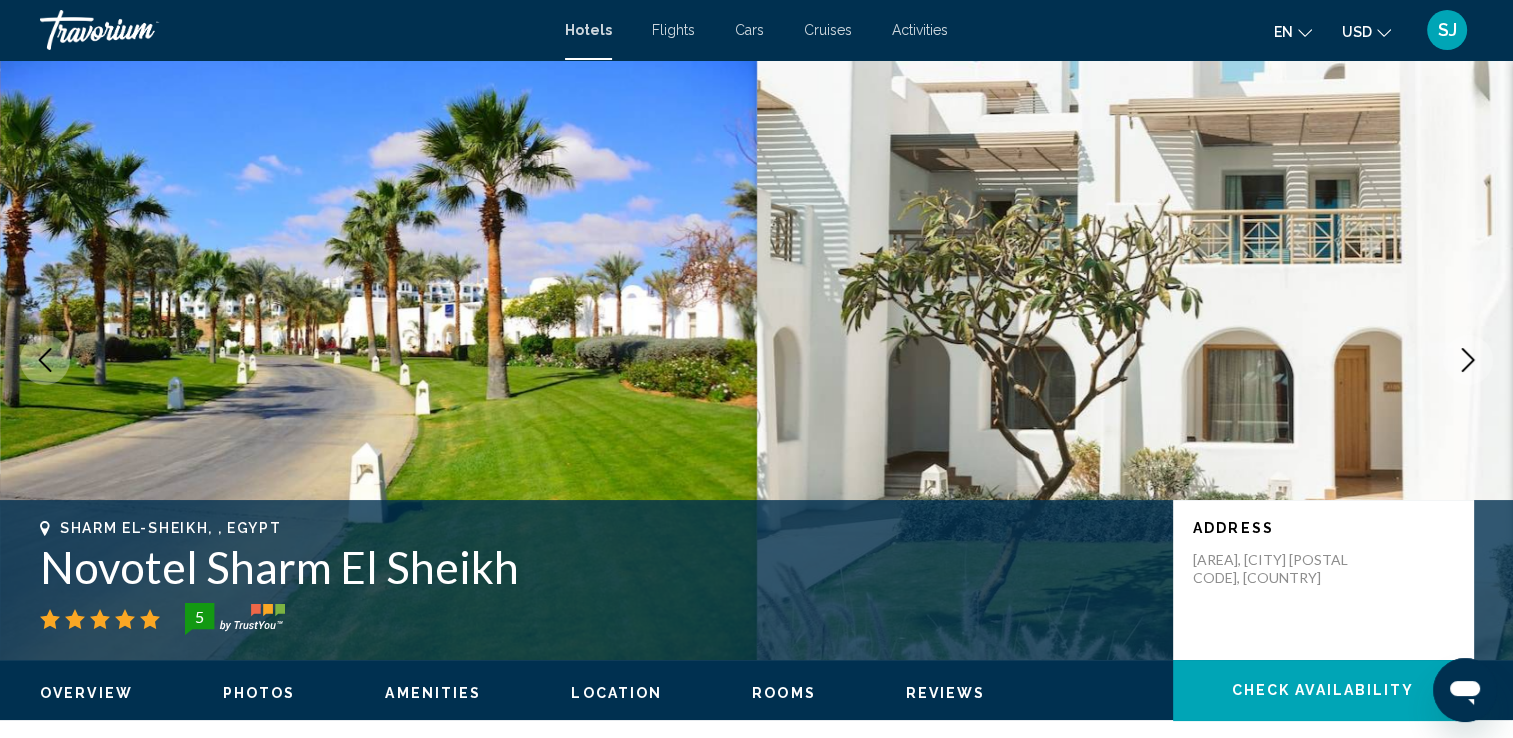 click 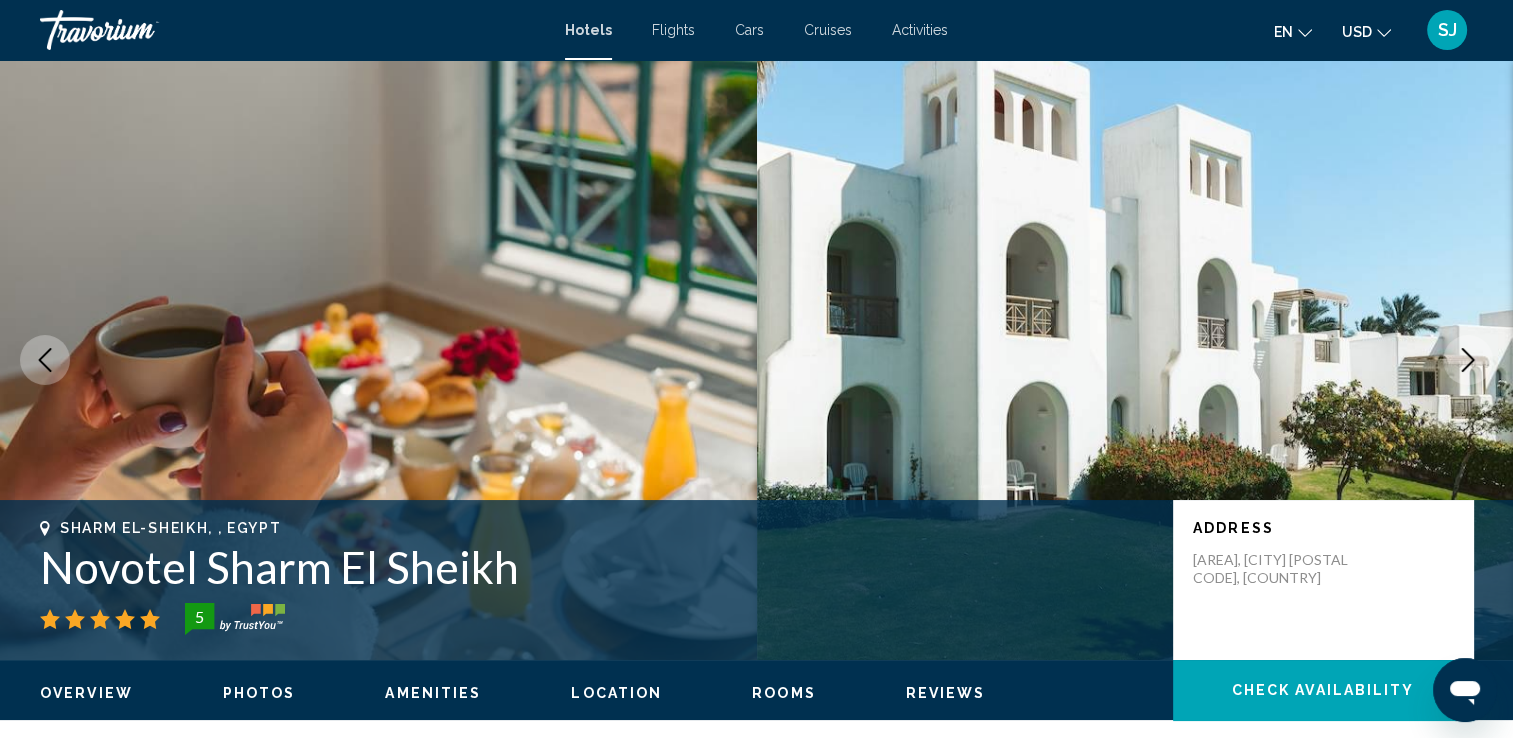 click 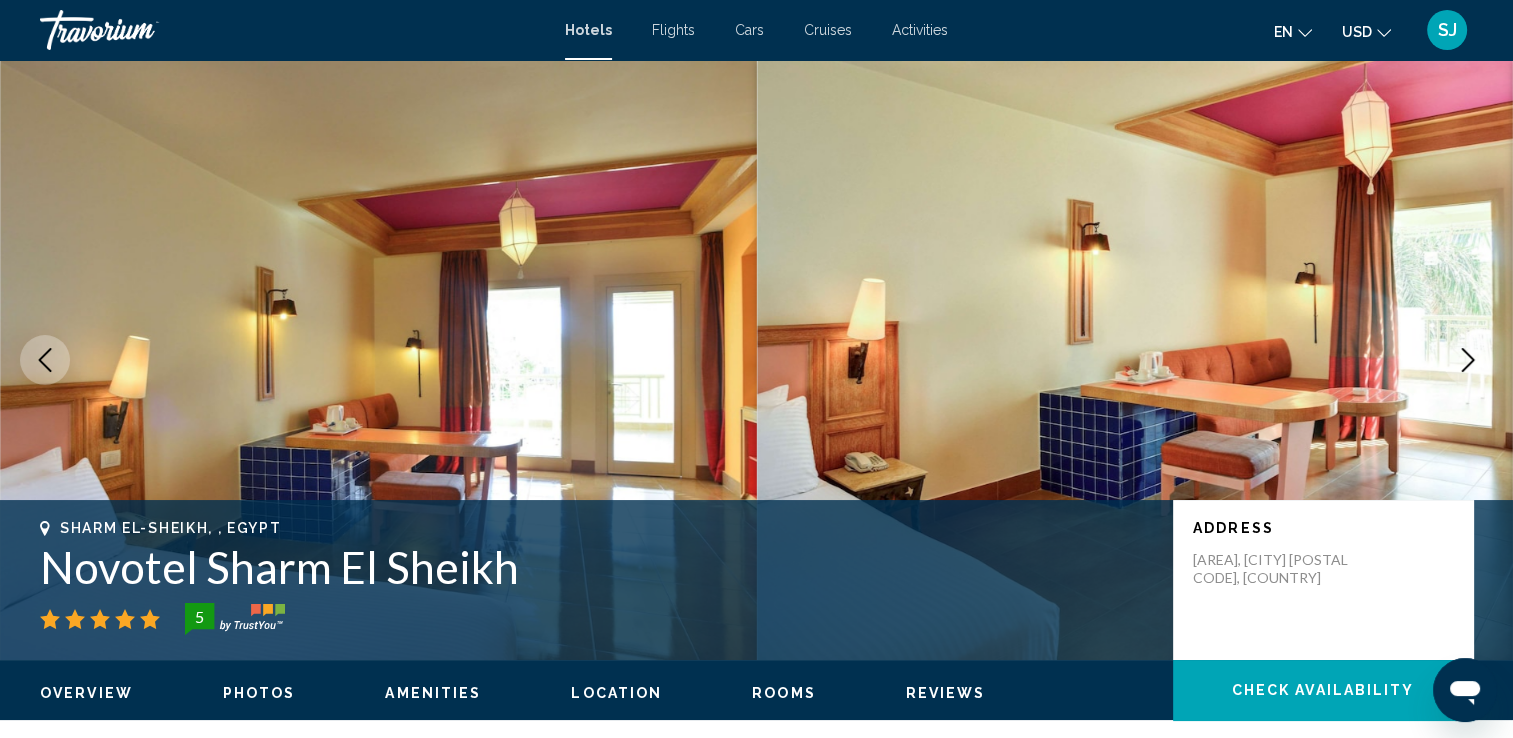 click 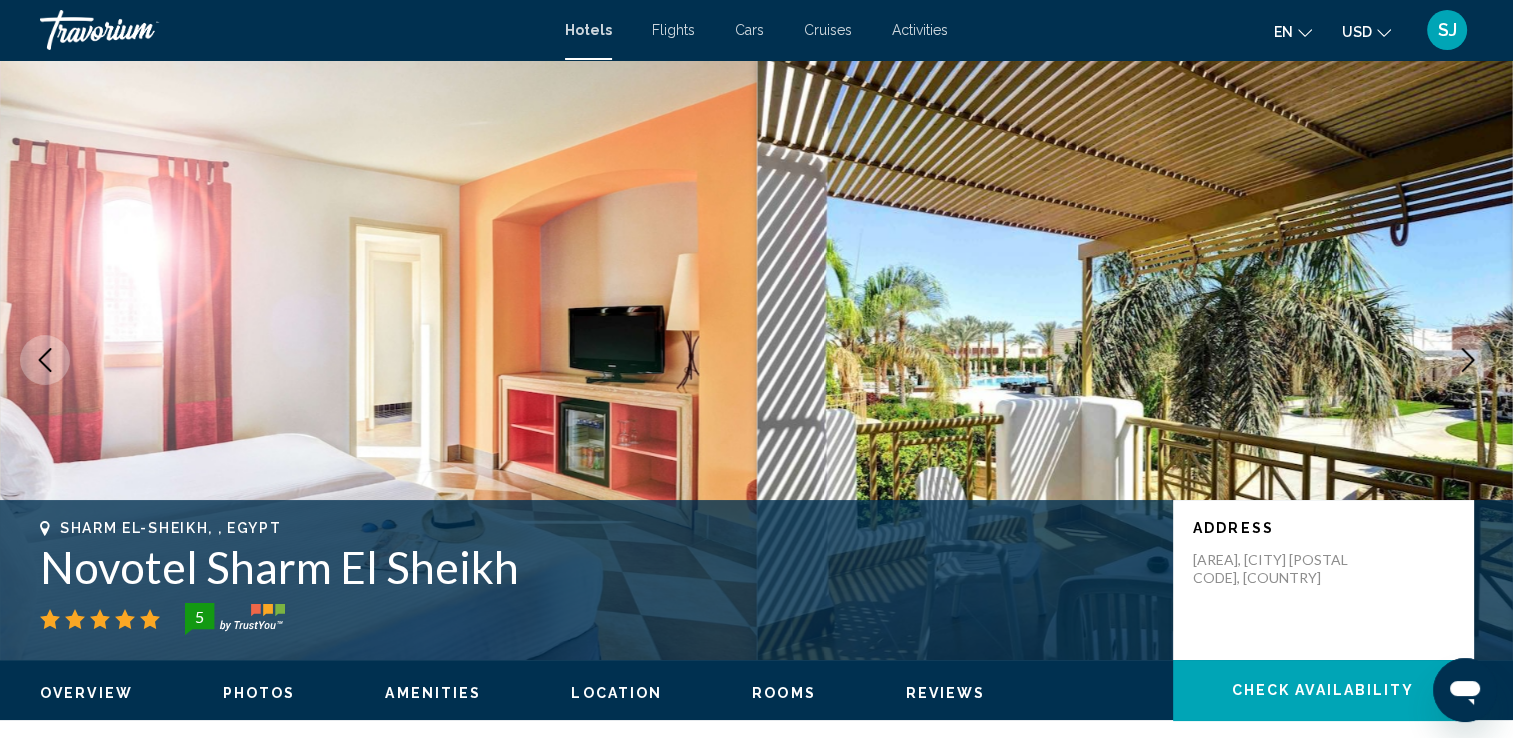 click 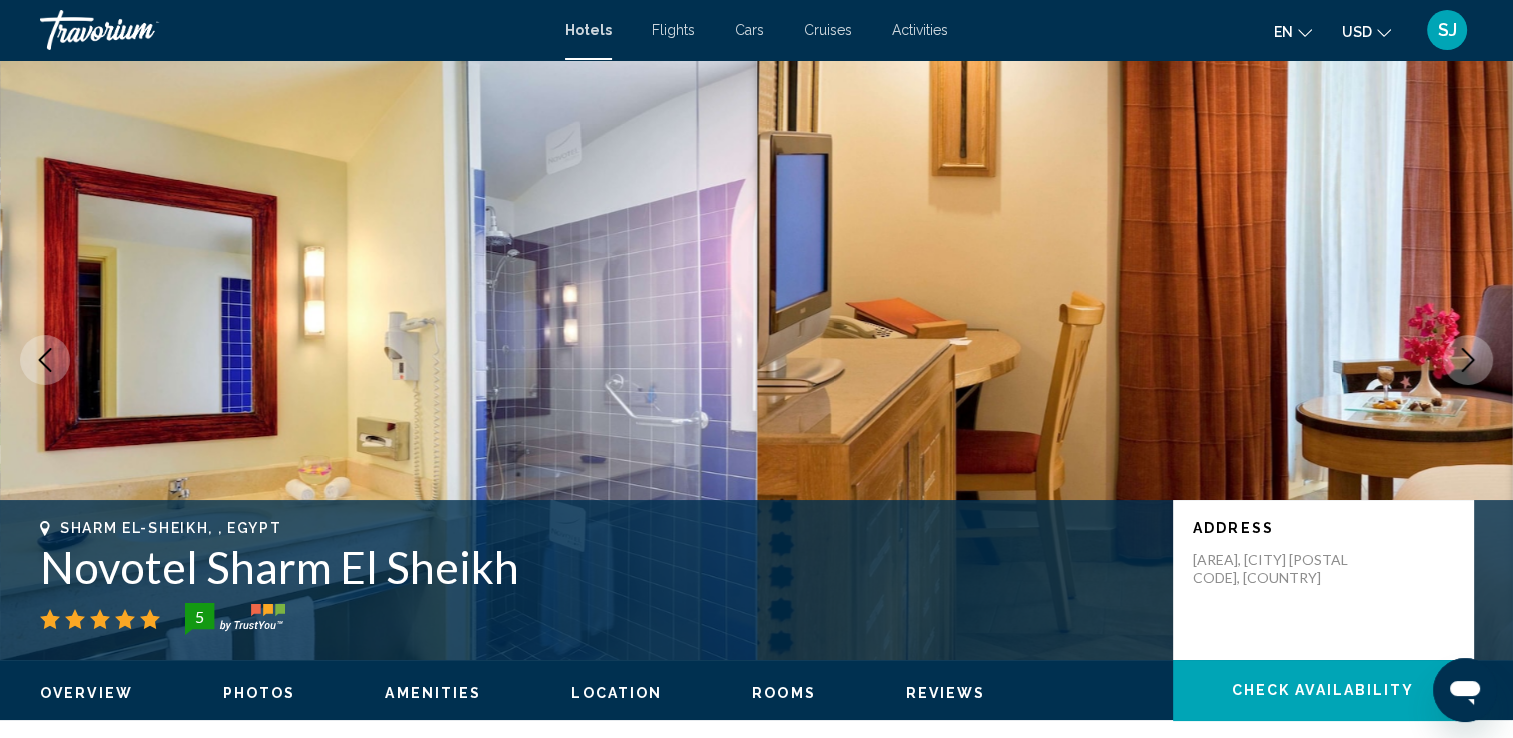 click 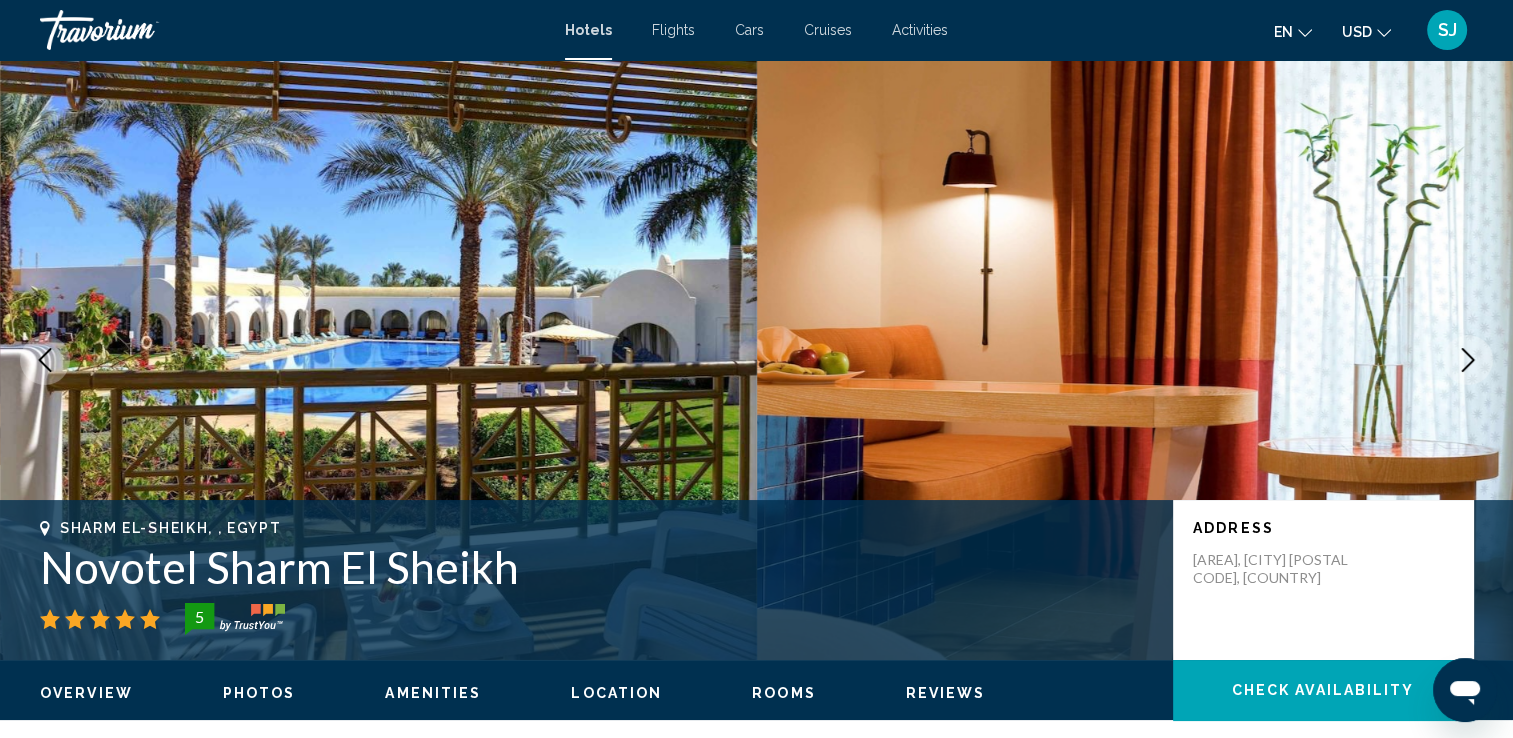 click 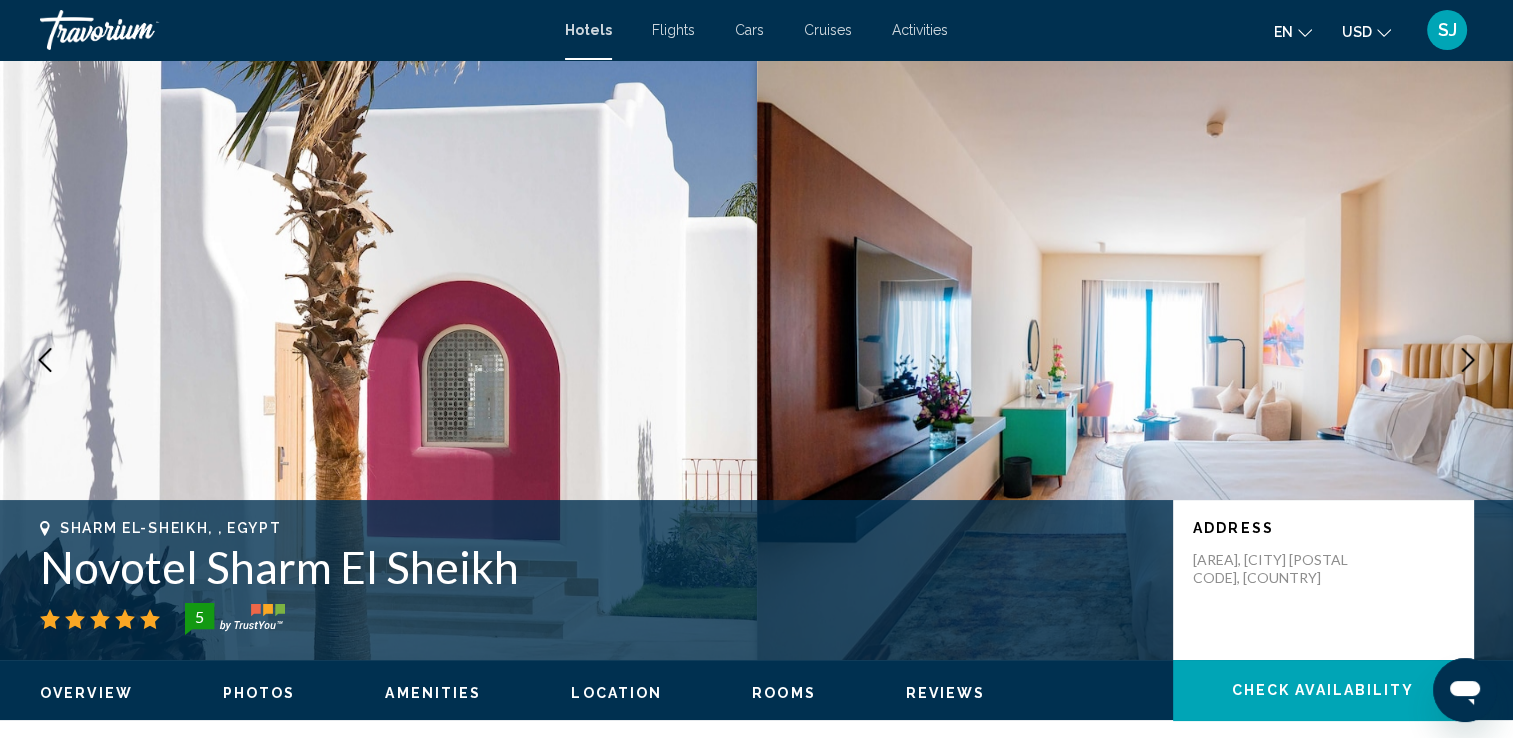 click 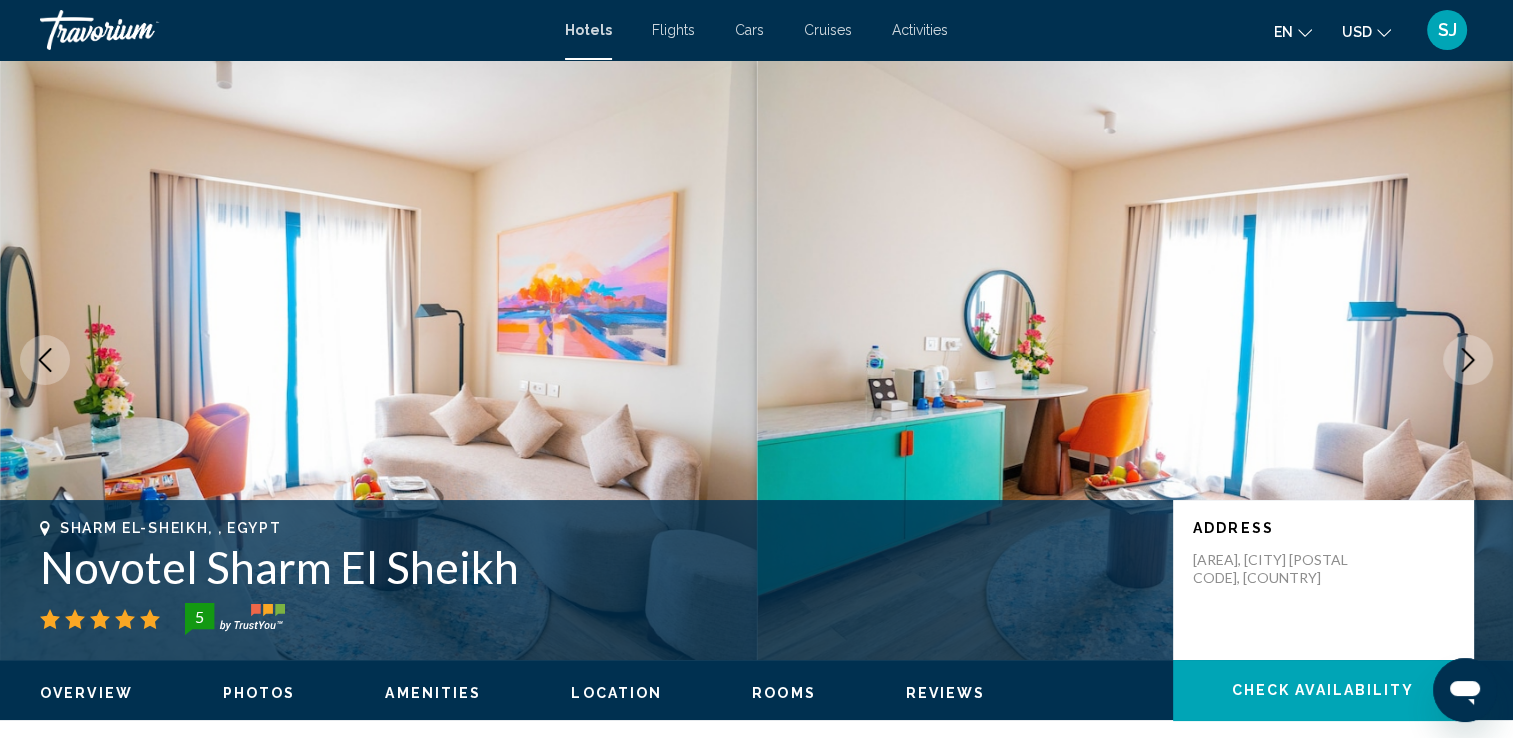 click 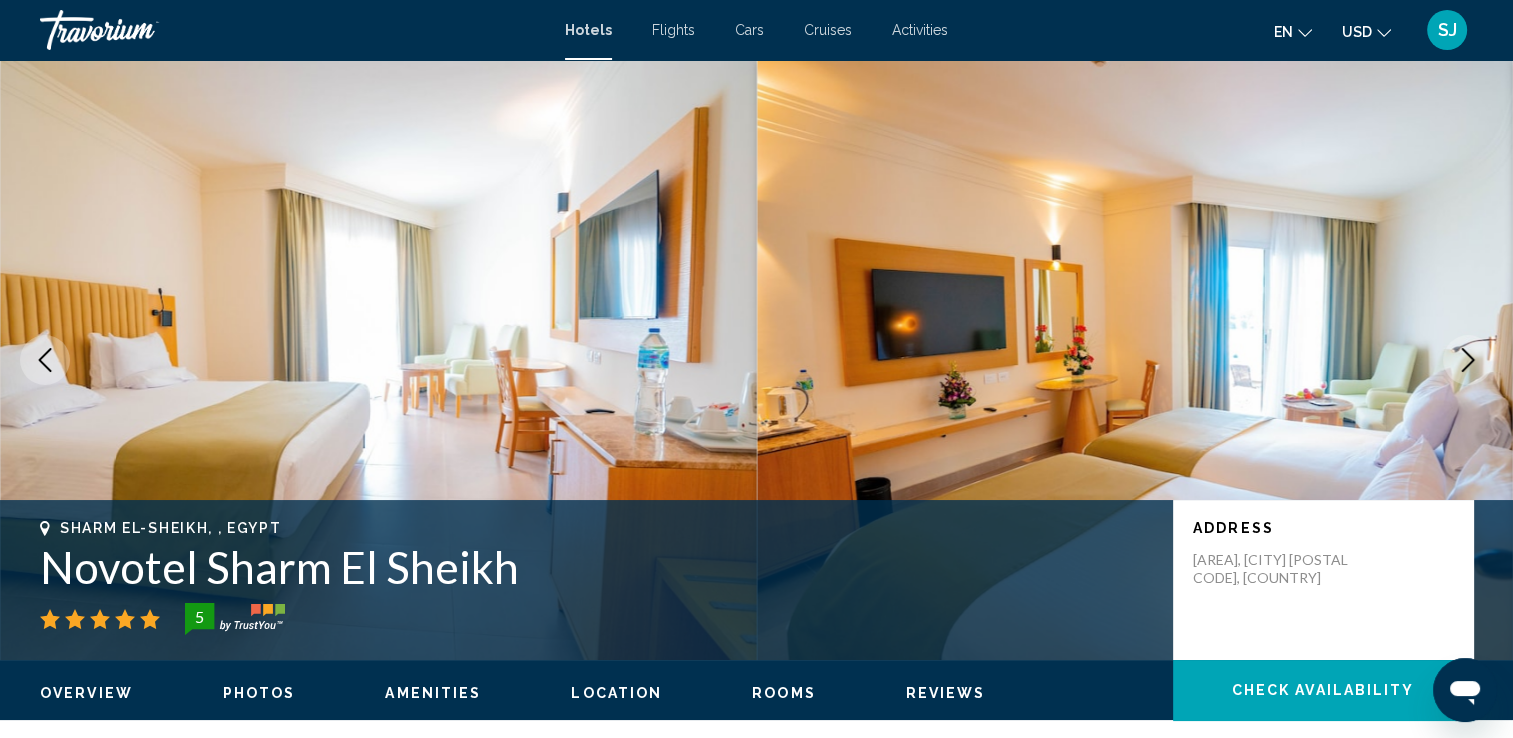 click 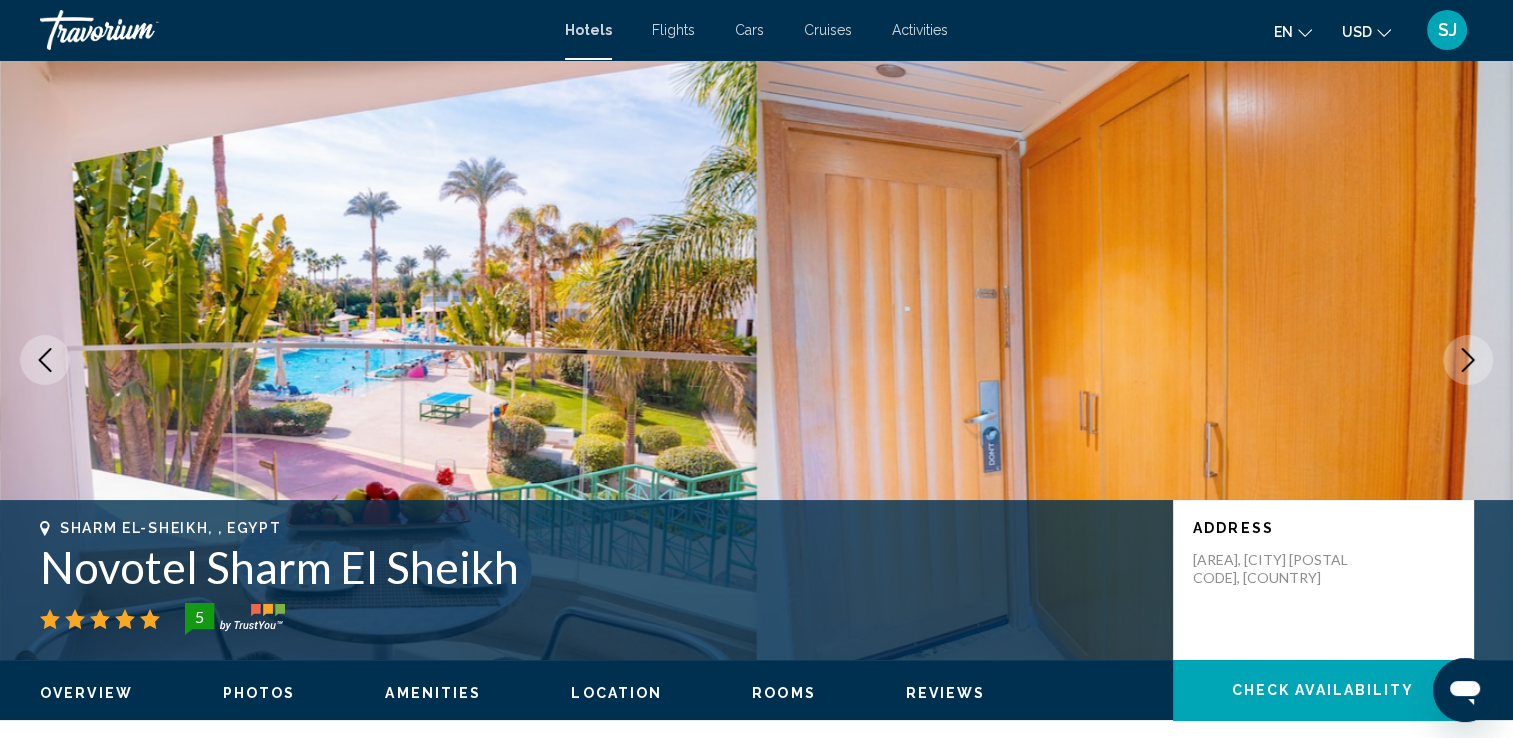 click 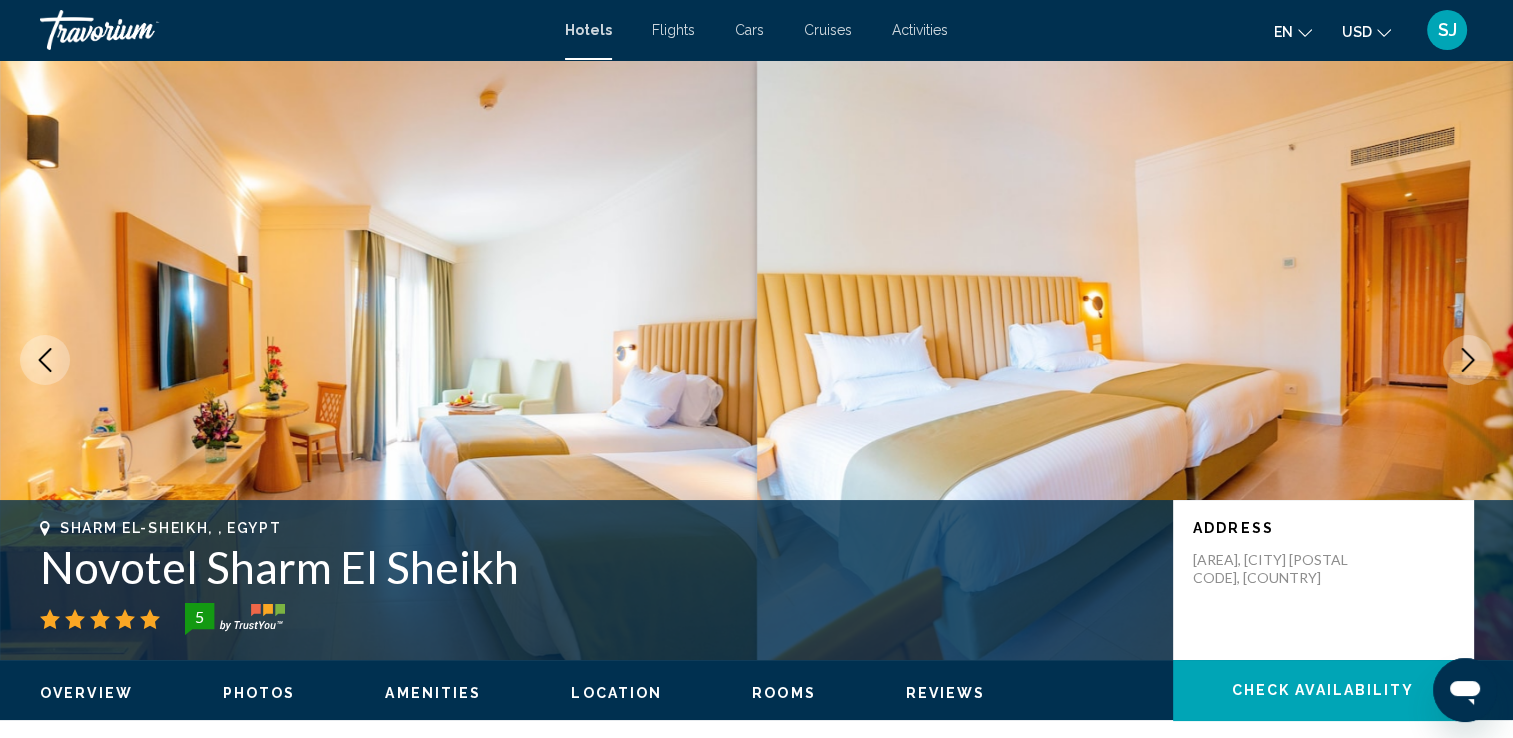 click 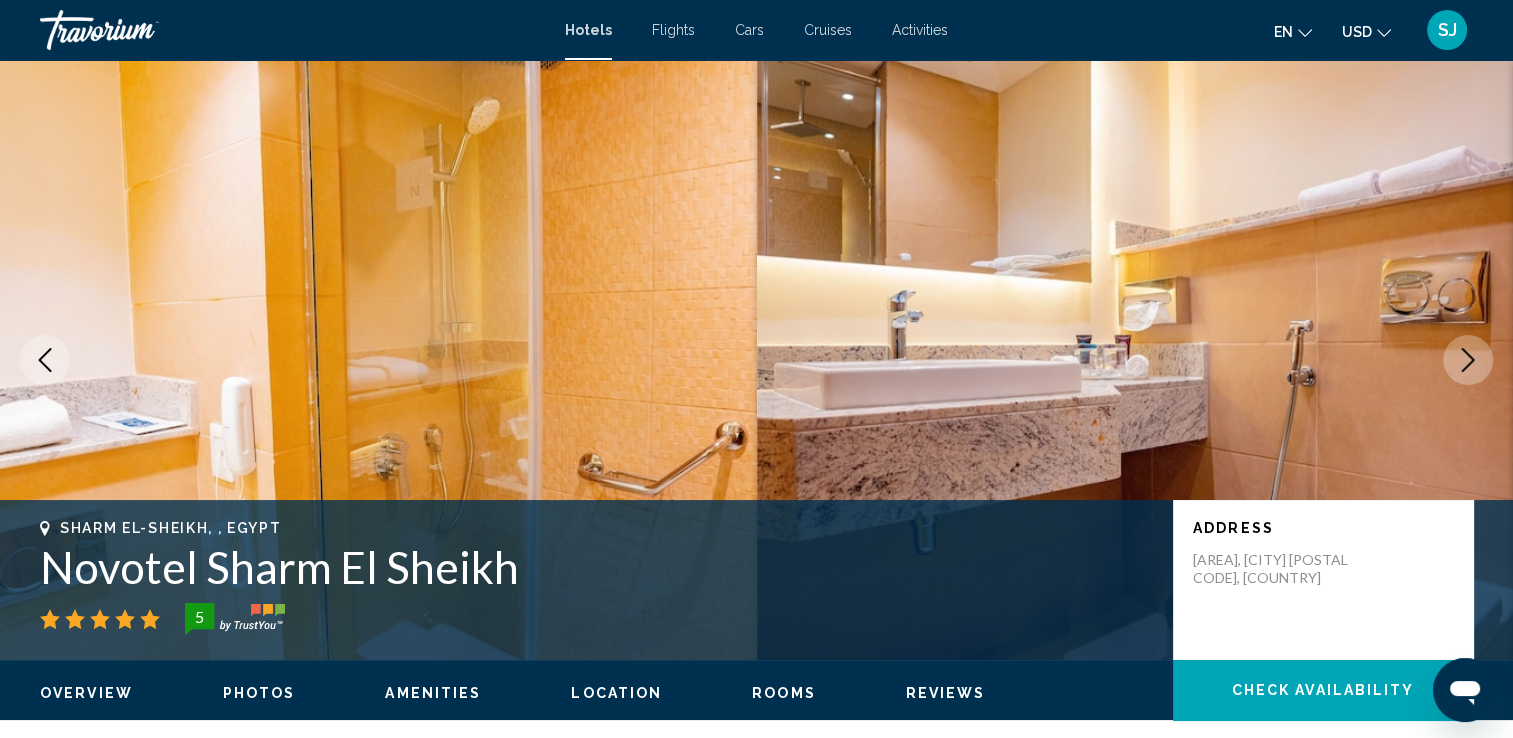 click 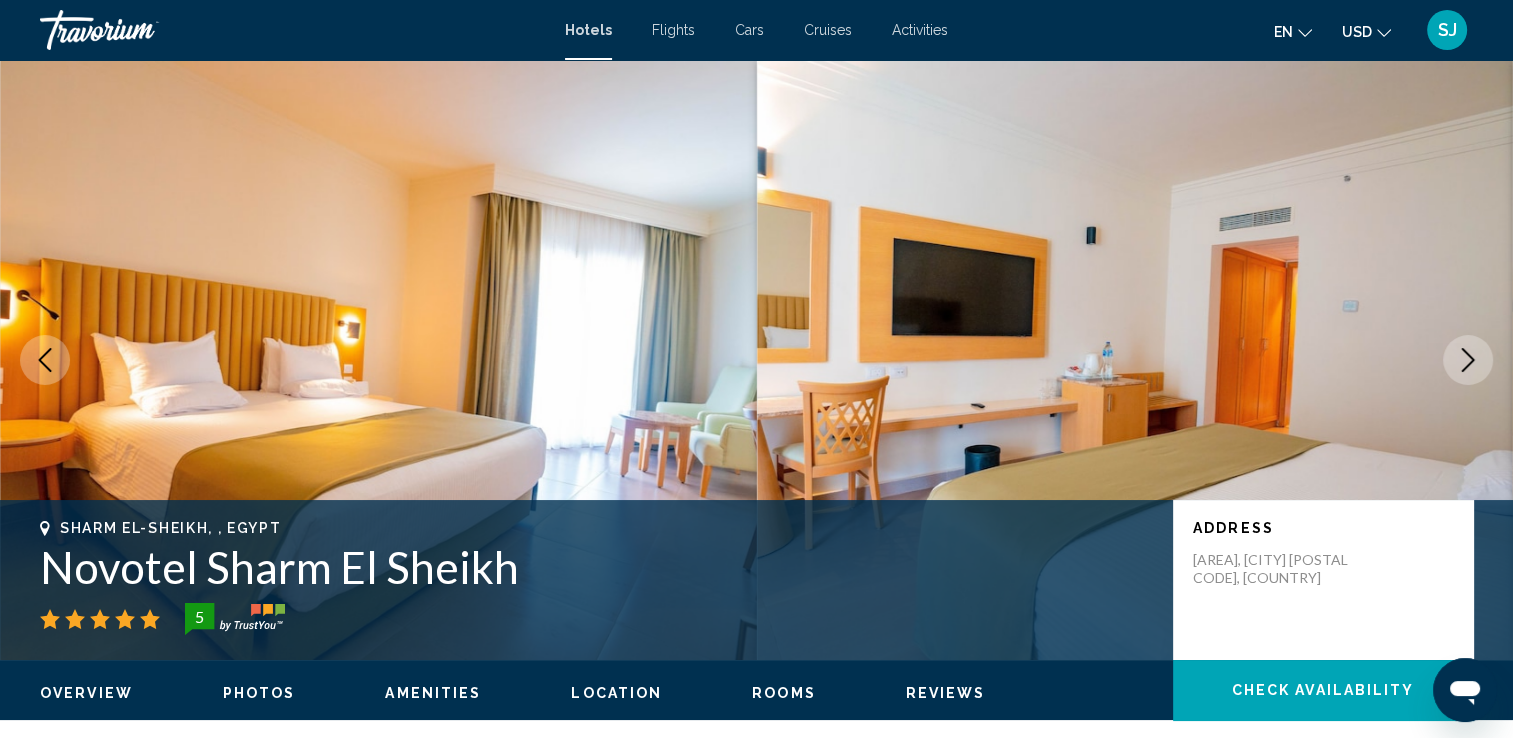 click 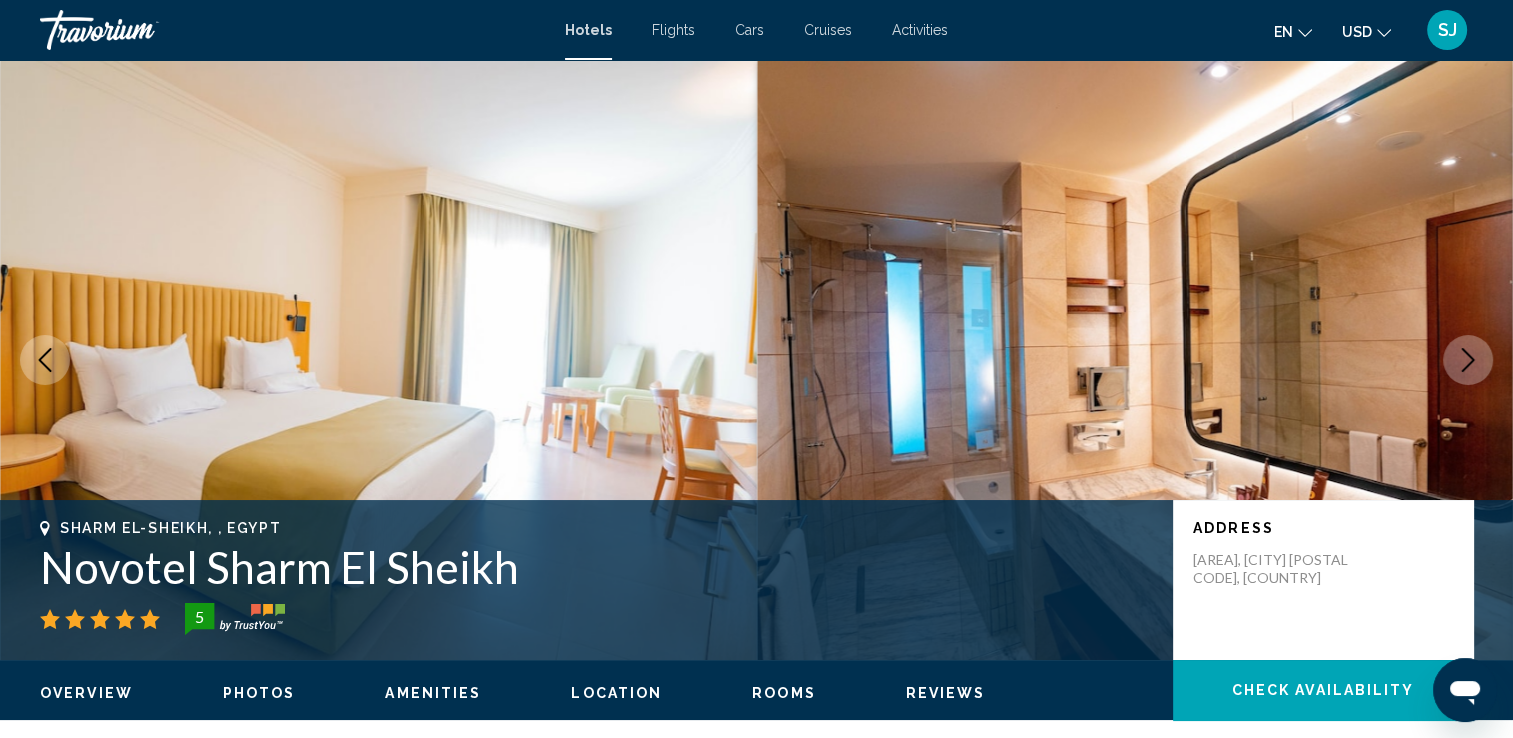 click 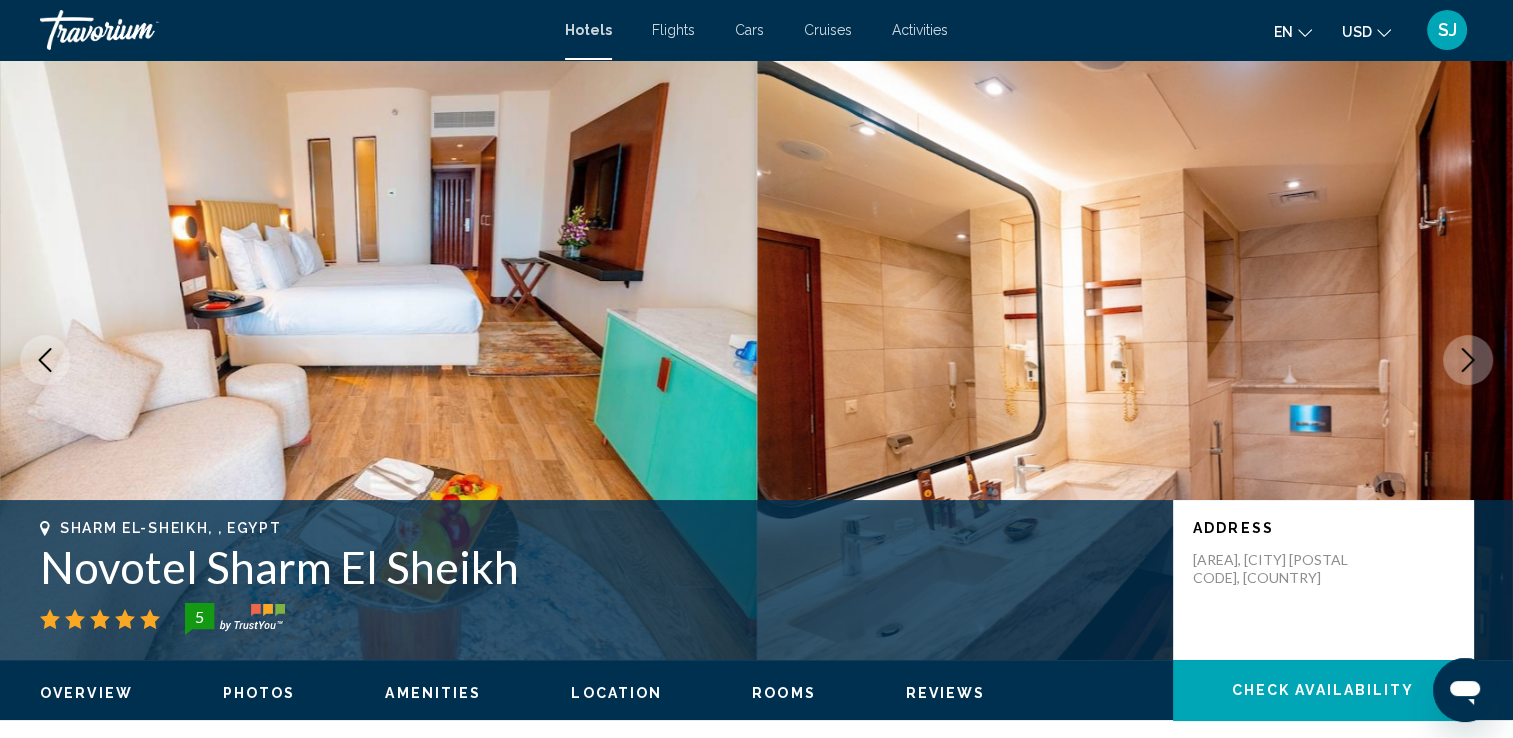 click 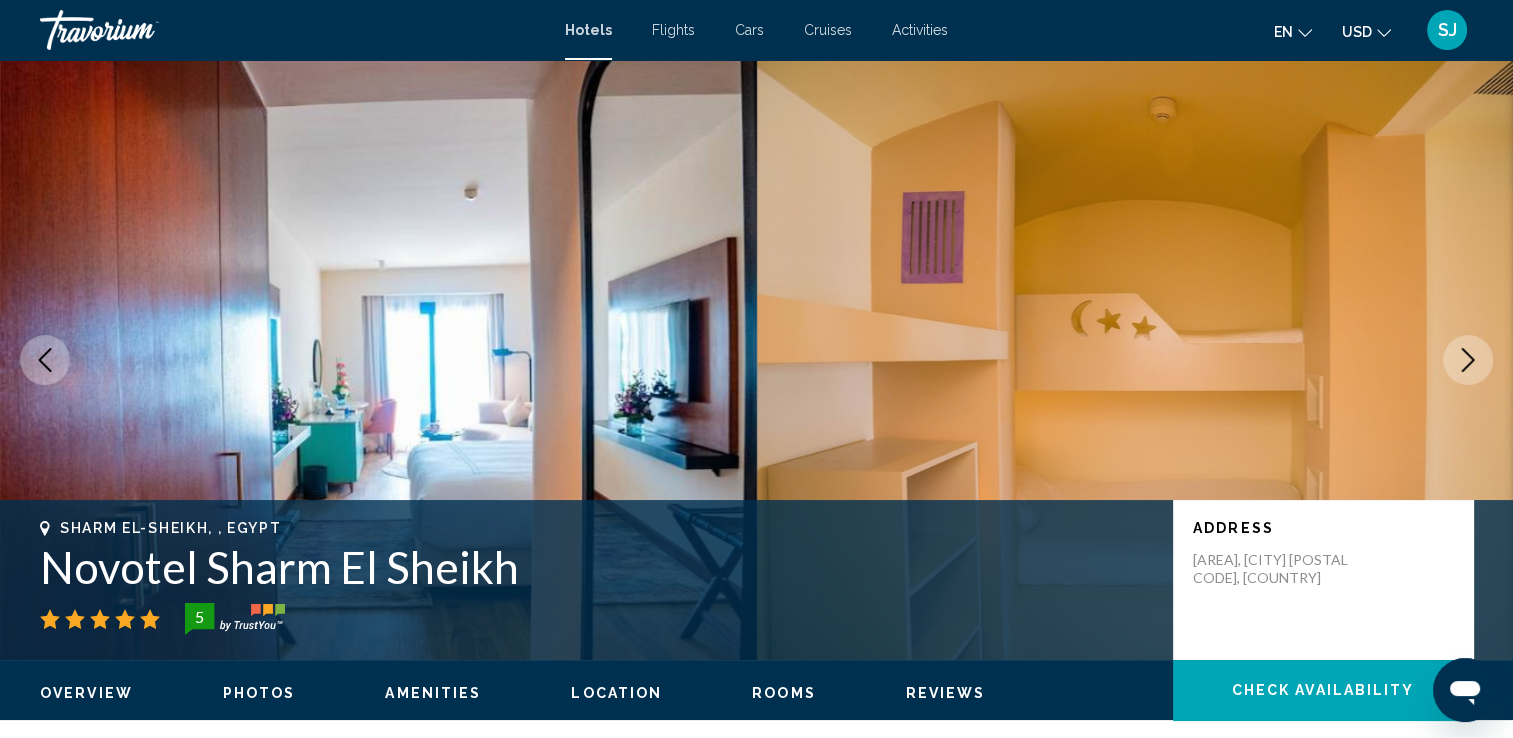 click 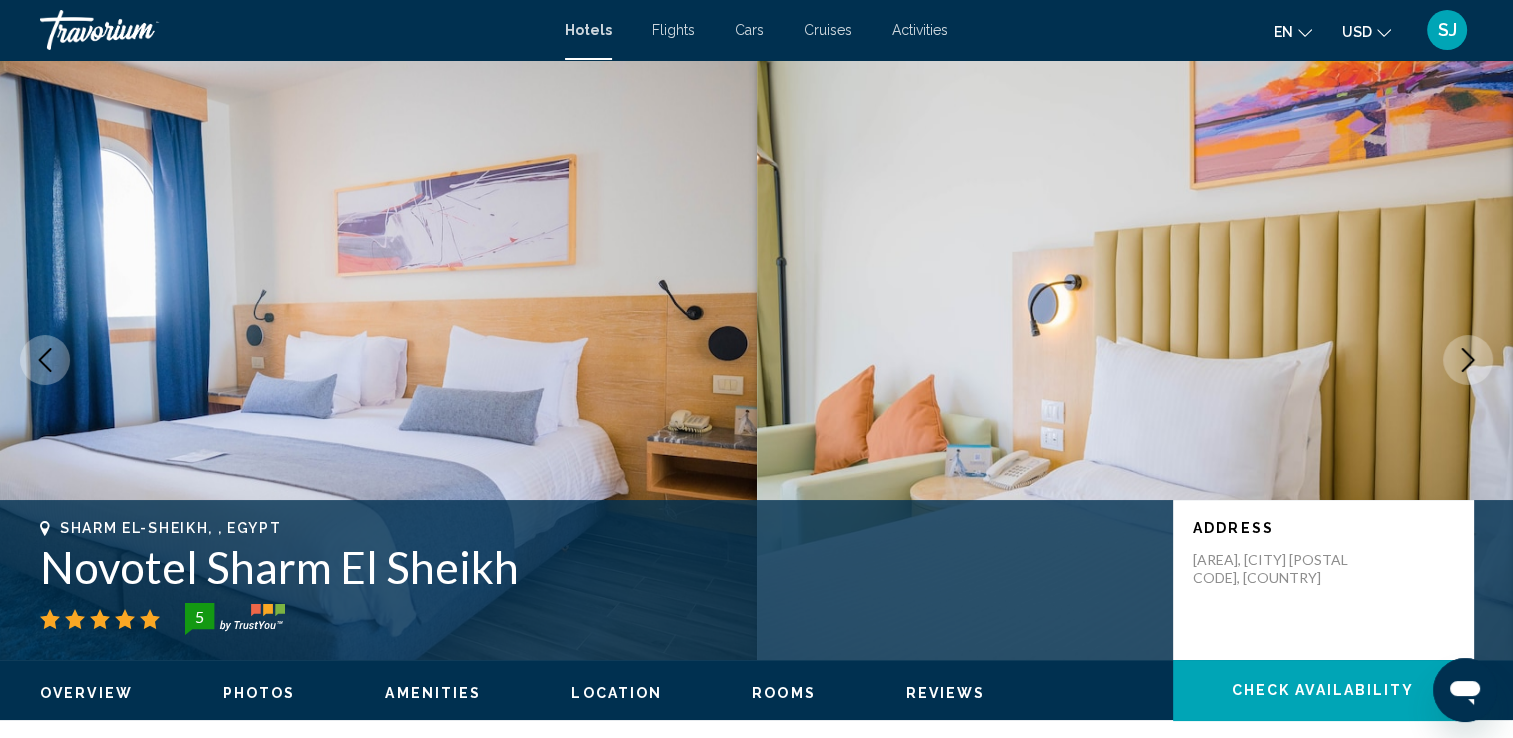 click 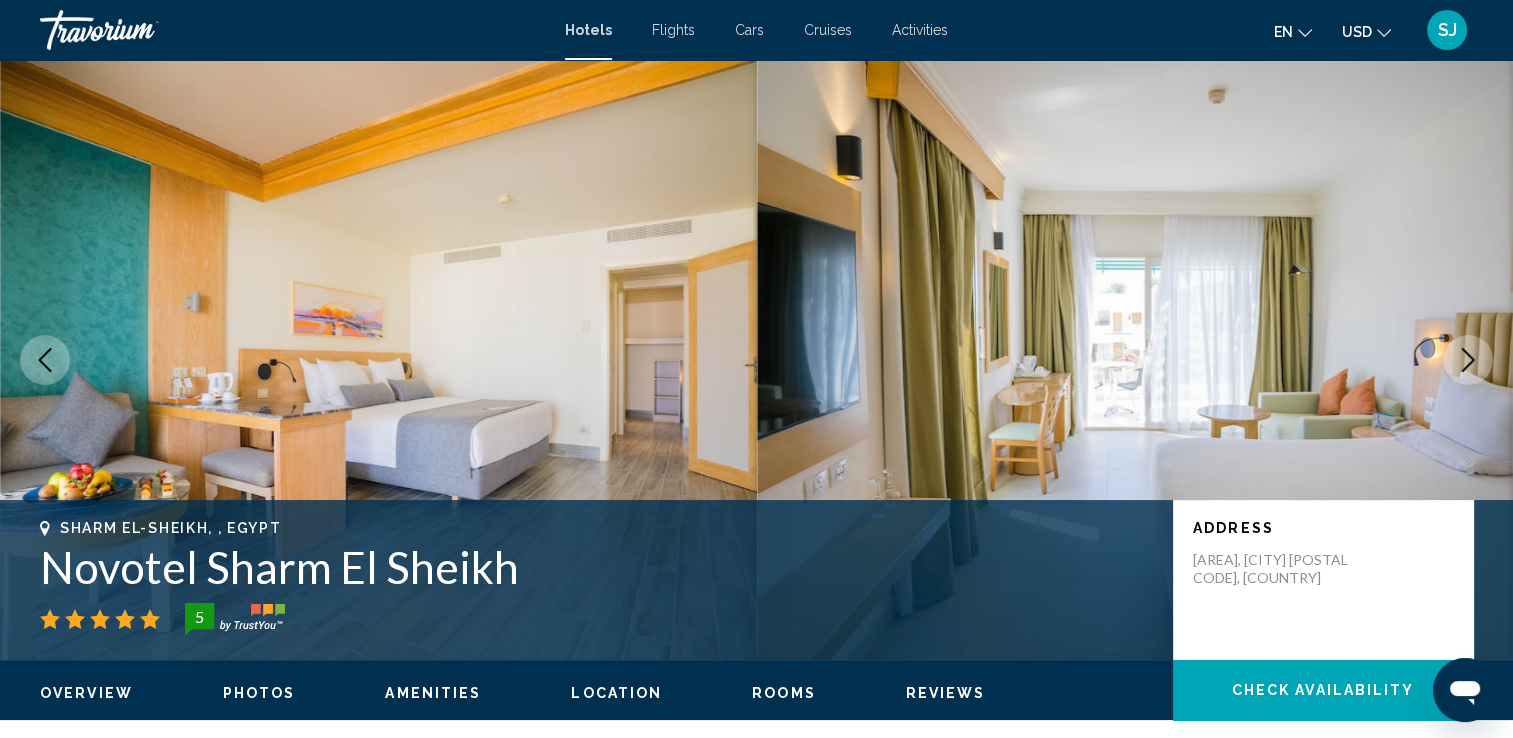 click 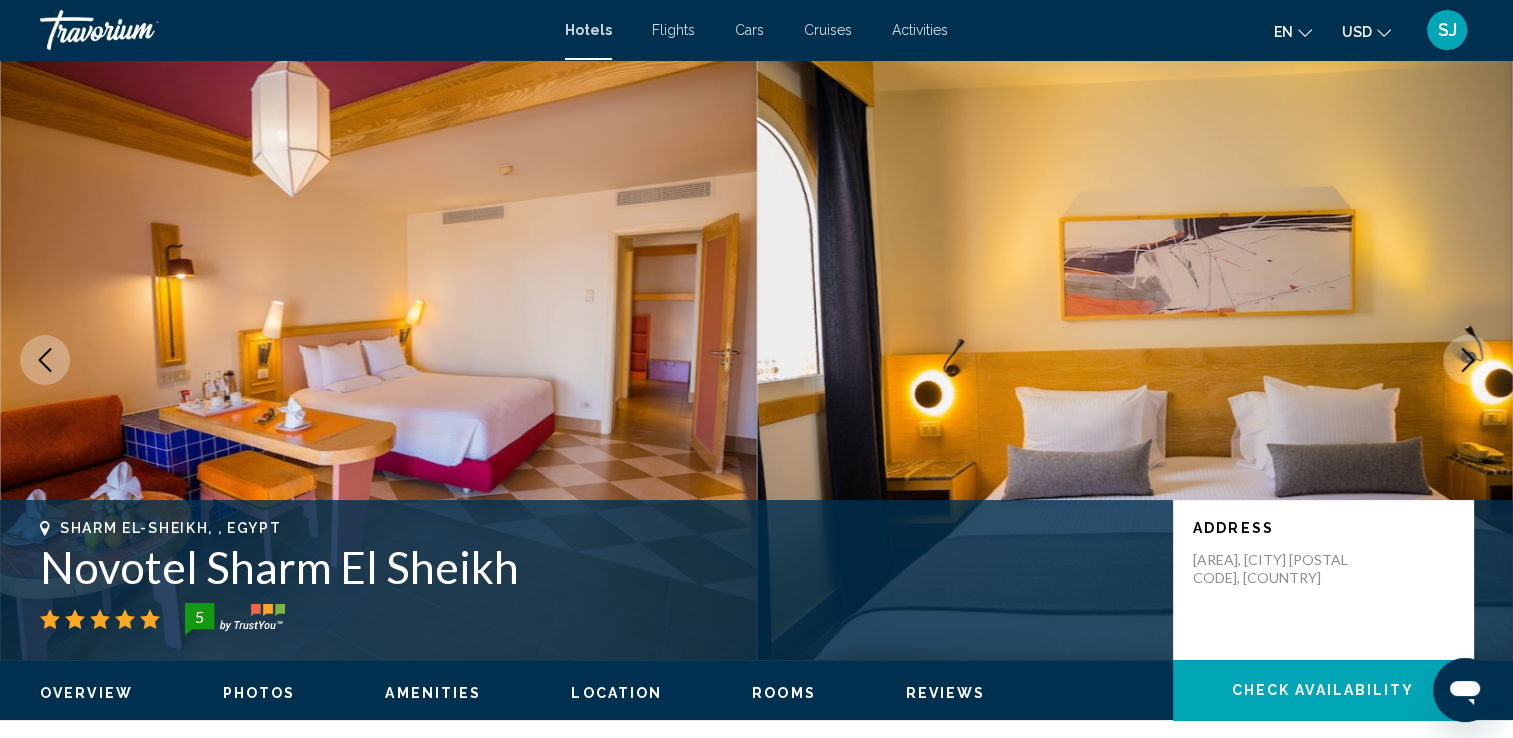 click 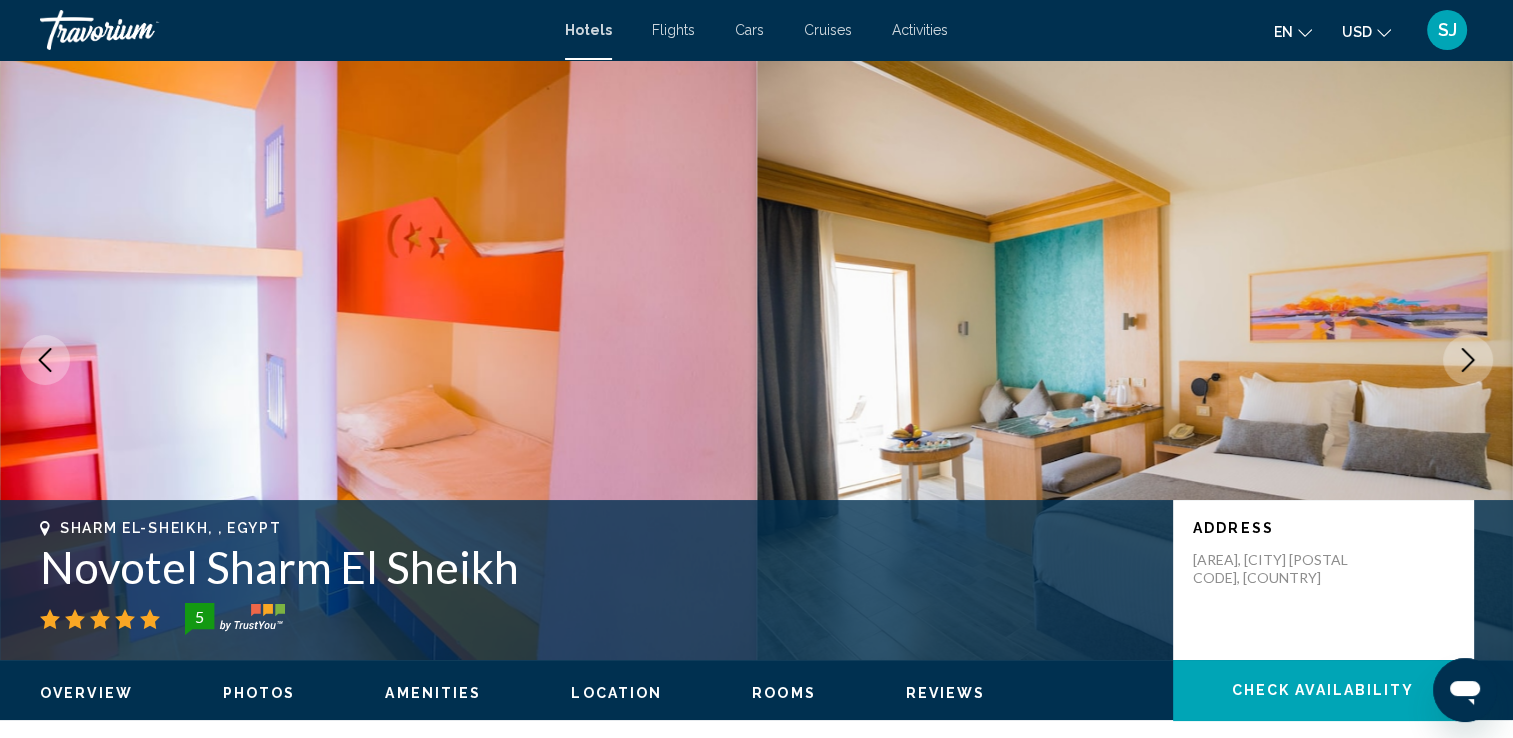 click 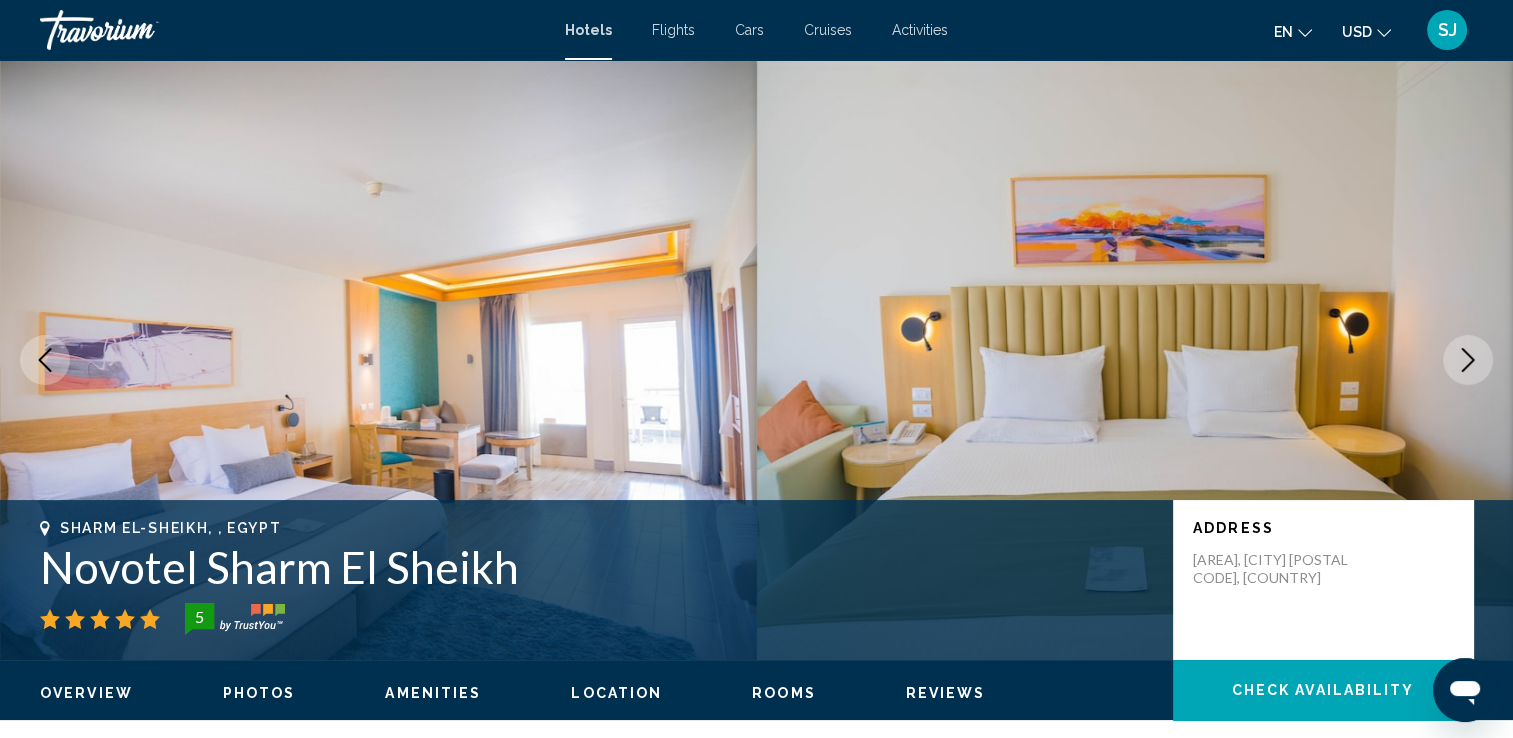 click 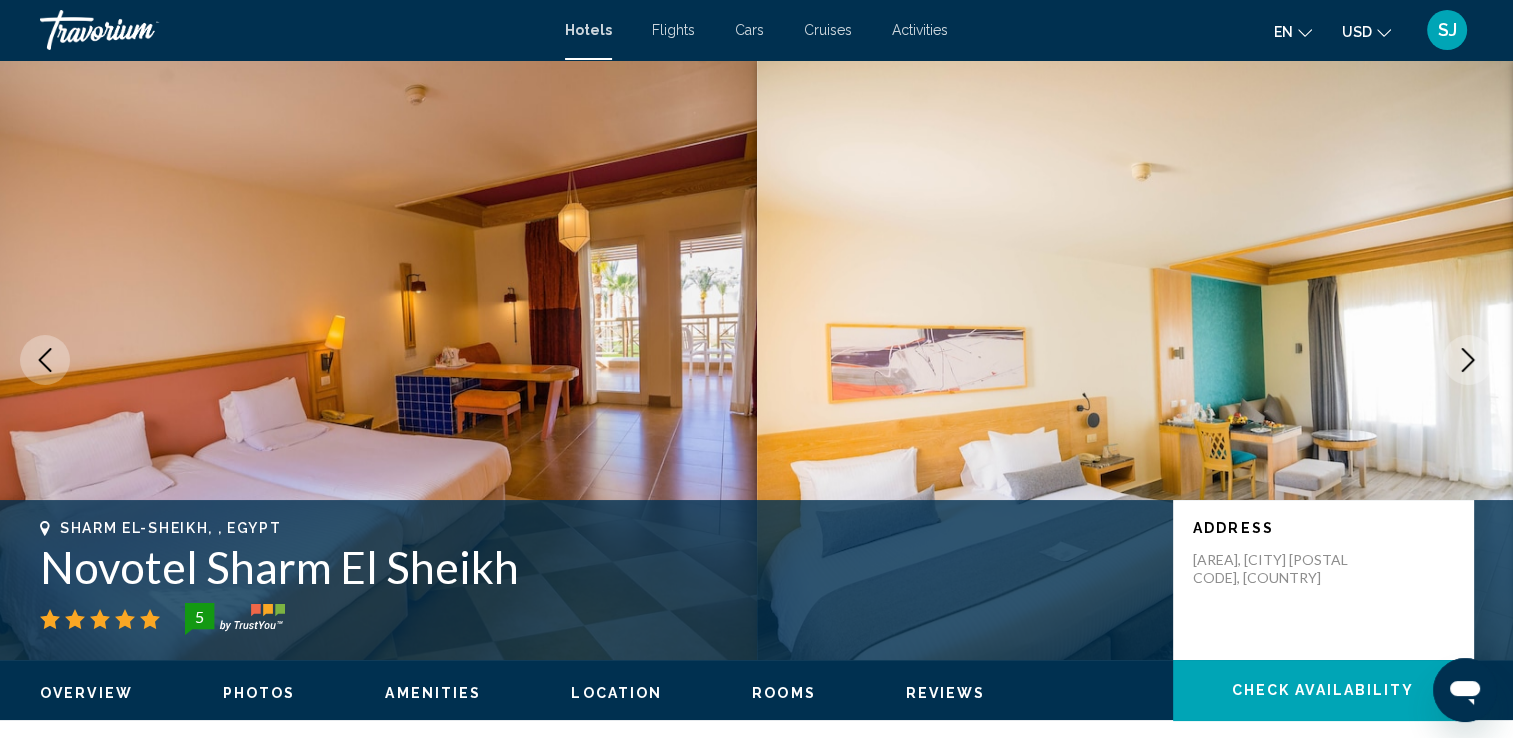 click 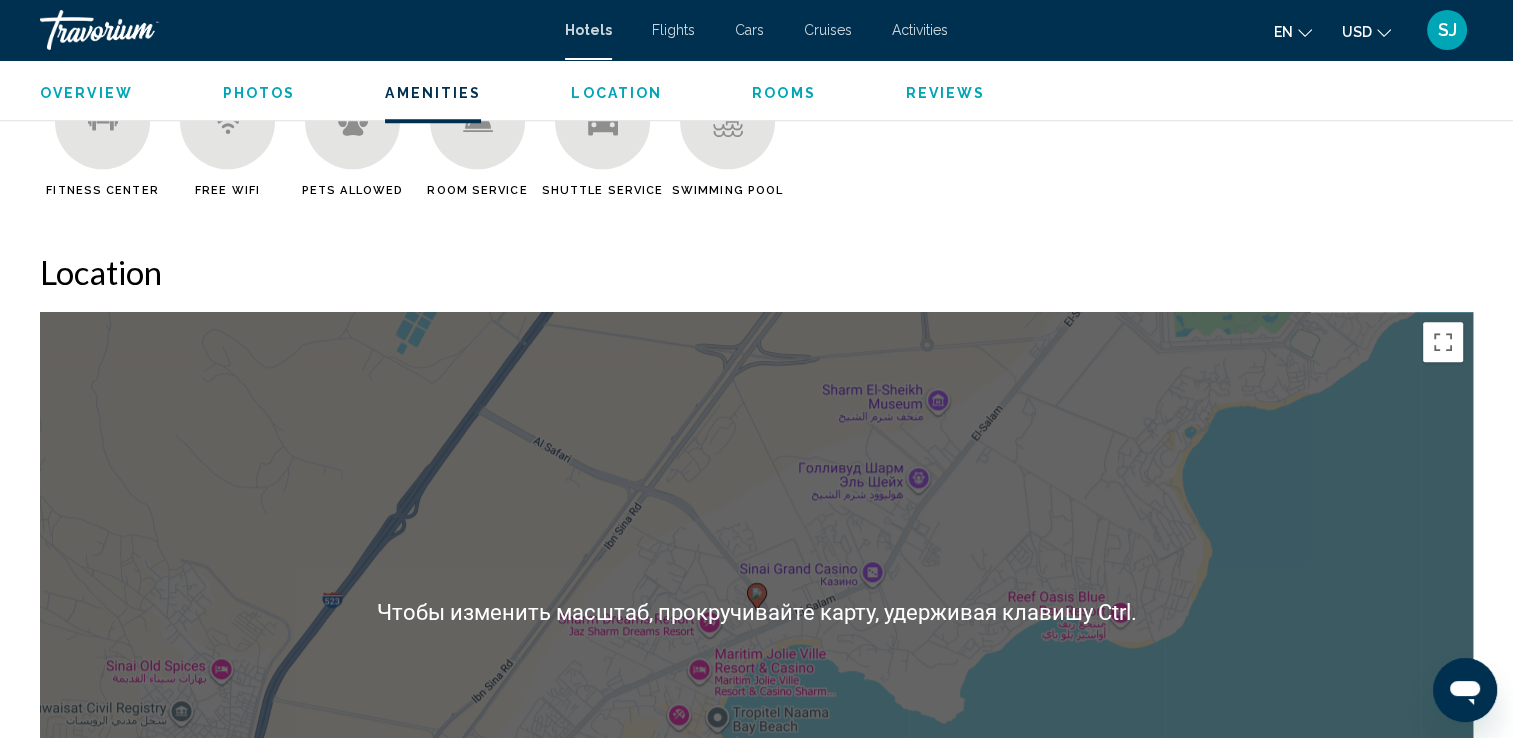 scroll, scrollTop: 2000, scrollLeft: 0, axis: vertical 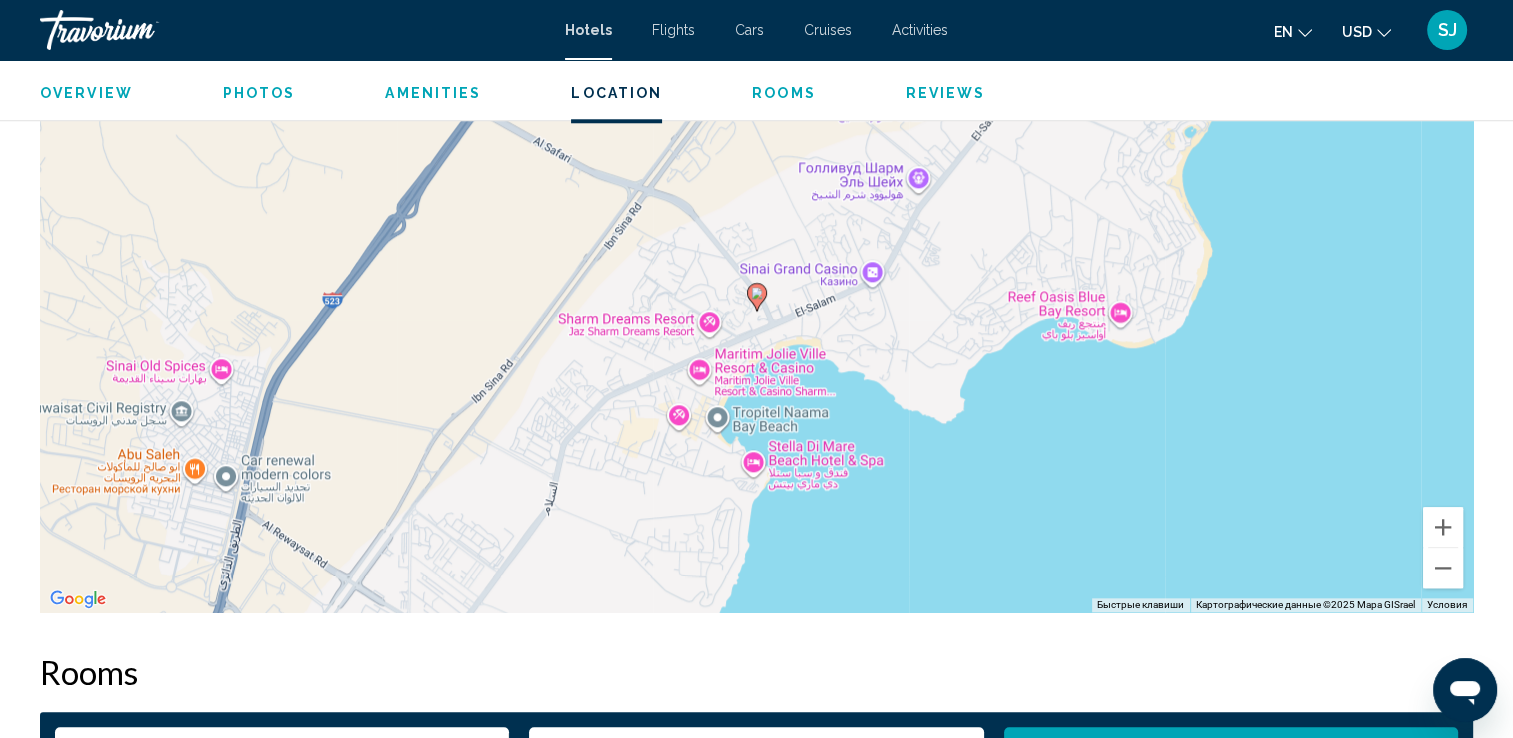 click on "Чтобы активировать перетаскивание с помощью клавиатуры, нажмите Alt + Ввод. После этого перемещайте маркер, используя клавиши со стрелками. Чтобы завершить перетаскивание, нажмите клавишу Ввод. Чтобы отменить действие, нажмите клавишу Esc." at bounding box center [756, 312] 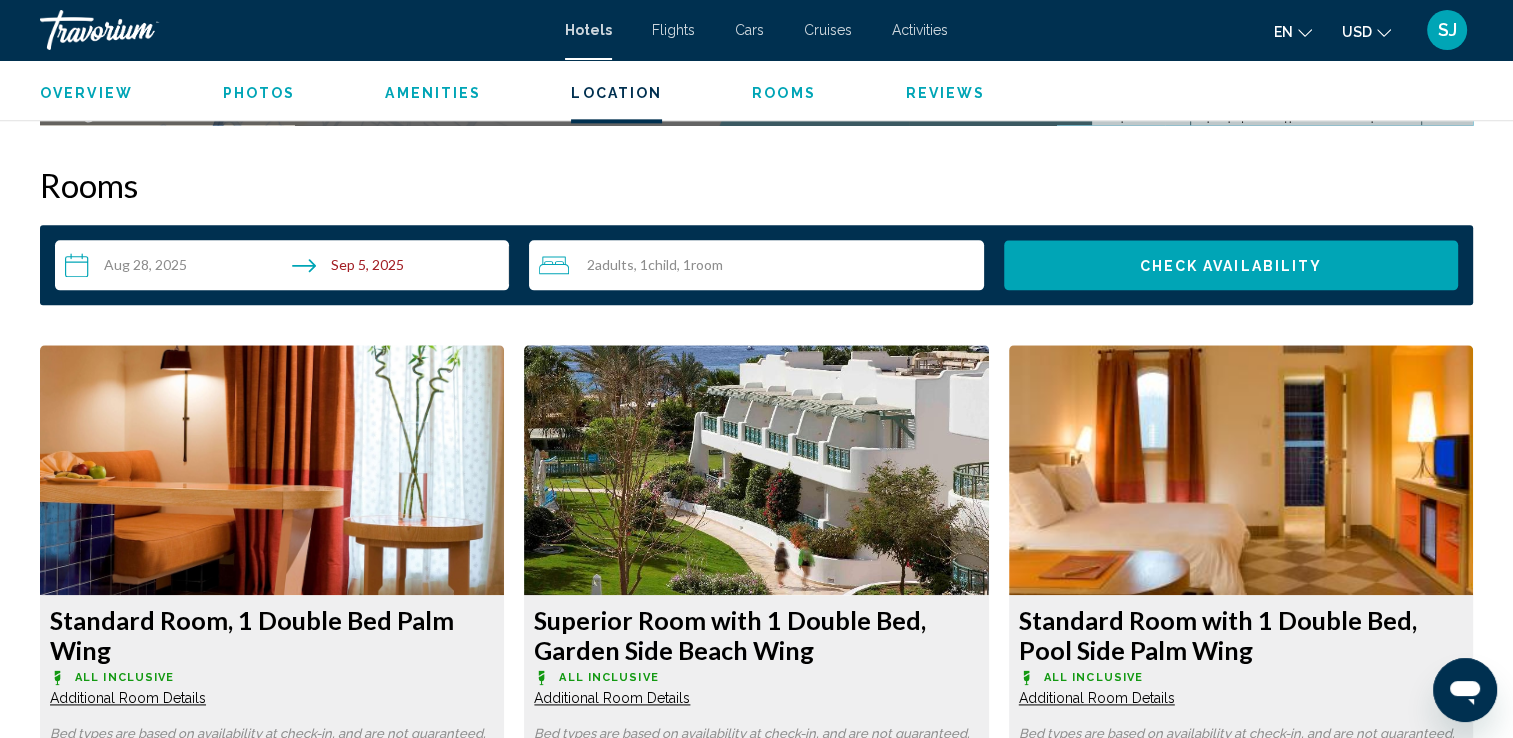 scroll, scrollTop: 2500, scrollLeft: 0, axis: vertical 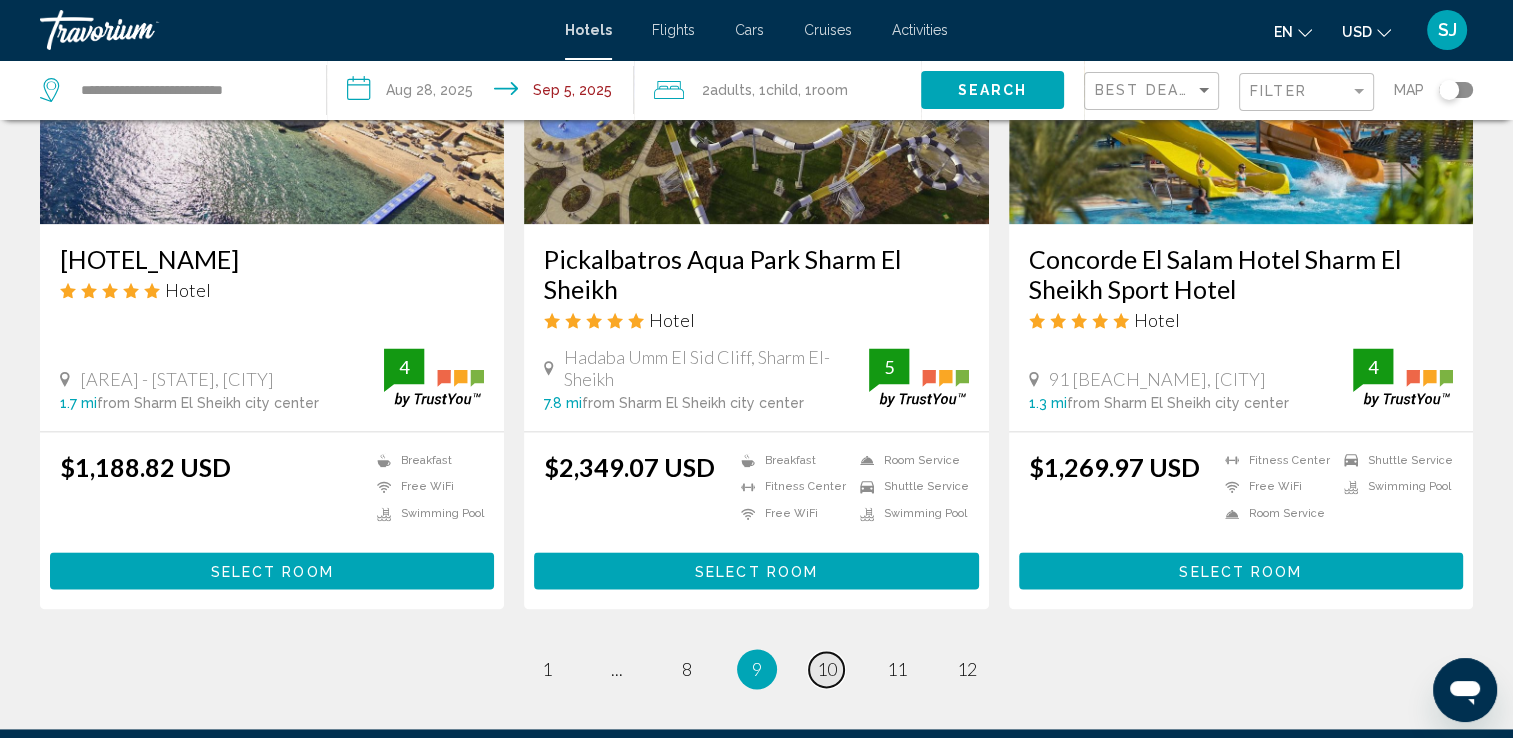 click on "10" at bounding box center (827, 669) 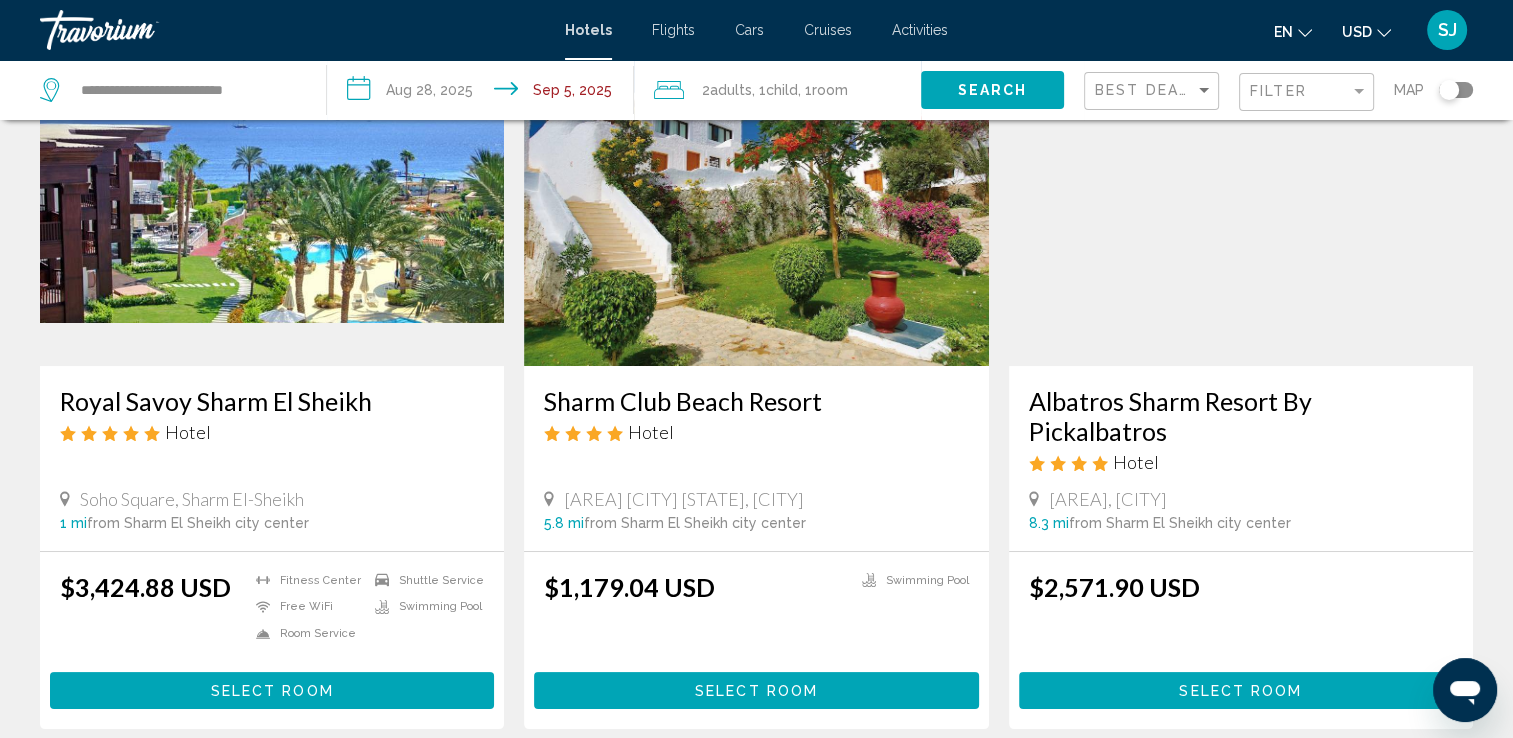 scroll, scrollTop: 0, scrollLeft: 0, axis: both 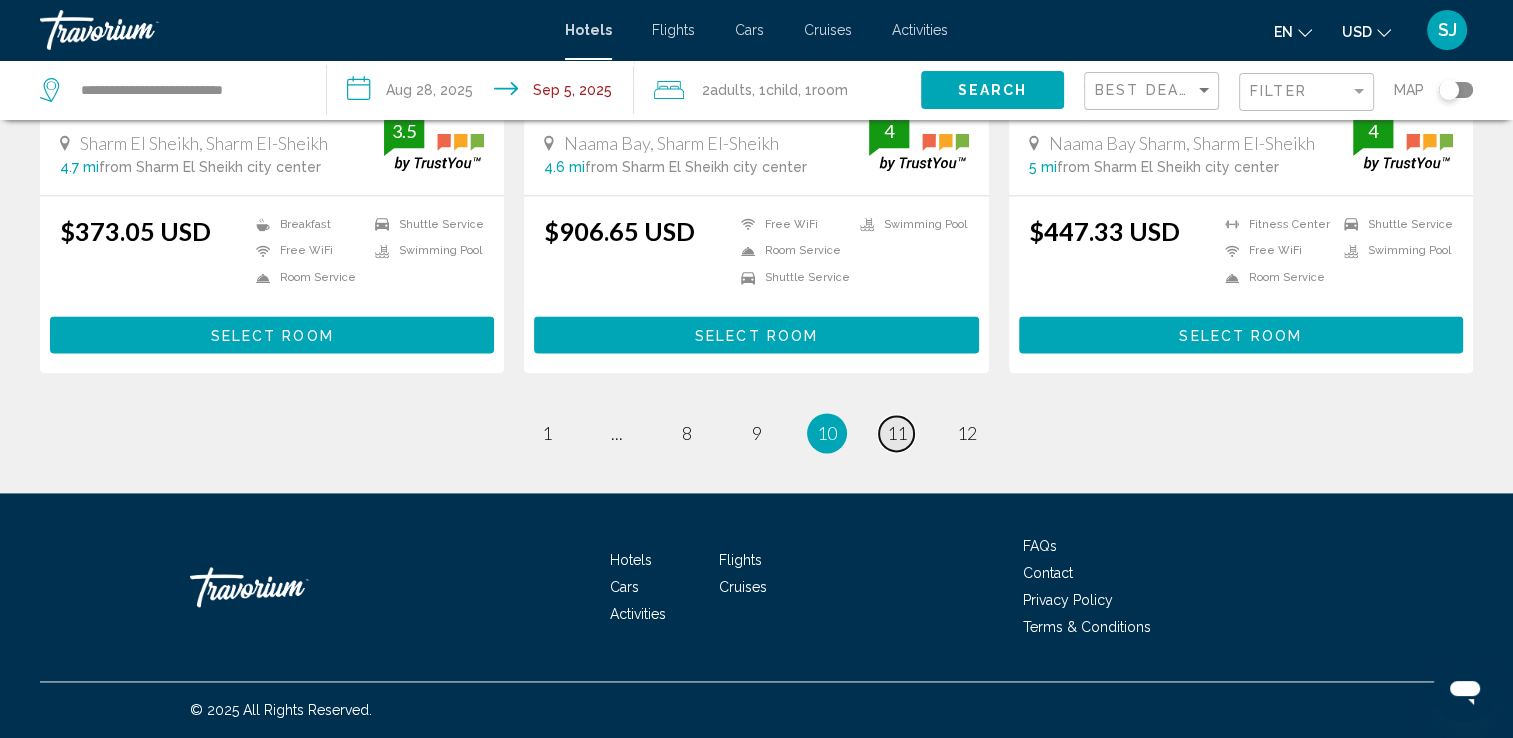 click on "11" at bounding box center [897, 433] 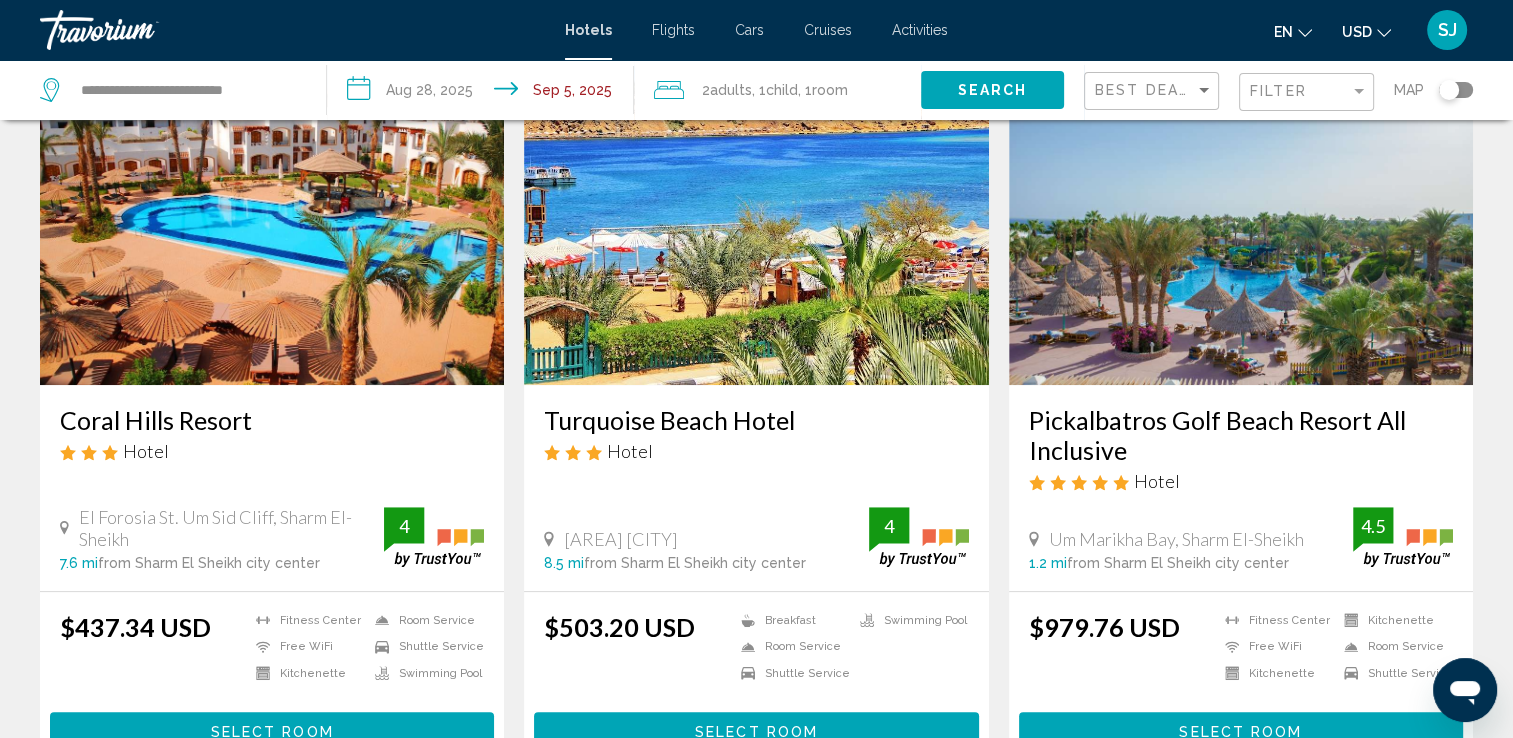 scroll, scrollTop: 880, scrollLeft: 0, axis: vertical 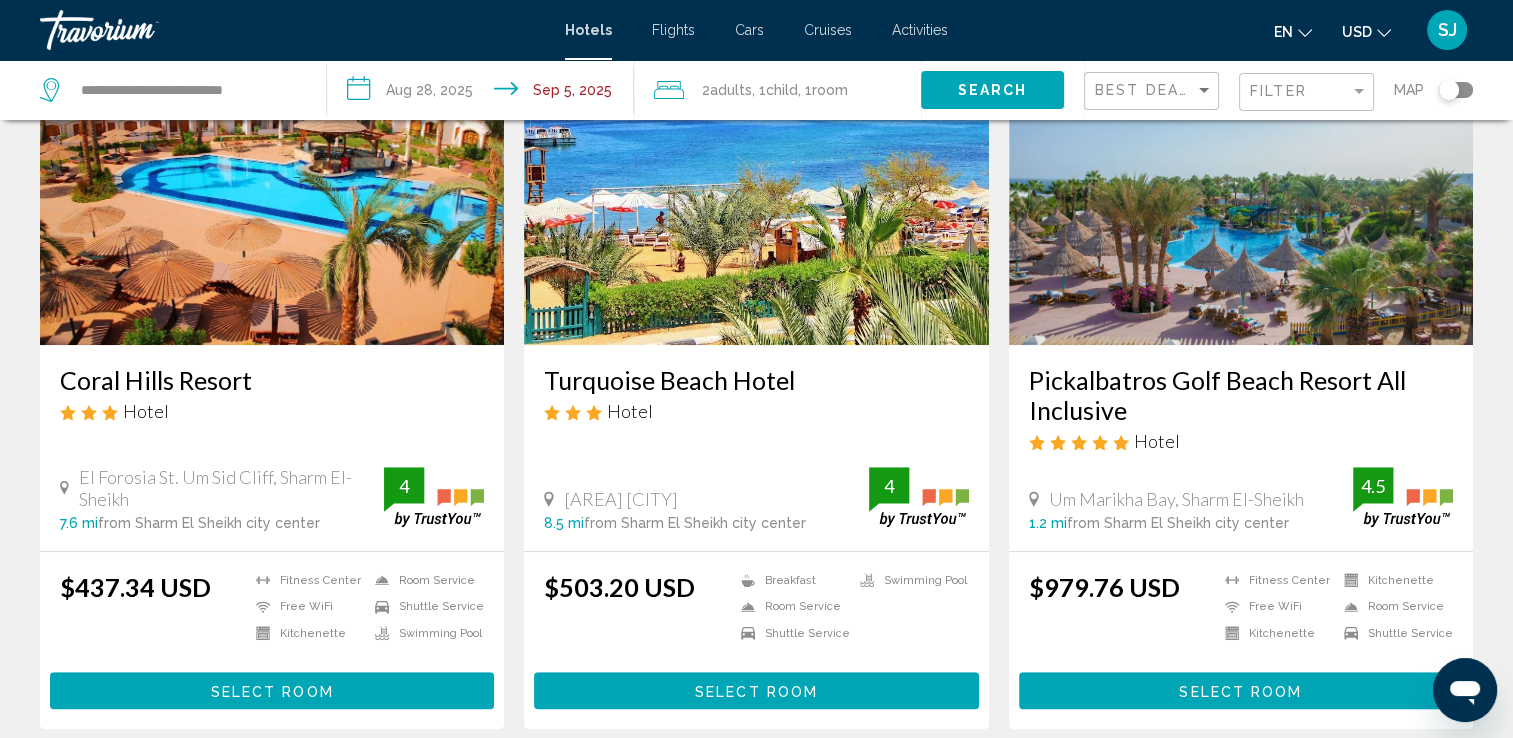 click at bounding box center (1241, 185) 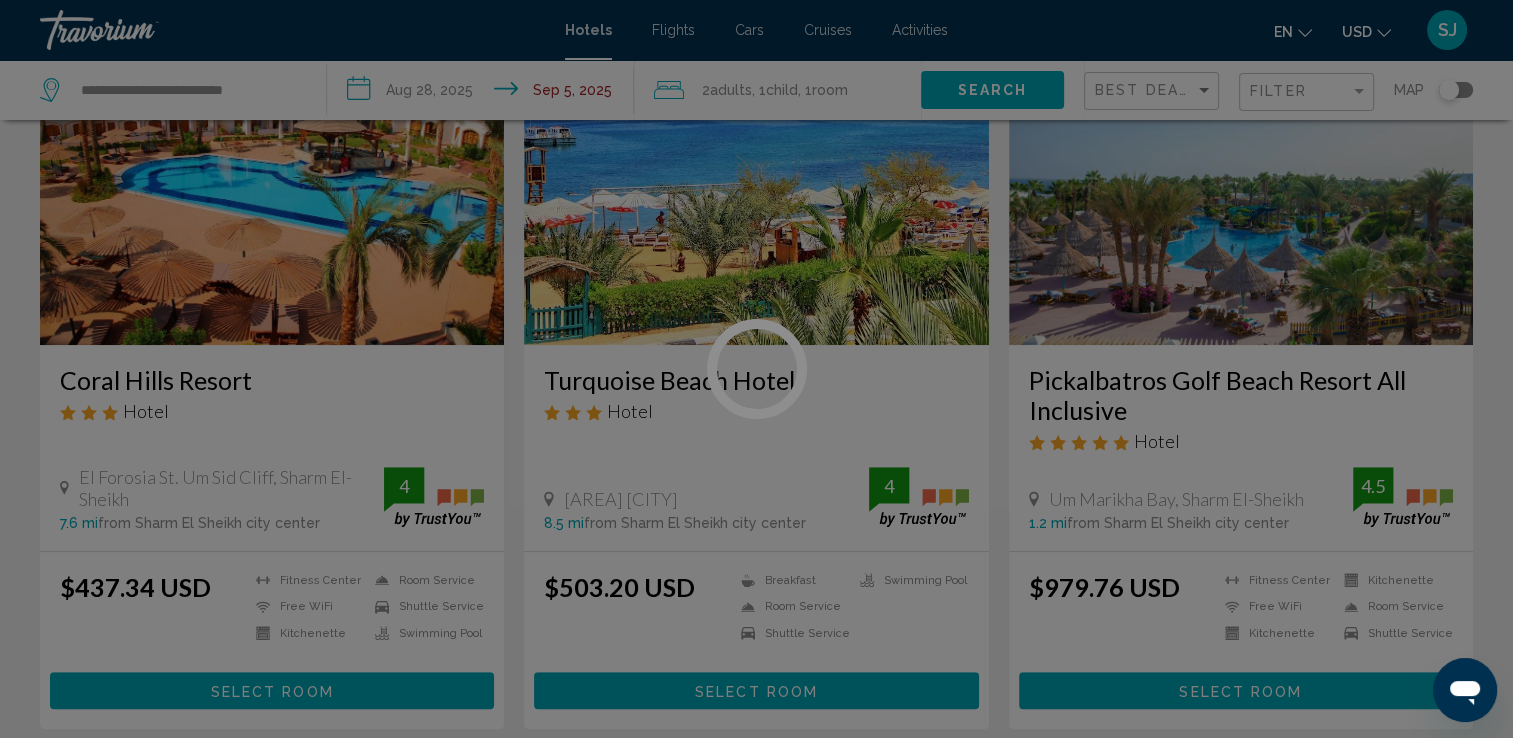 scroll, scrollTop: 0, scrollLeft: 0, axis: both 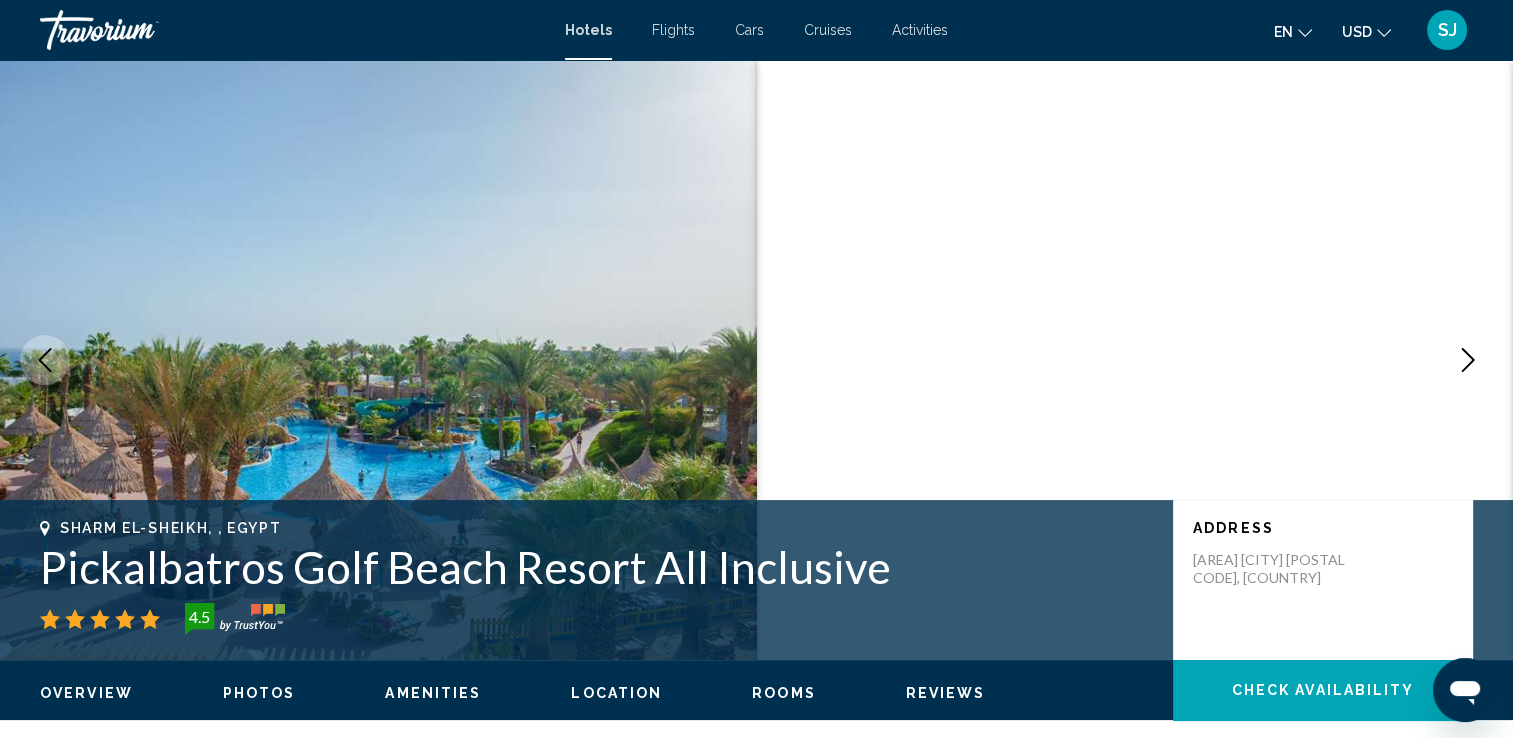 click 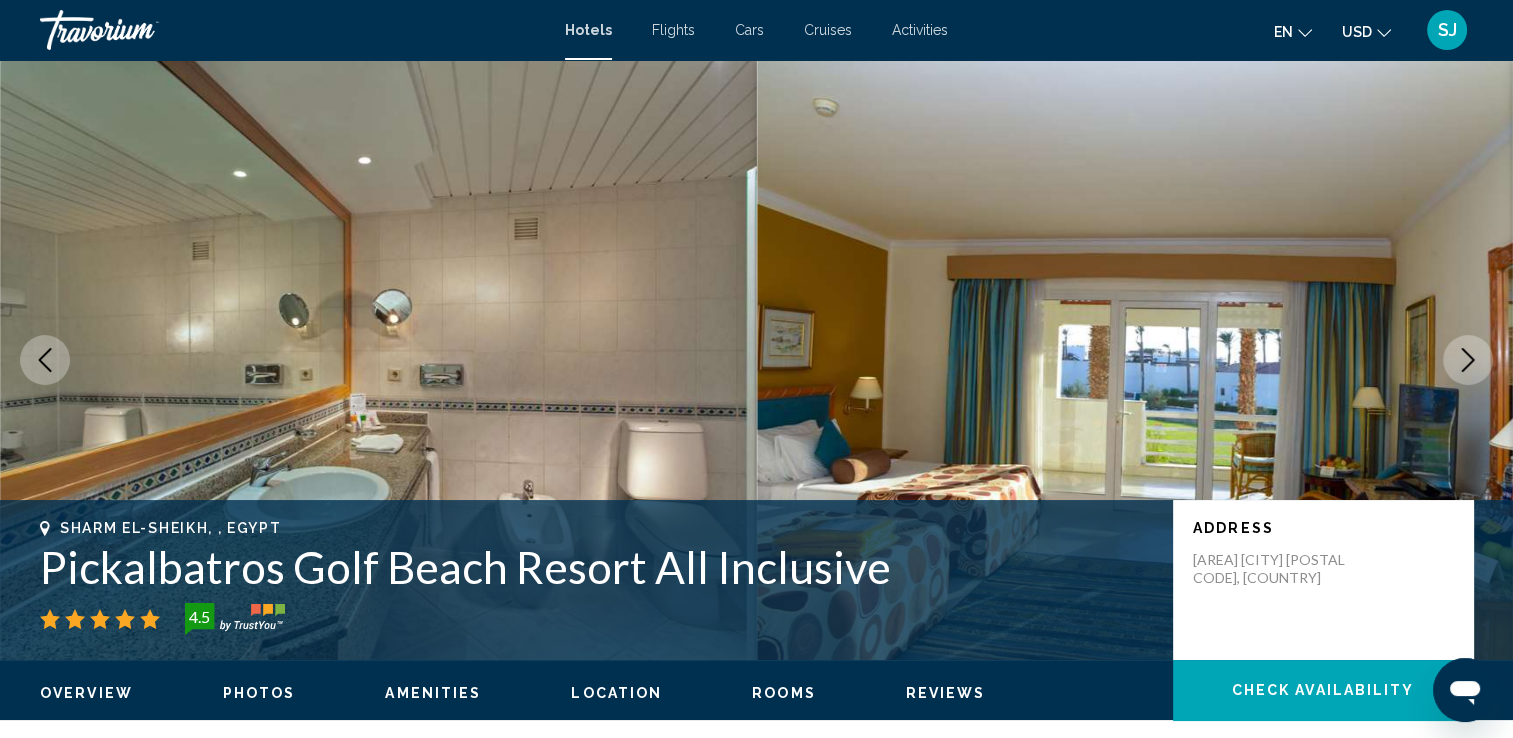 click 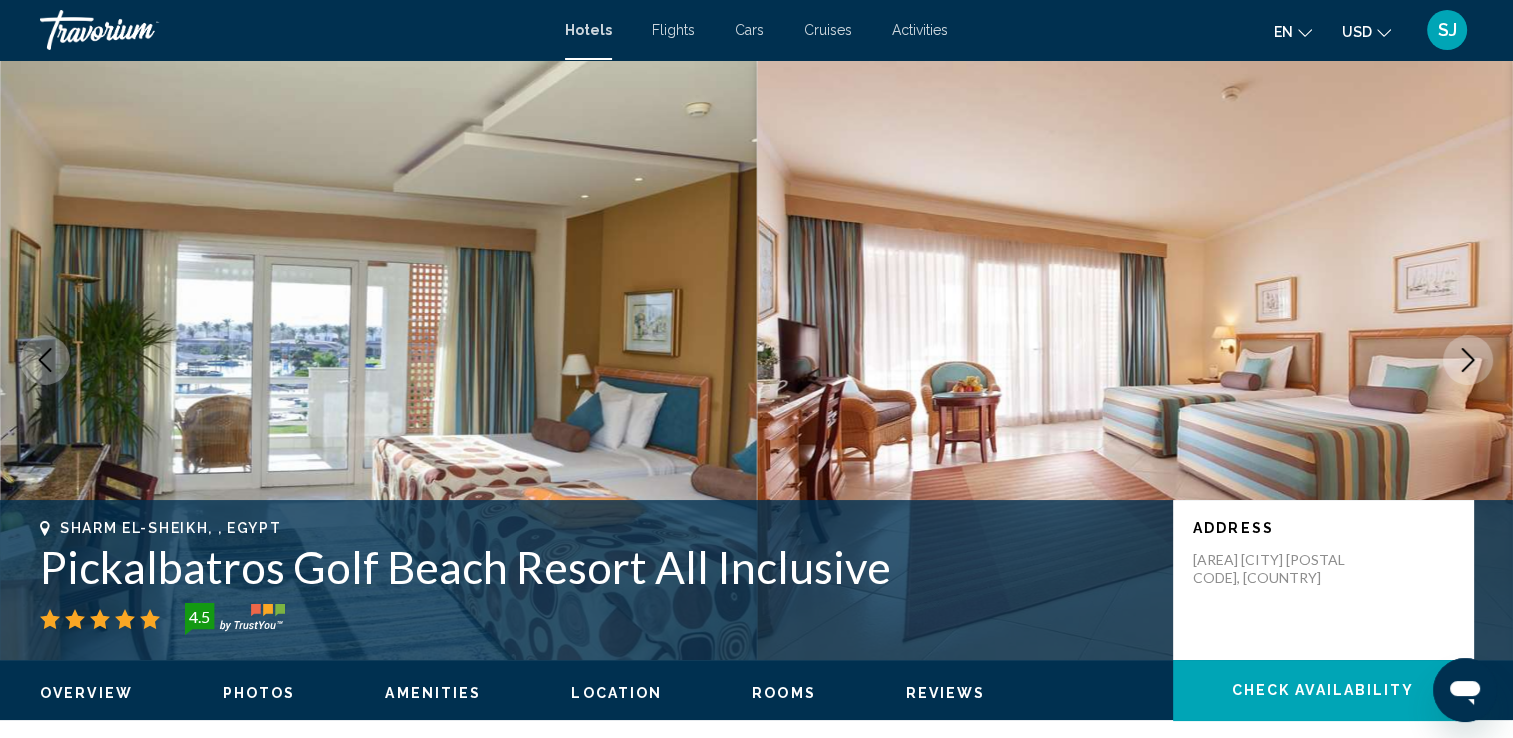 click 